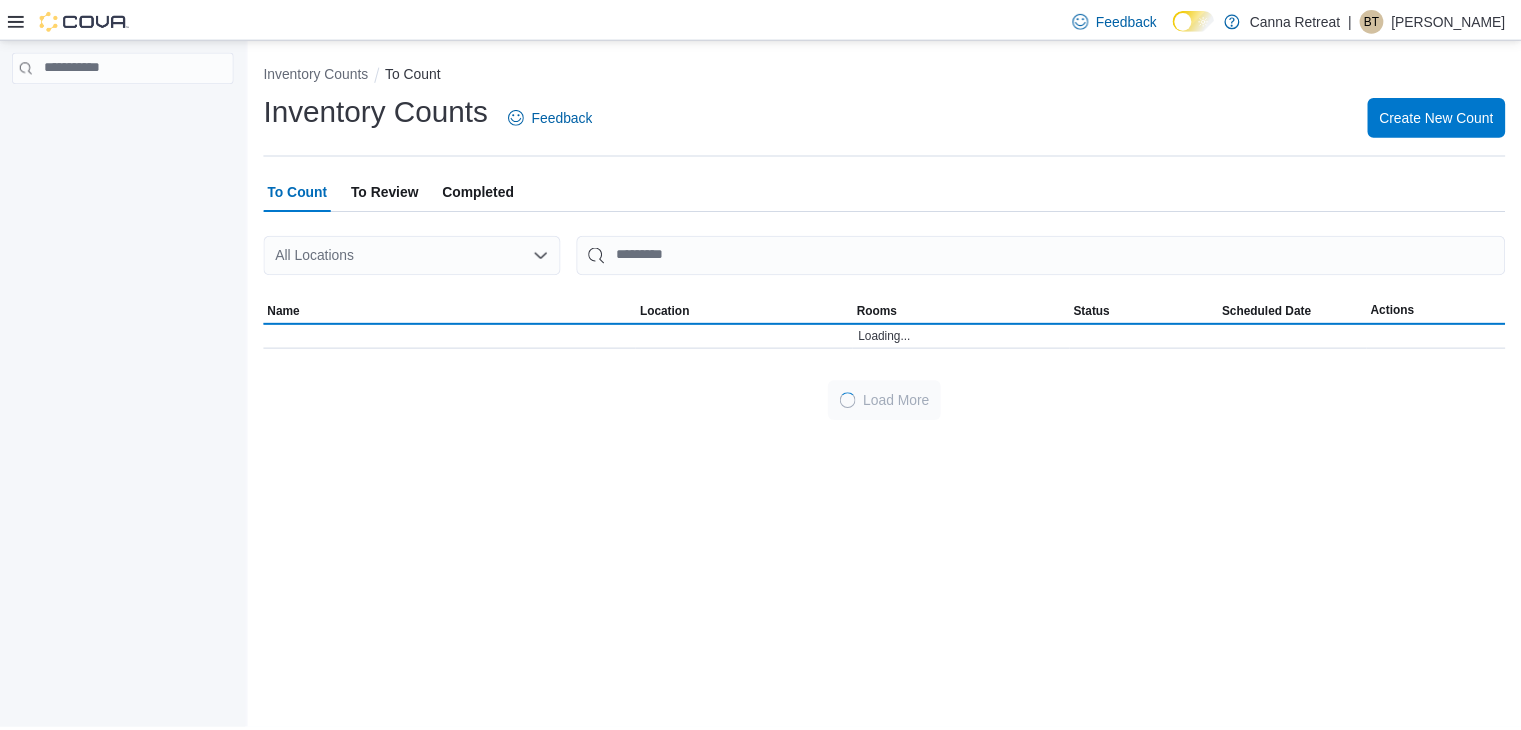 scroll, scrollTop: 0, scrollLeft: 0, axis: both 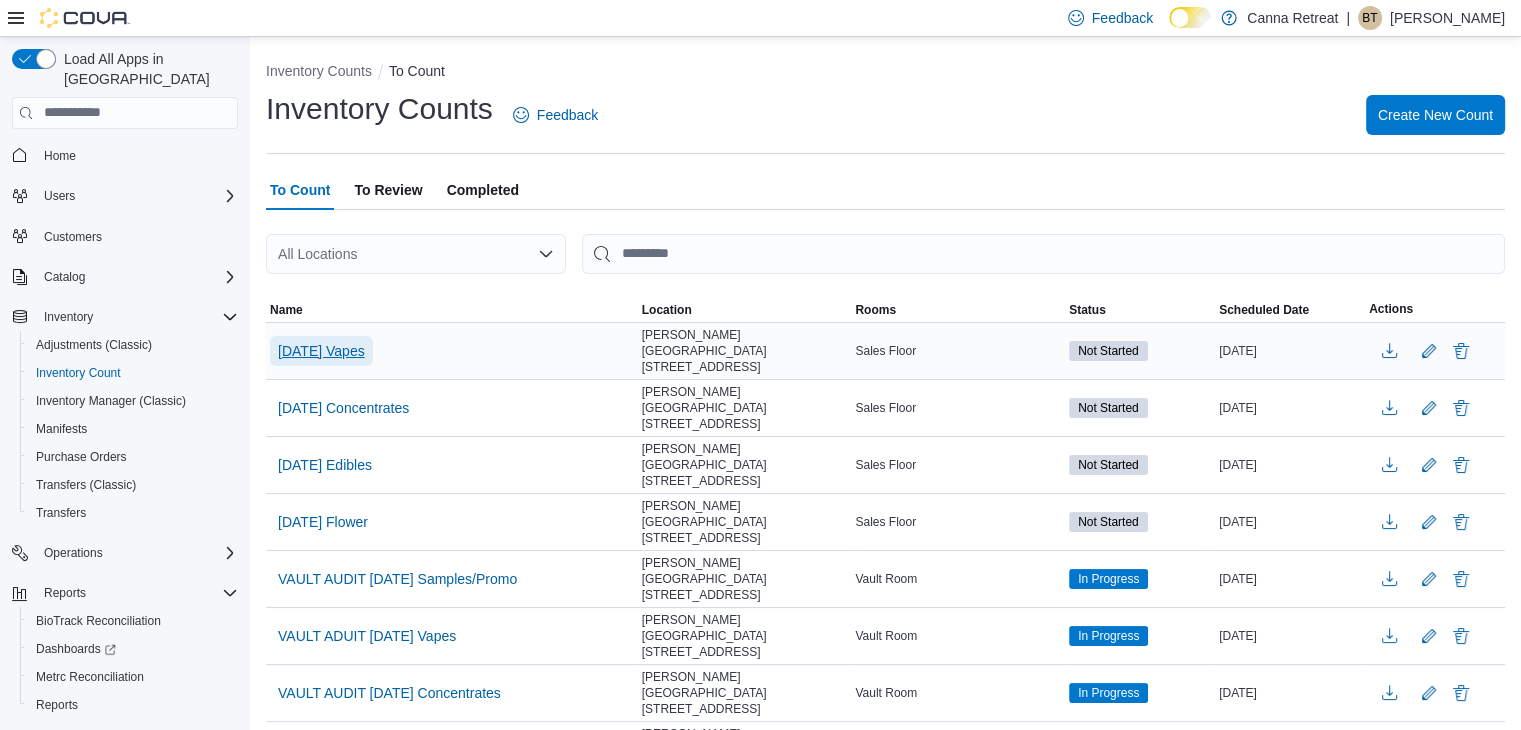 click on "[DATE] Vapes" at bounding box center (321, 351) 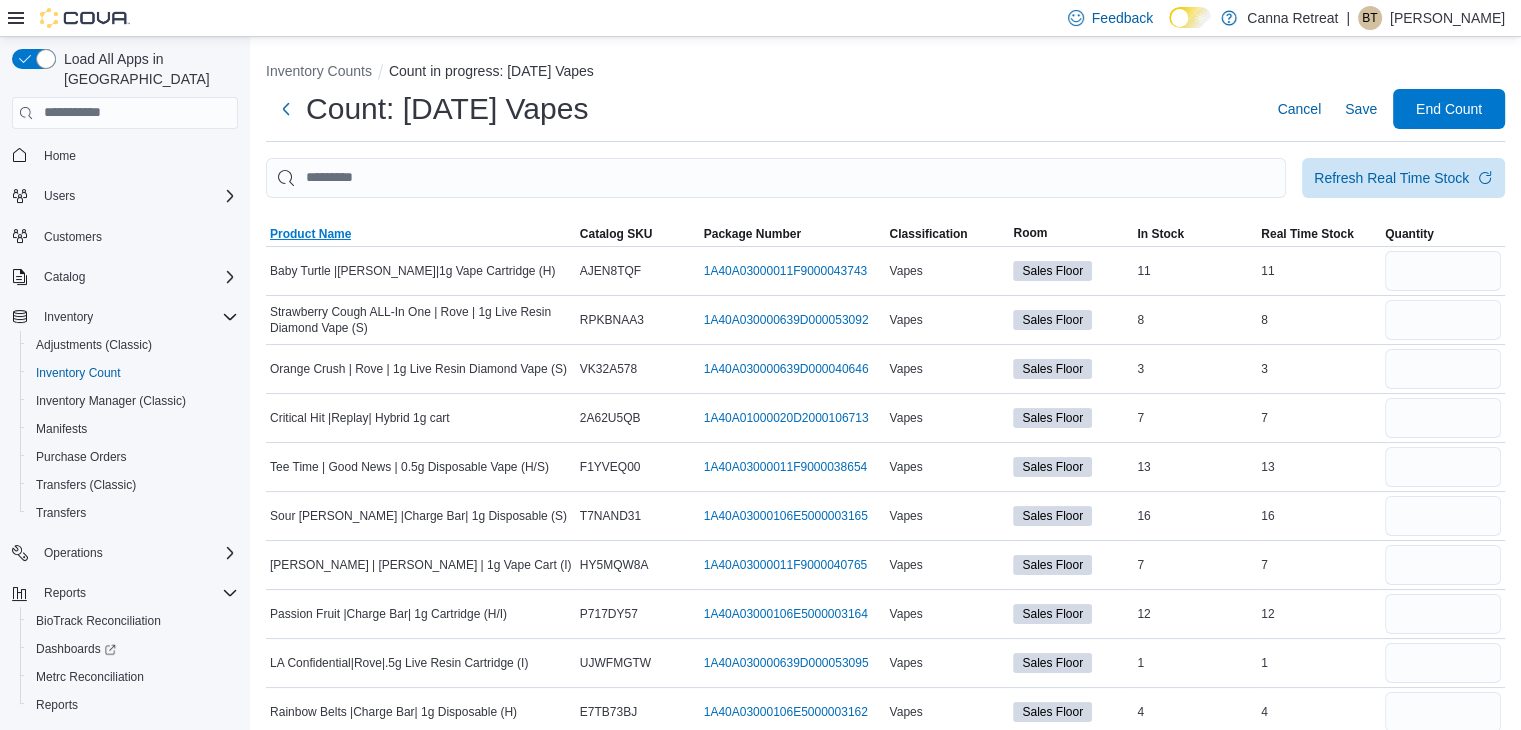 click on "Product Name" at bounding box center (421, 234) 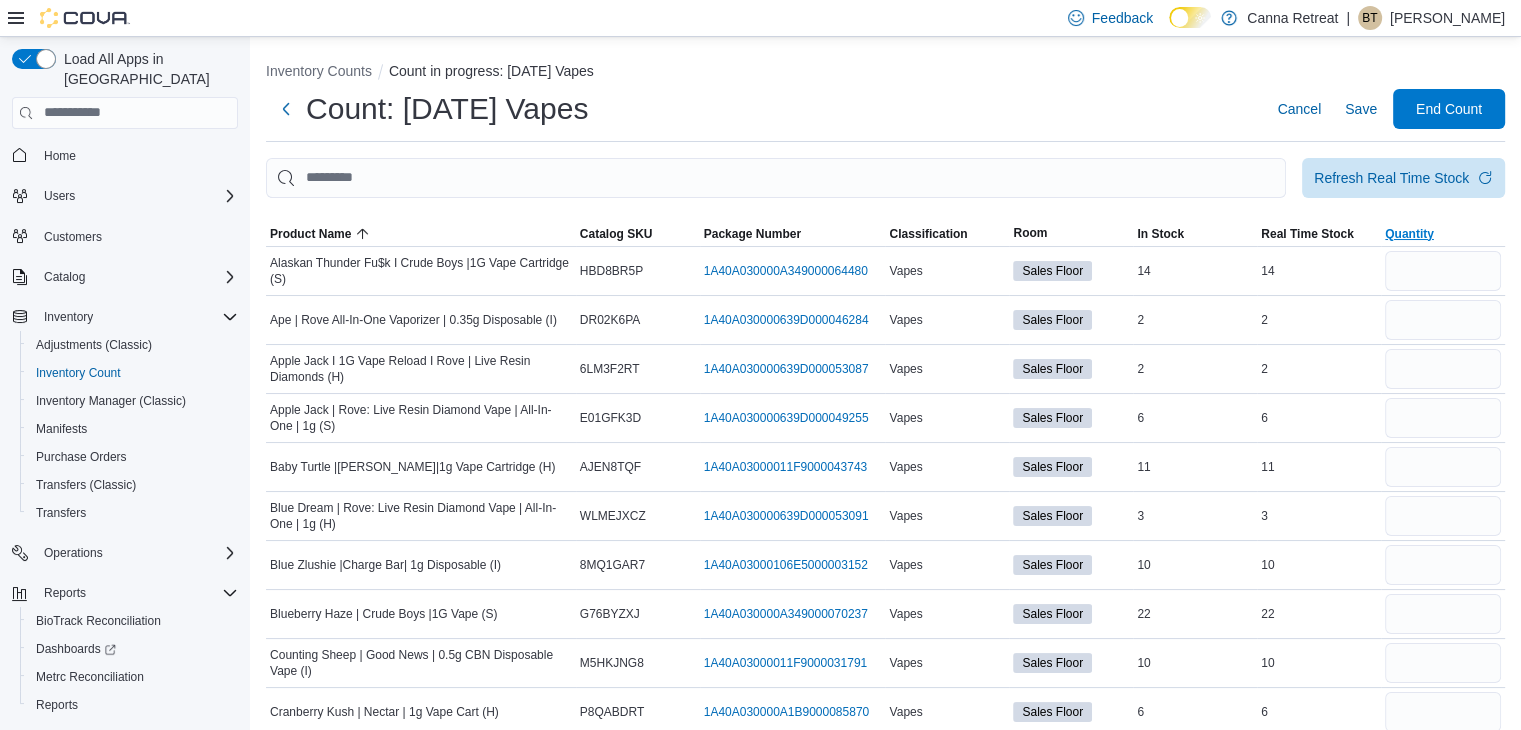 click on "Quantity" at bounding box center (1443, 234) 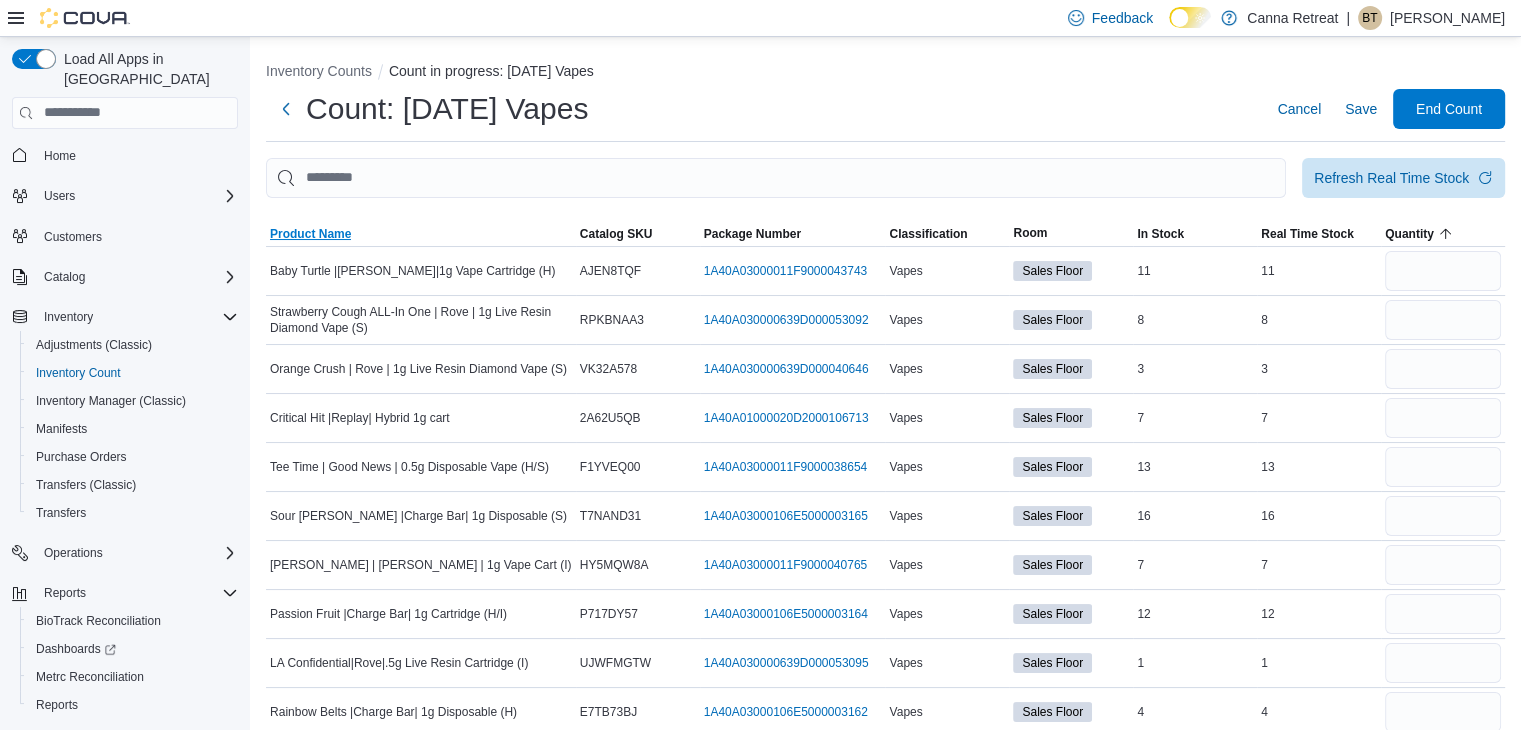 click on "Product Name" at bounding box center [421, 234] 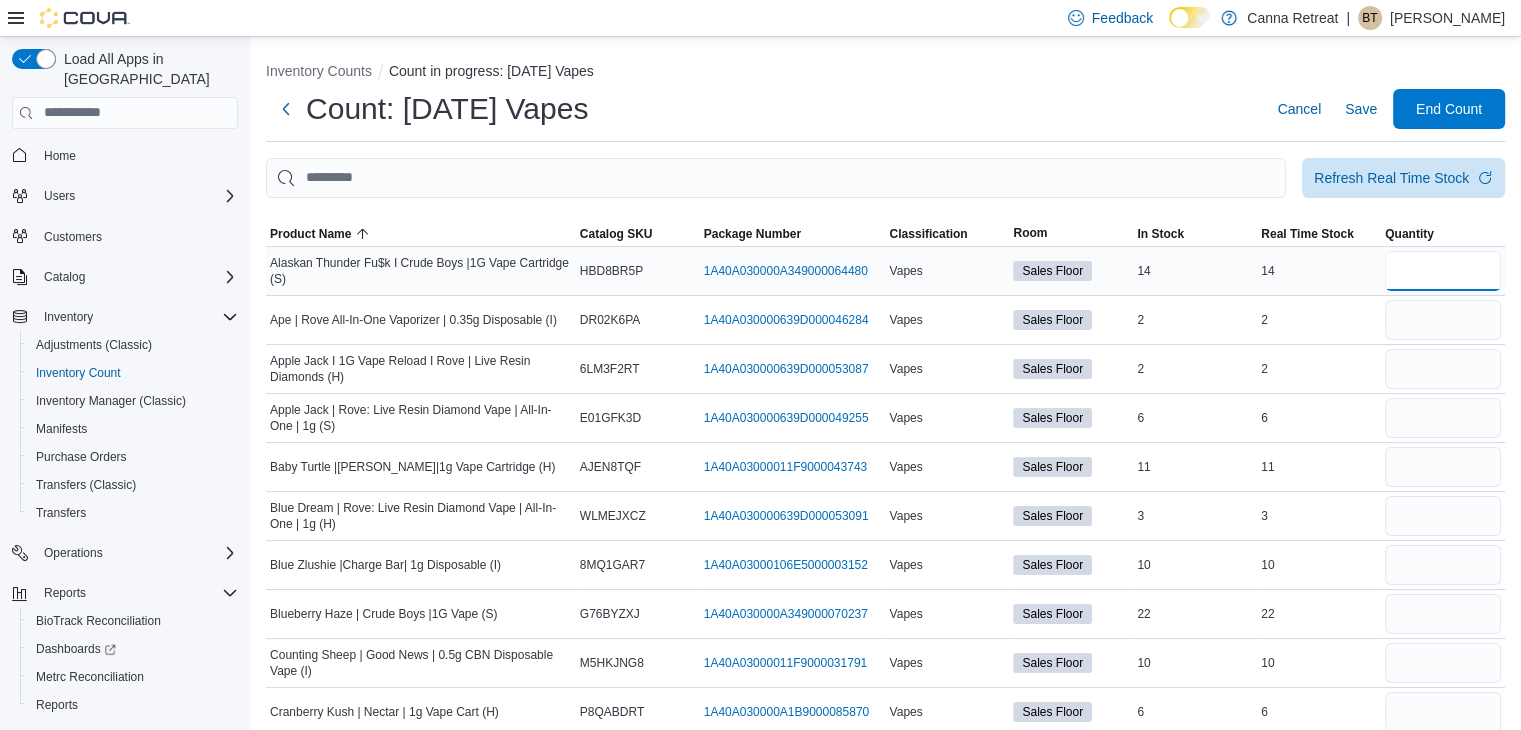 click at bounding box center (1443, 271) 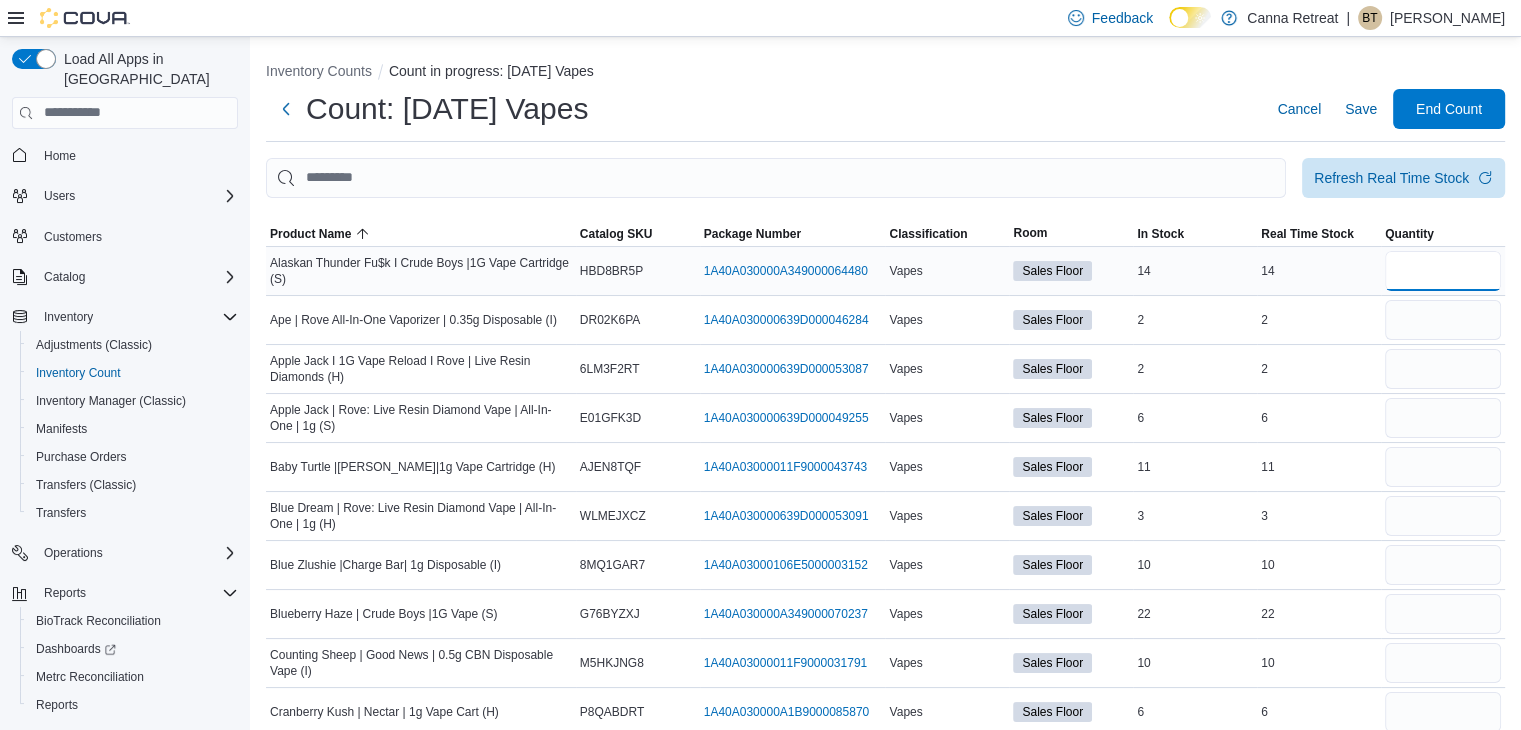type on "**" 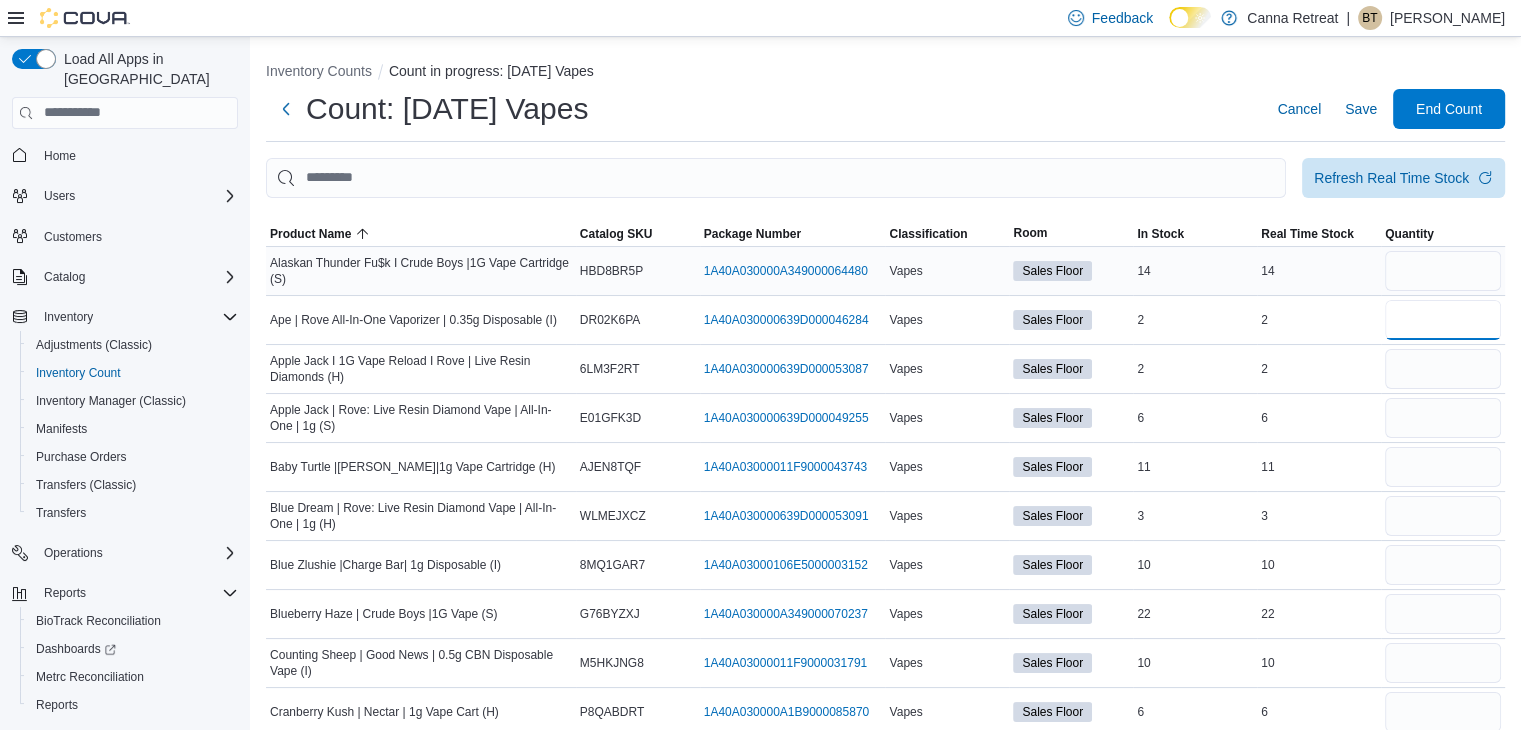 type 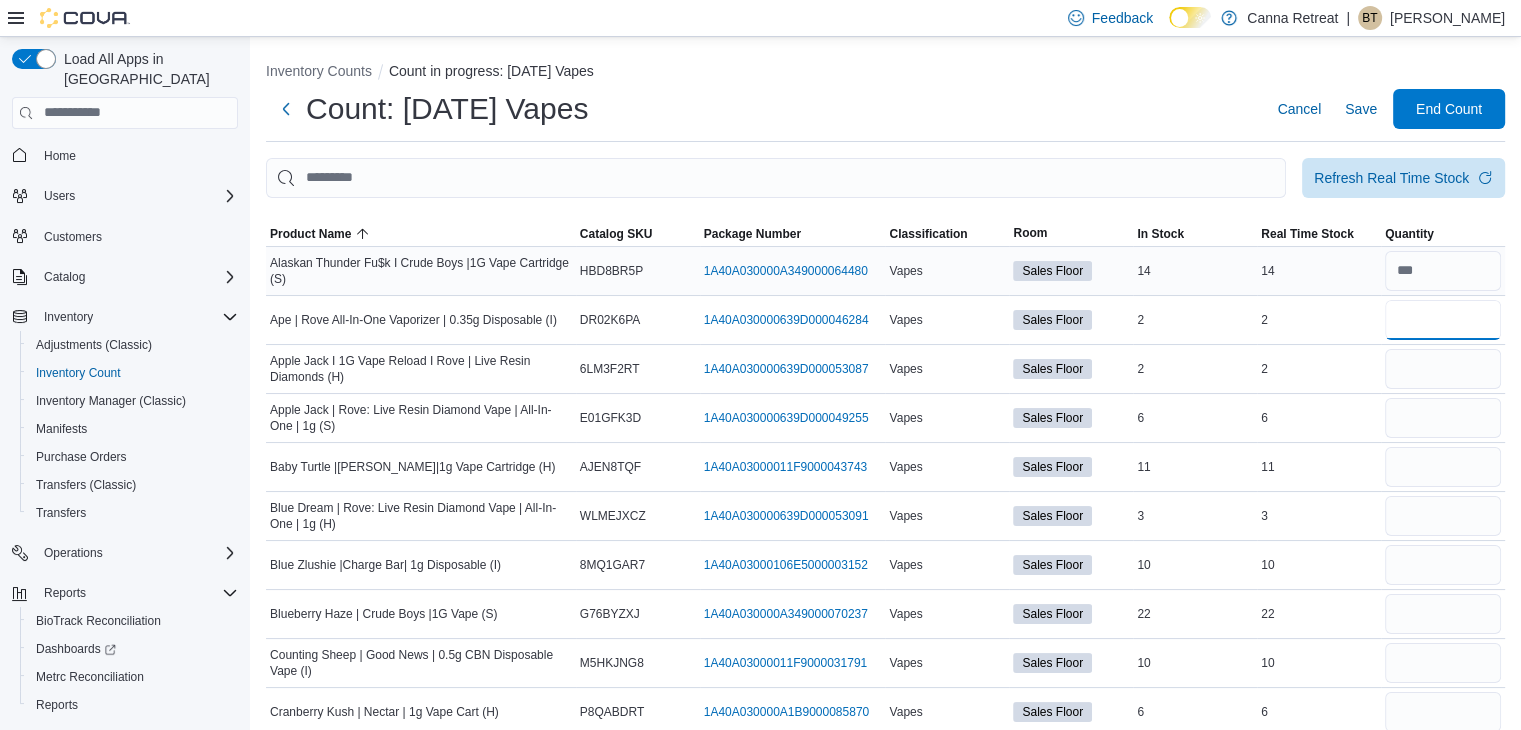 type on "*" 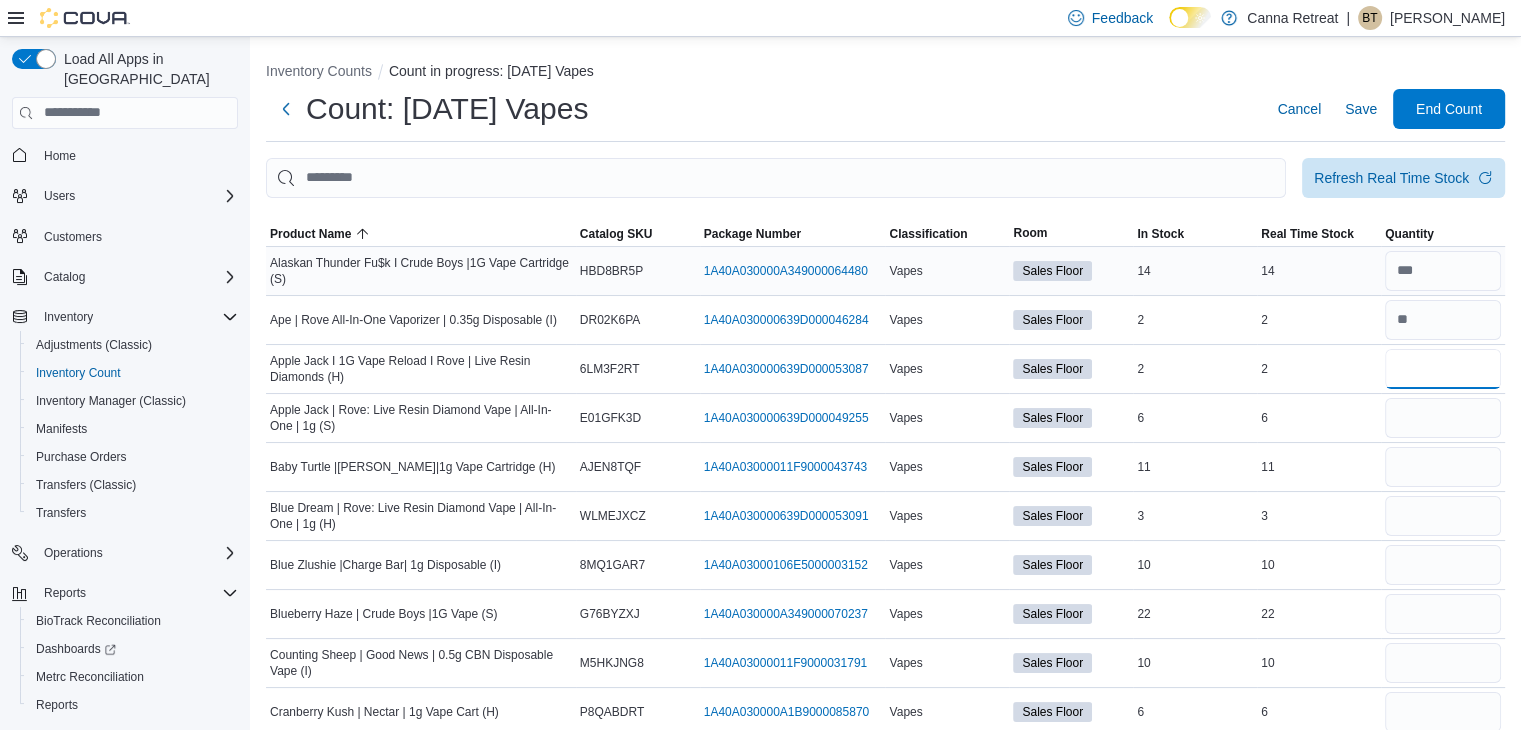 type 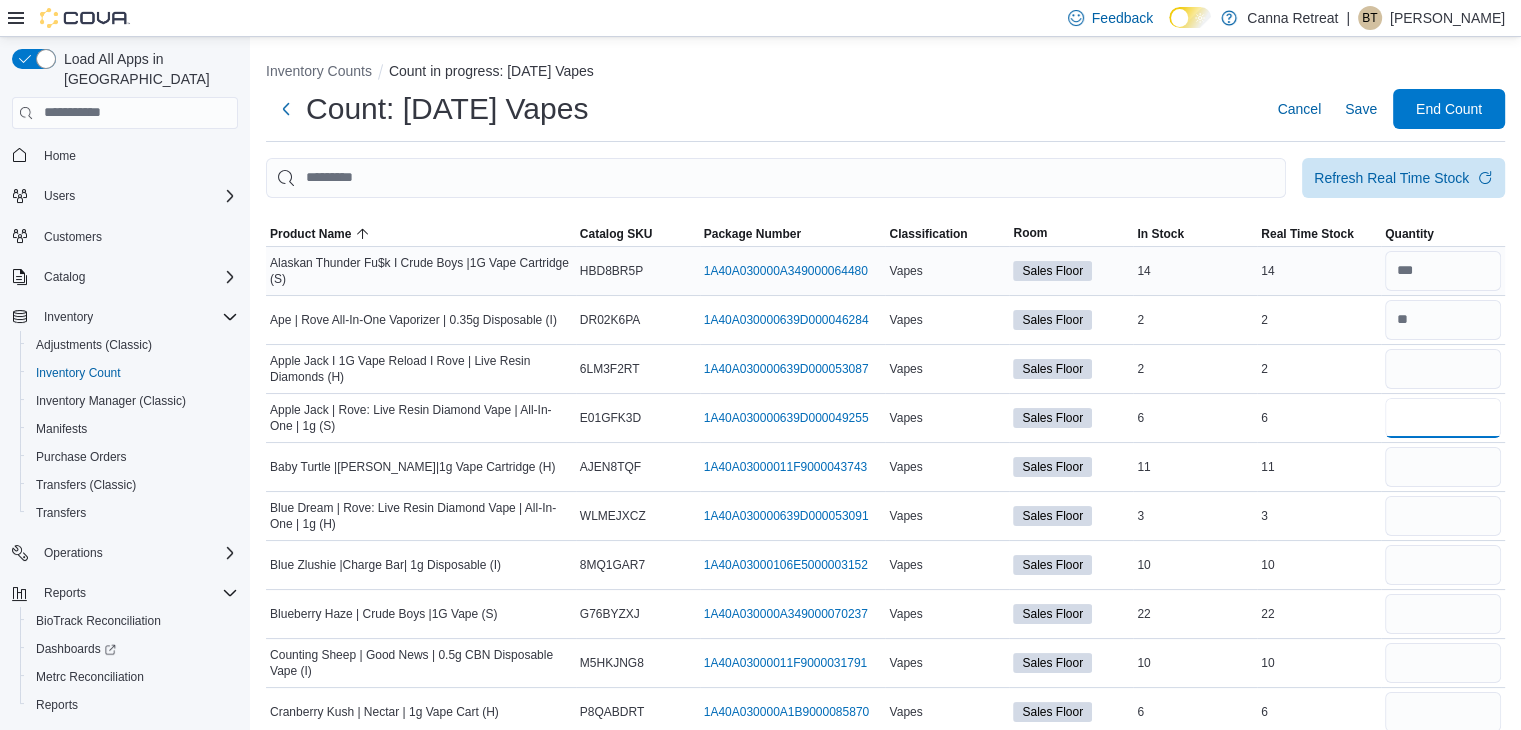 type 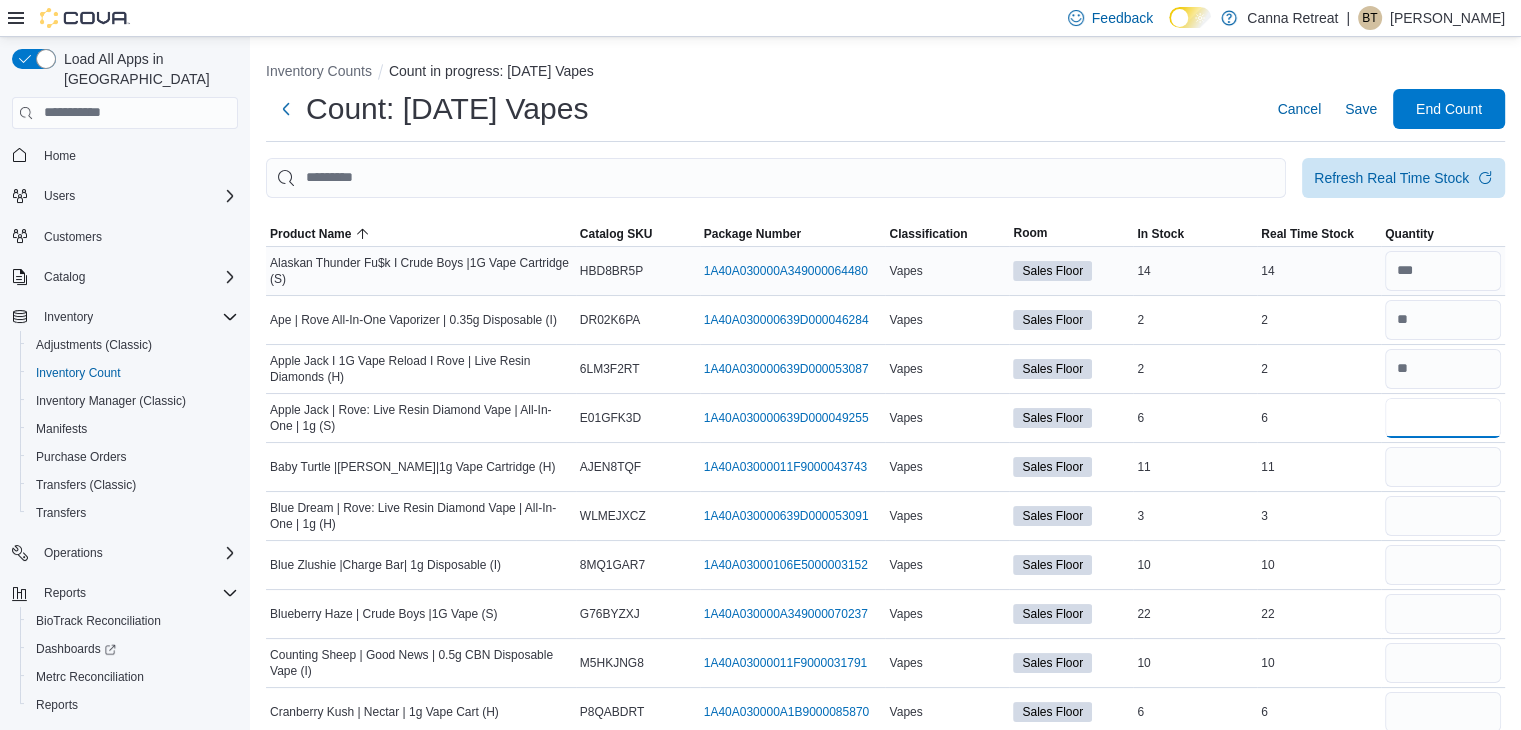 type on "*" 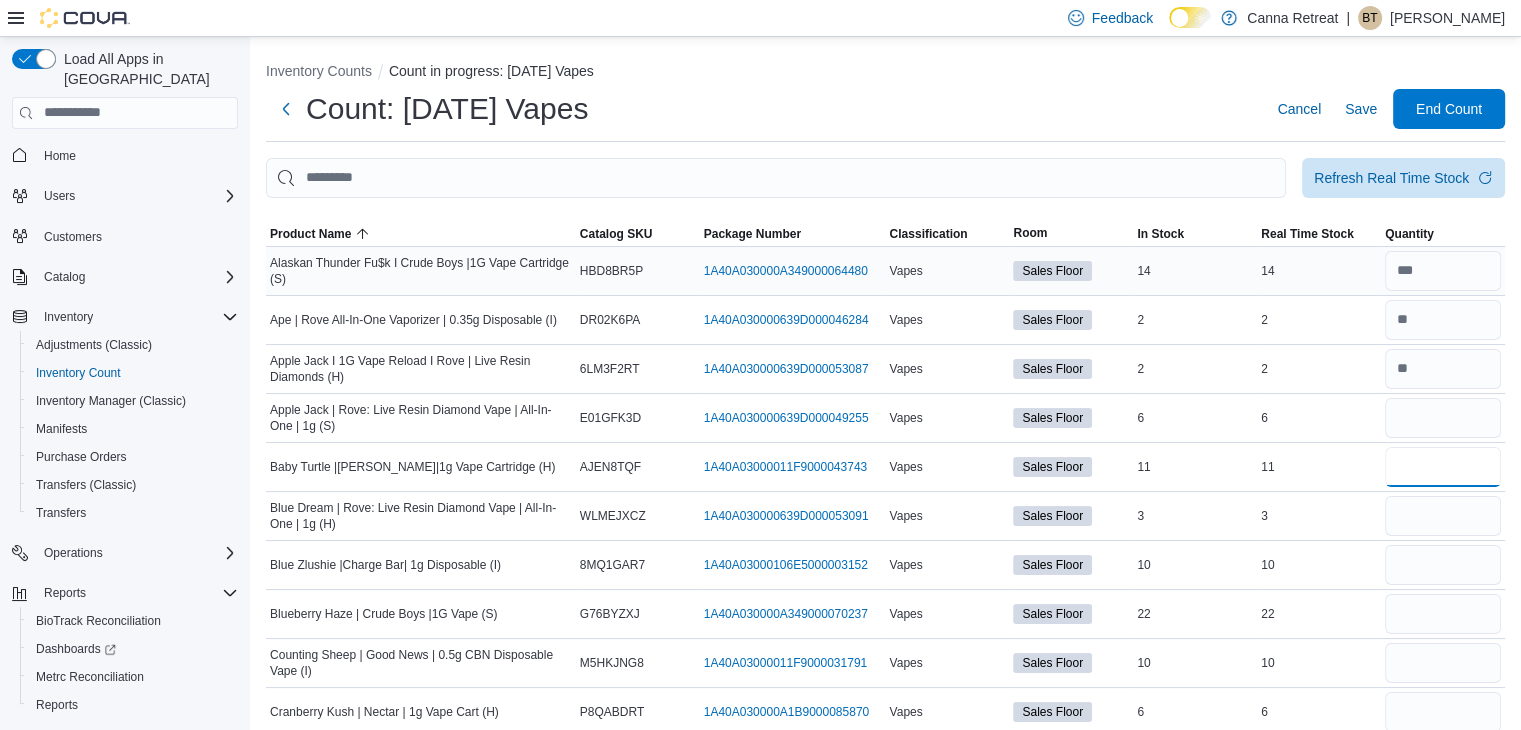 type 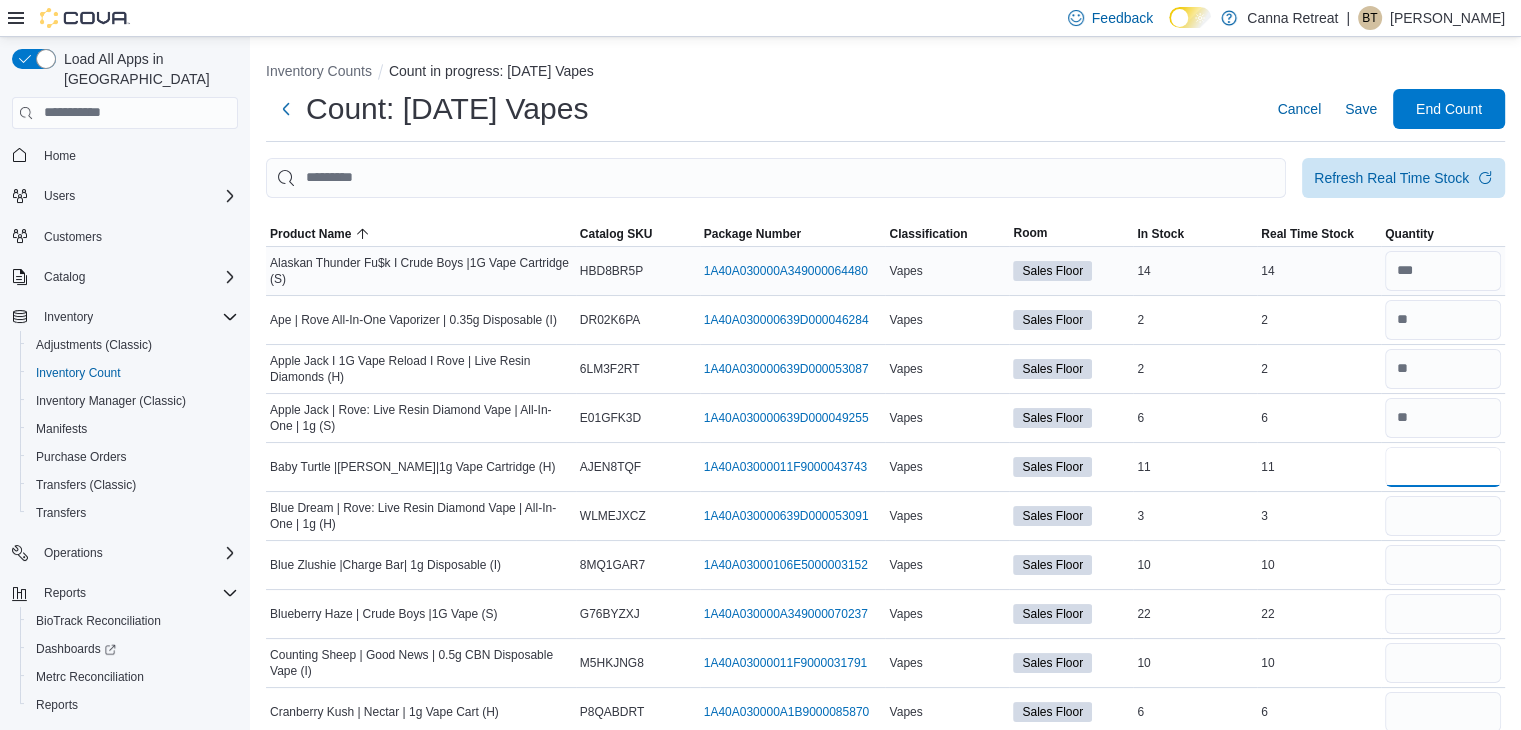 type on "**" 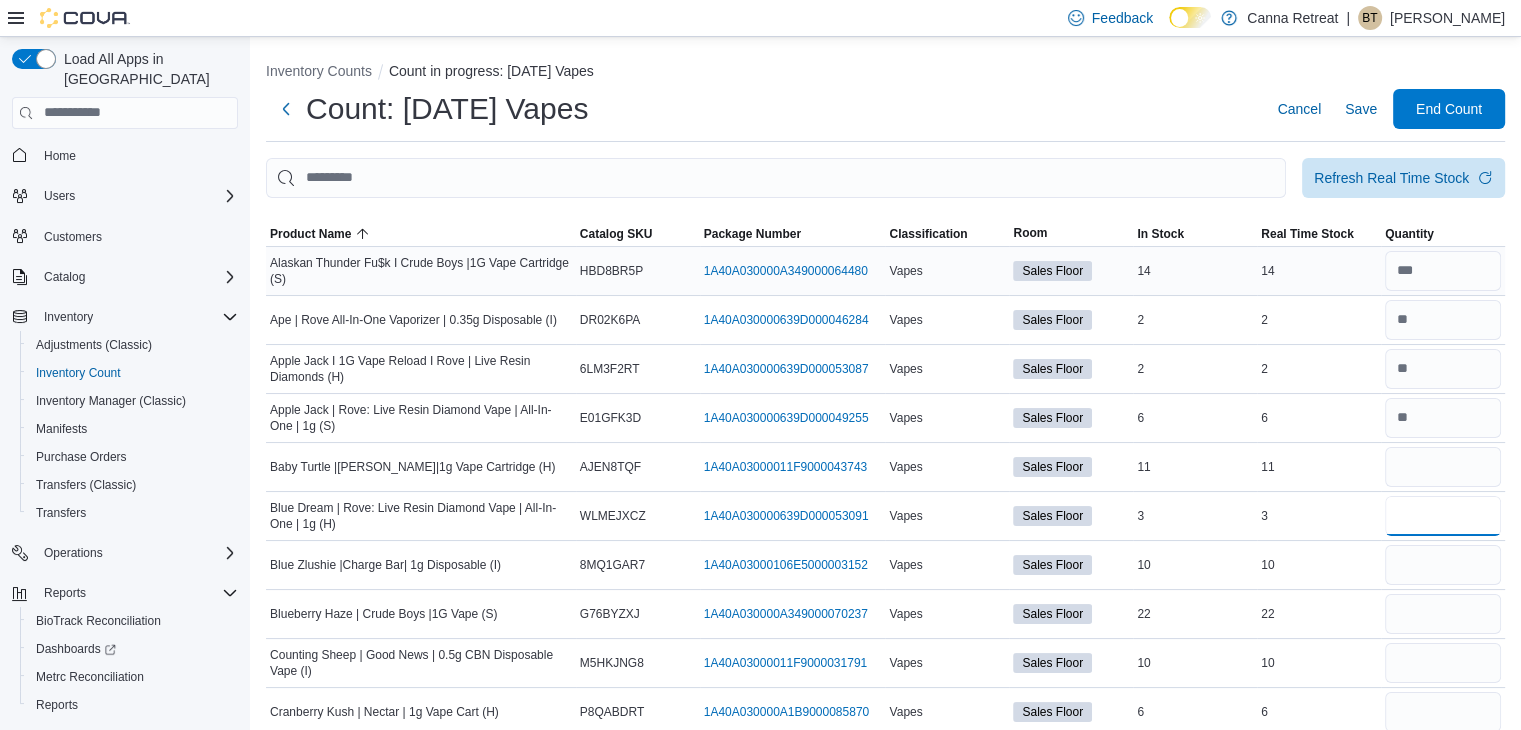 type 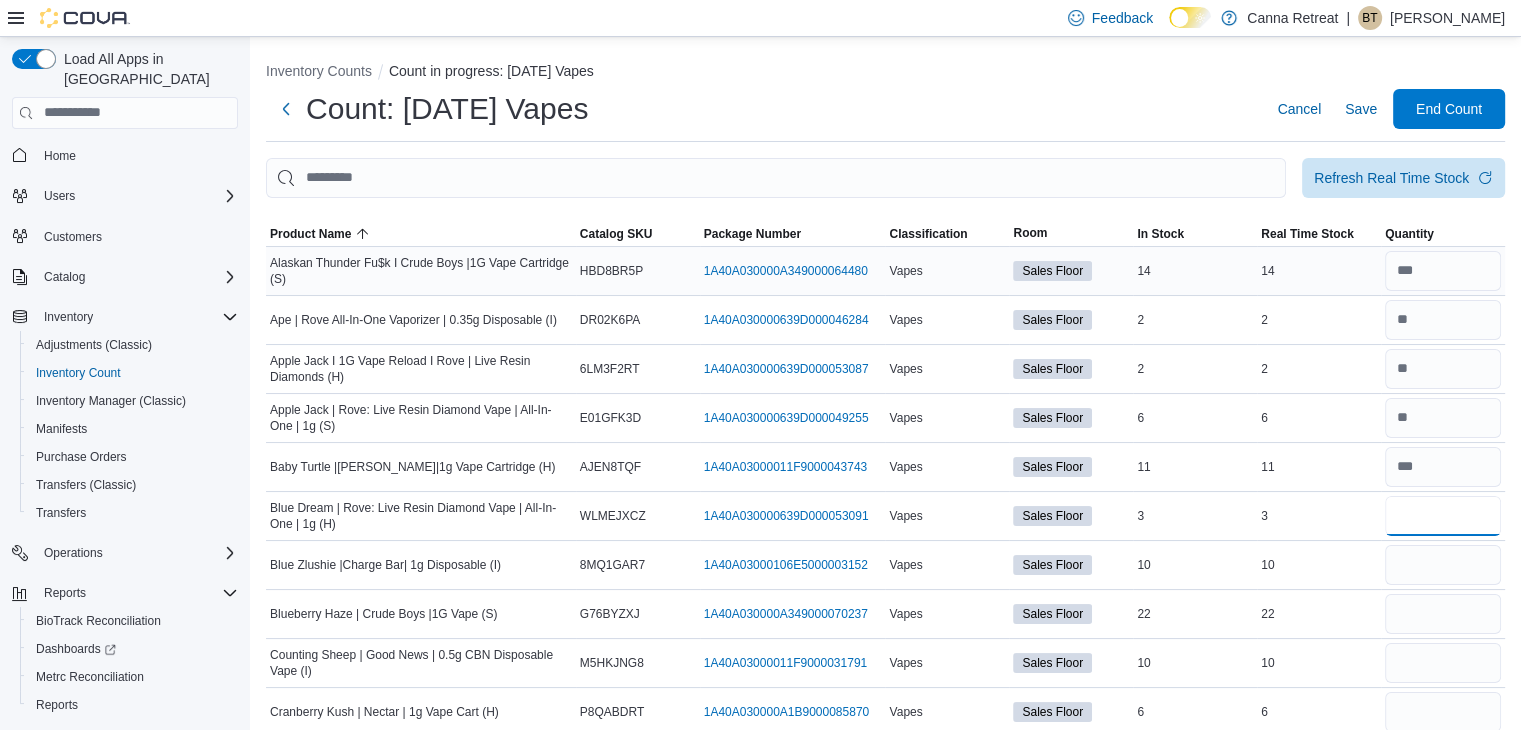 type on "*" 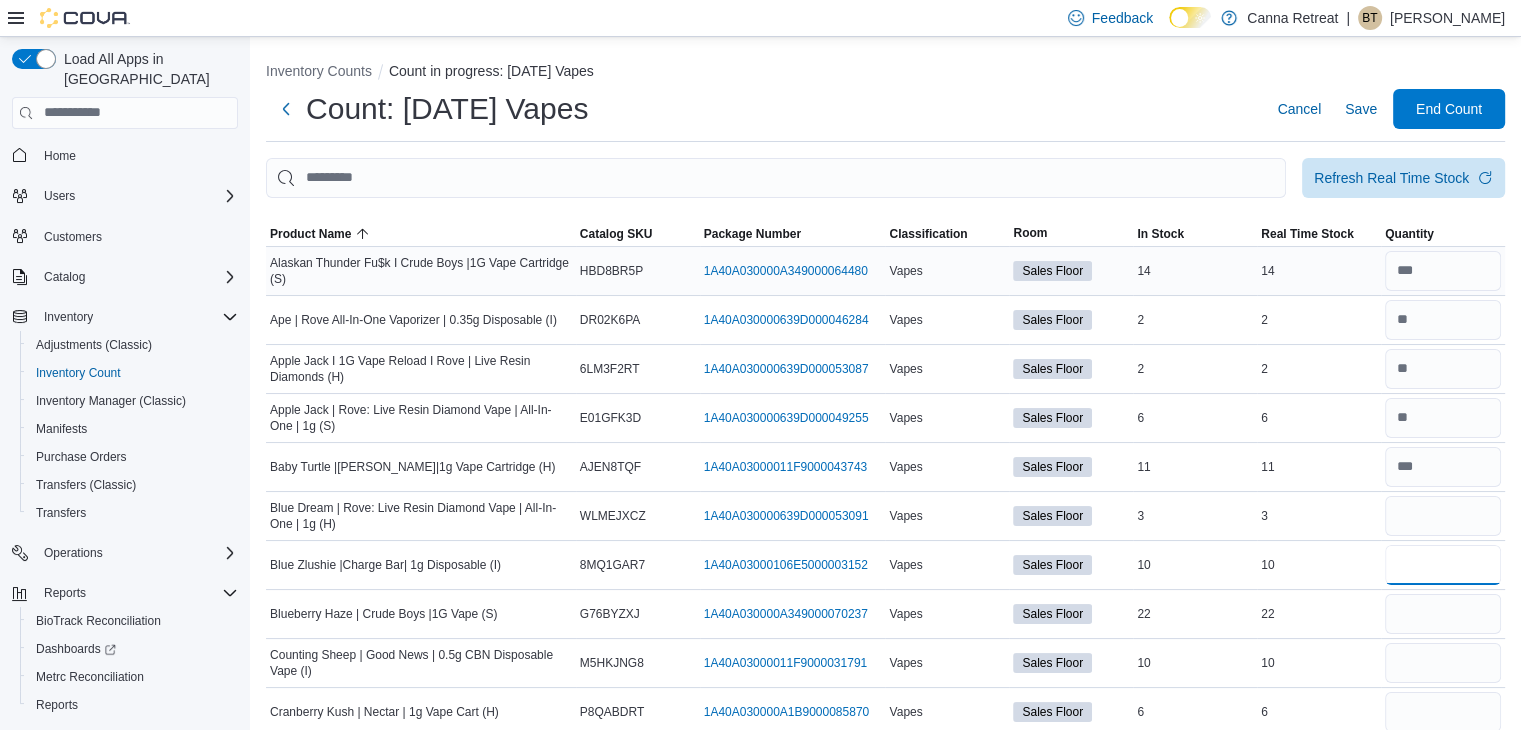 type 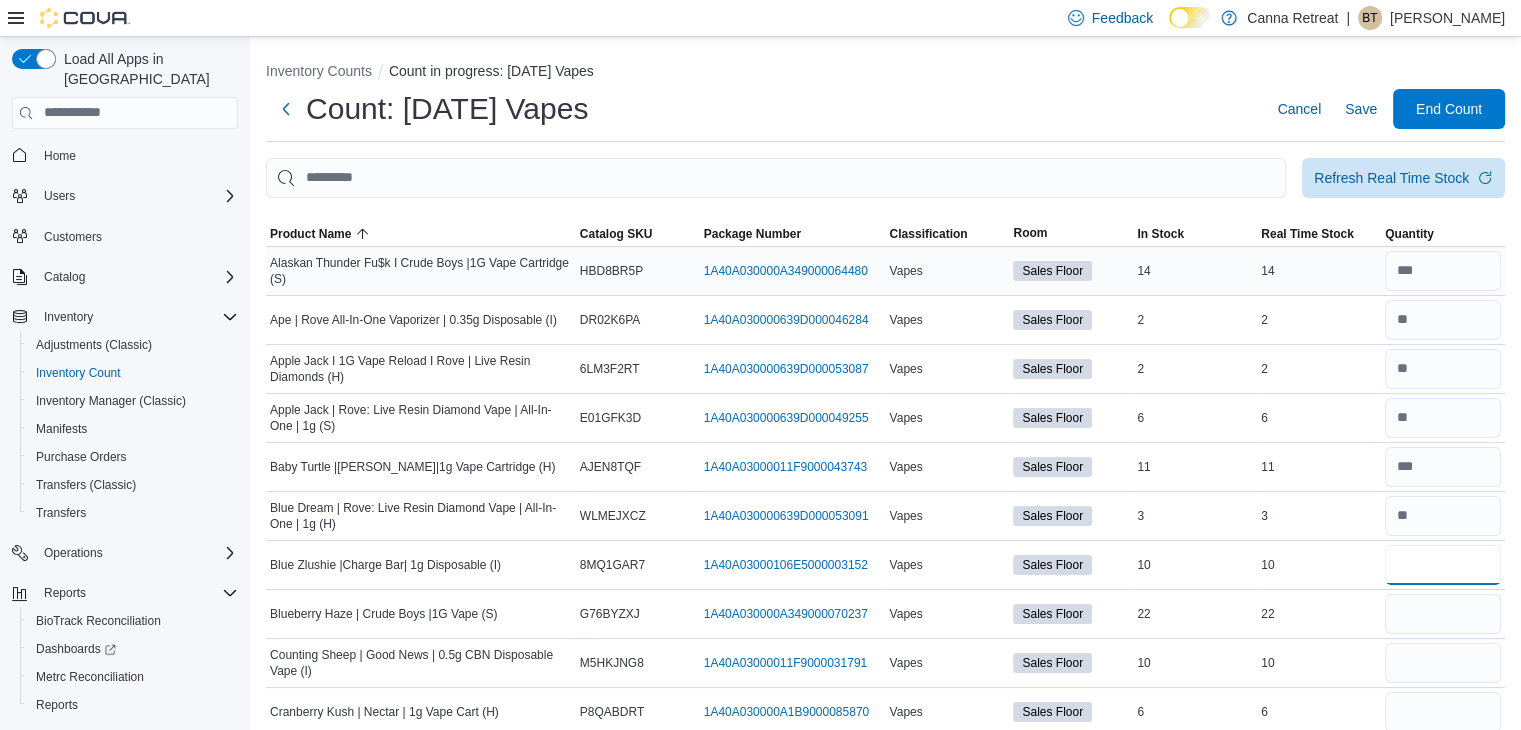 type on "**" 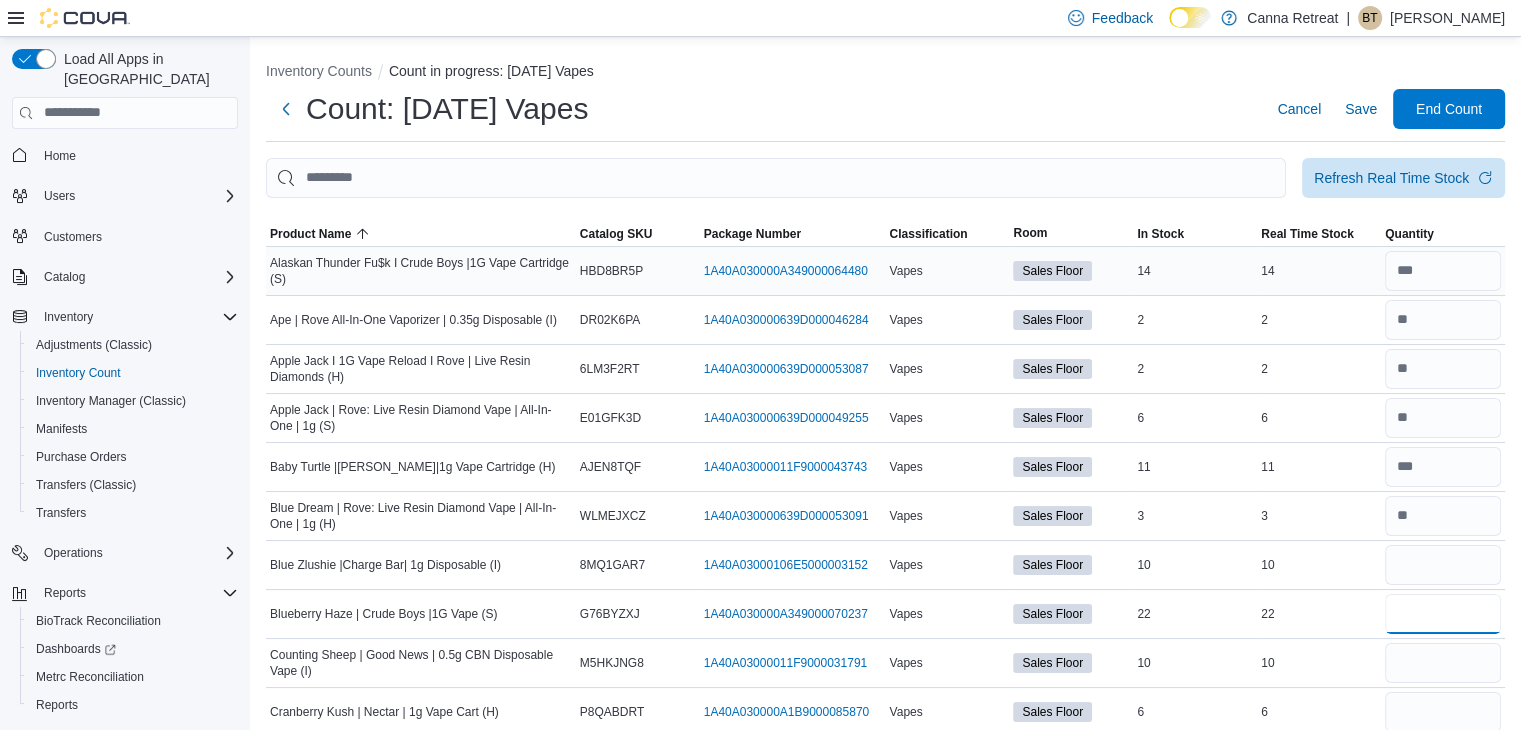 type 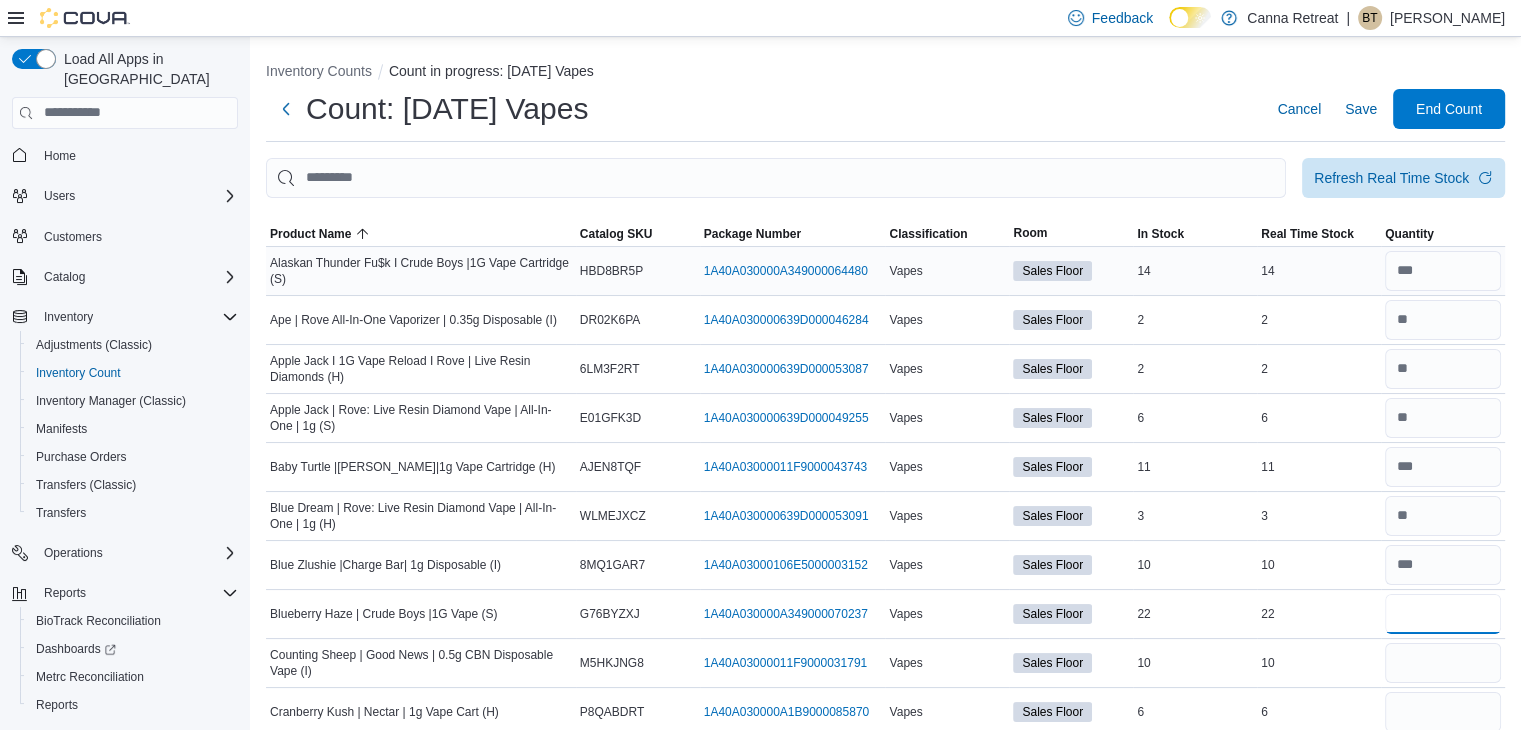 type on "**" 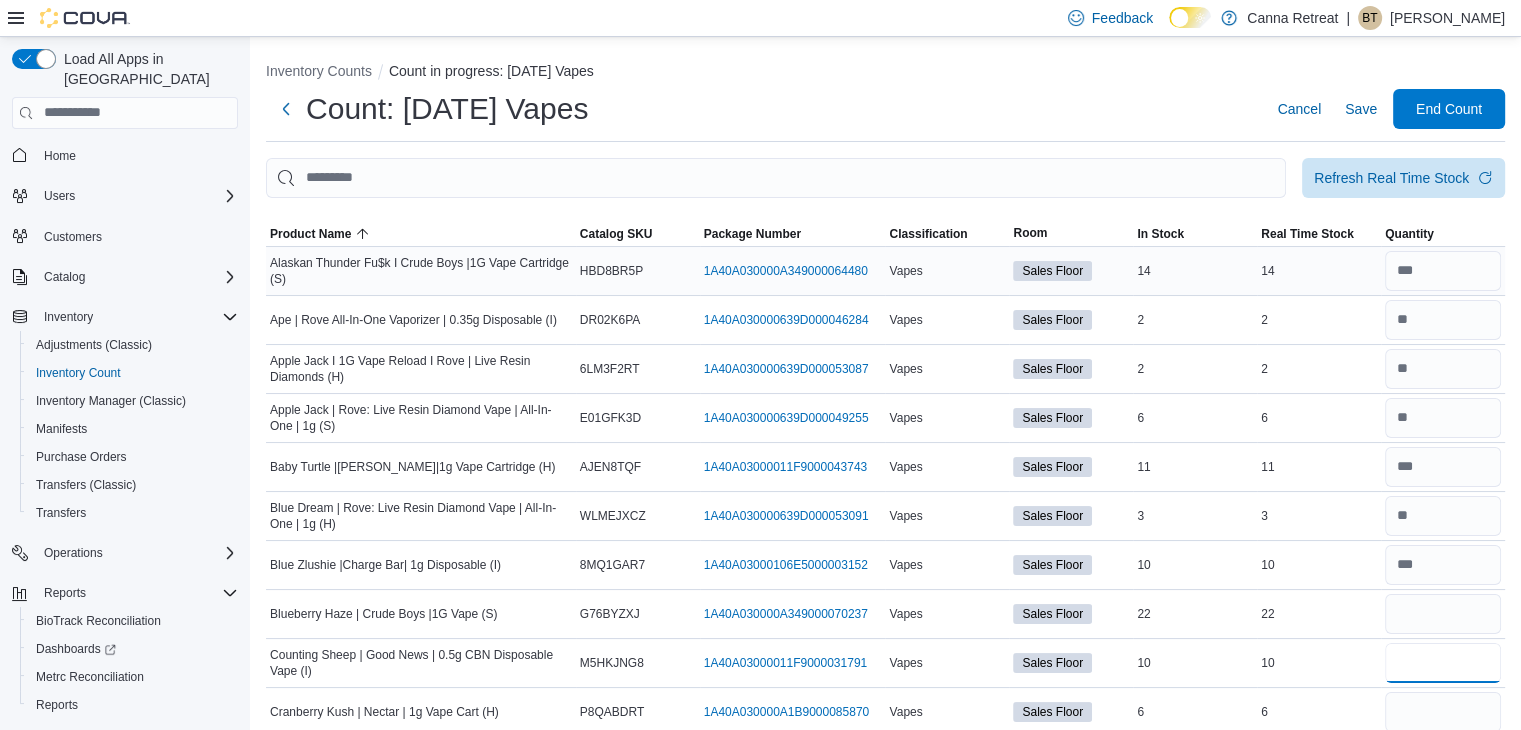type 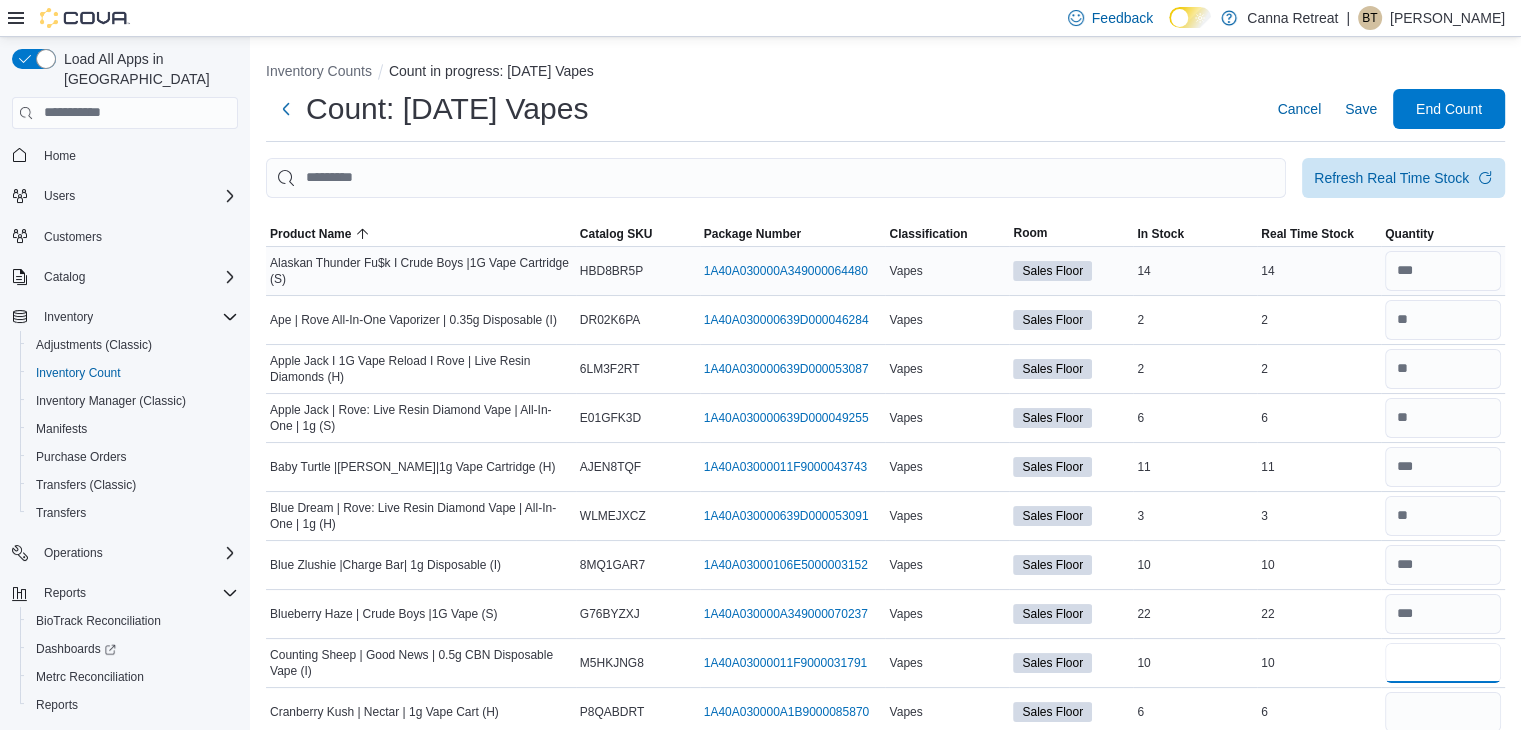 type on "**" 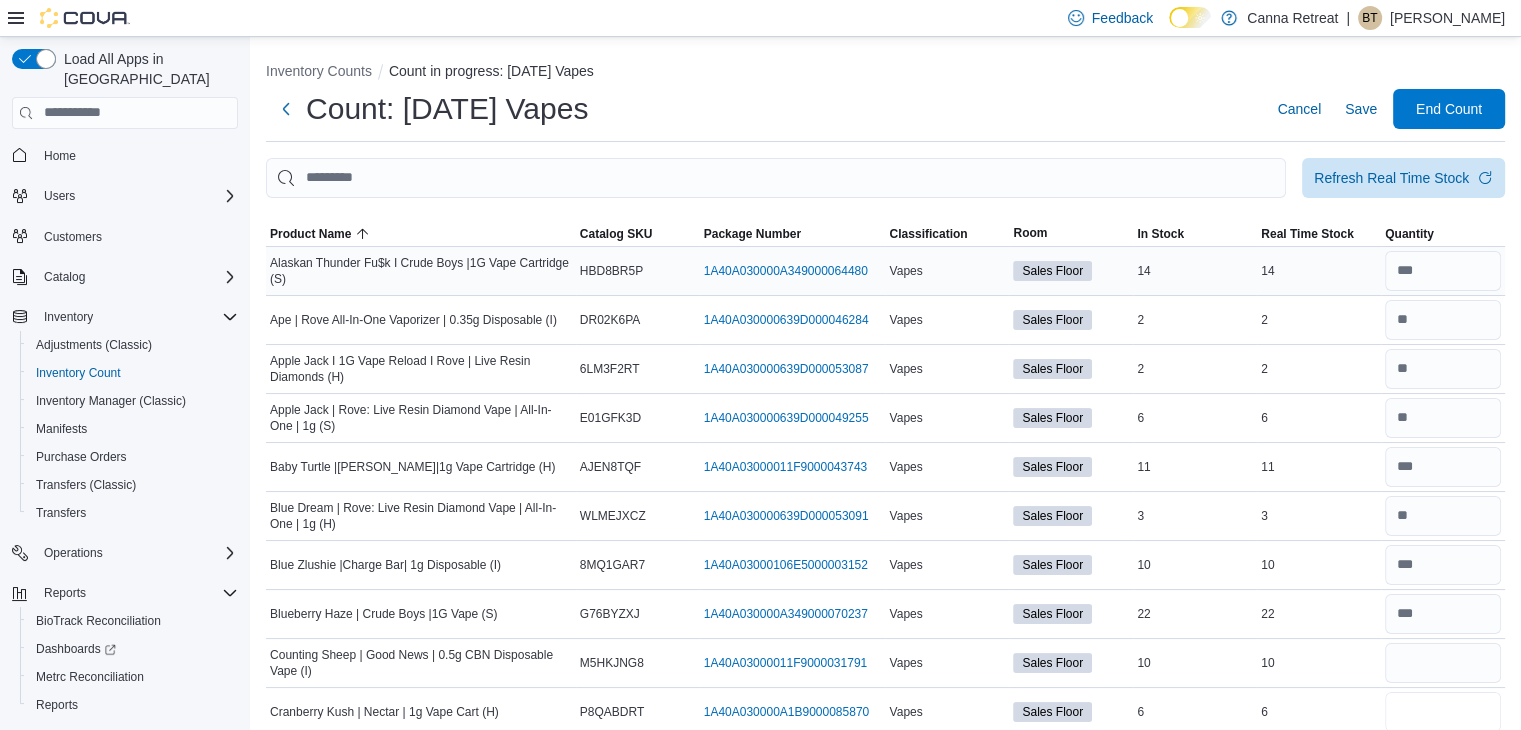 type 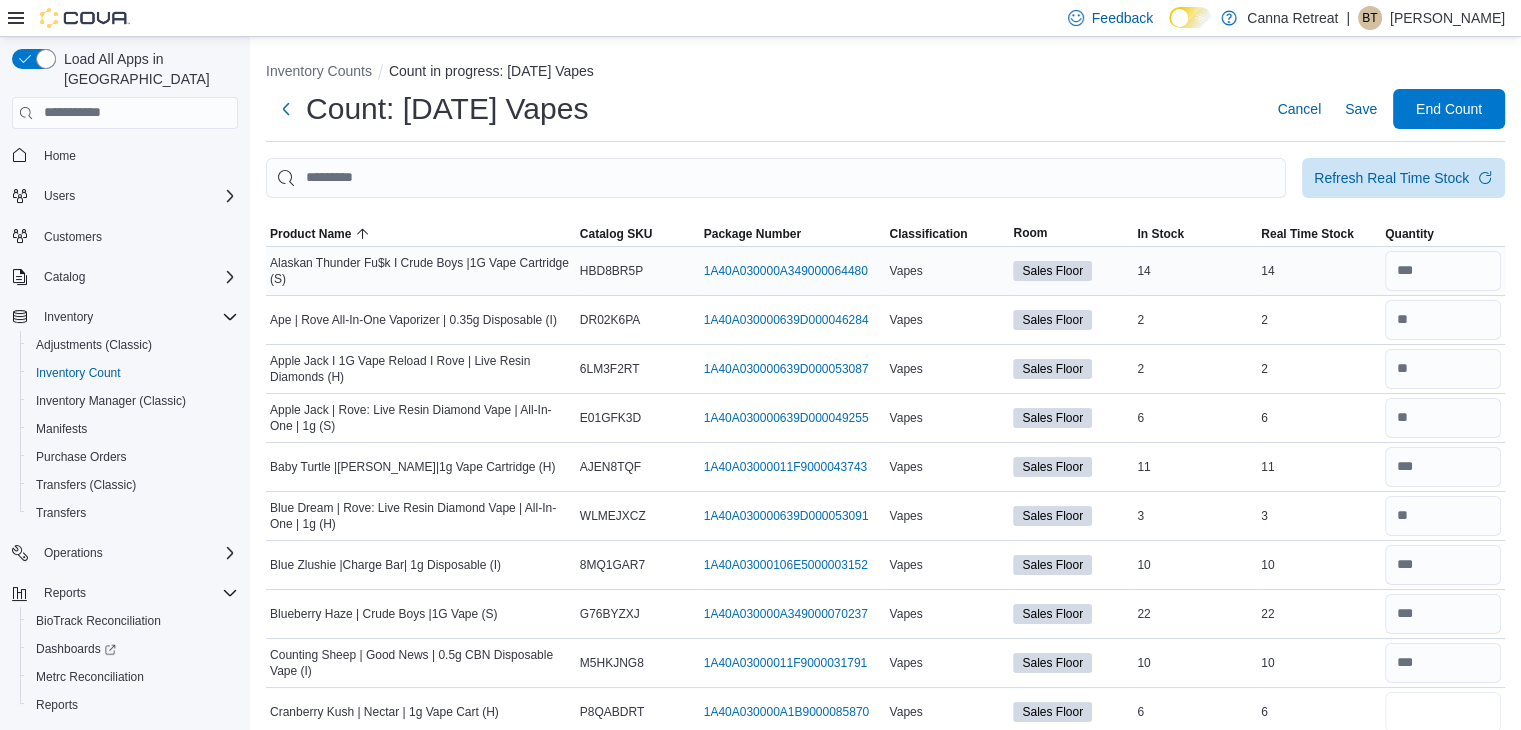 type on "*" 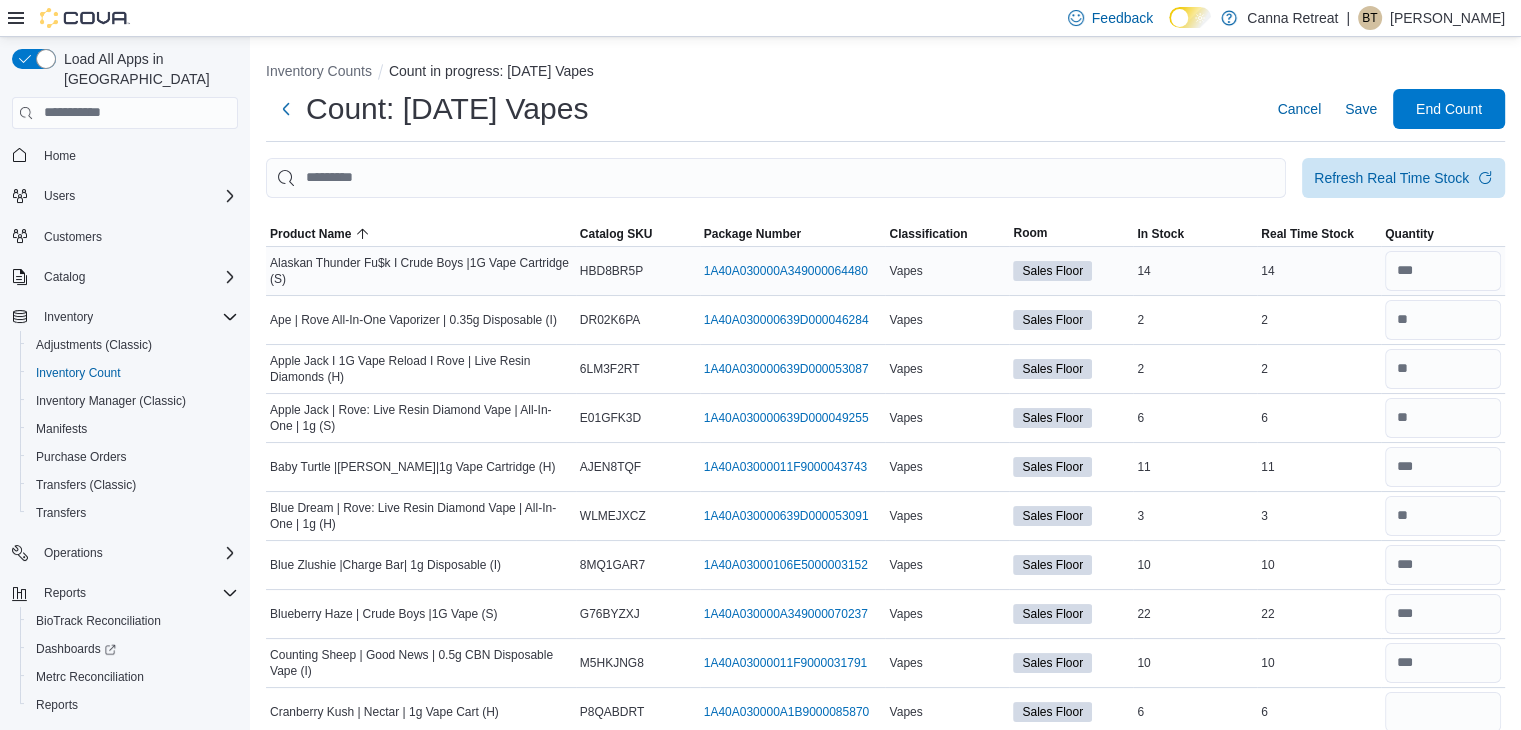 type 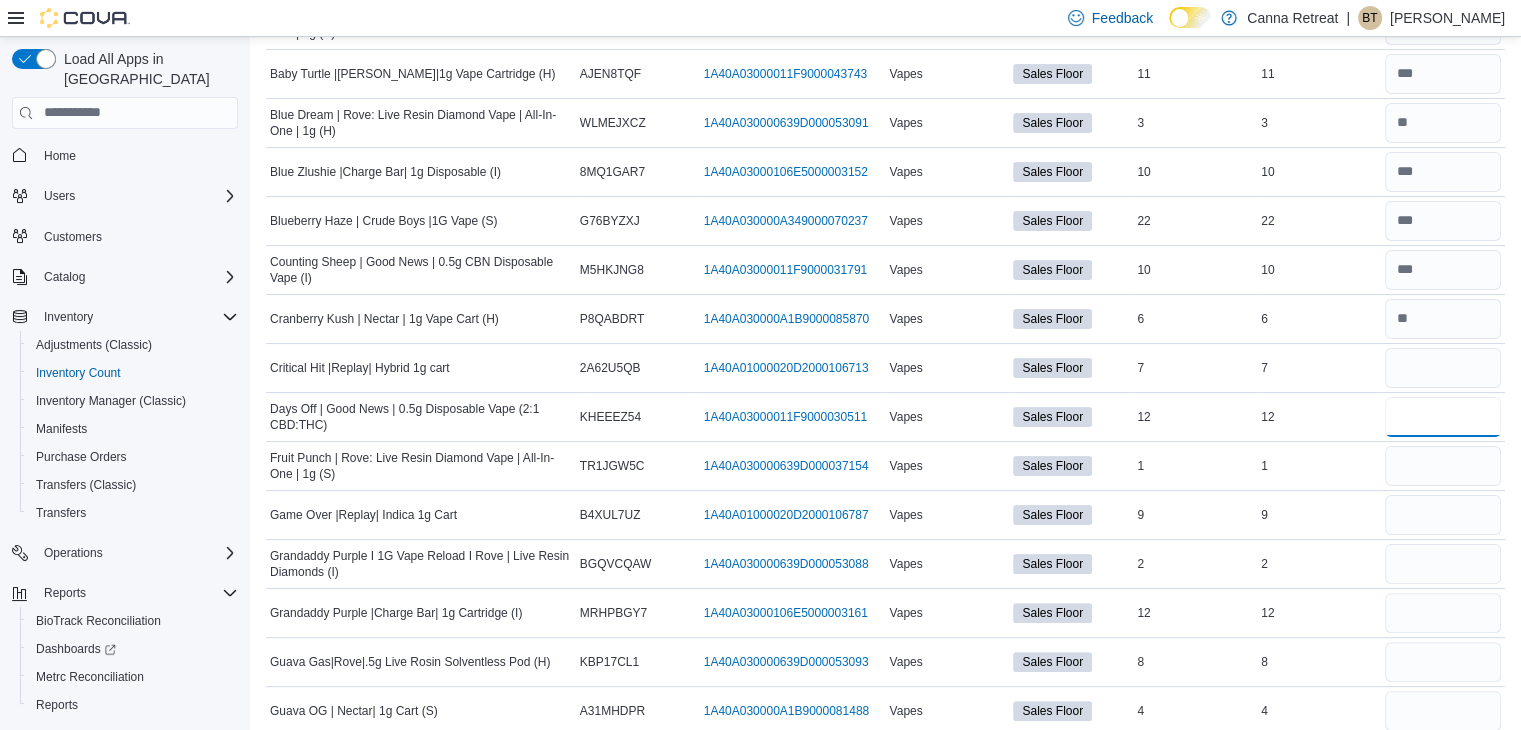 type 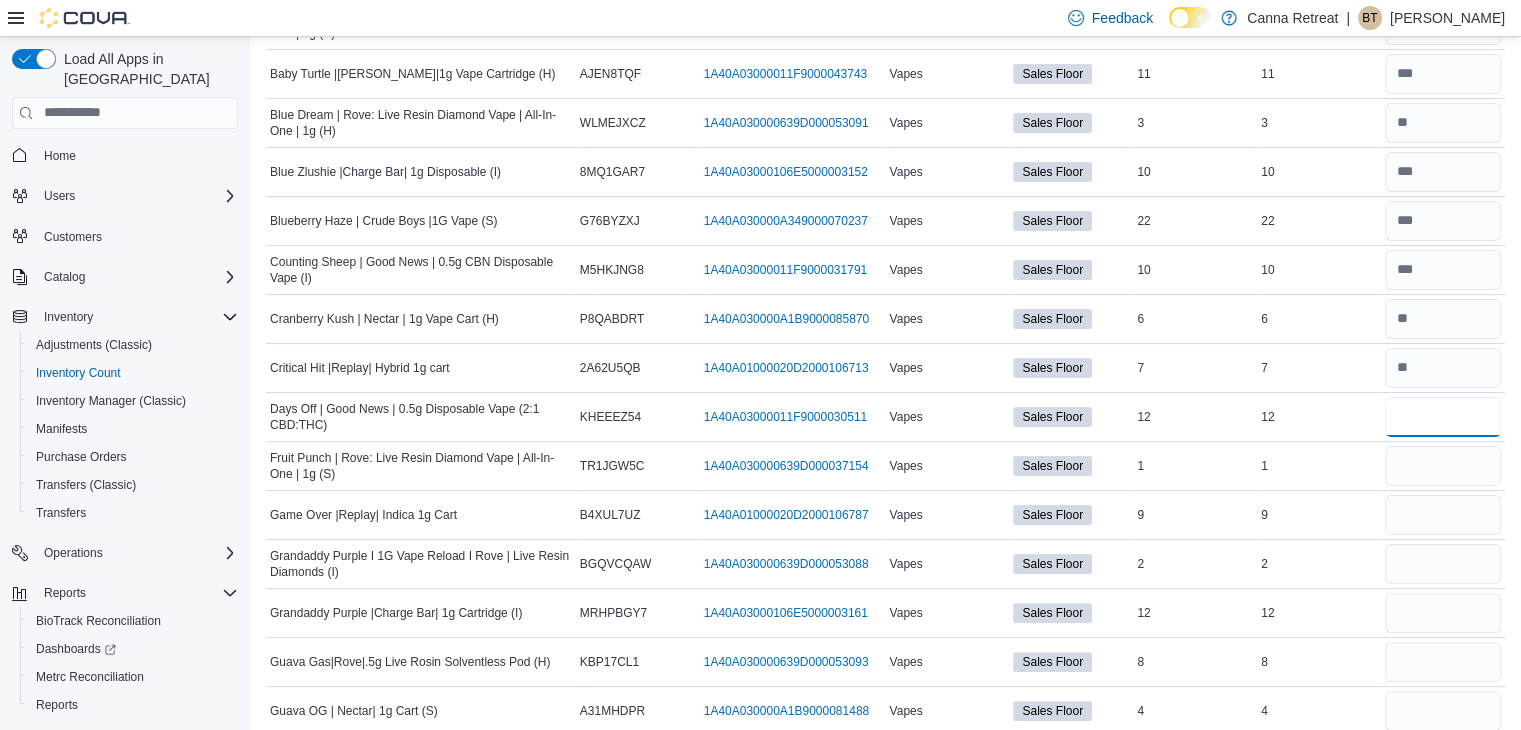 type on "**" 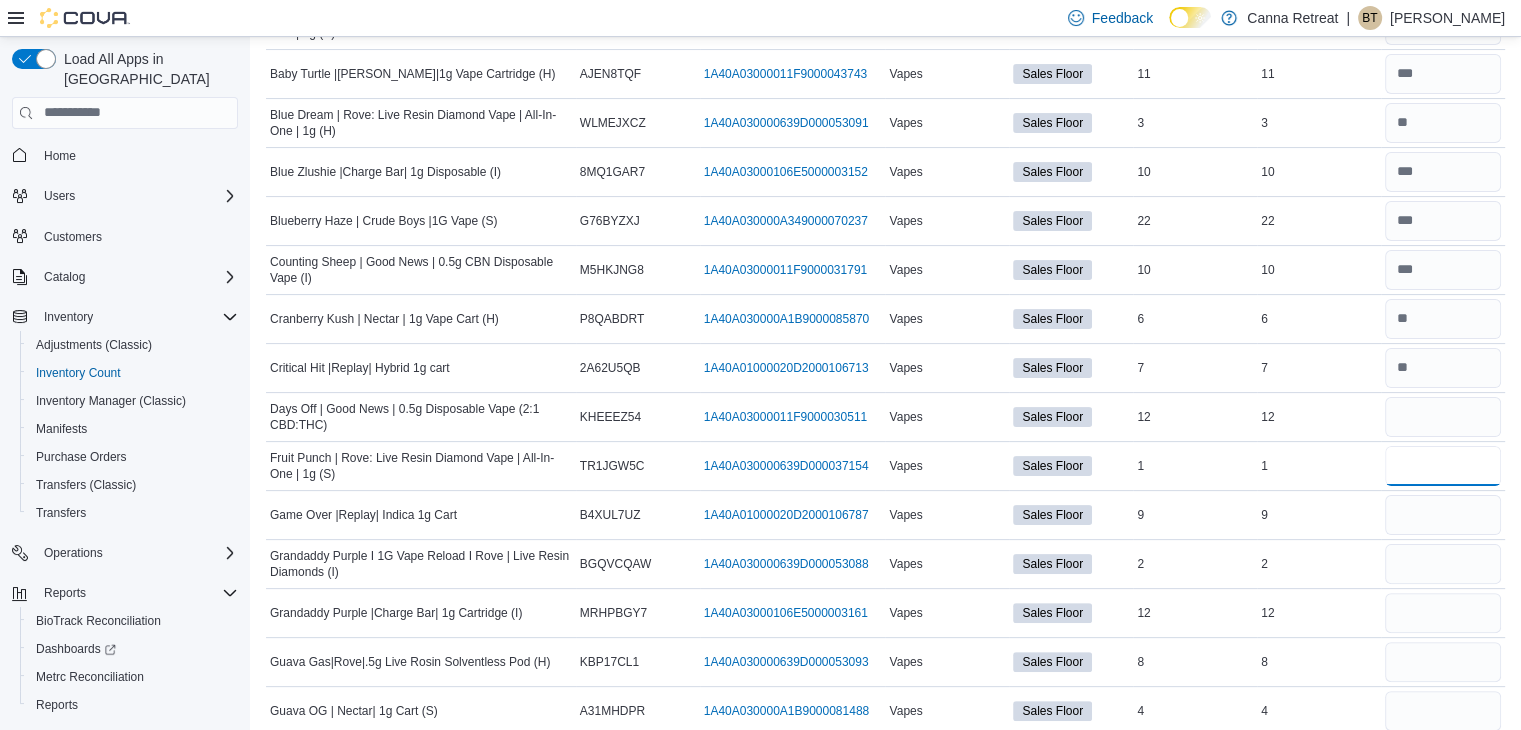type 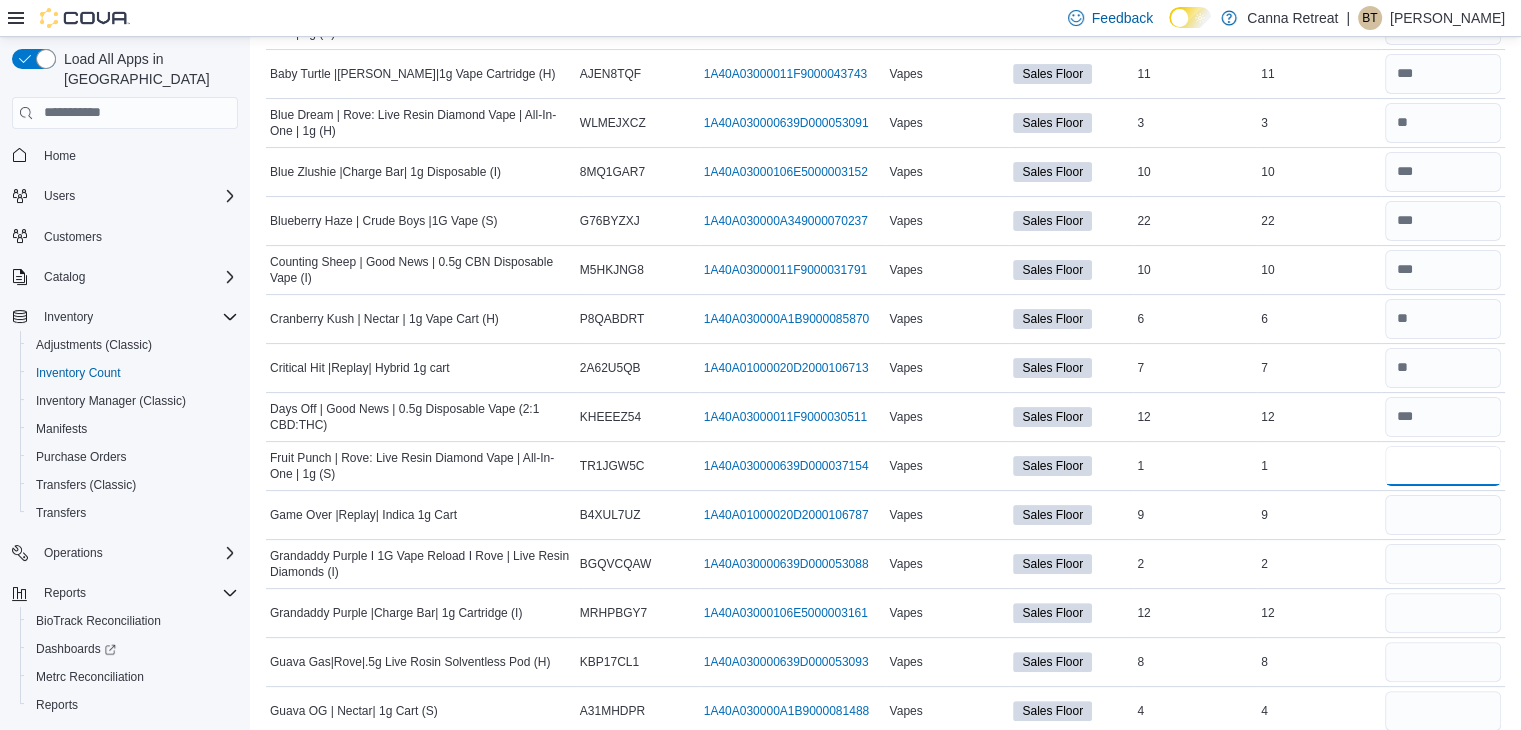 type on "*" 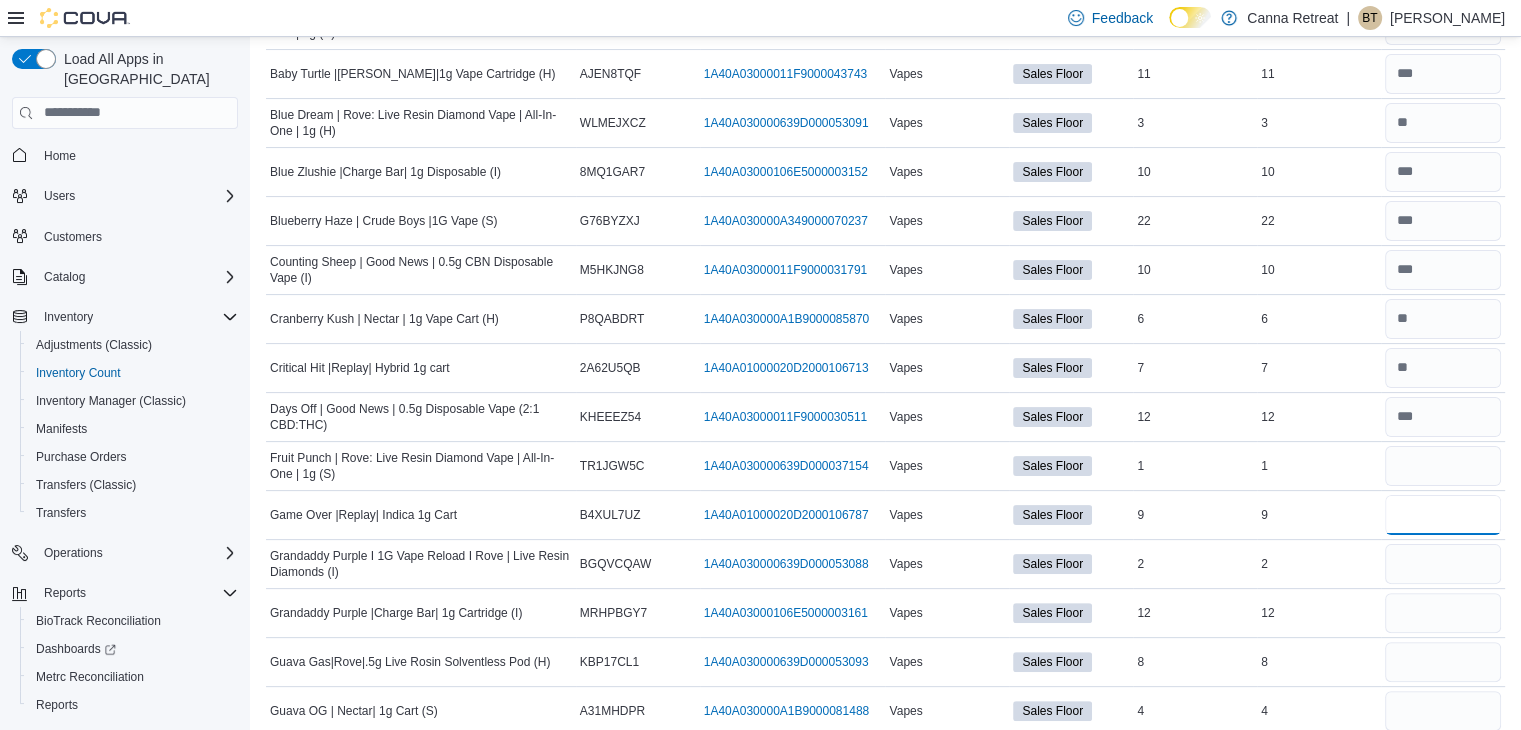 type 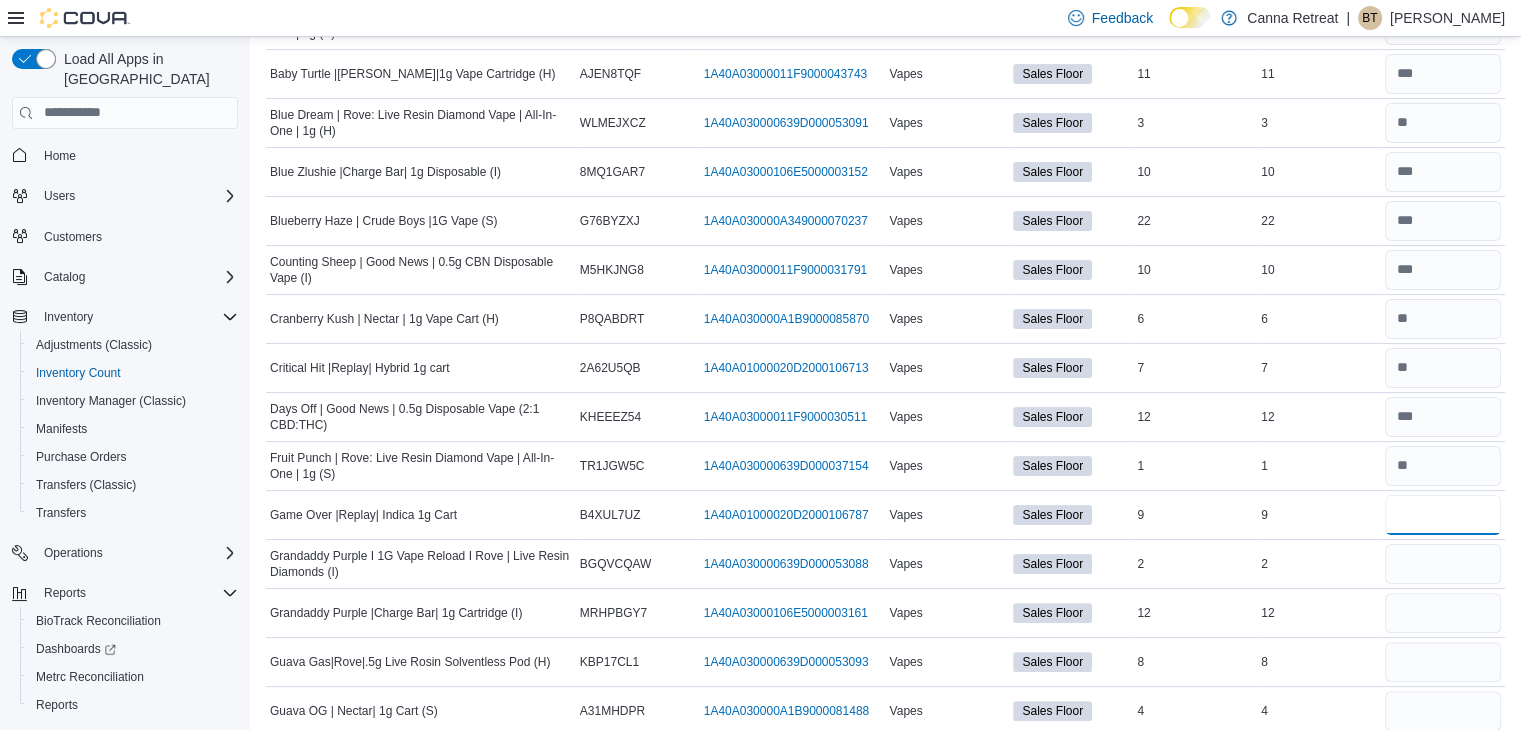 type on "**" 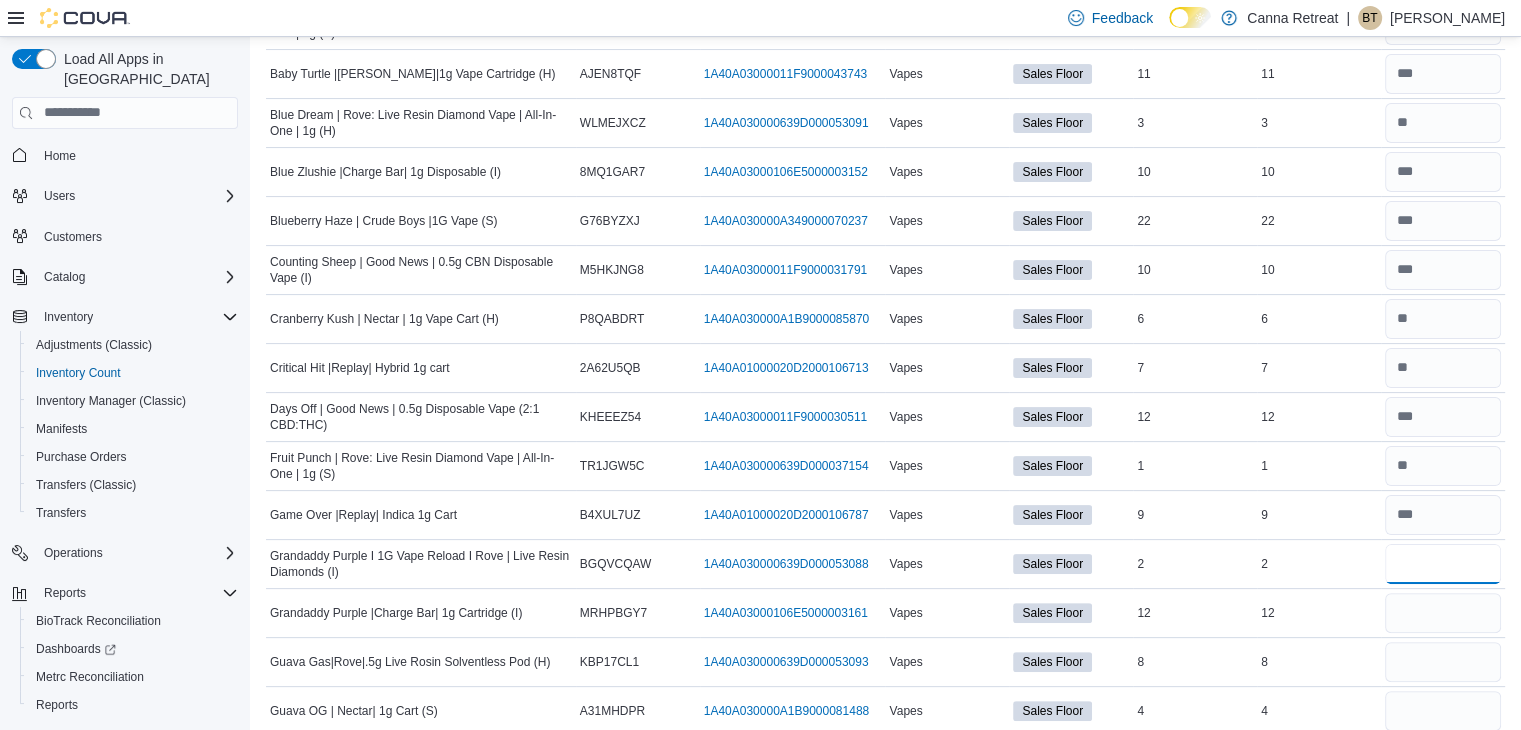 click at bounding box center (1443, 564) 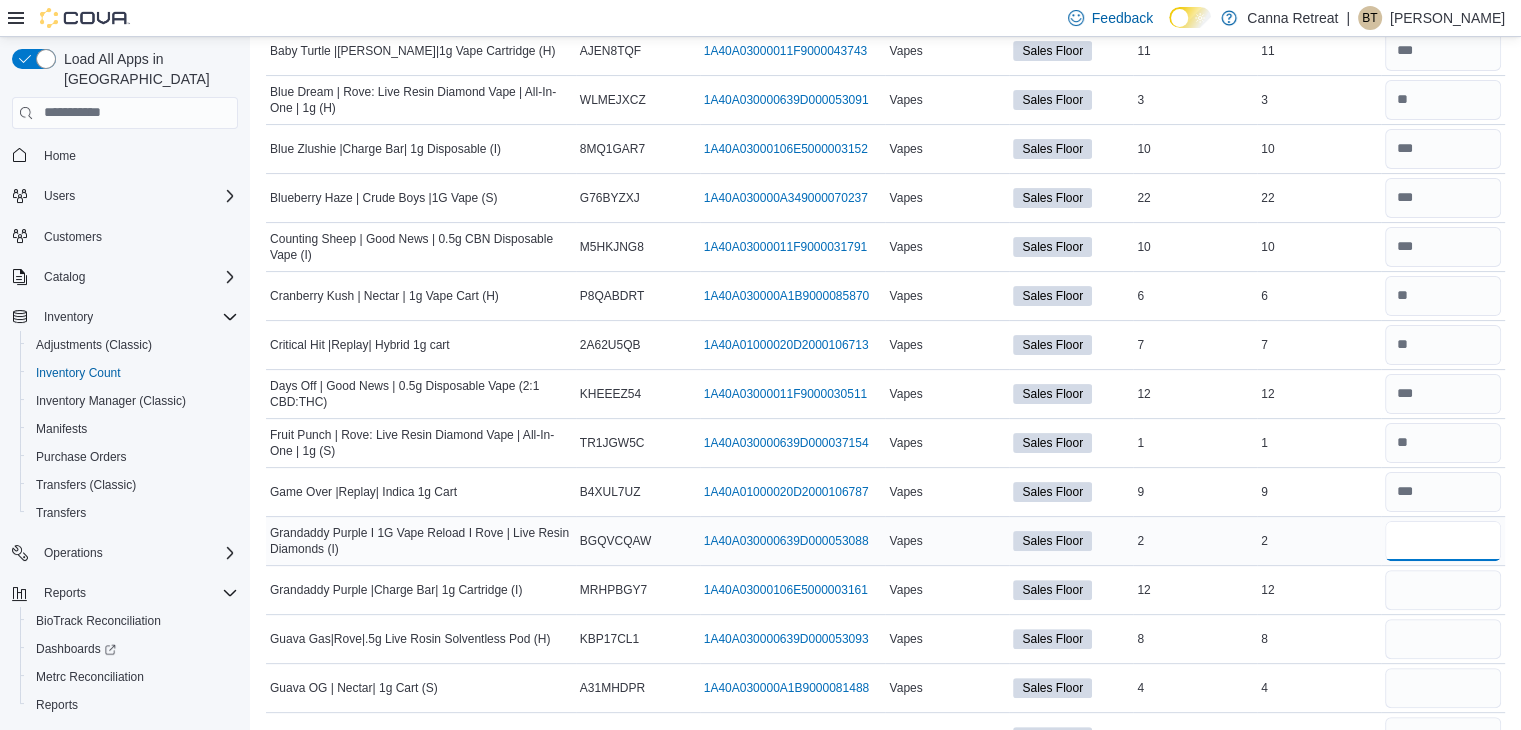scroll, scrollTop: 414, scrollLeft: 0, axis: vertical 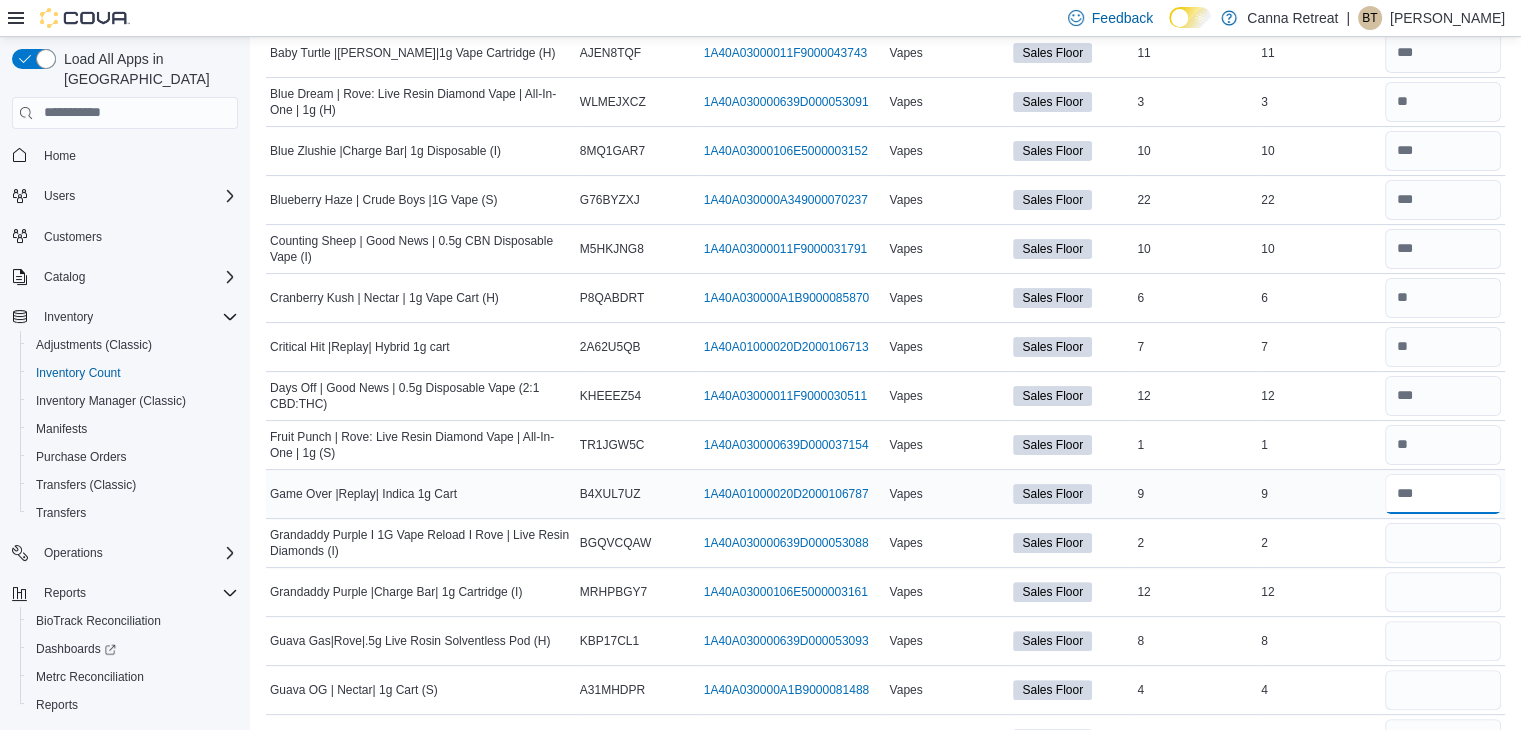 click at bounding box center (1443, 494) 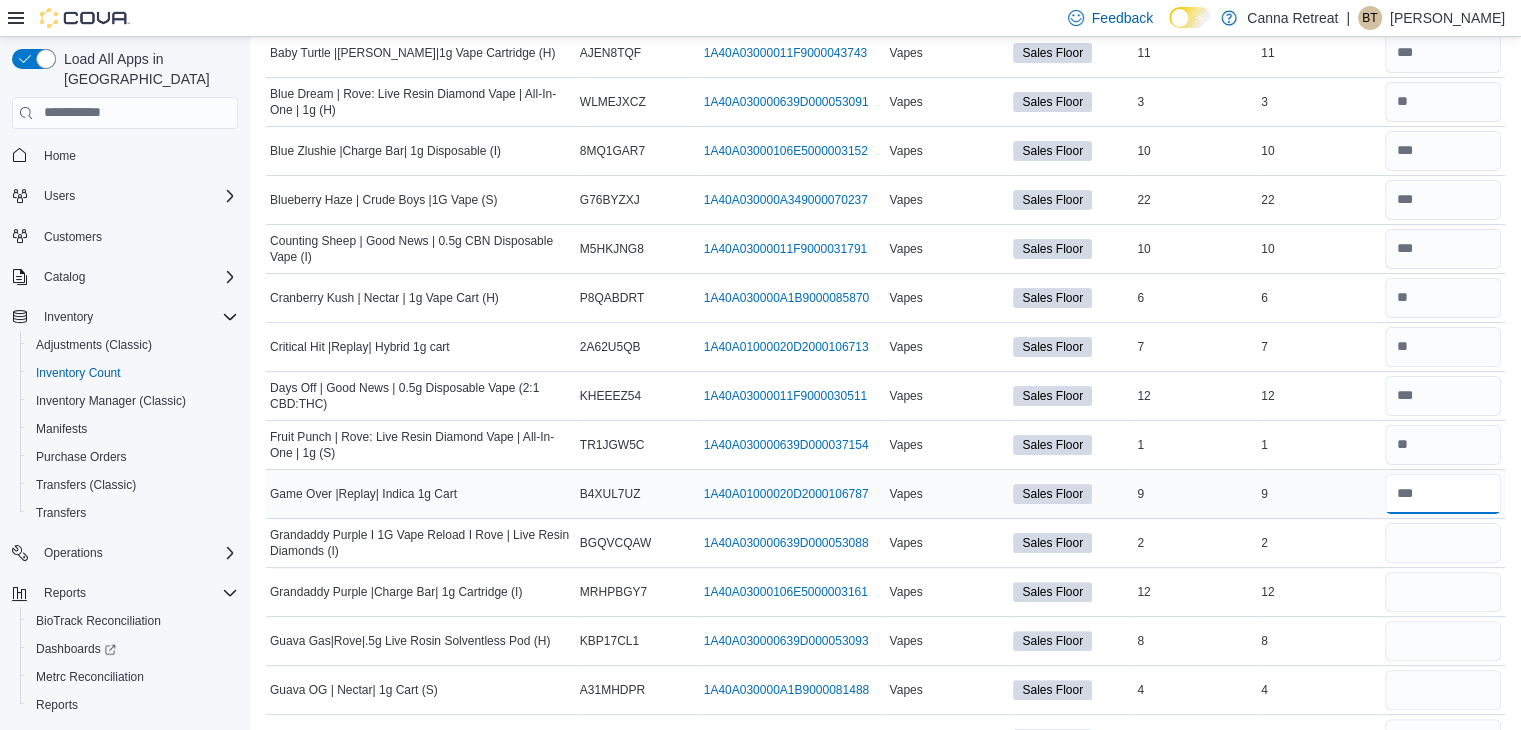 type on "*" 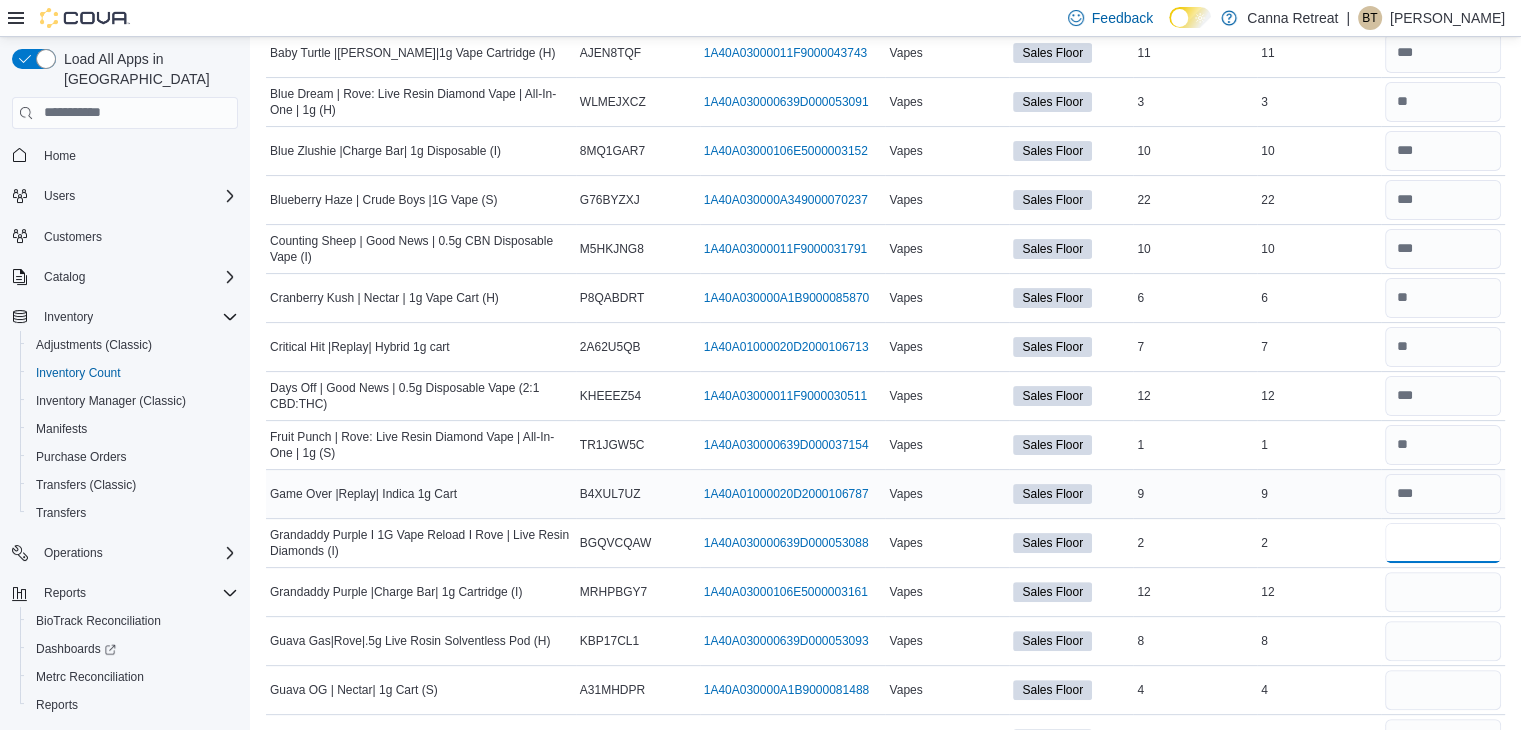 type 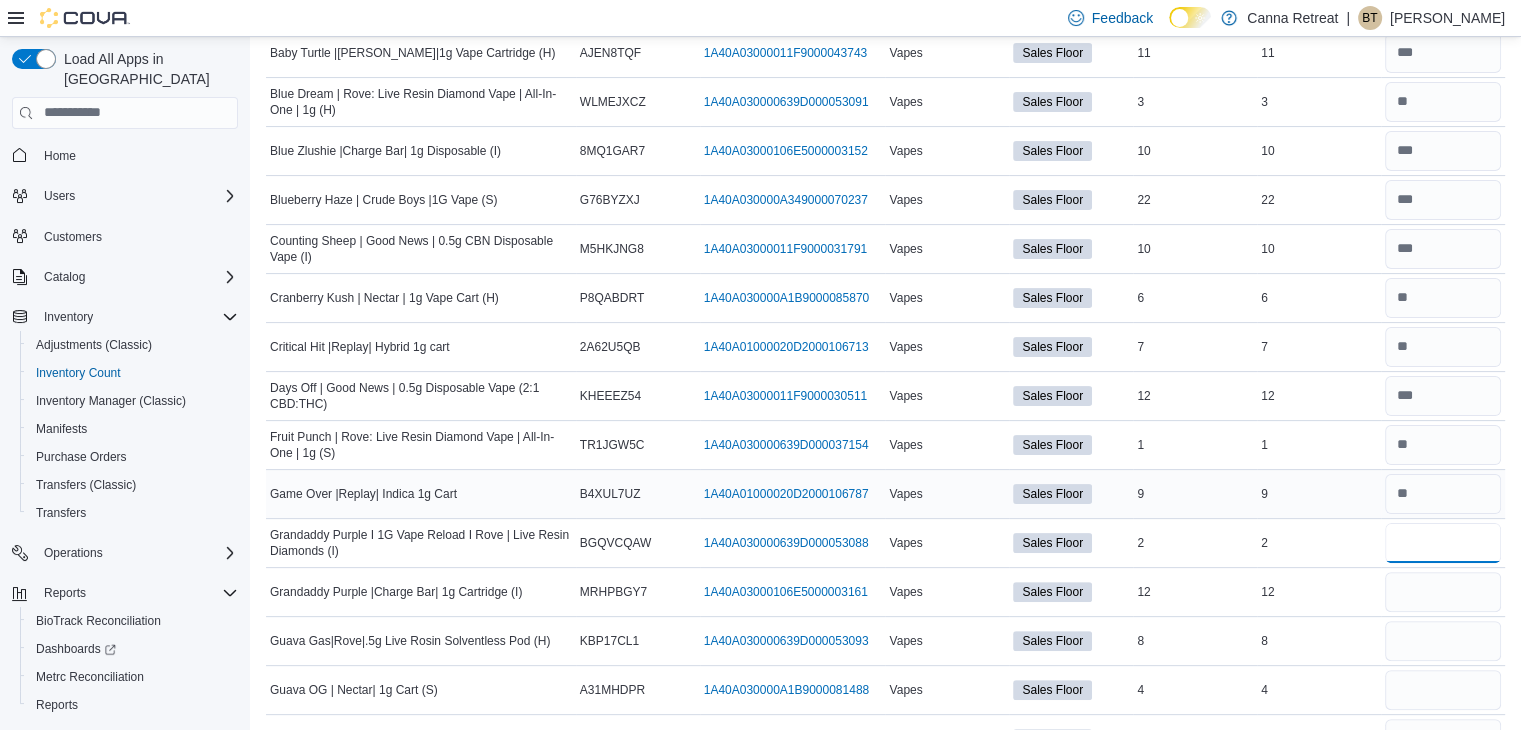 type on "*" 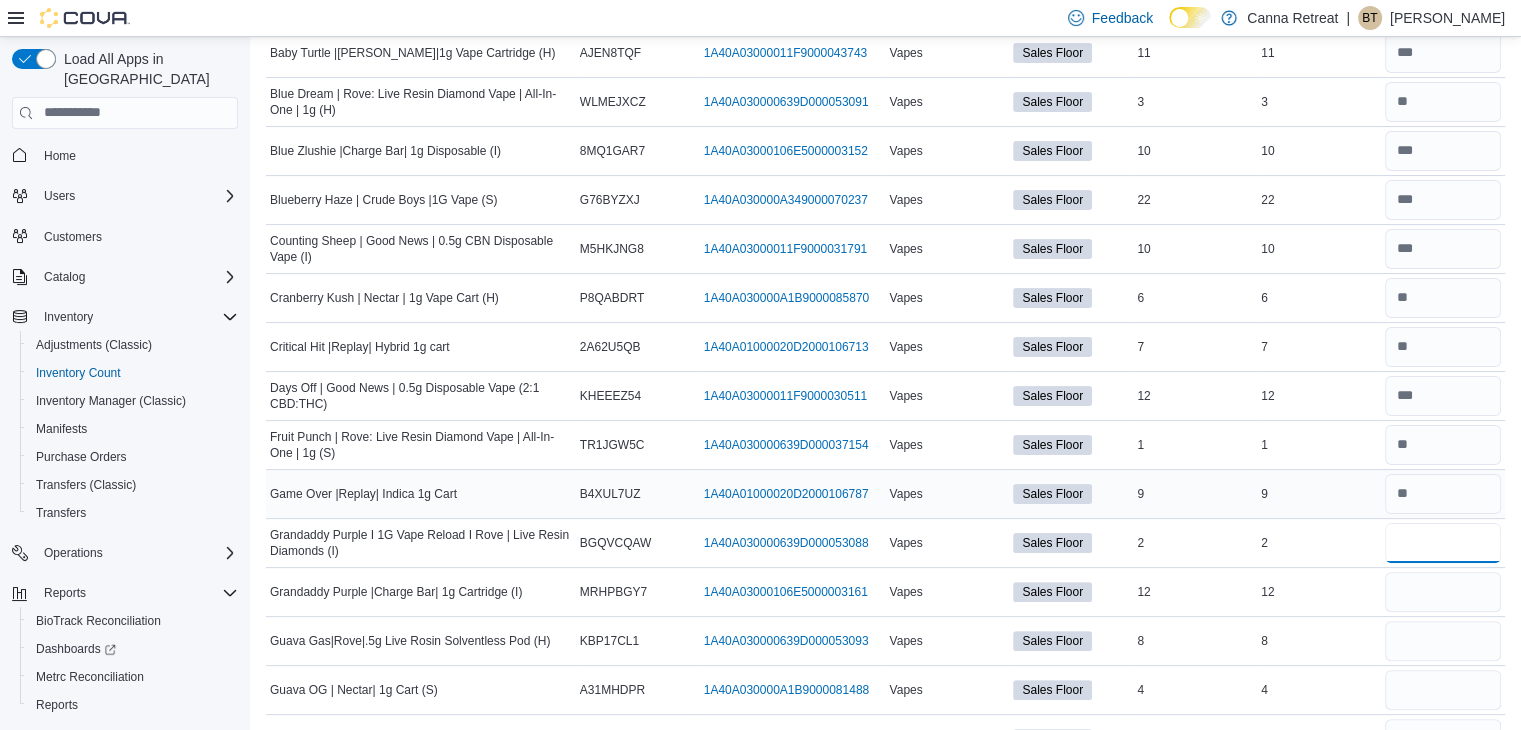 type on "*" 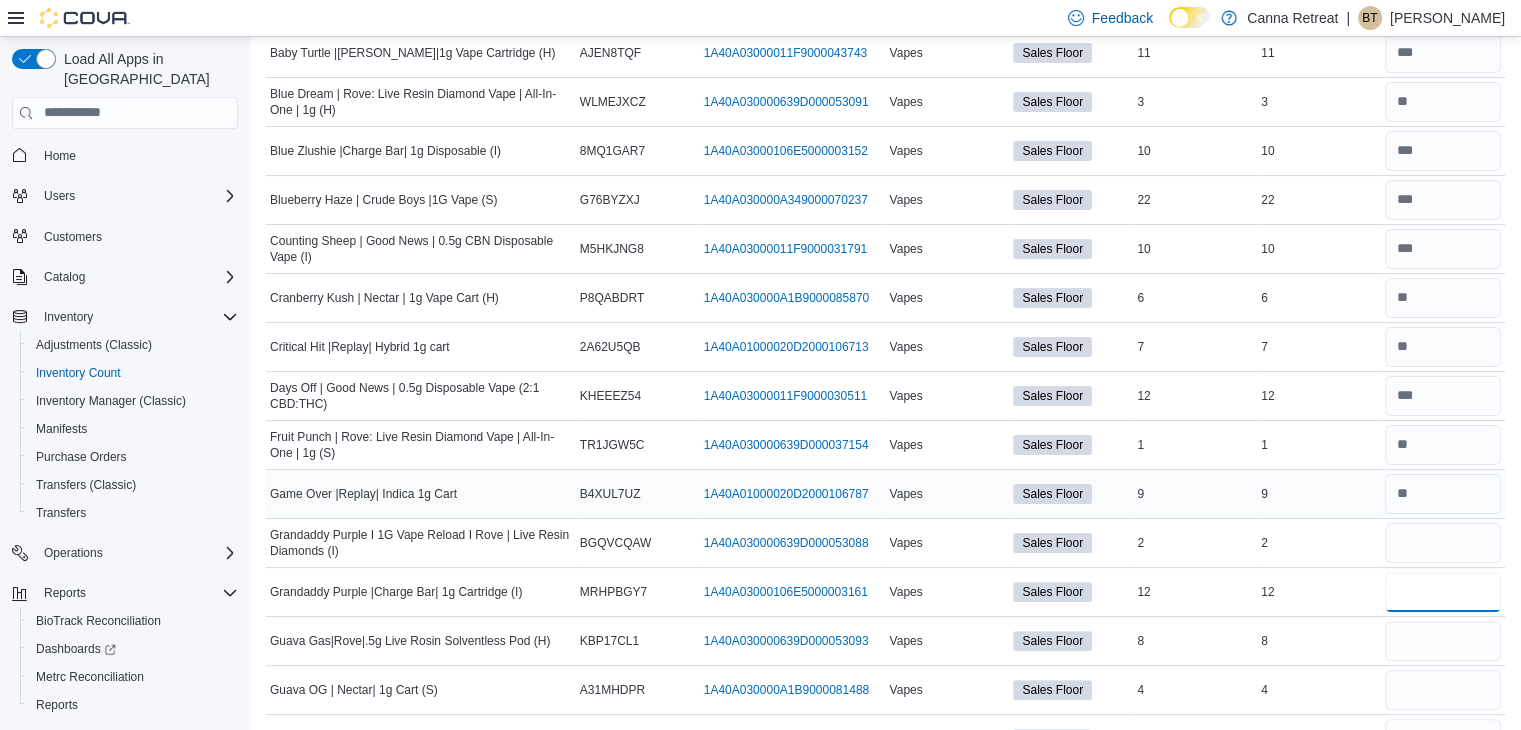 type 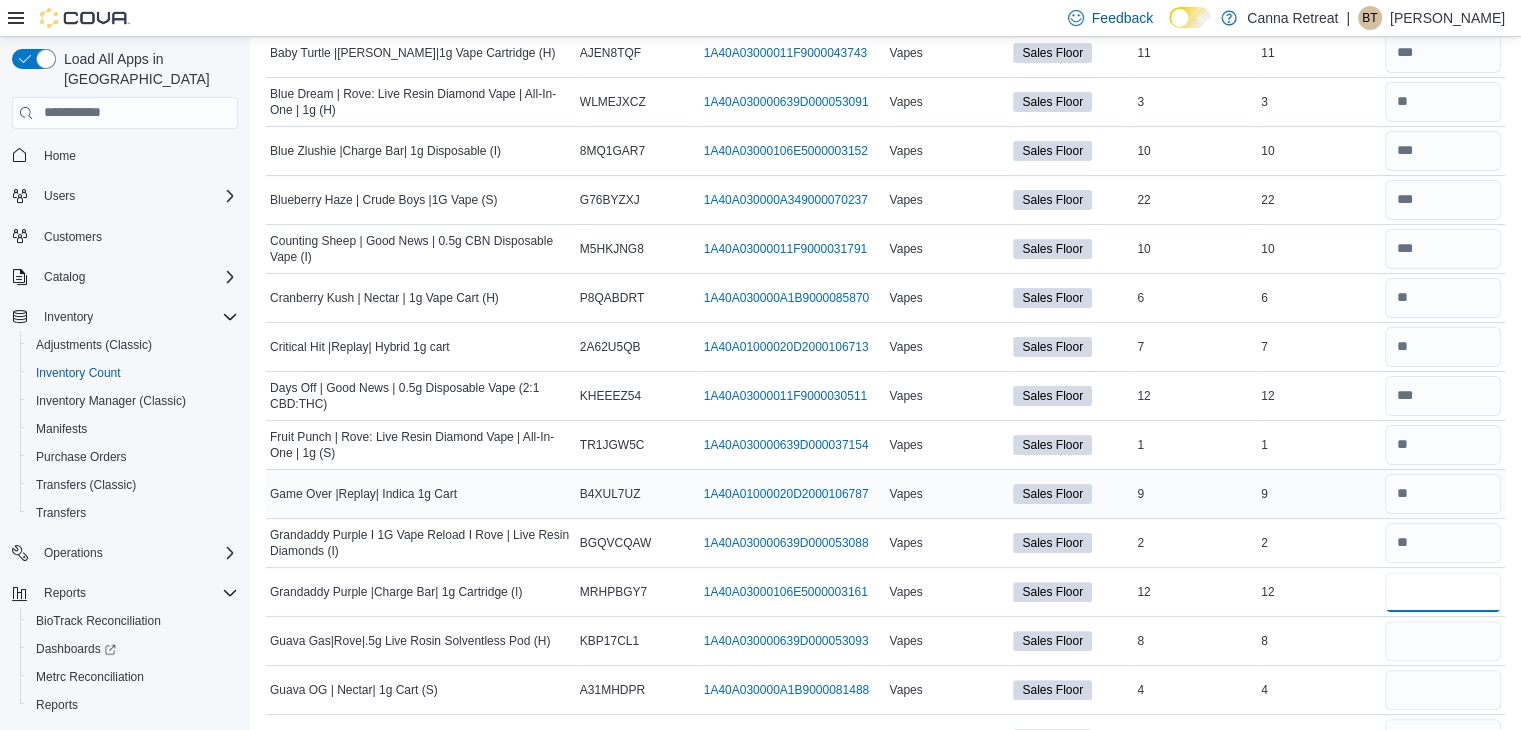 type on "**" 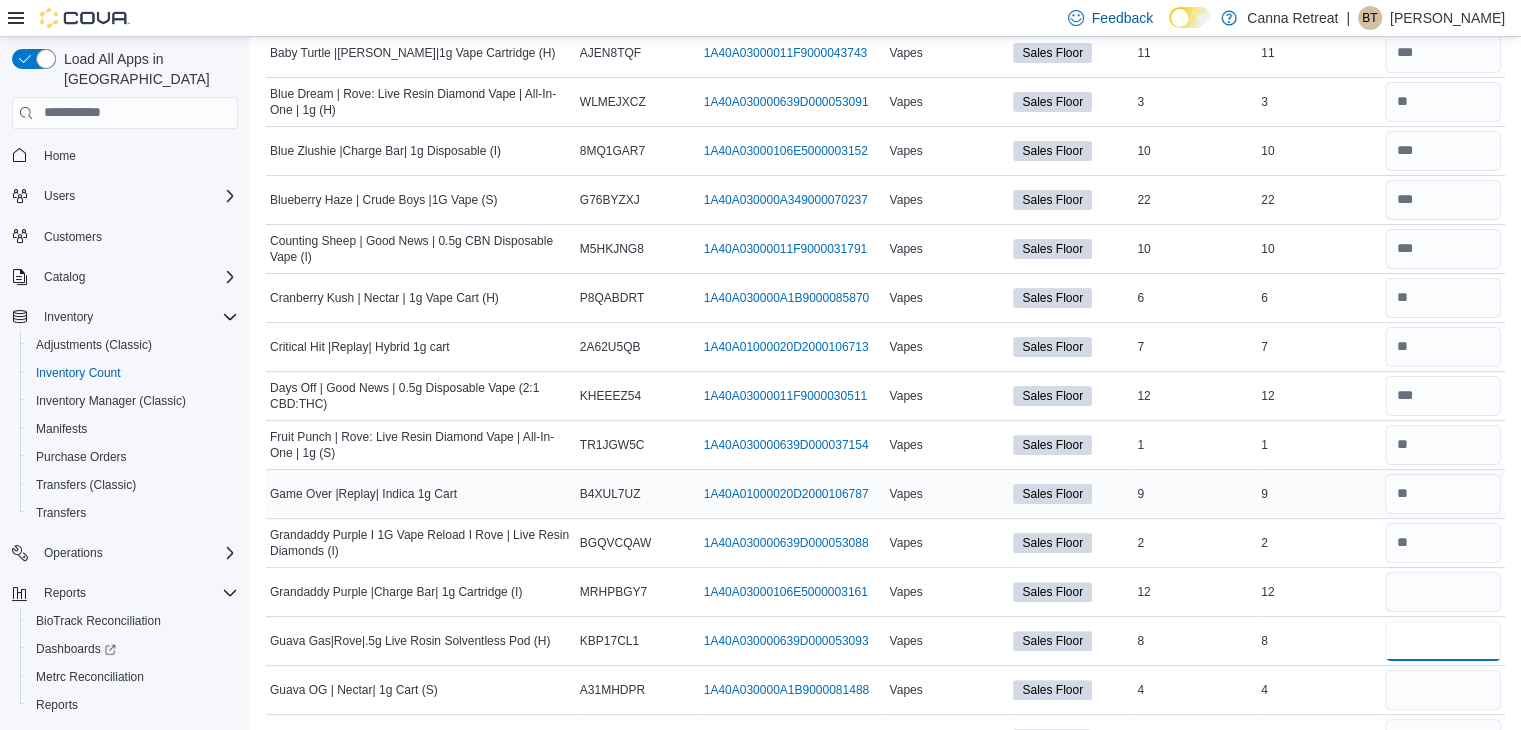 type 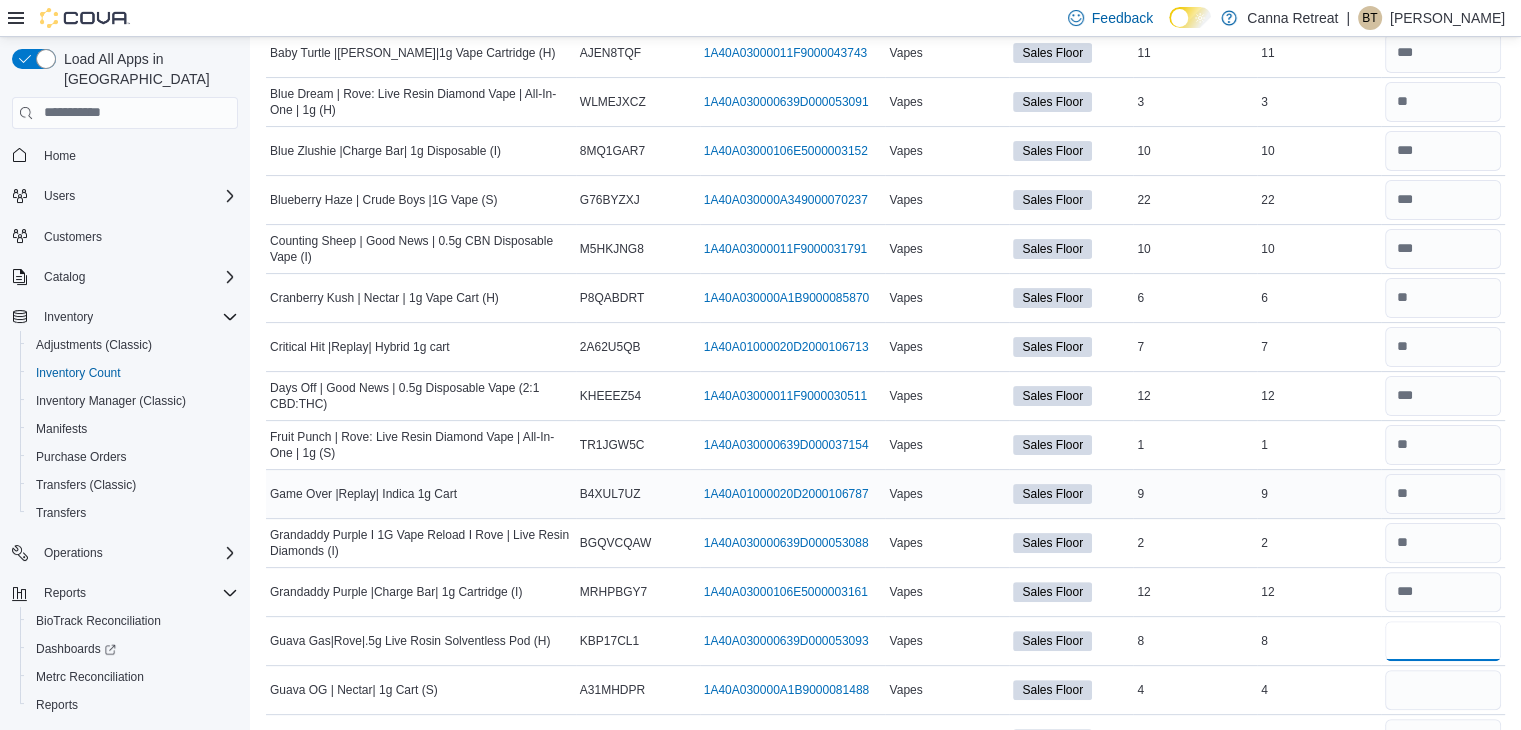 type on "*" 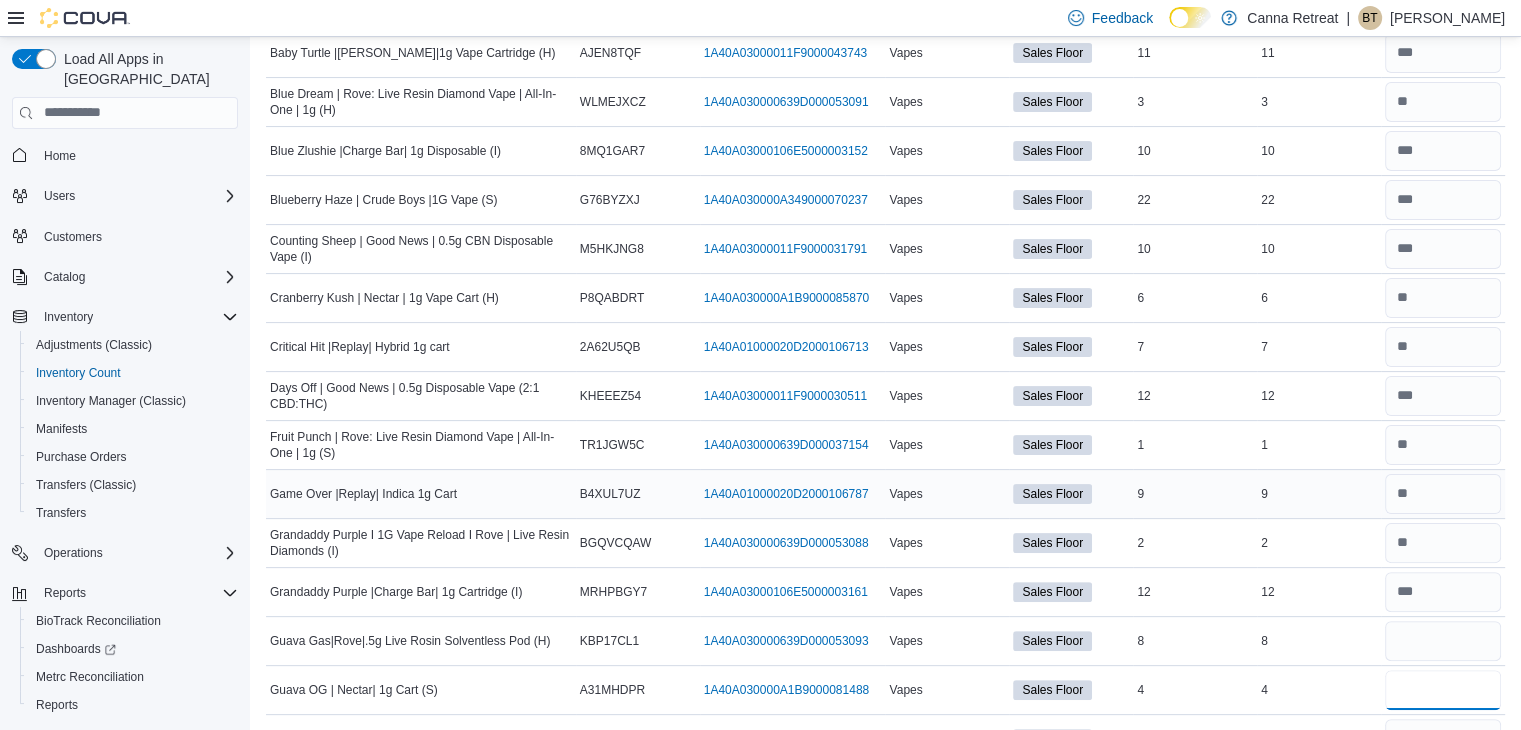 type 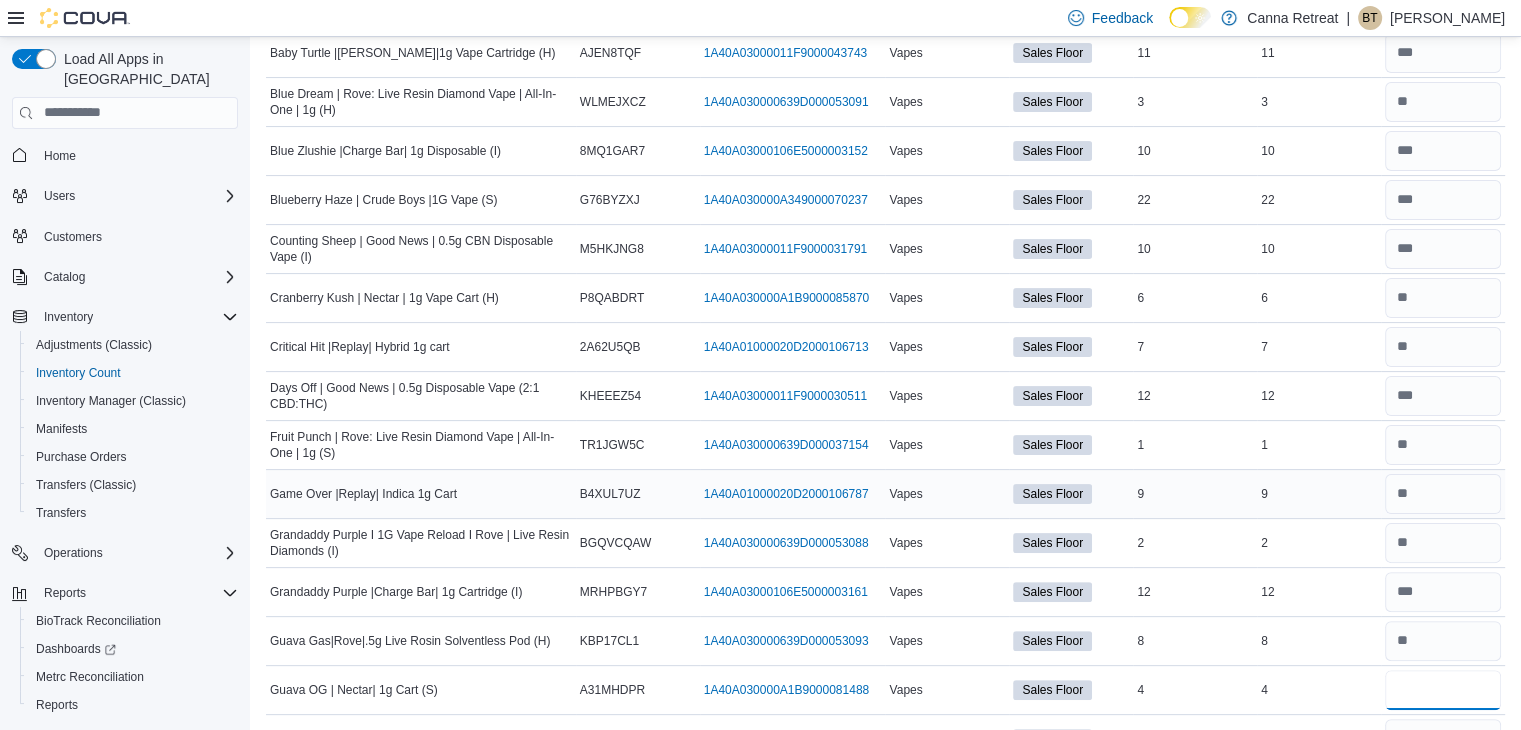 type on "*" 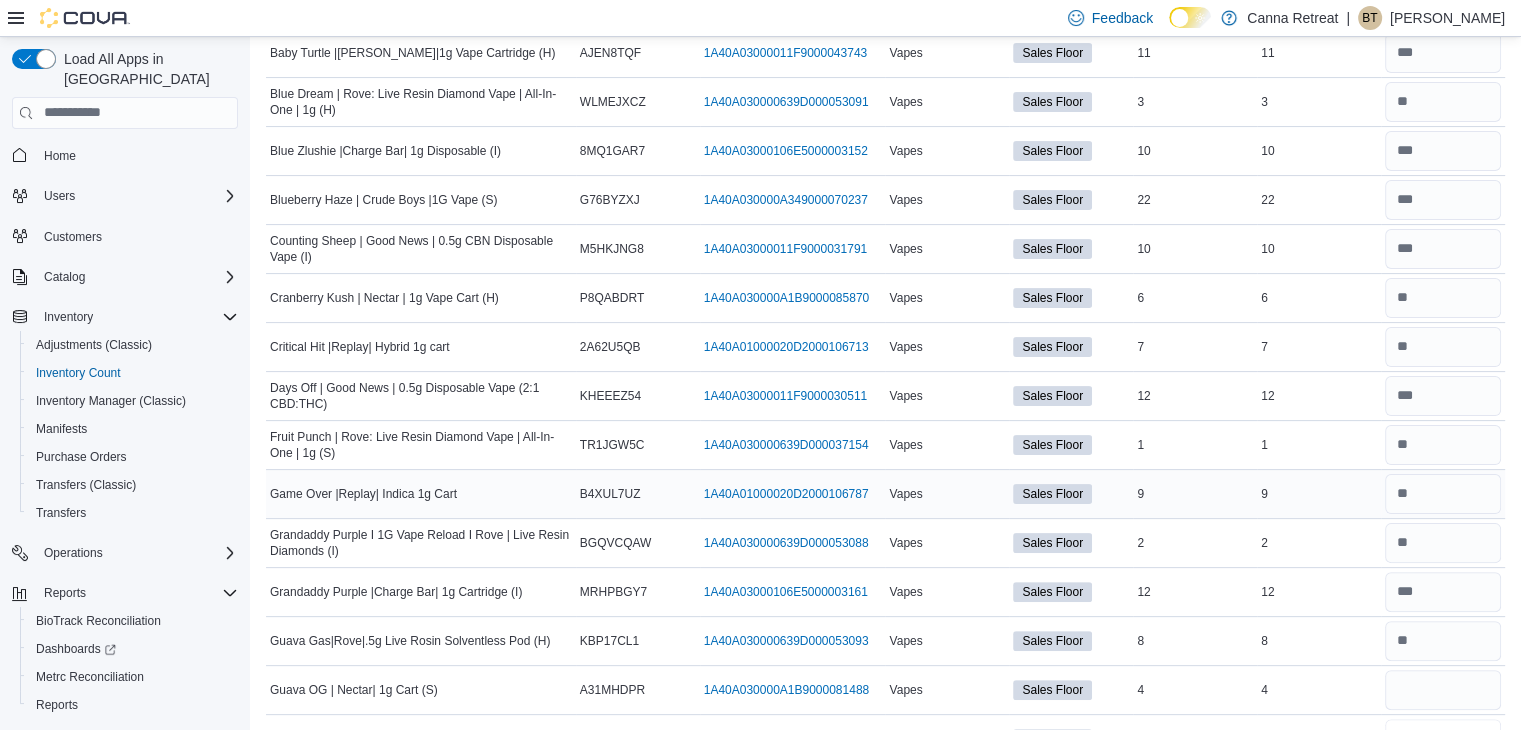 type 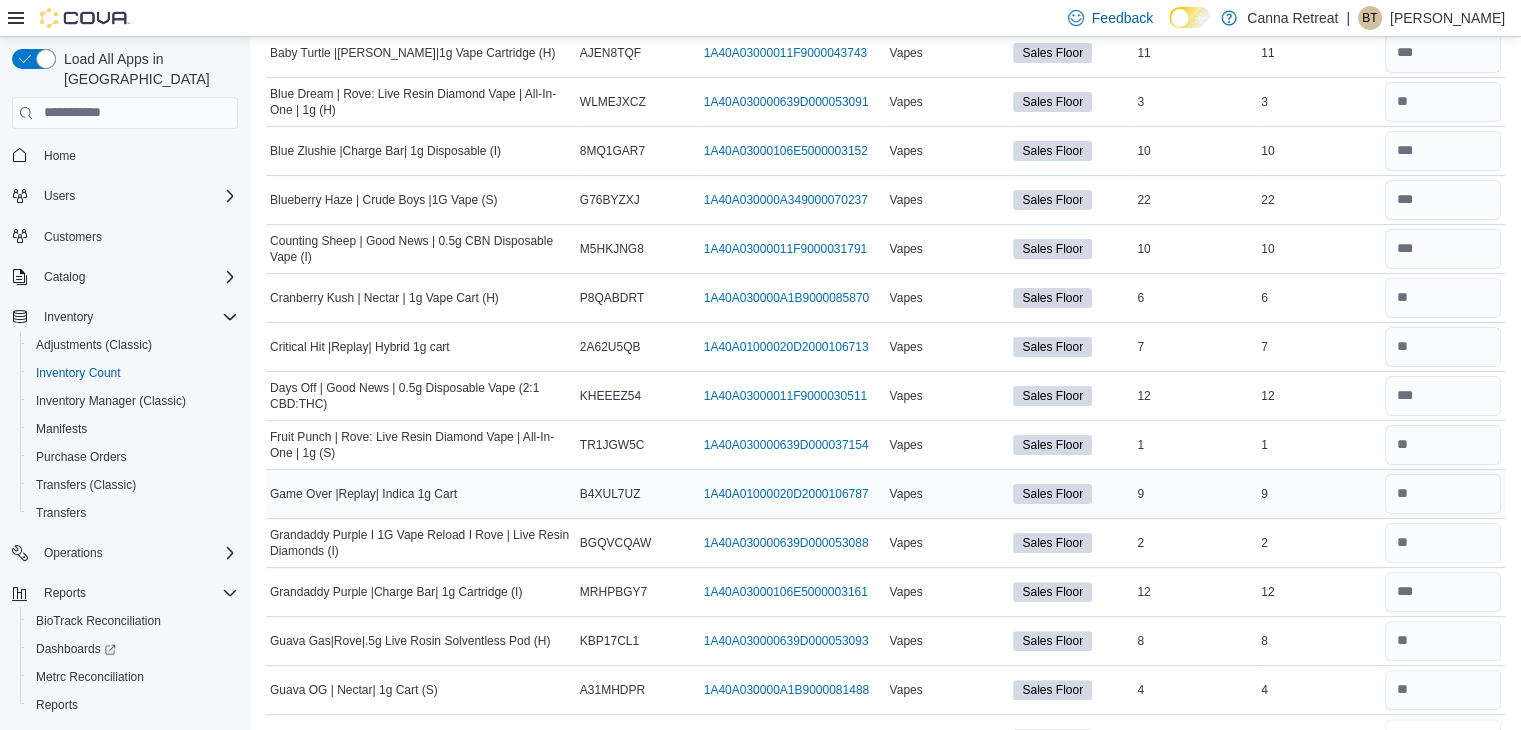scroll, scrollTop: 439, scrollLeft: 0, axis: vertical 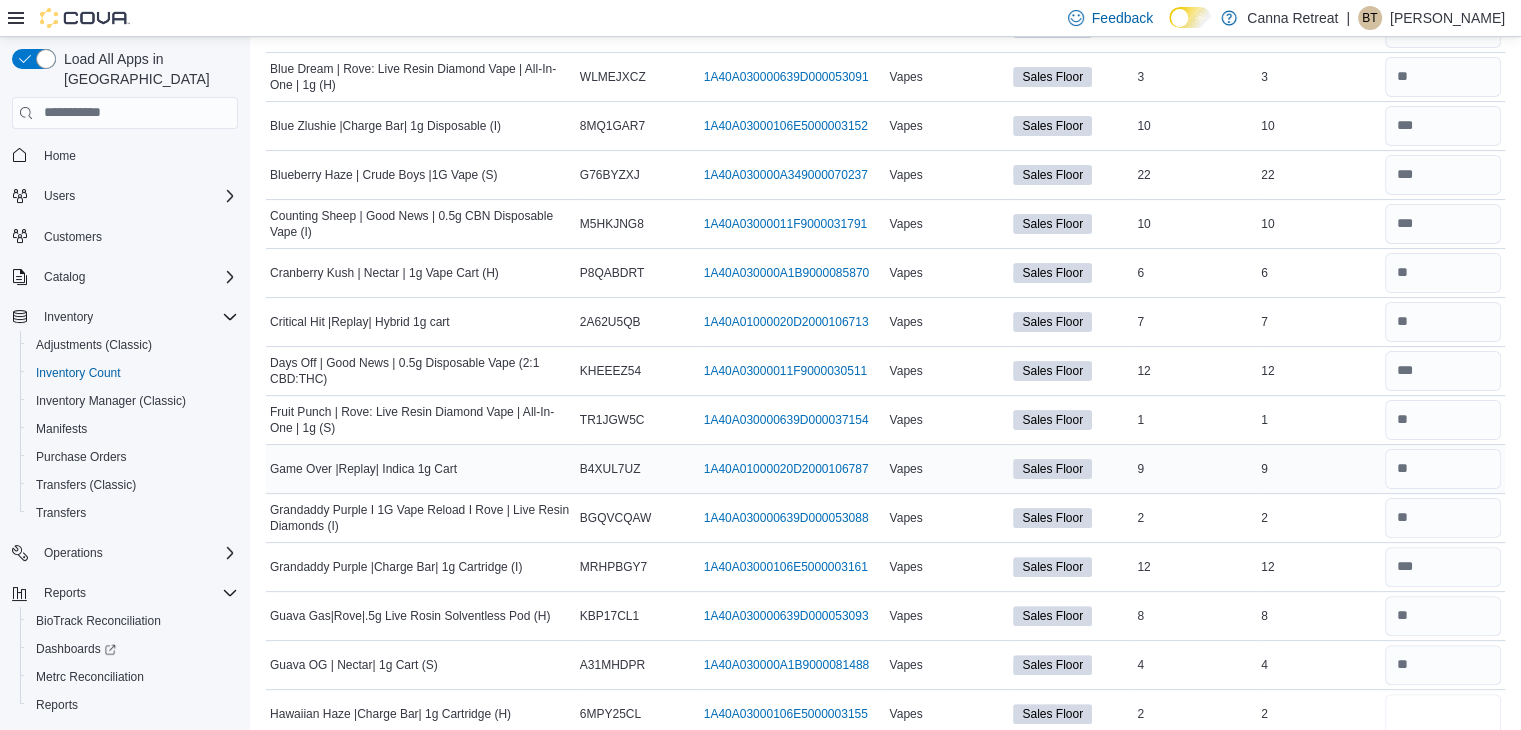 type on "*" 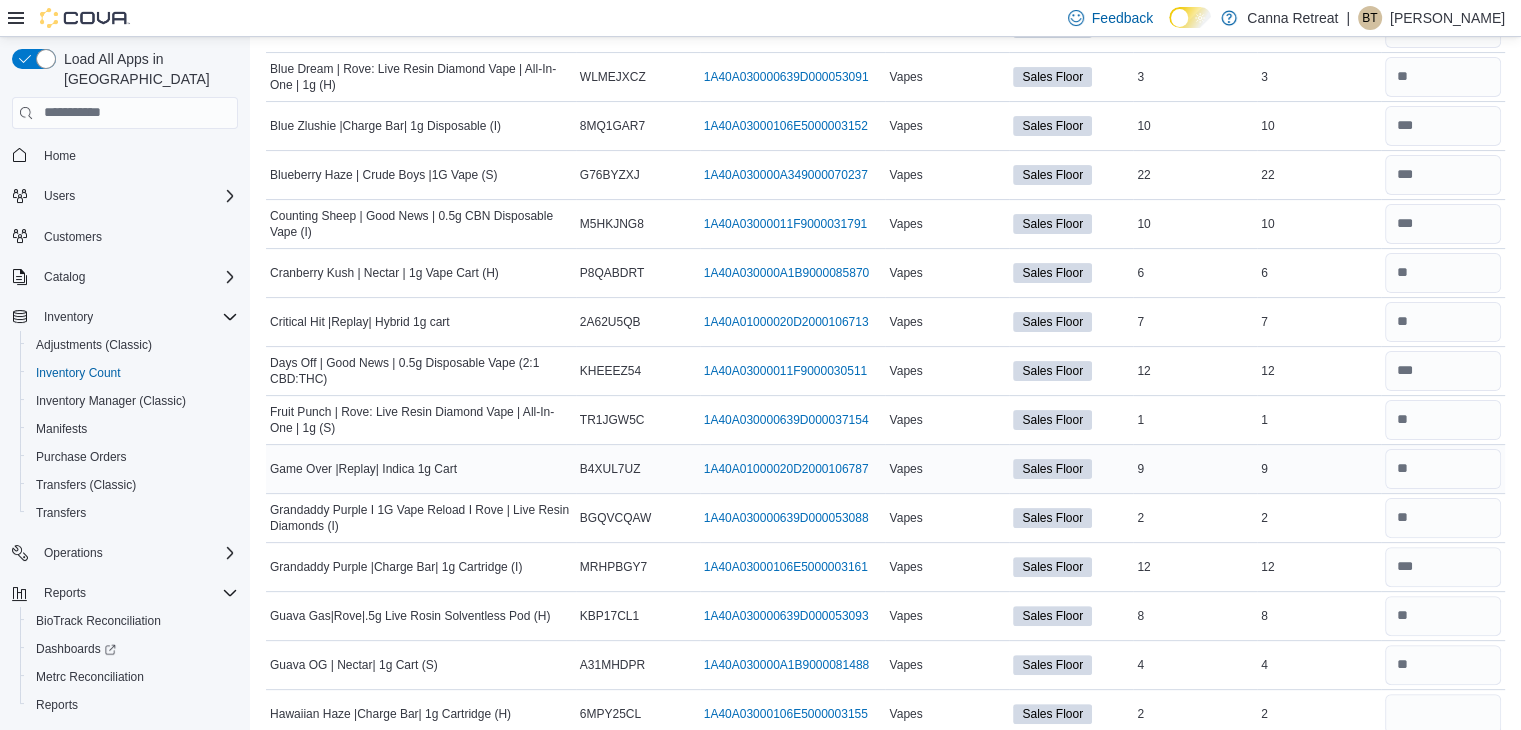 type 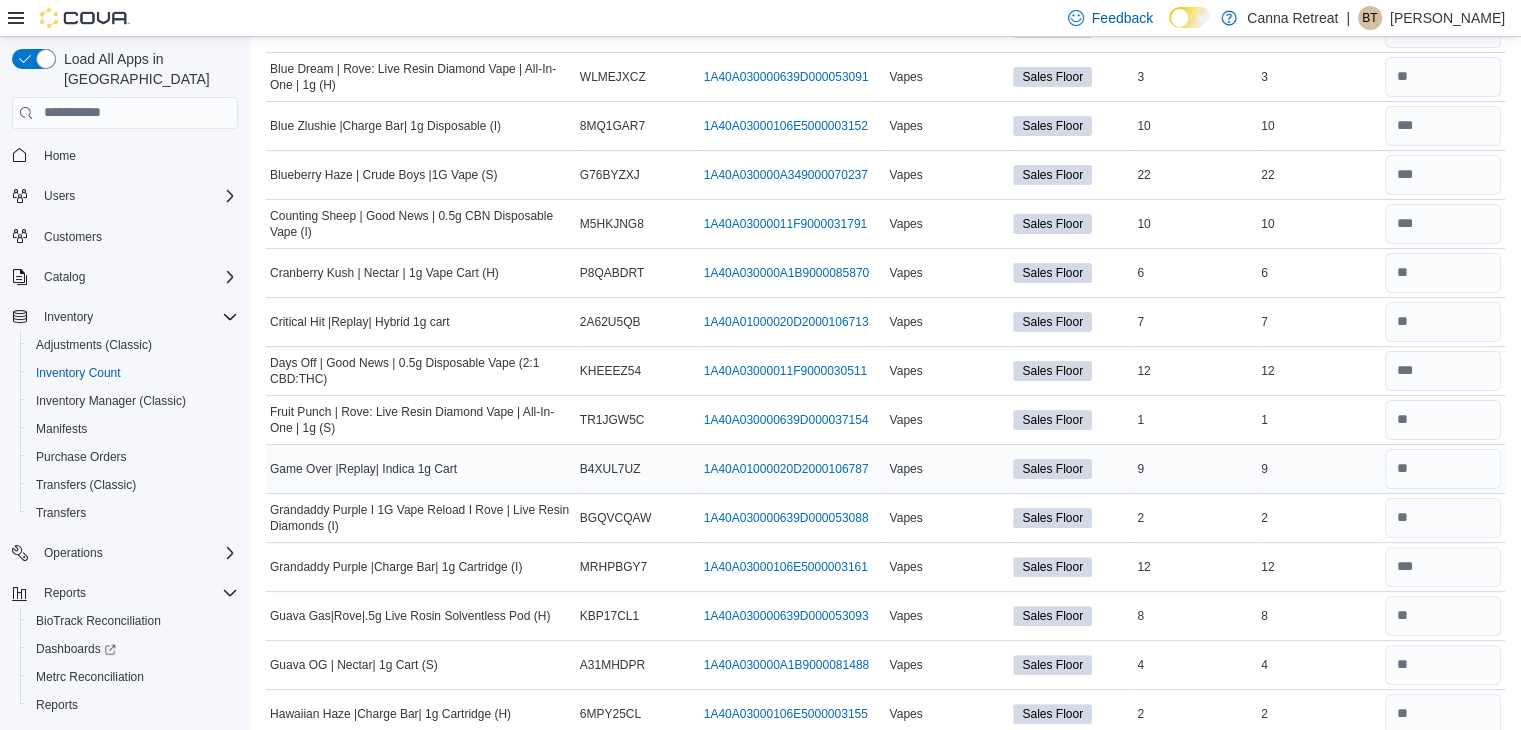scroll, scrollTop: 832, scrollLeft: 0, axis: vertical 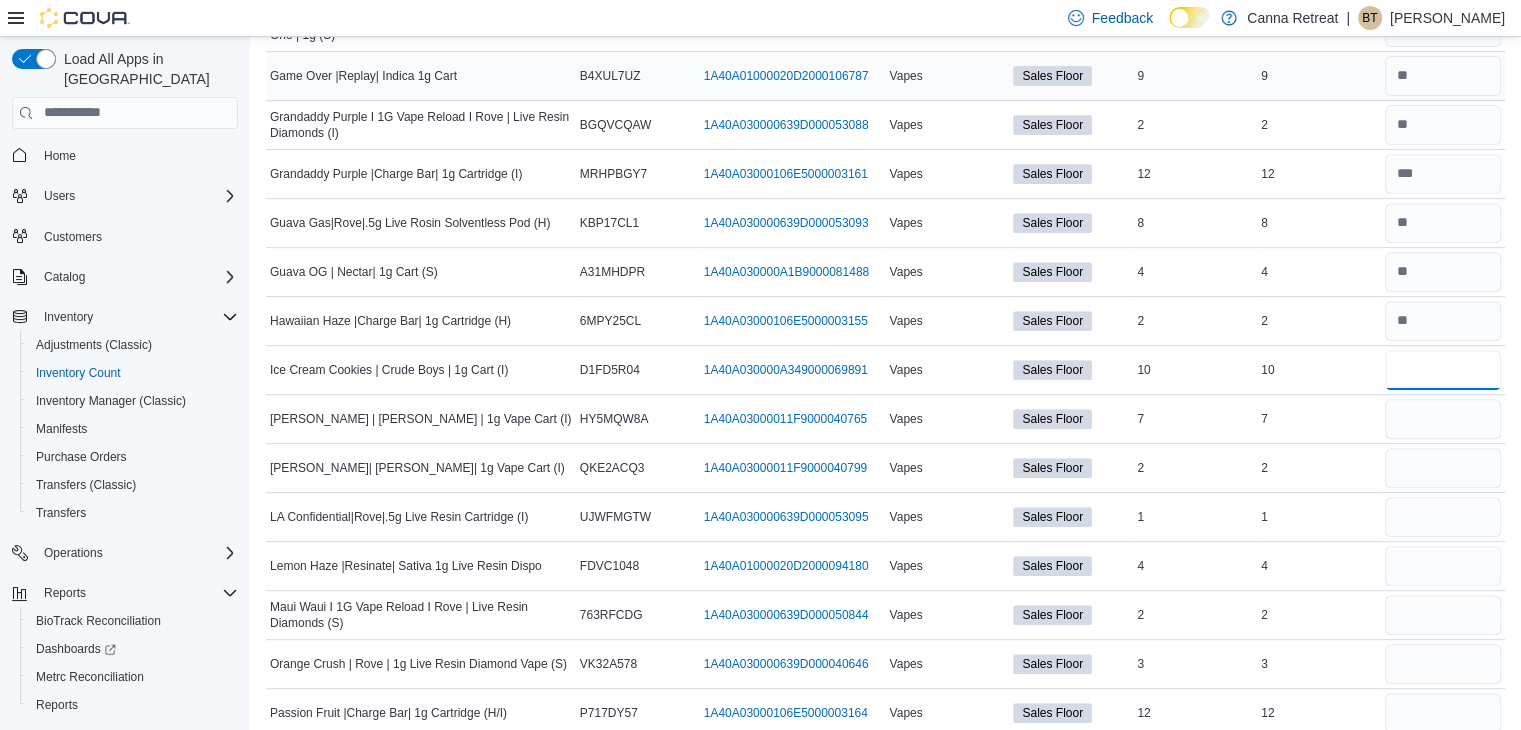 type on "**" 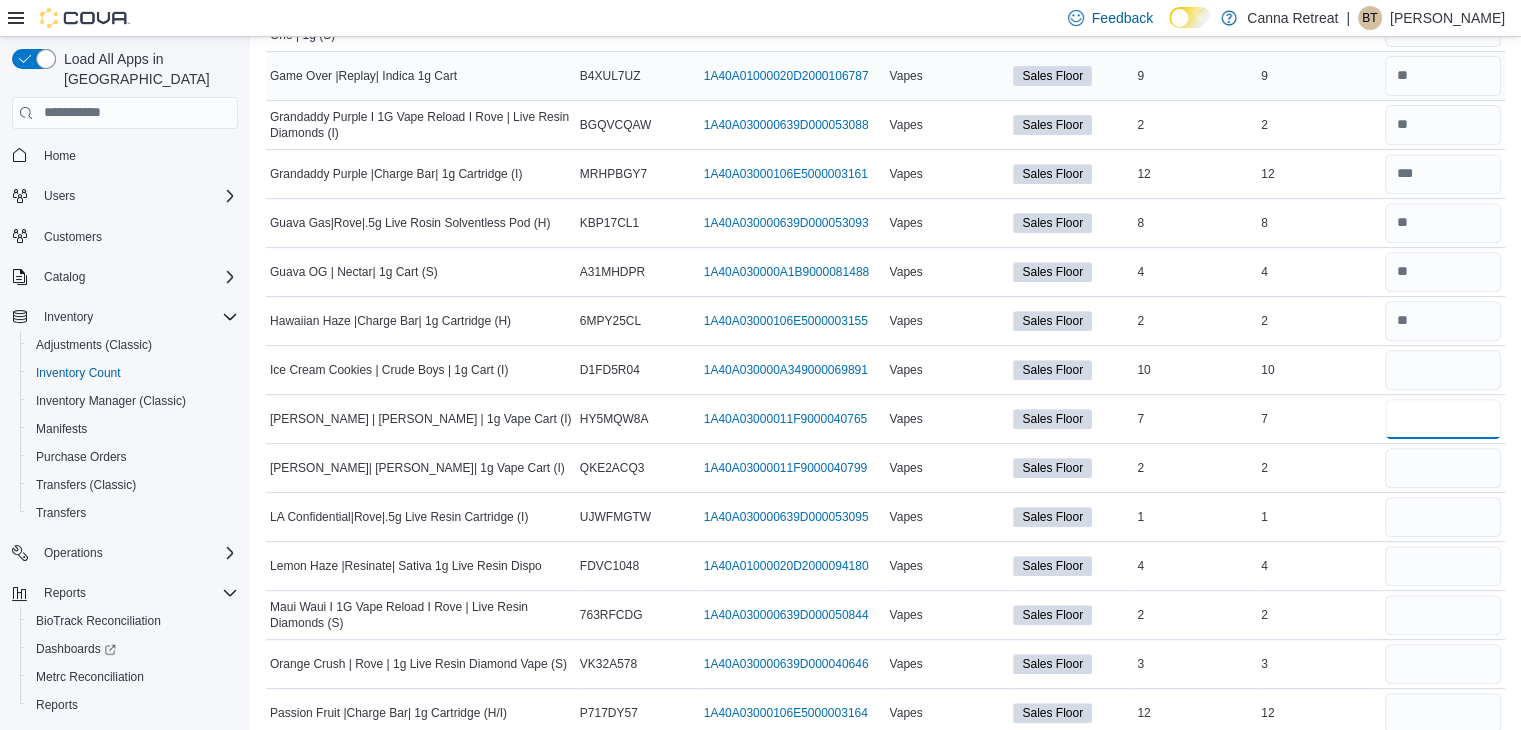 type 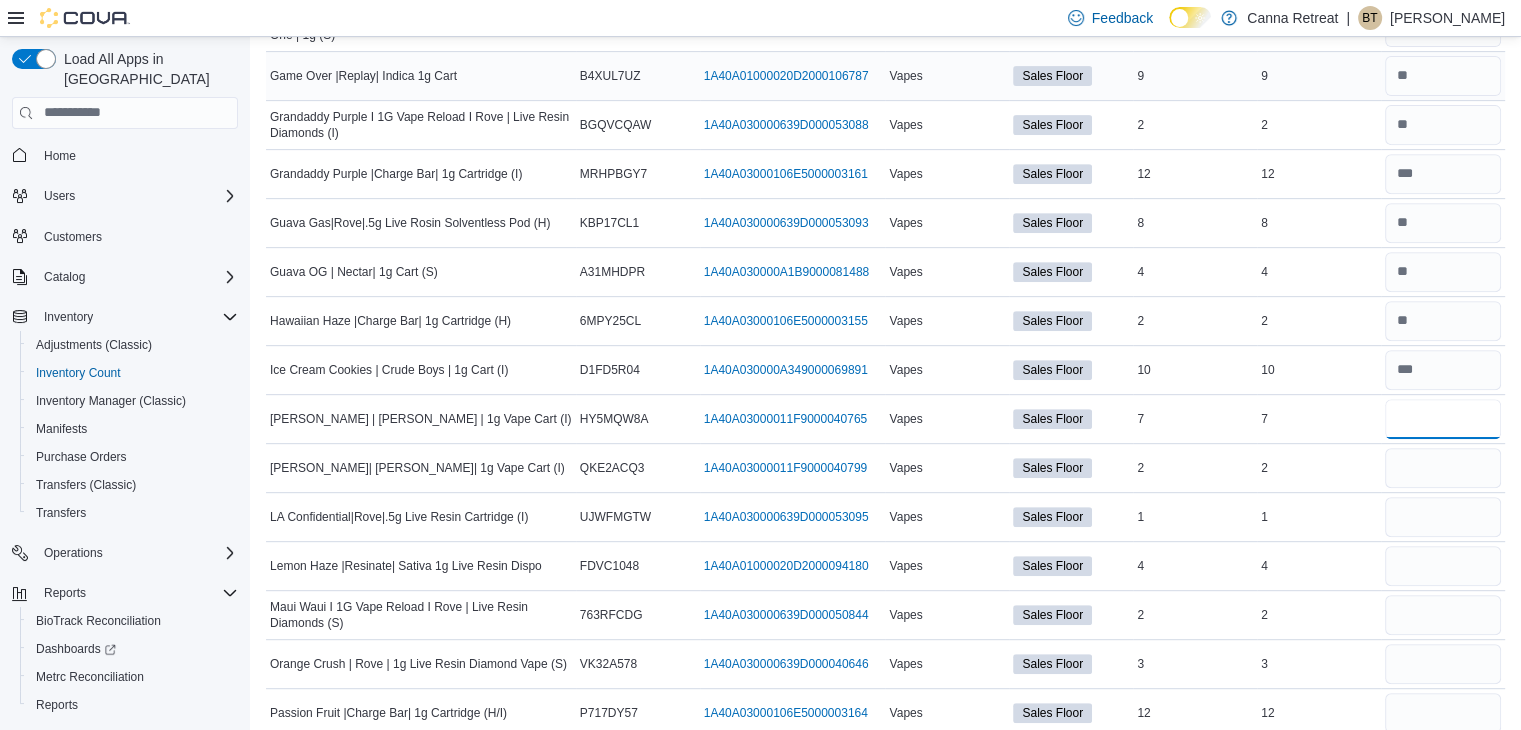 type on "*" 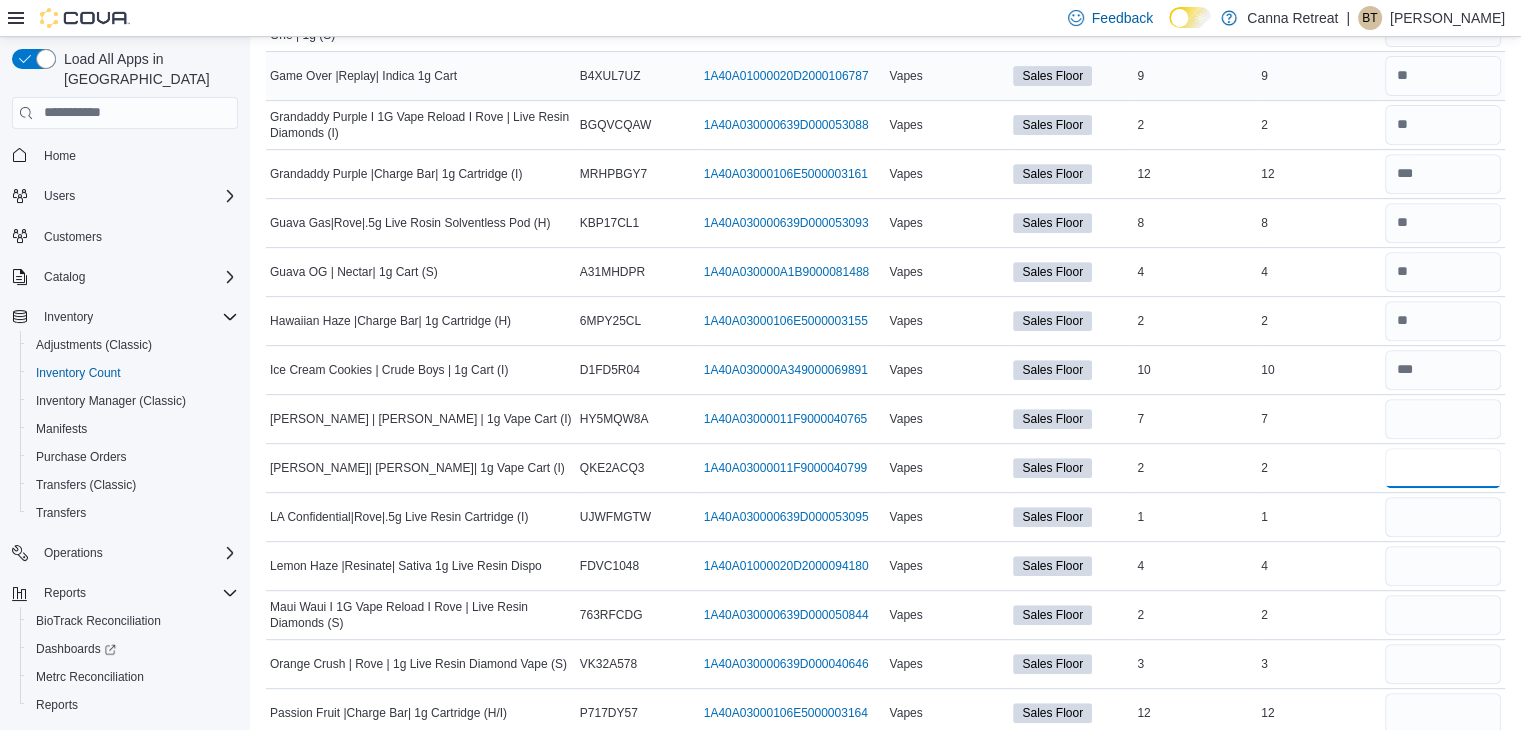 type 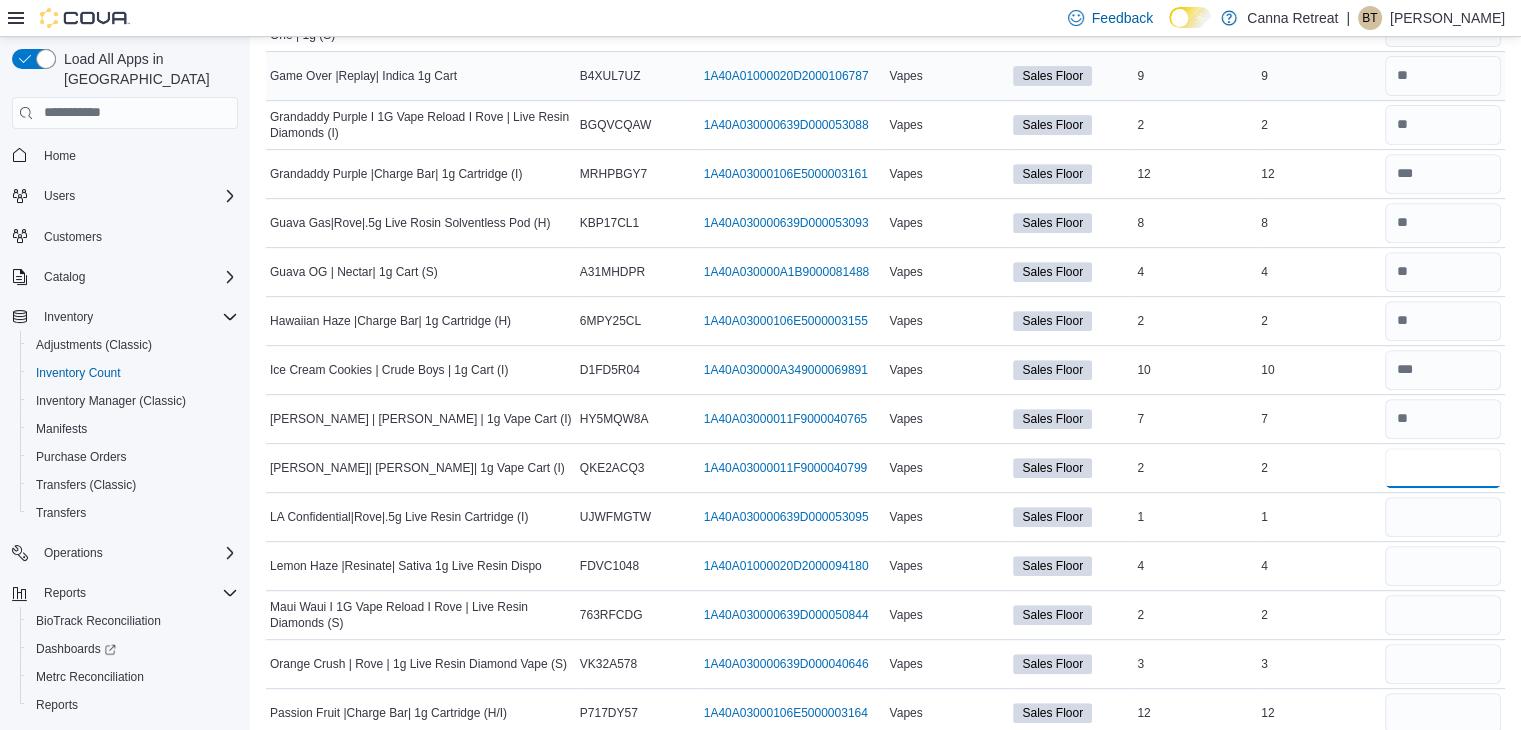 type on "*" 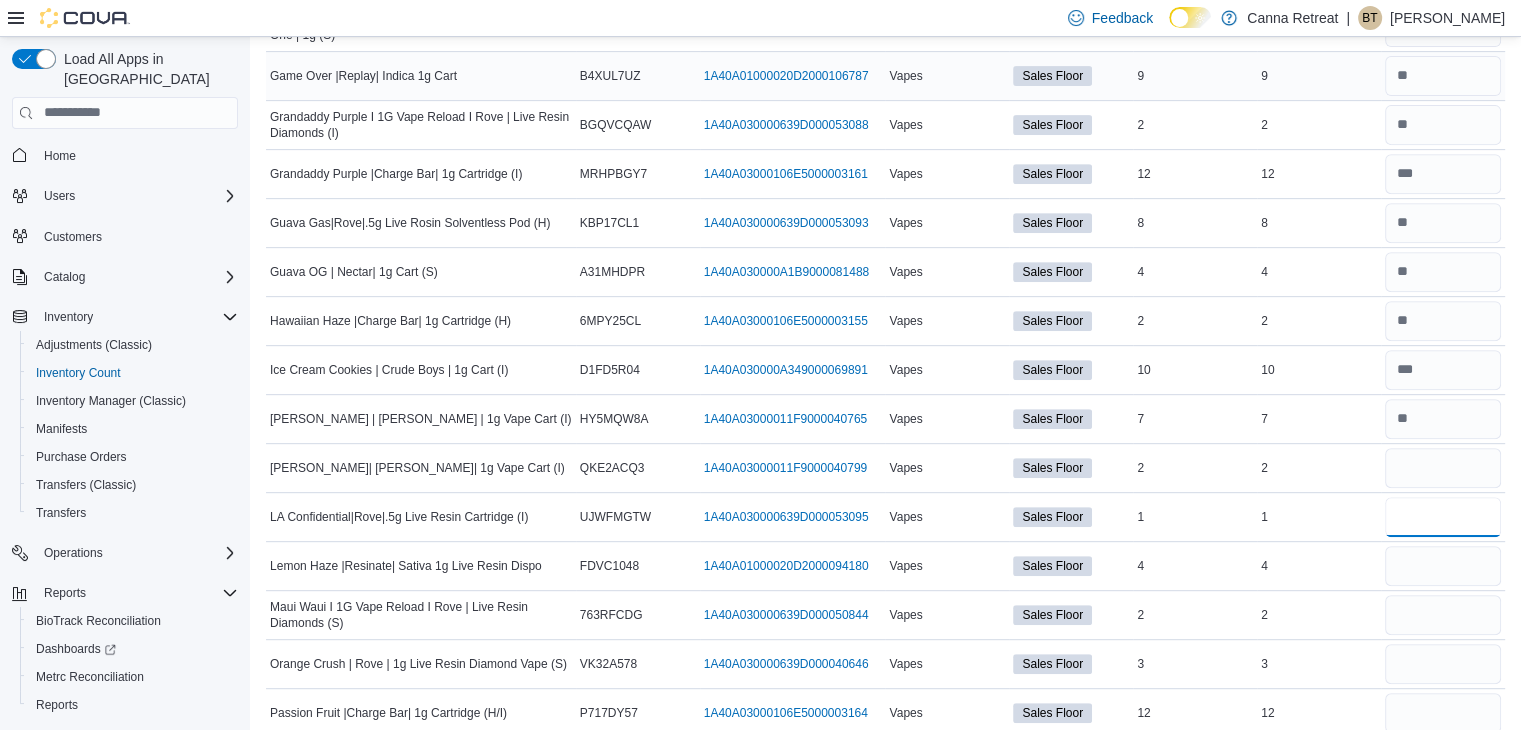 type 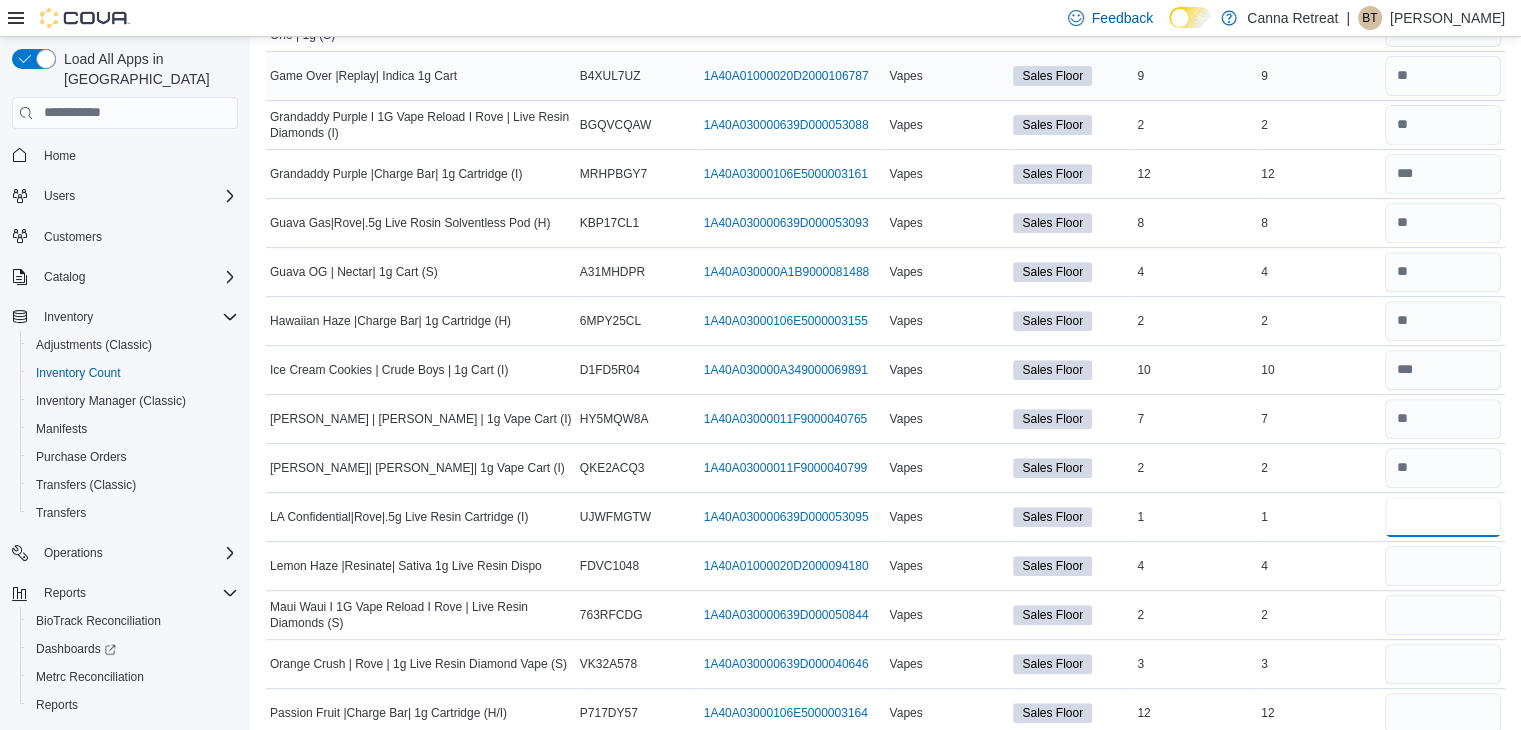 type on "*" 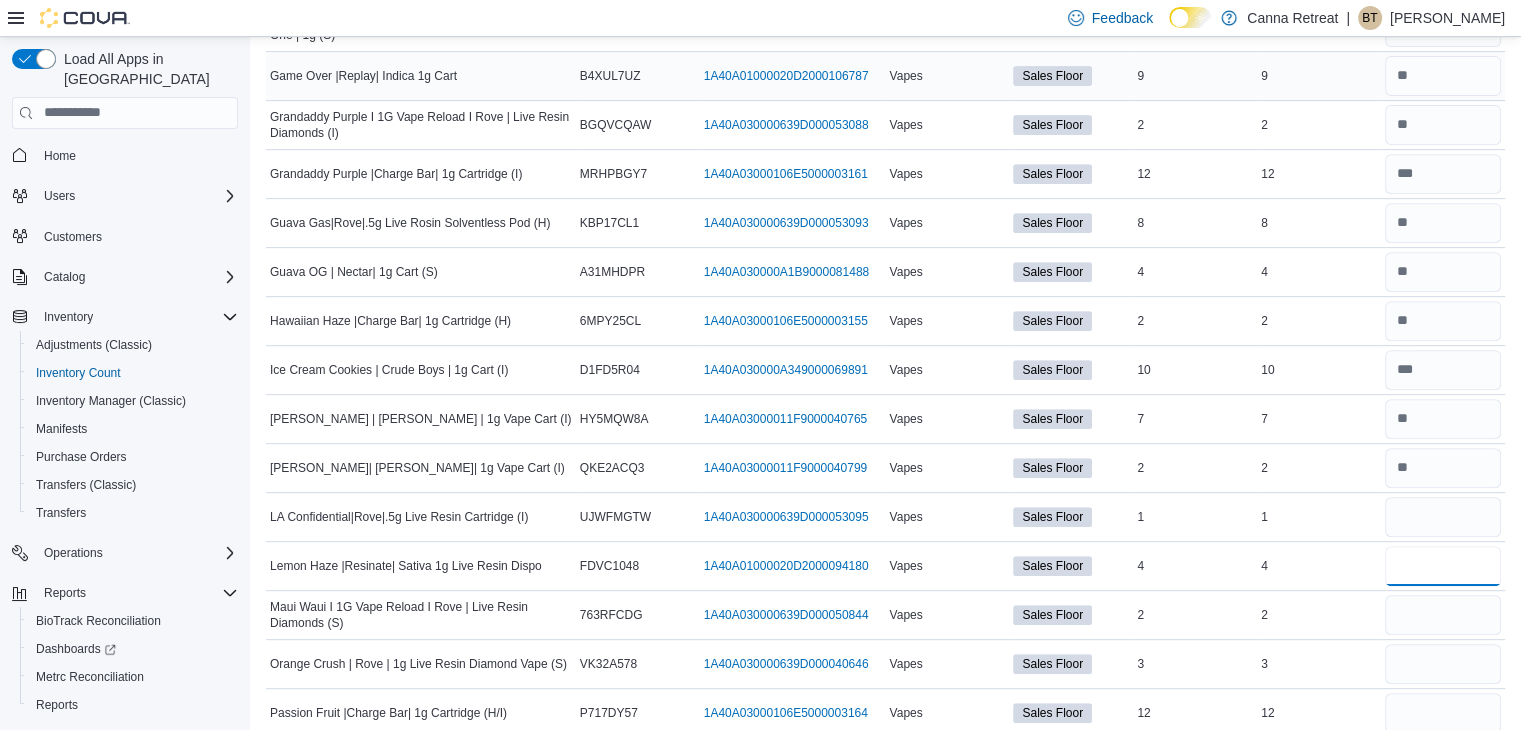 type 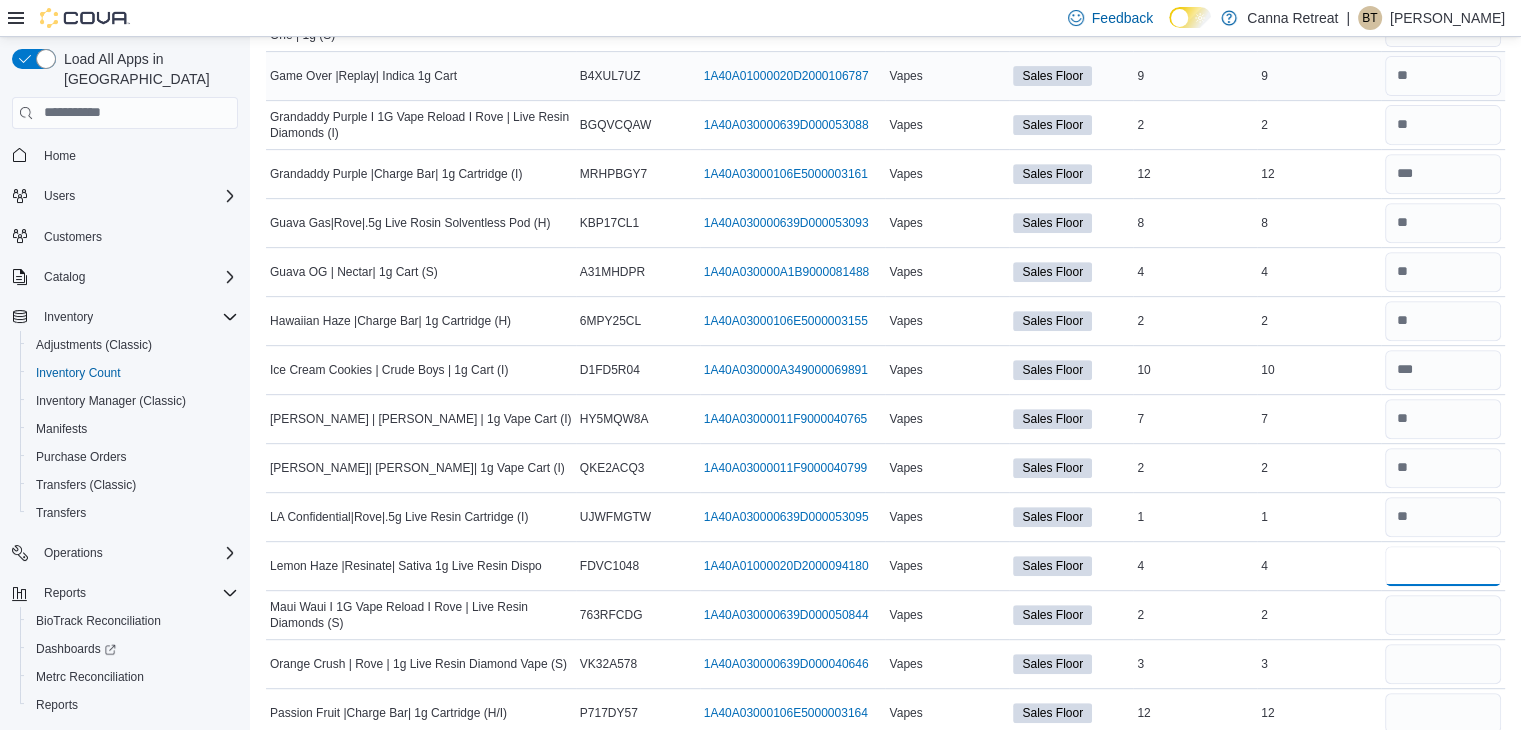 type on "*" 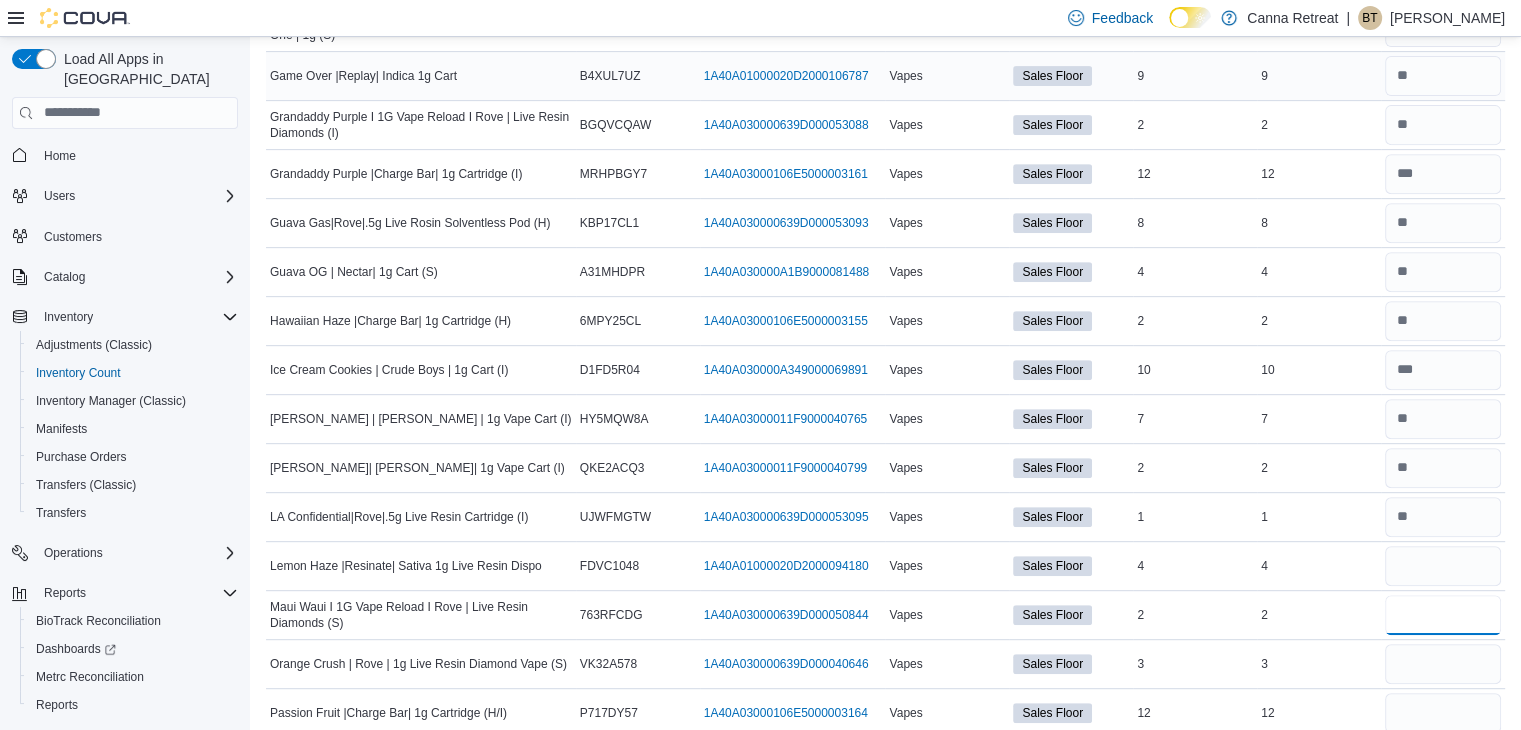 type 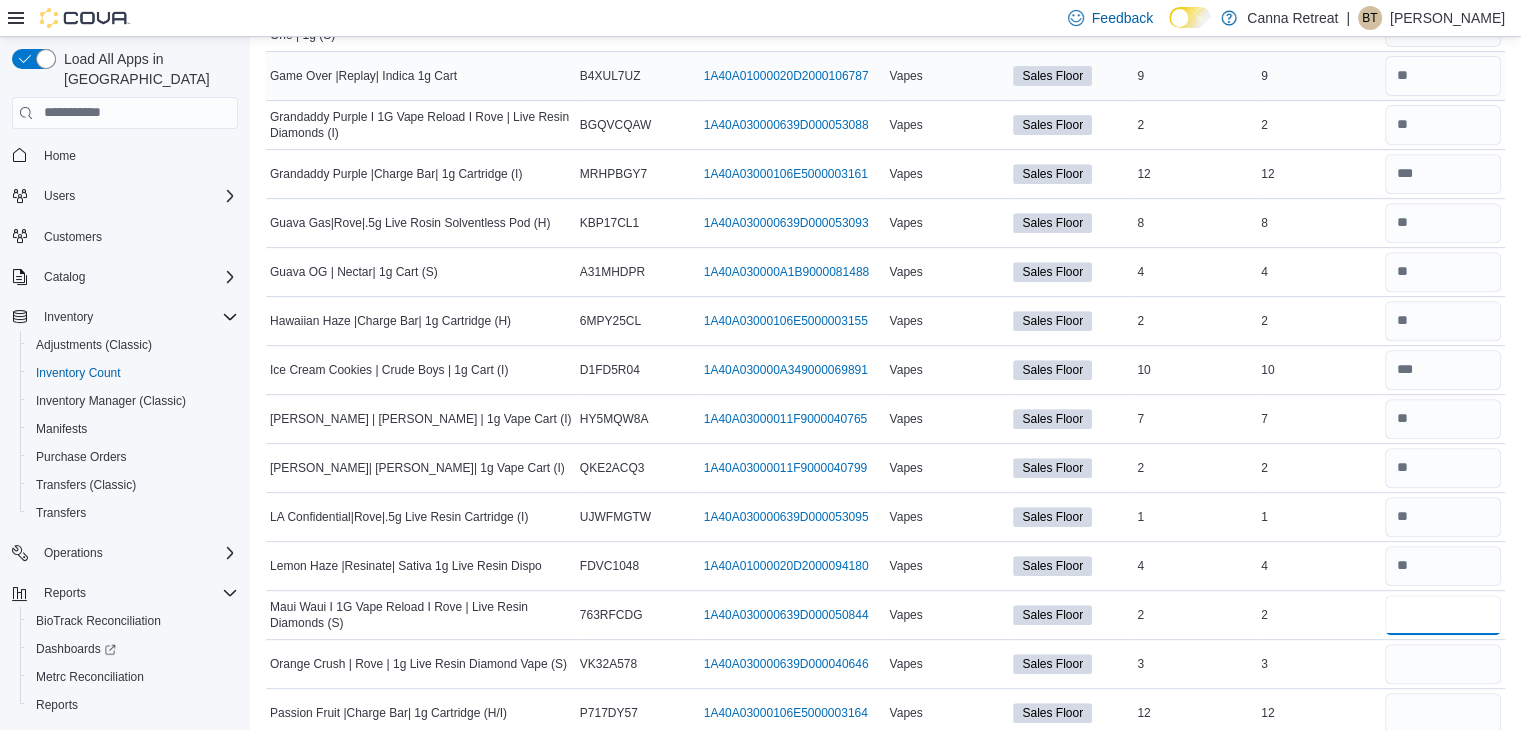 type on "*" 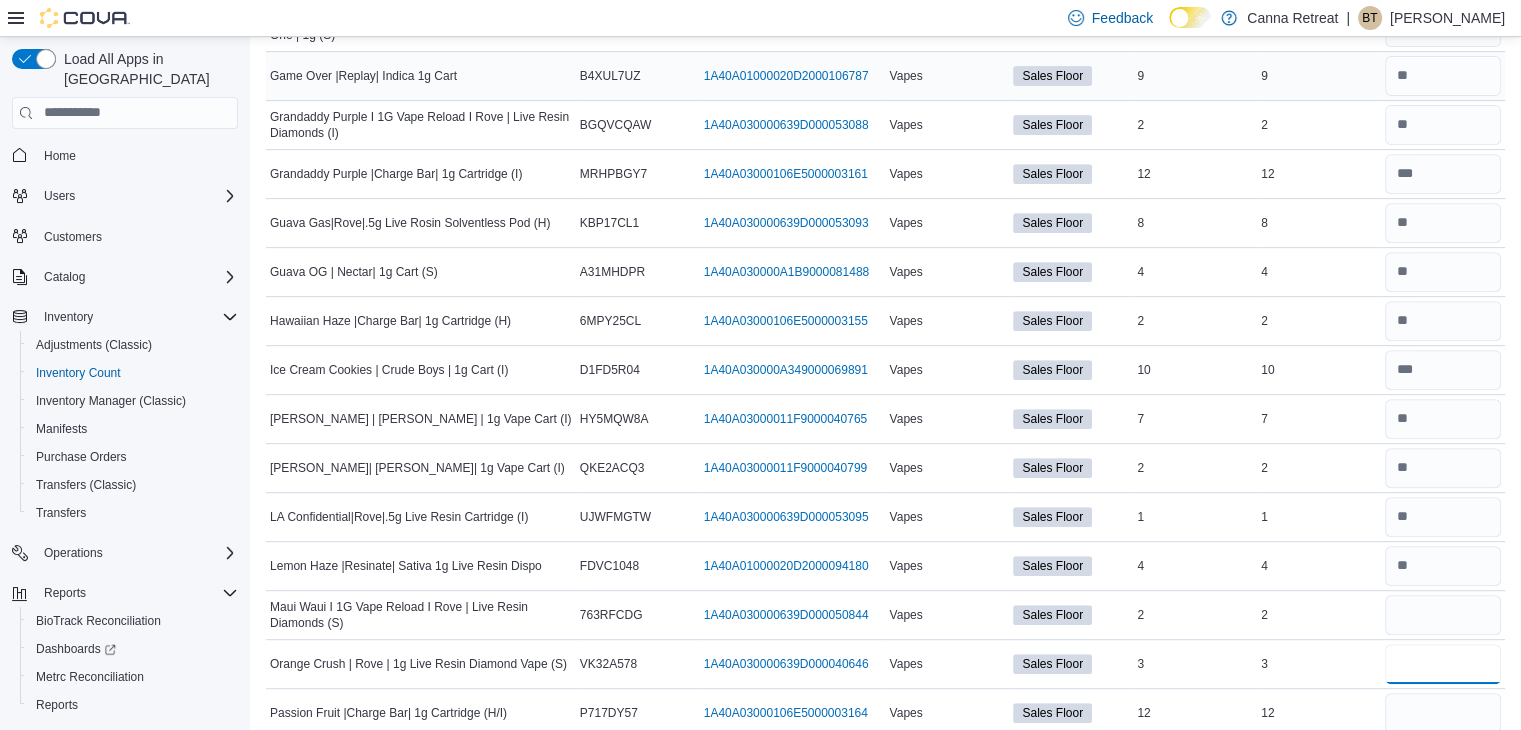 type 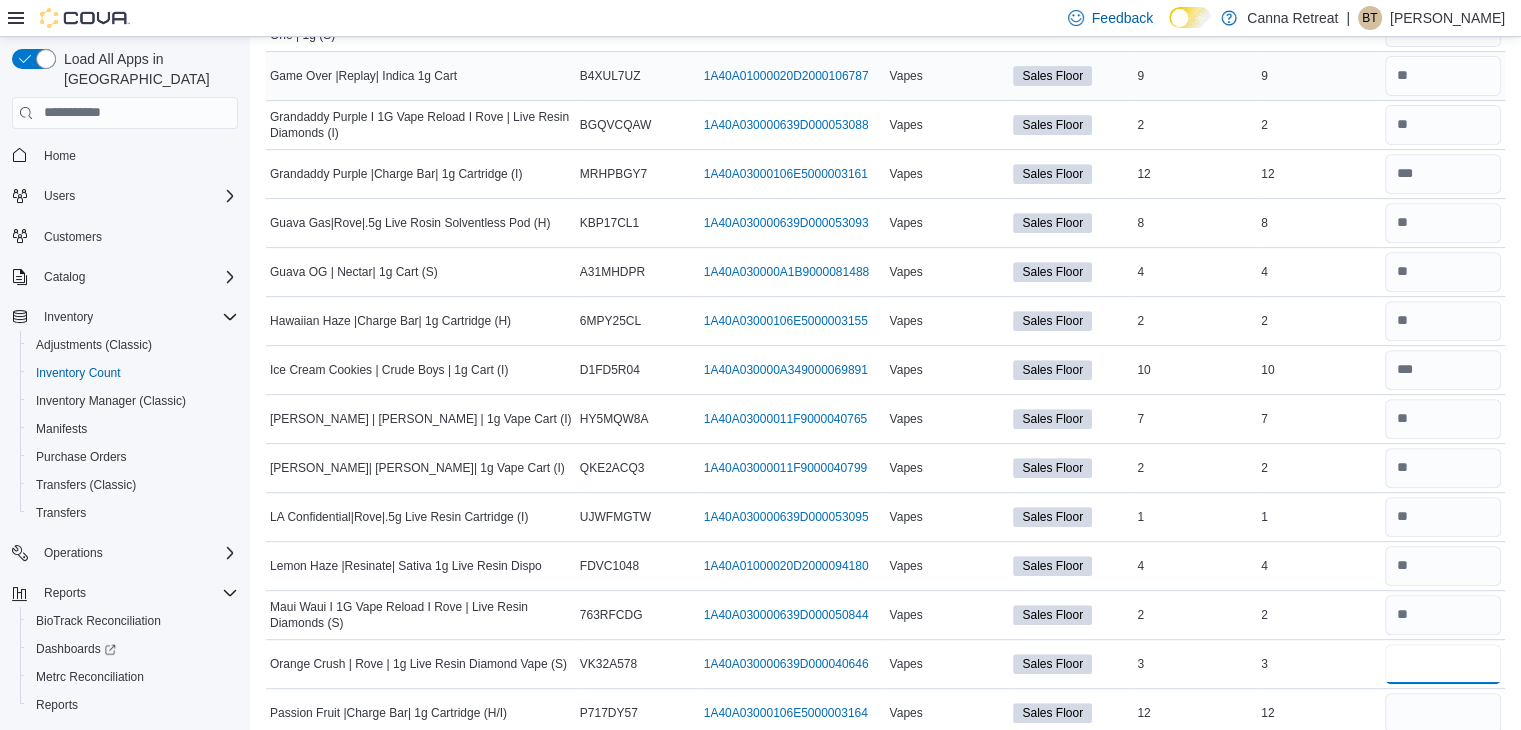 type on "*" 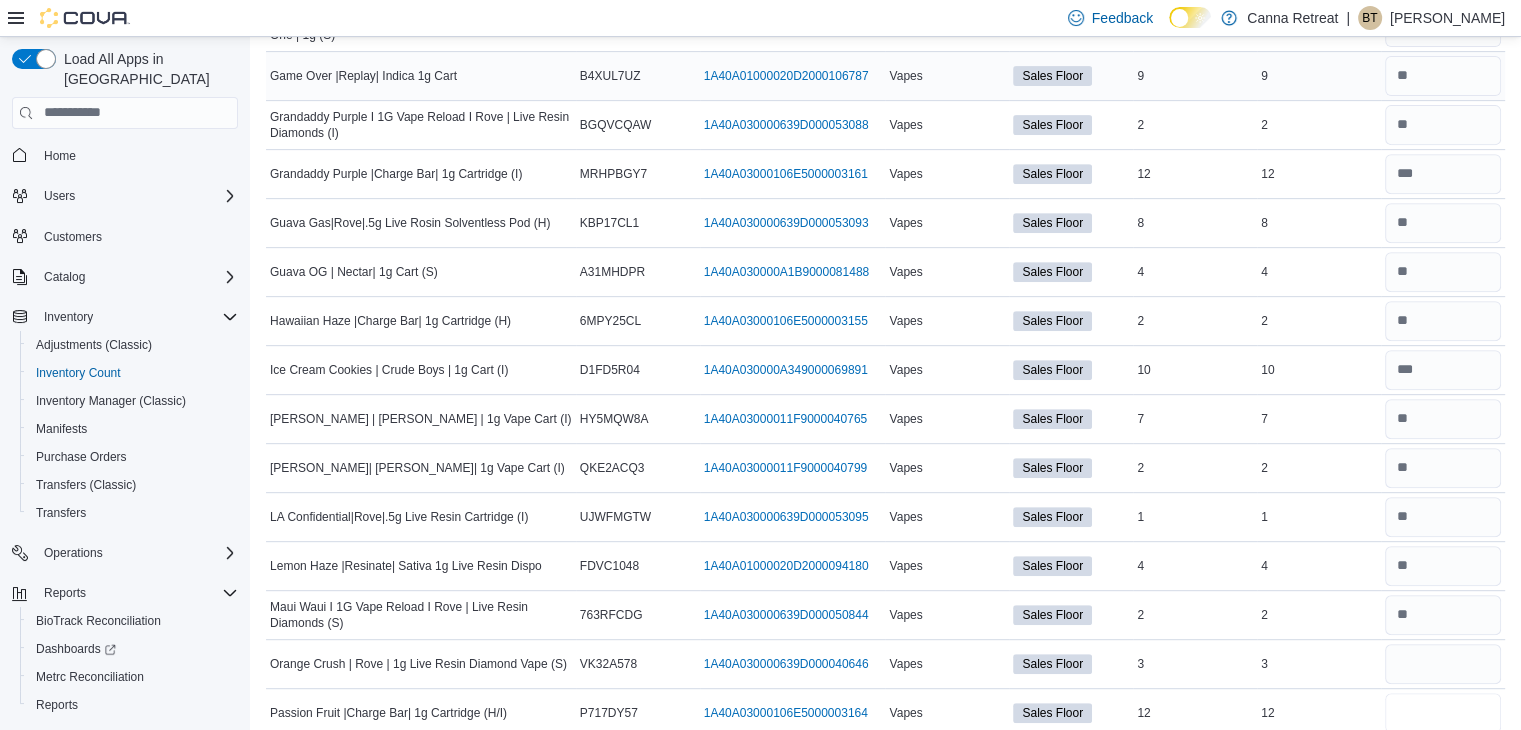 type 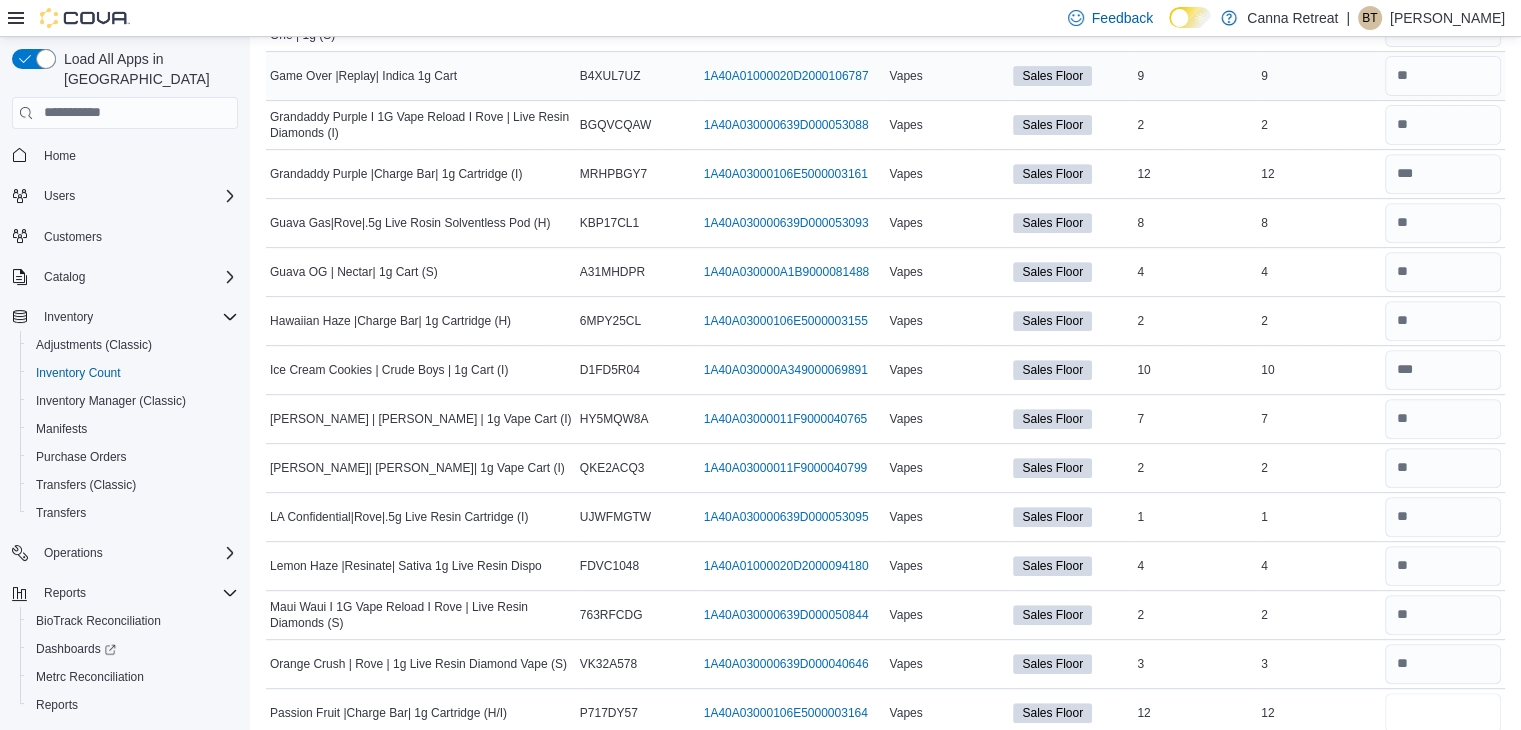 type on "**" 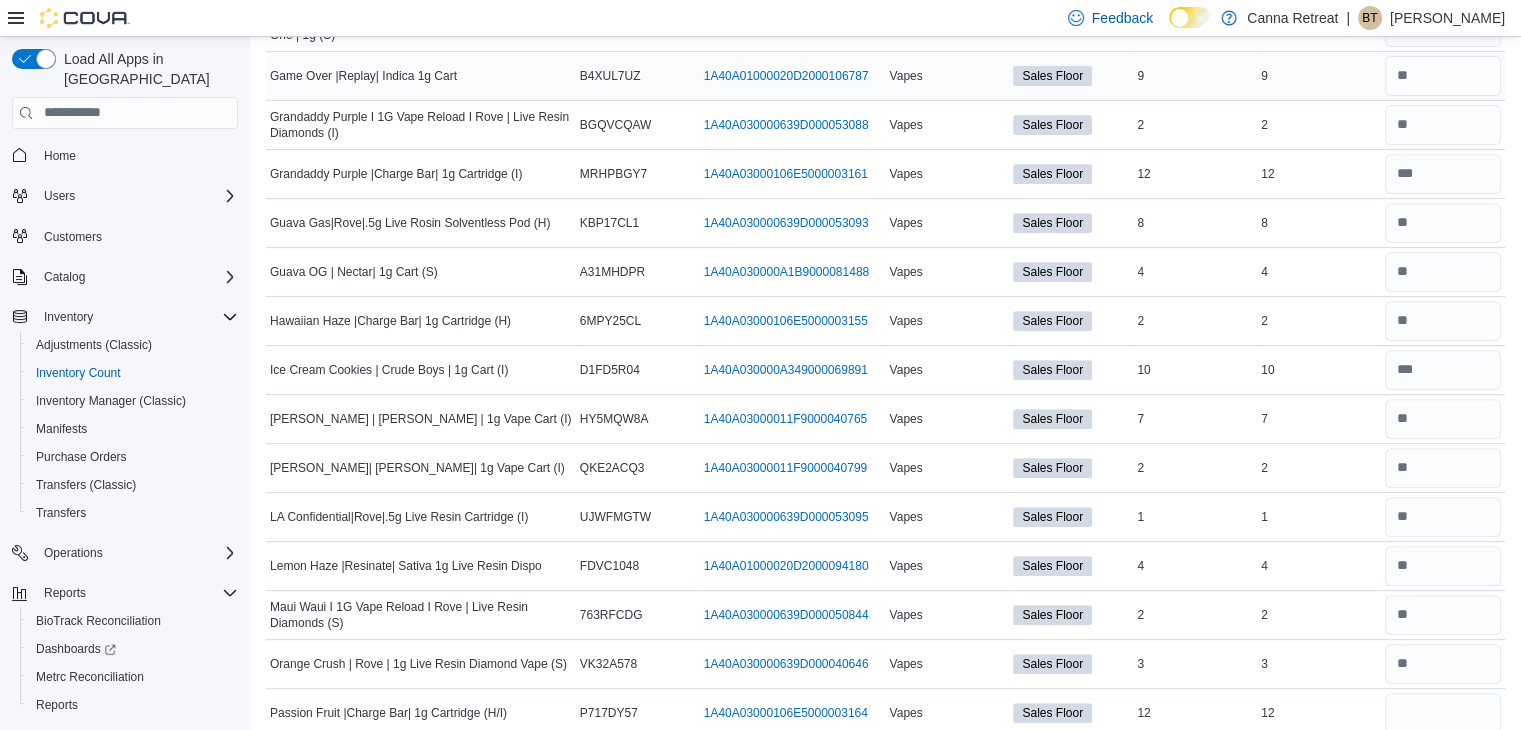 type 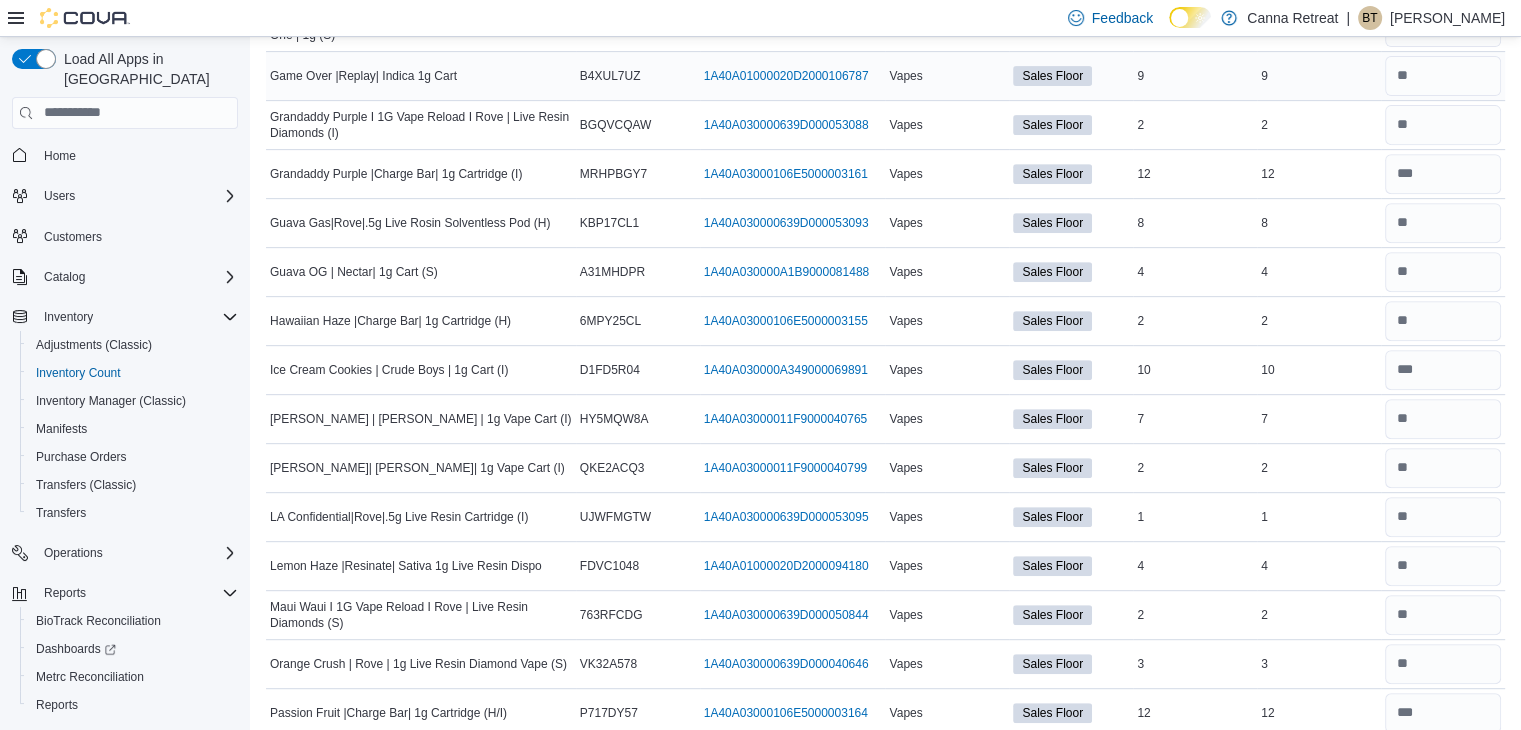 scroll, scrollTop: 1223, scrollLeft: 0, axis: vertical 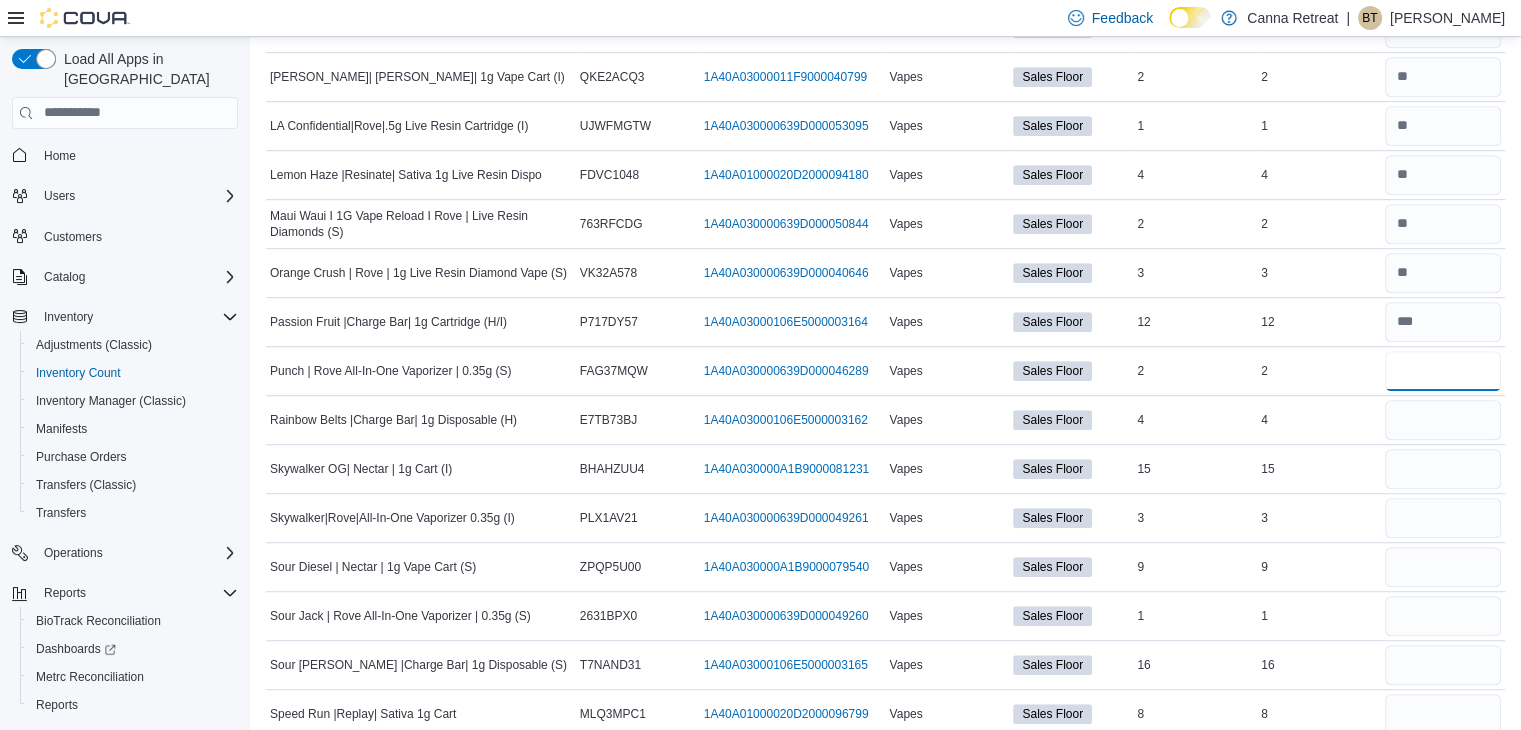 type on "*" 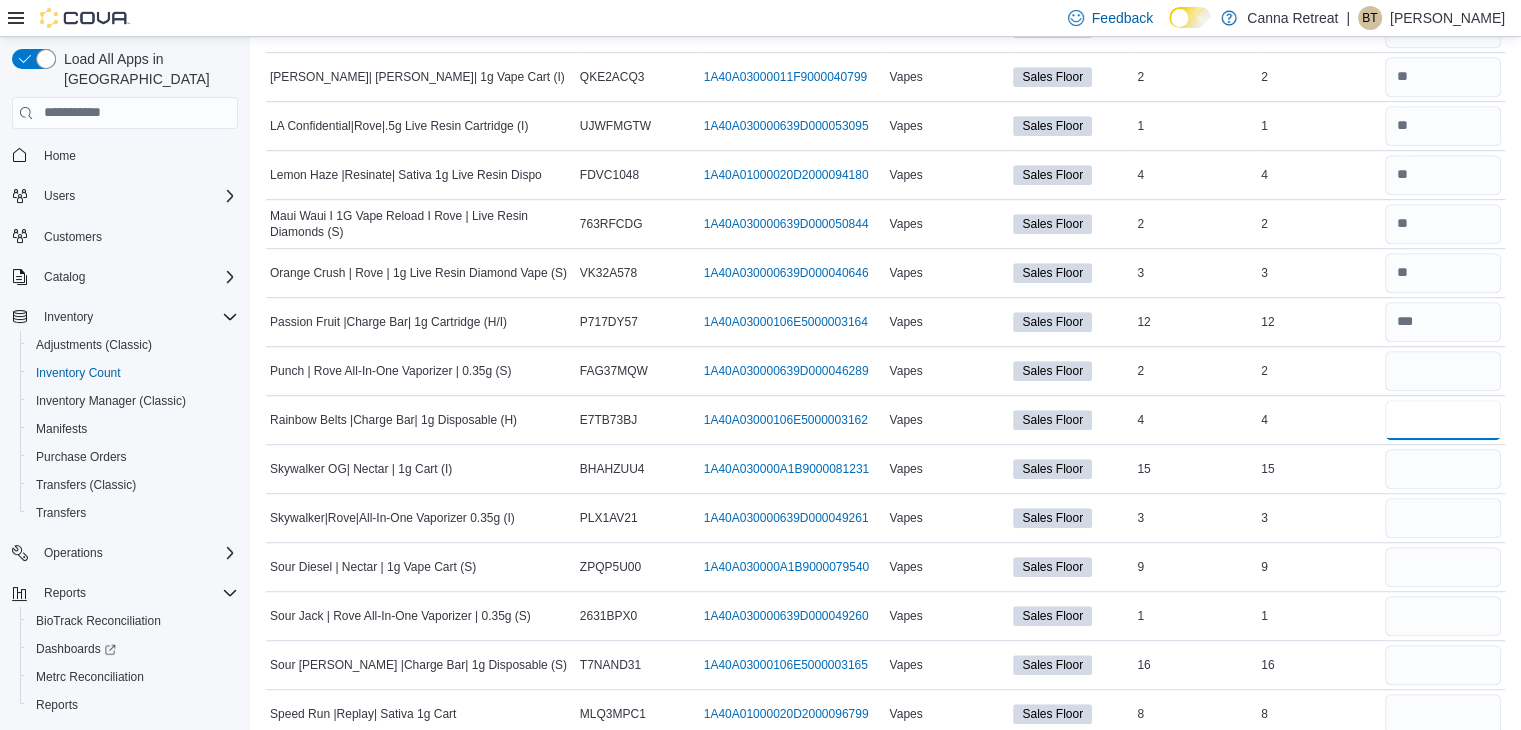 type 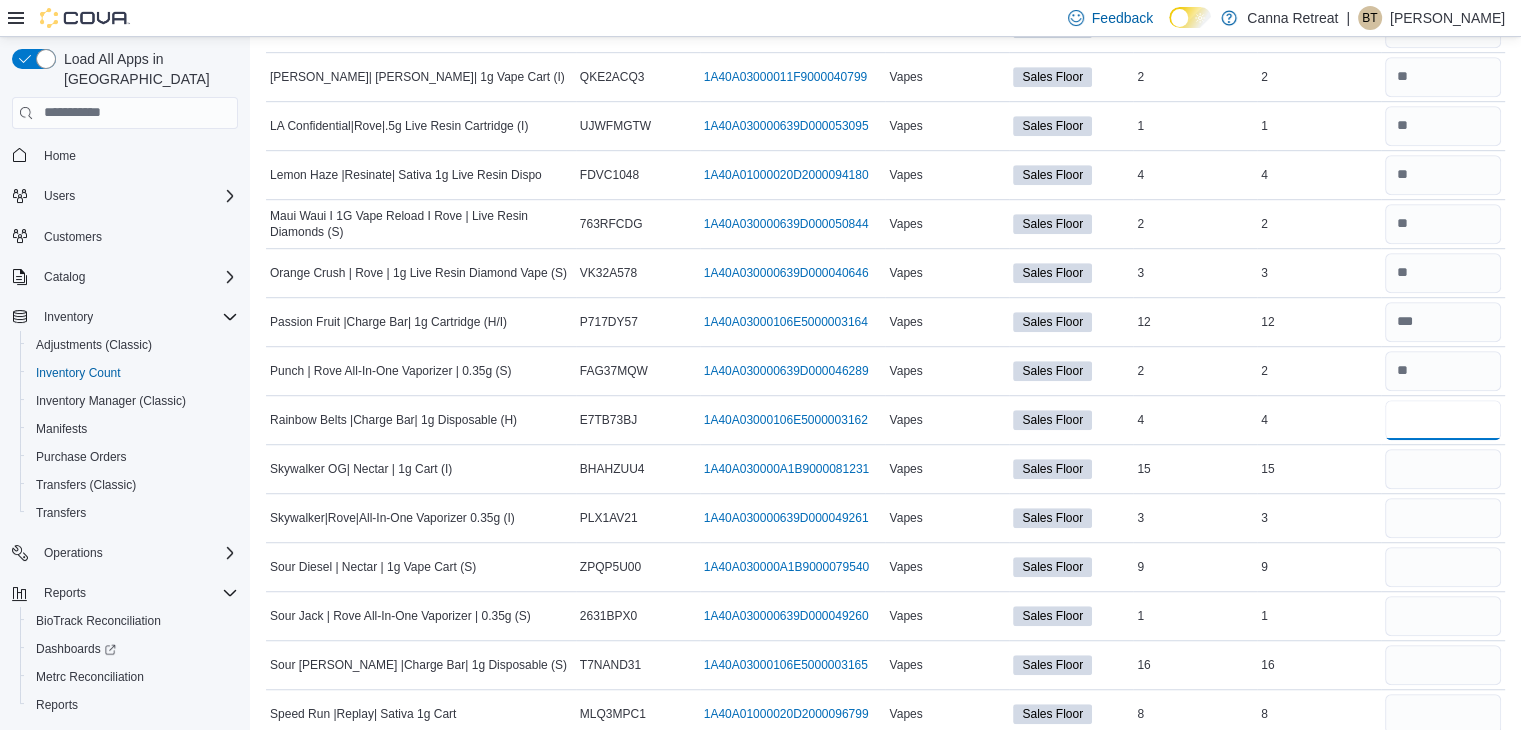 type on "*" 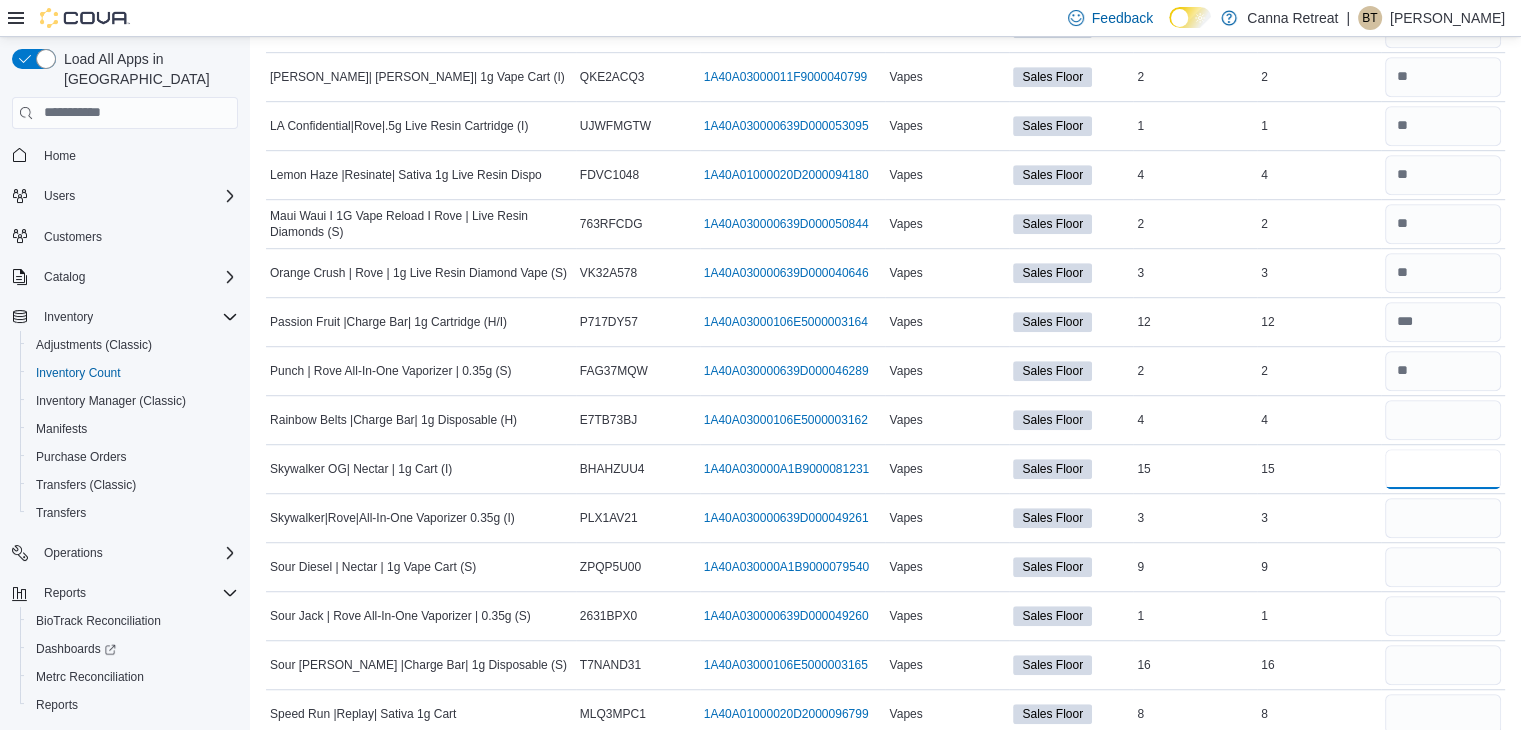 type 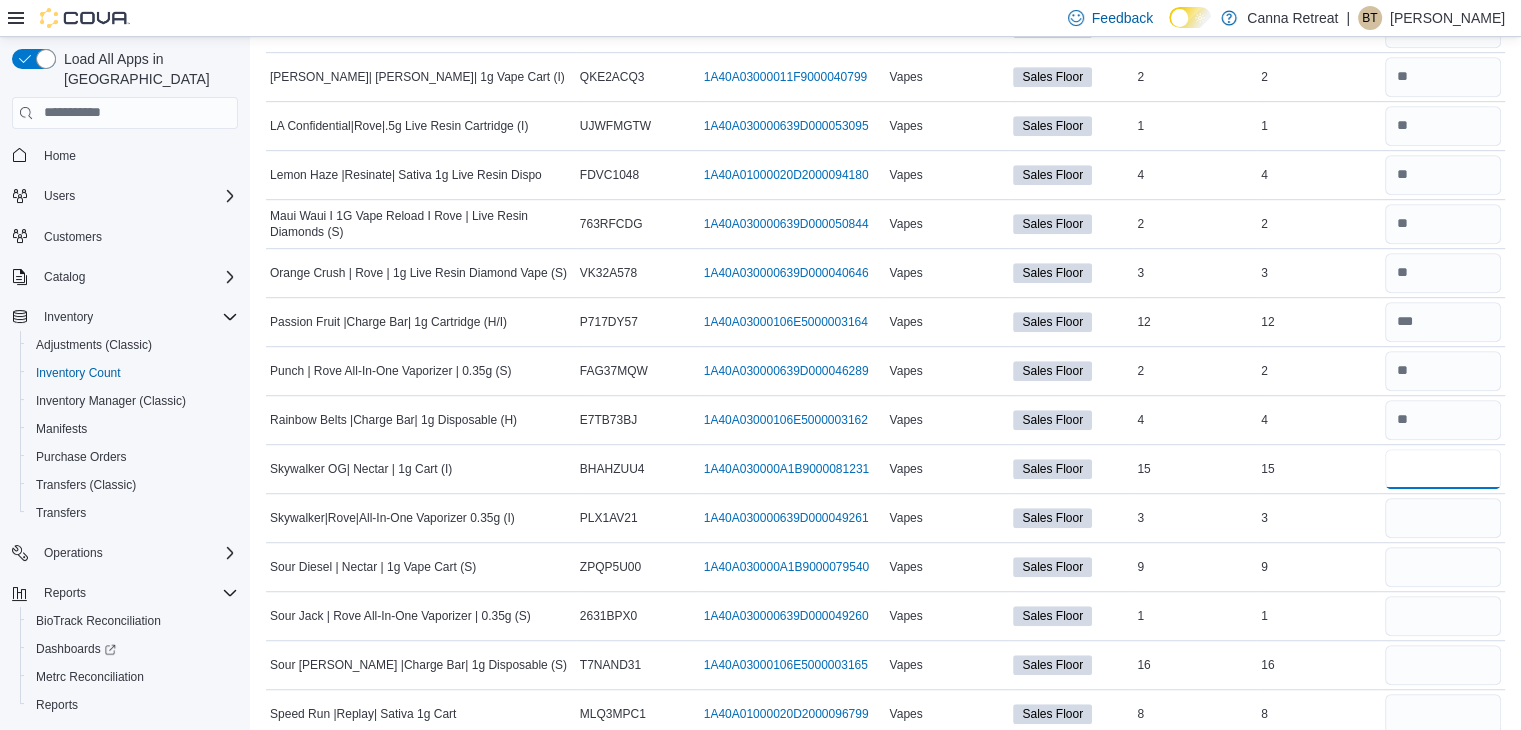 type on "**" 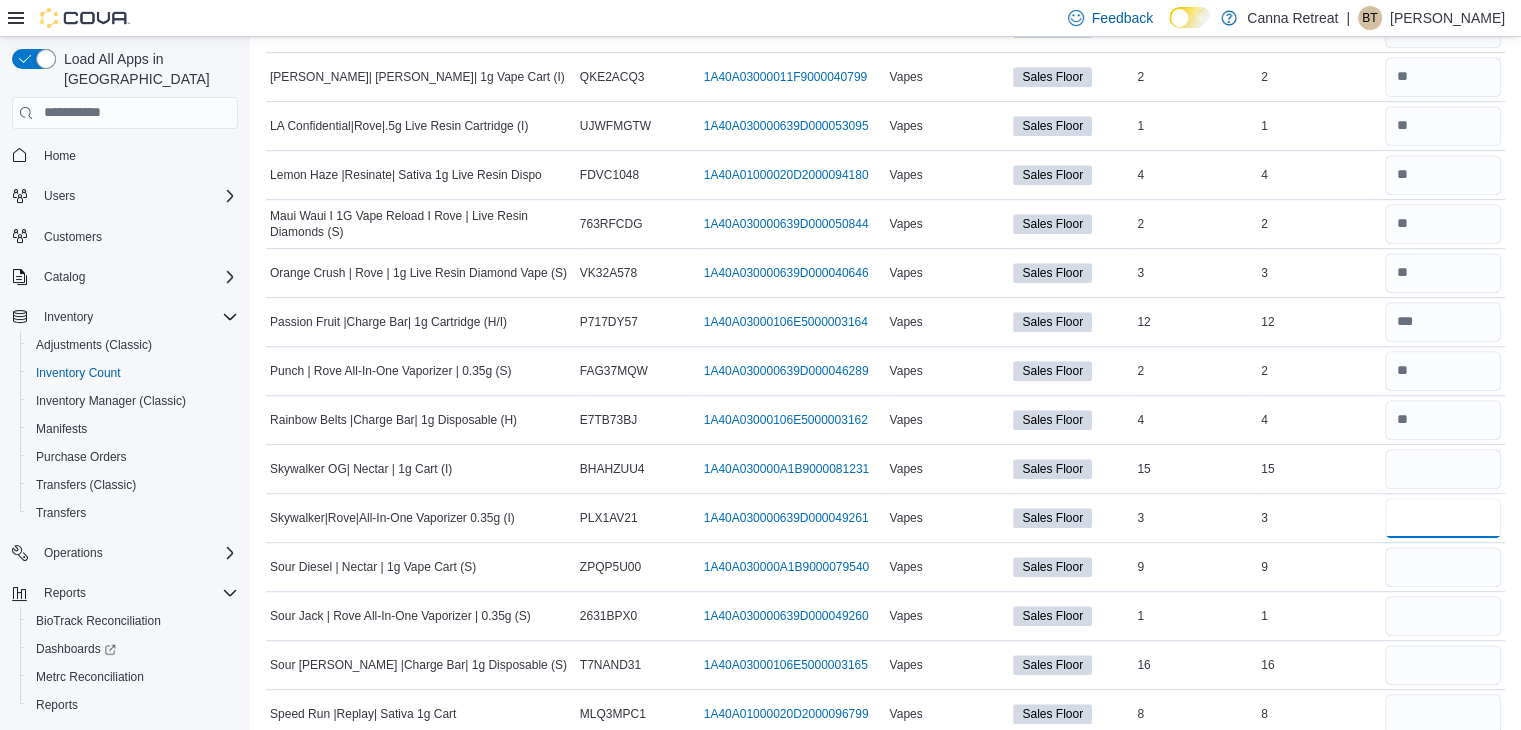 type 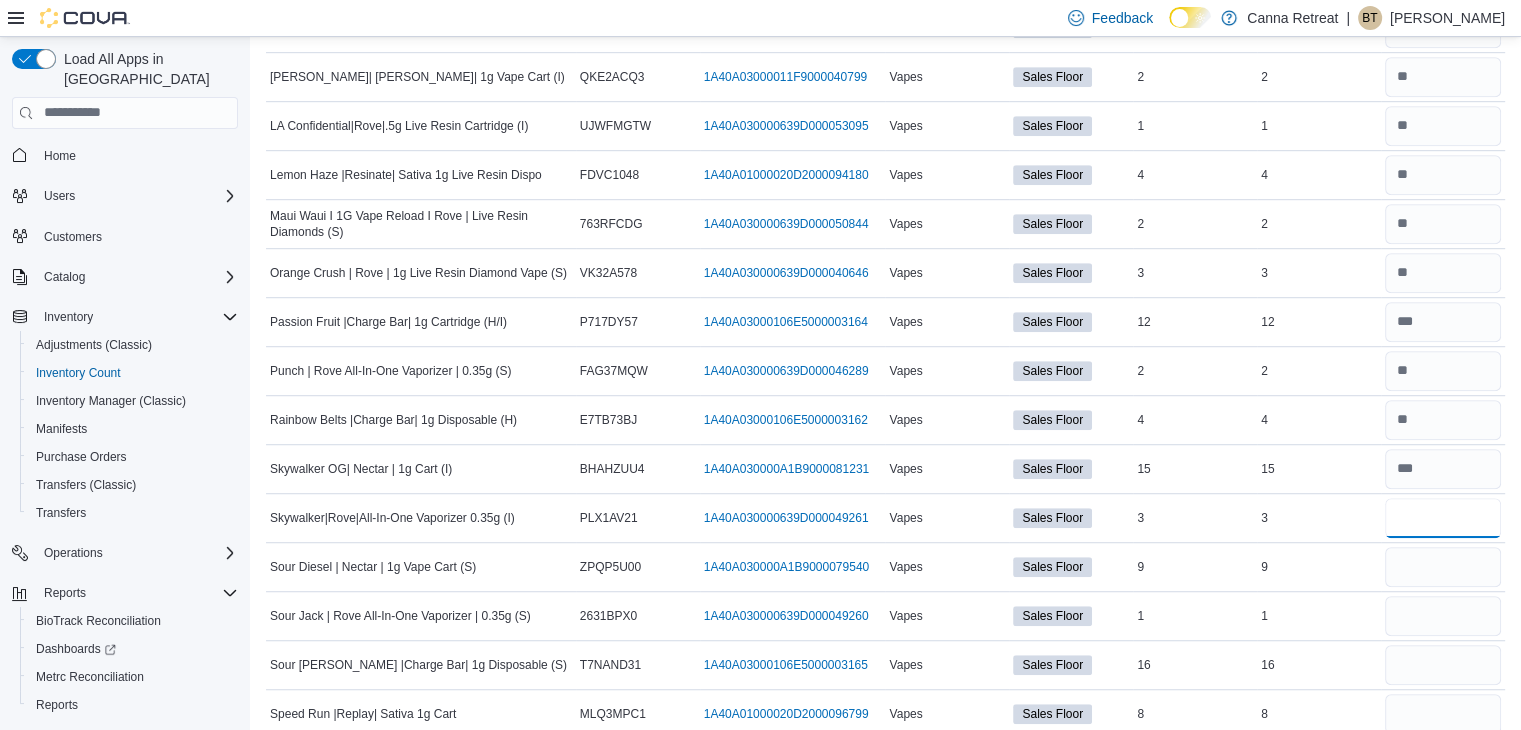 type on "*" 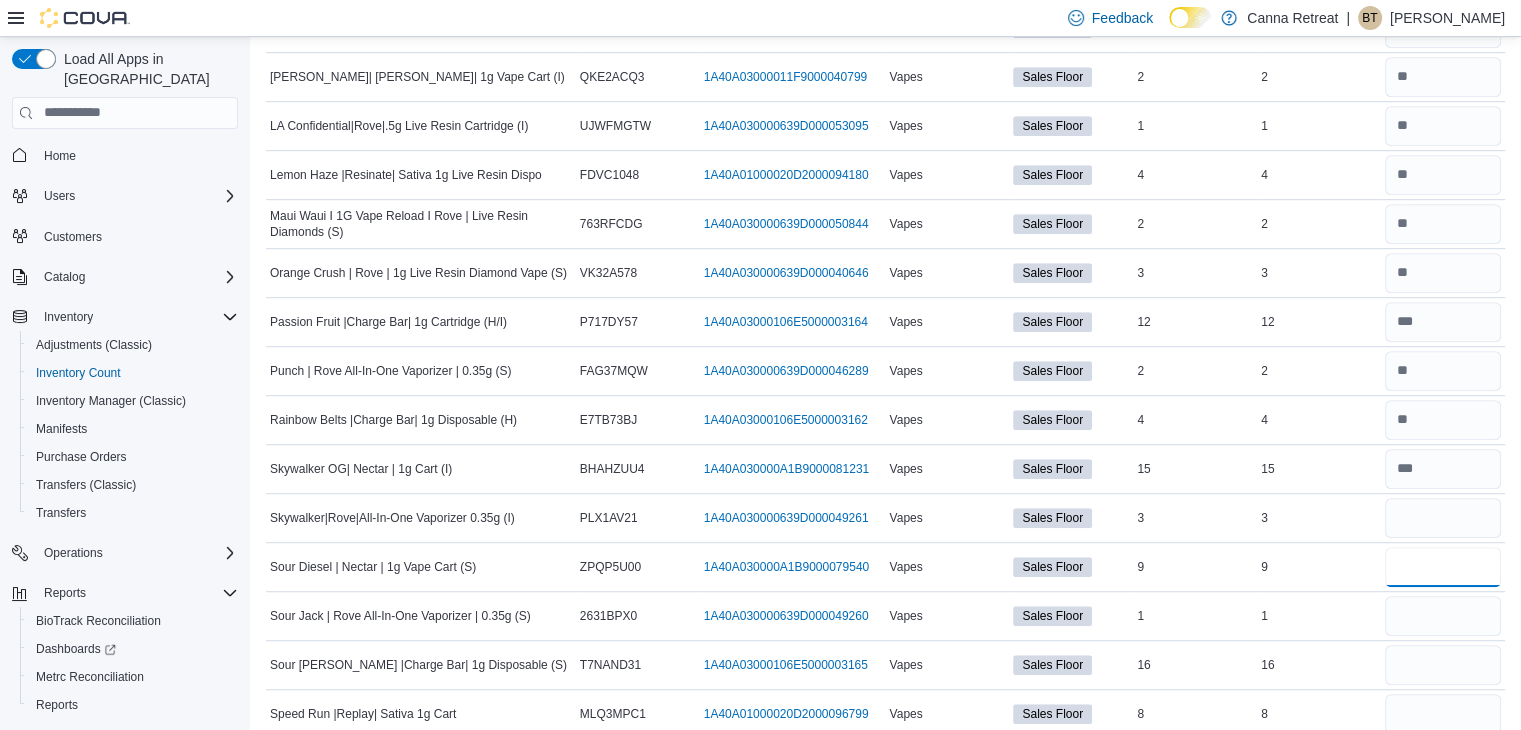 type 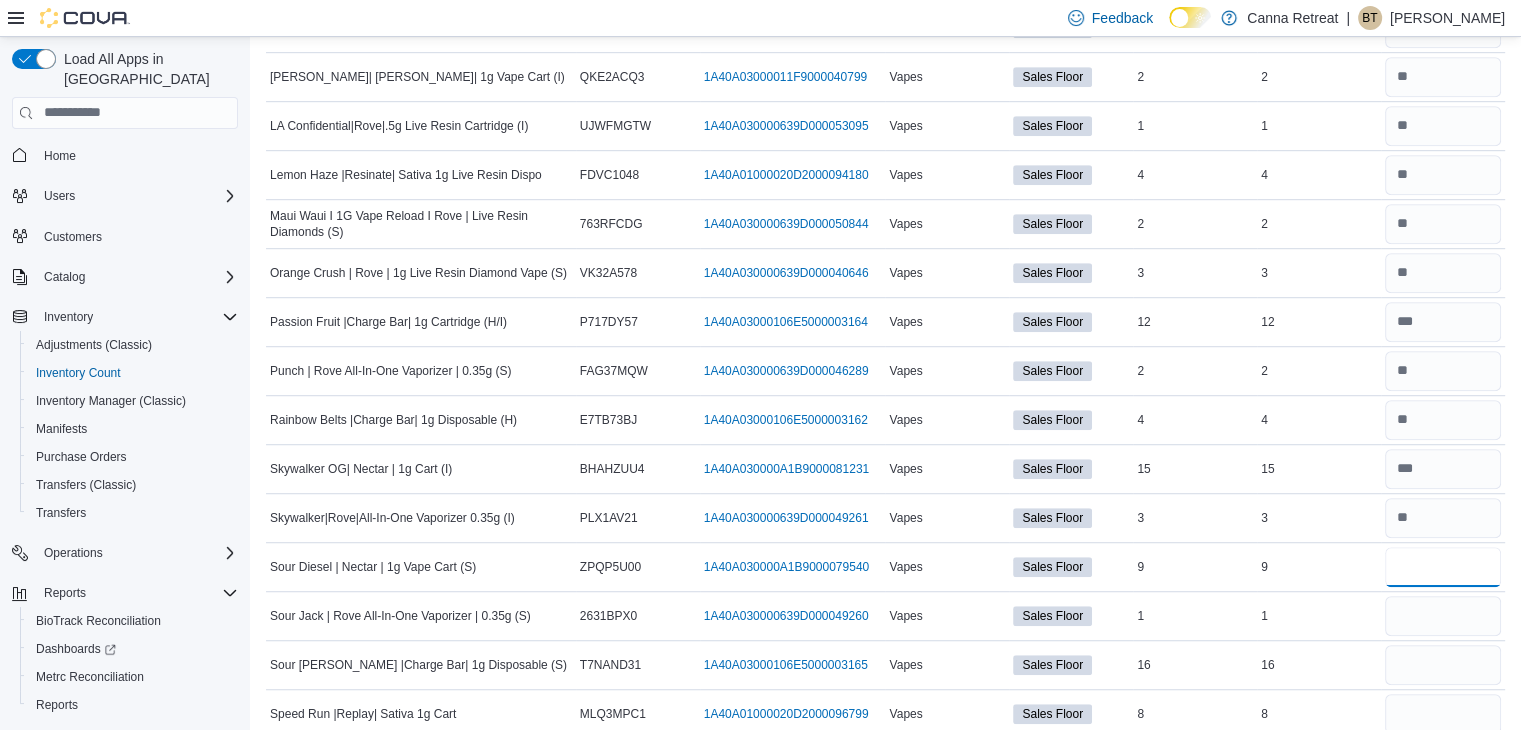type on "*" 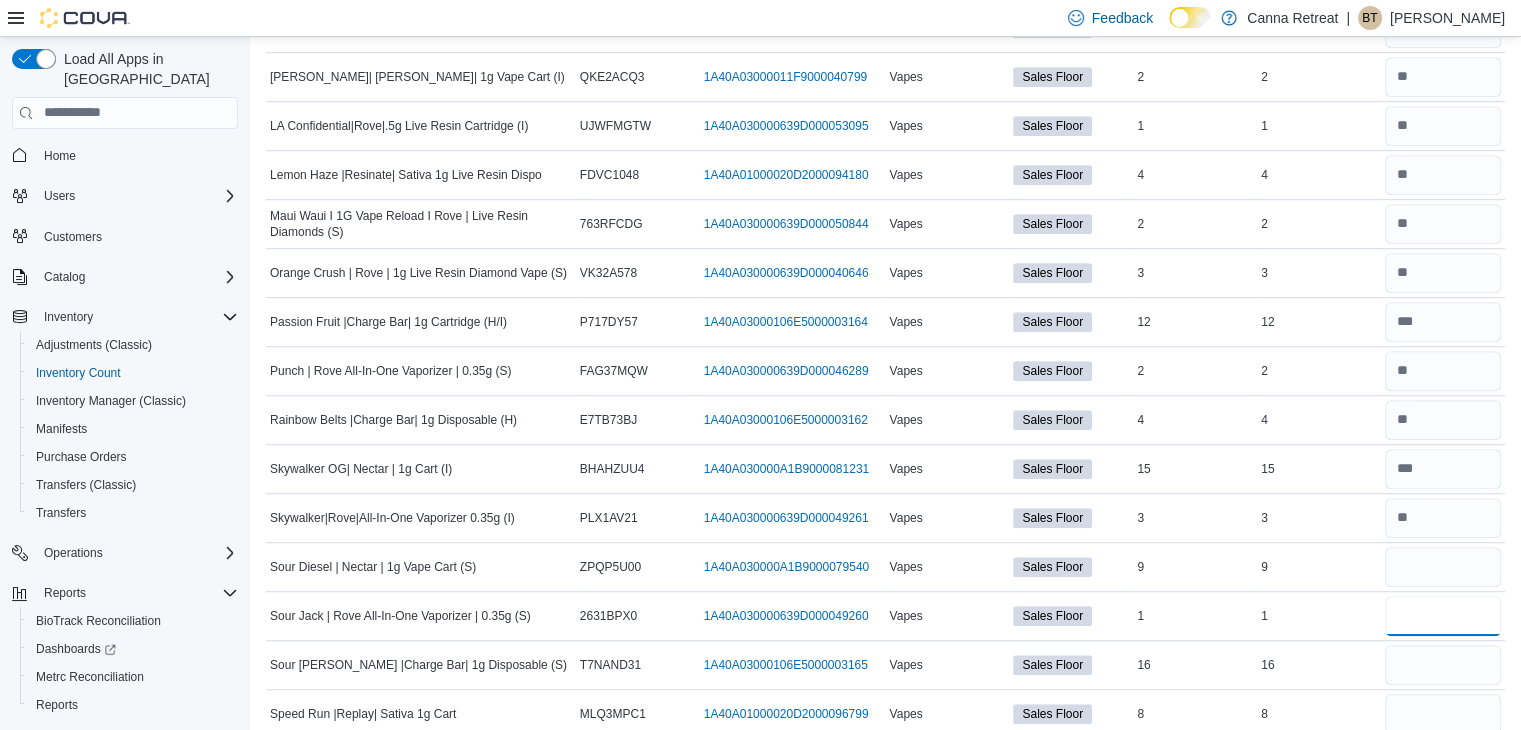 type 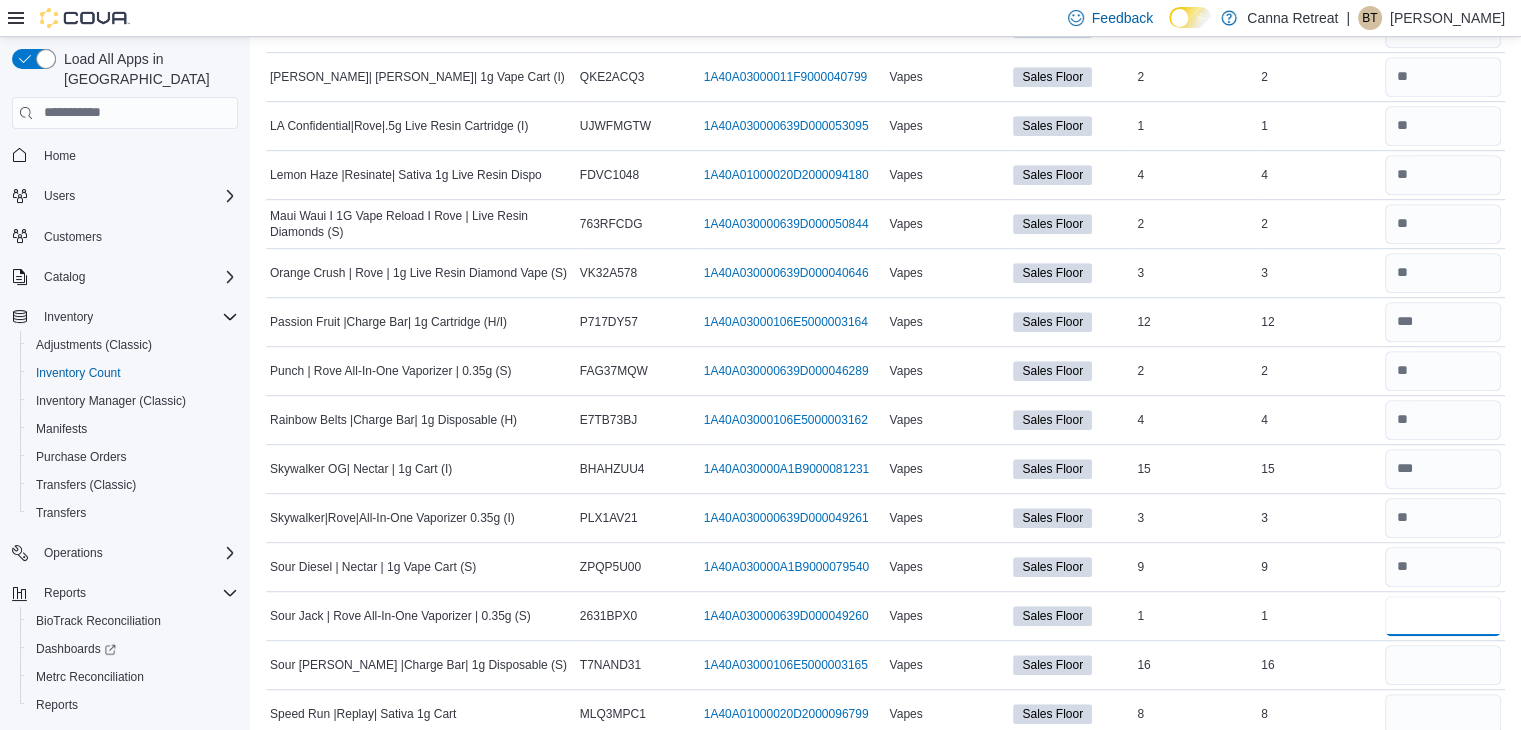 type on "*" 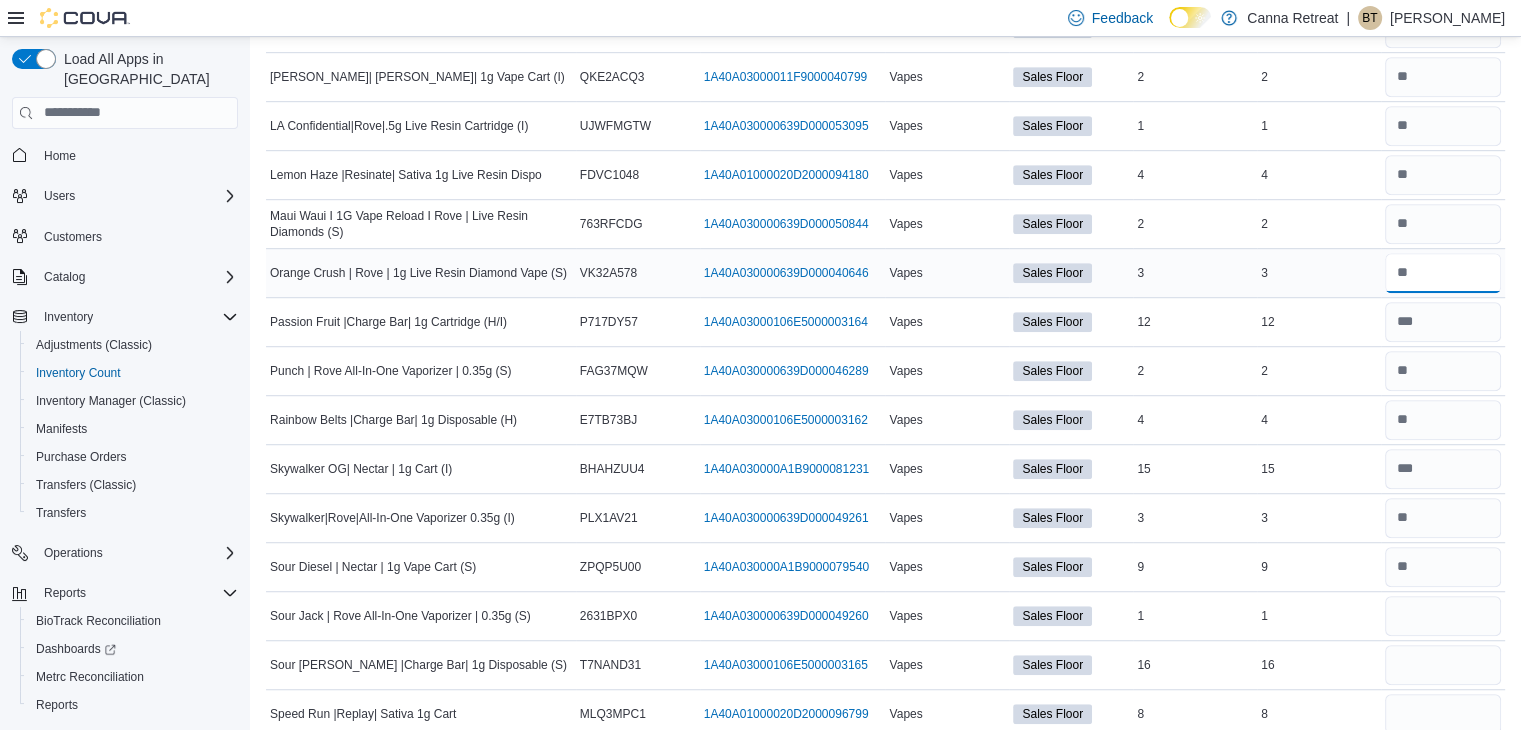 type 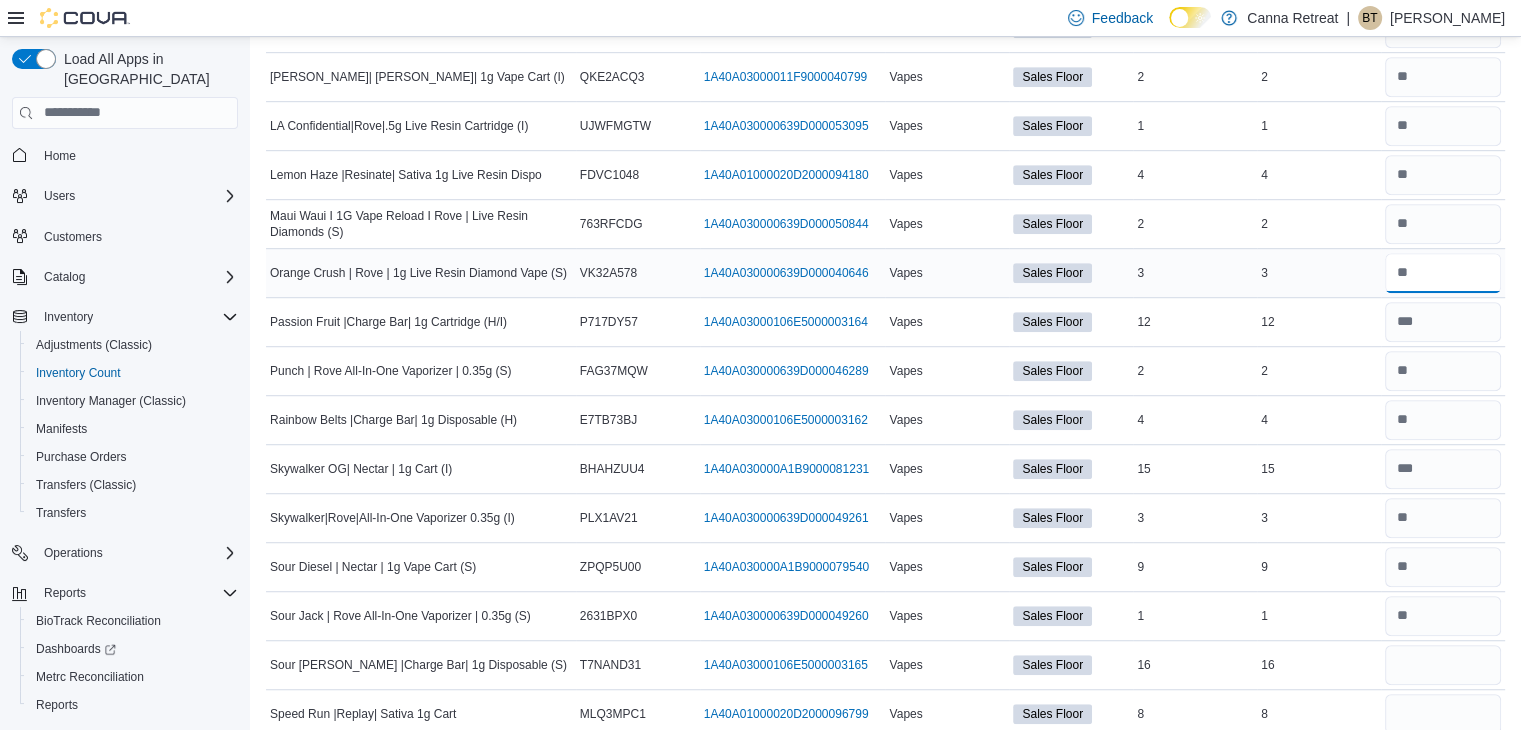 drag, startPoint x: 1432, startPoint y: 488, endPoint x: 1428, endPoint y: 272, distance: 216.03703 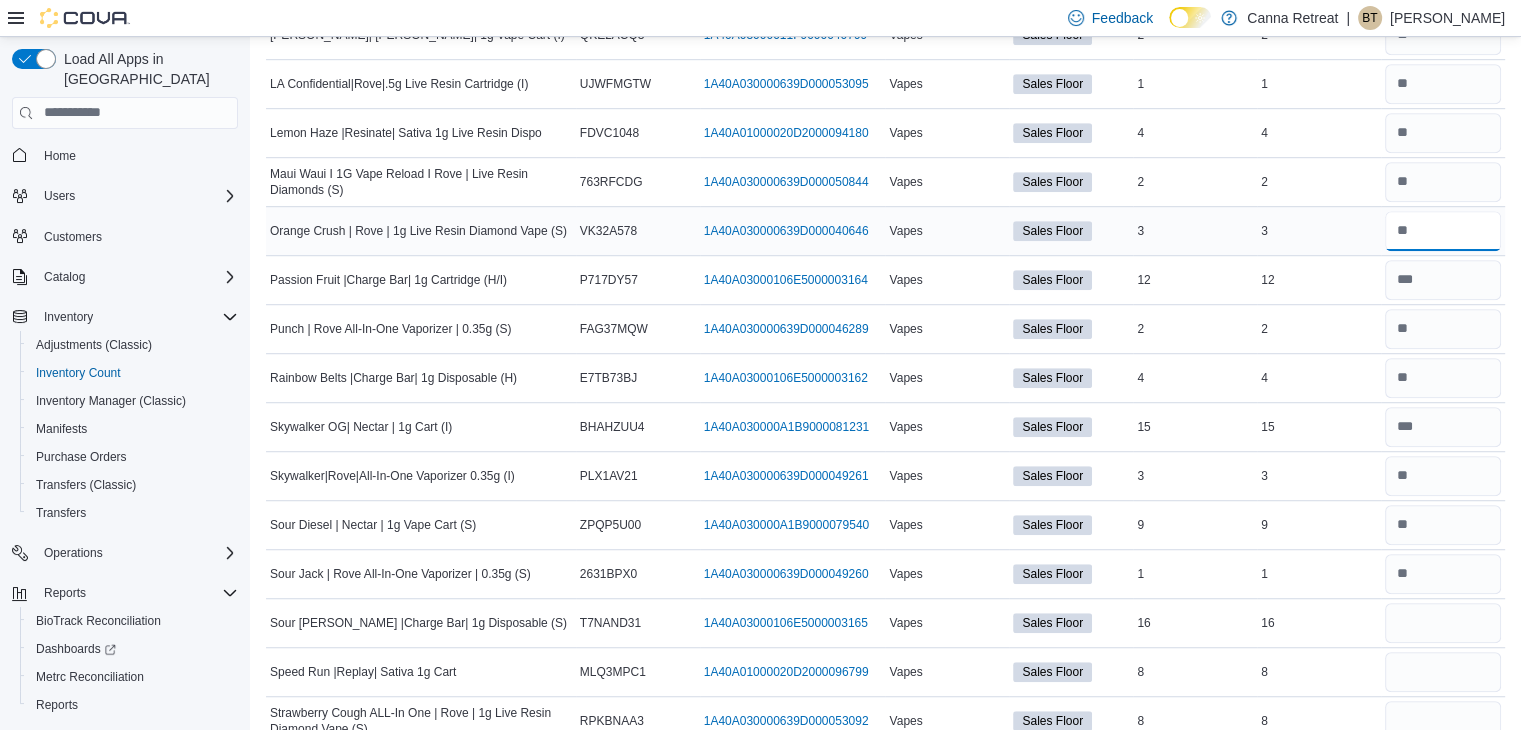 scroll, scrollTop: 1278, scrollLeft: 0, axis: vertical 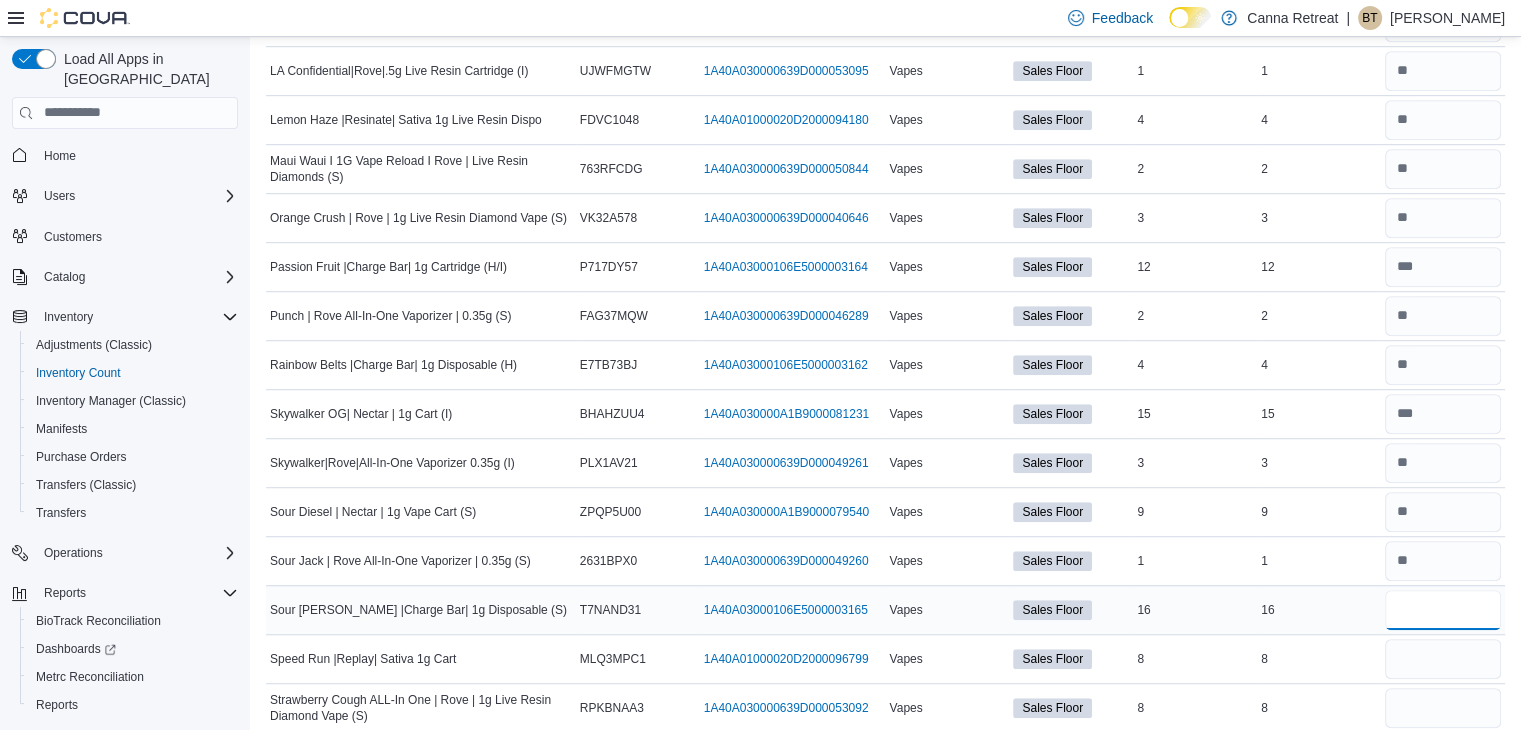 click at bounding box center [1443, 610] 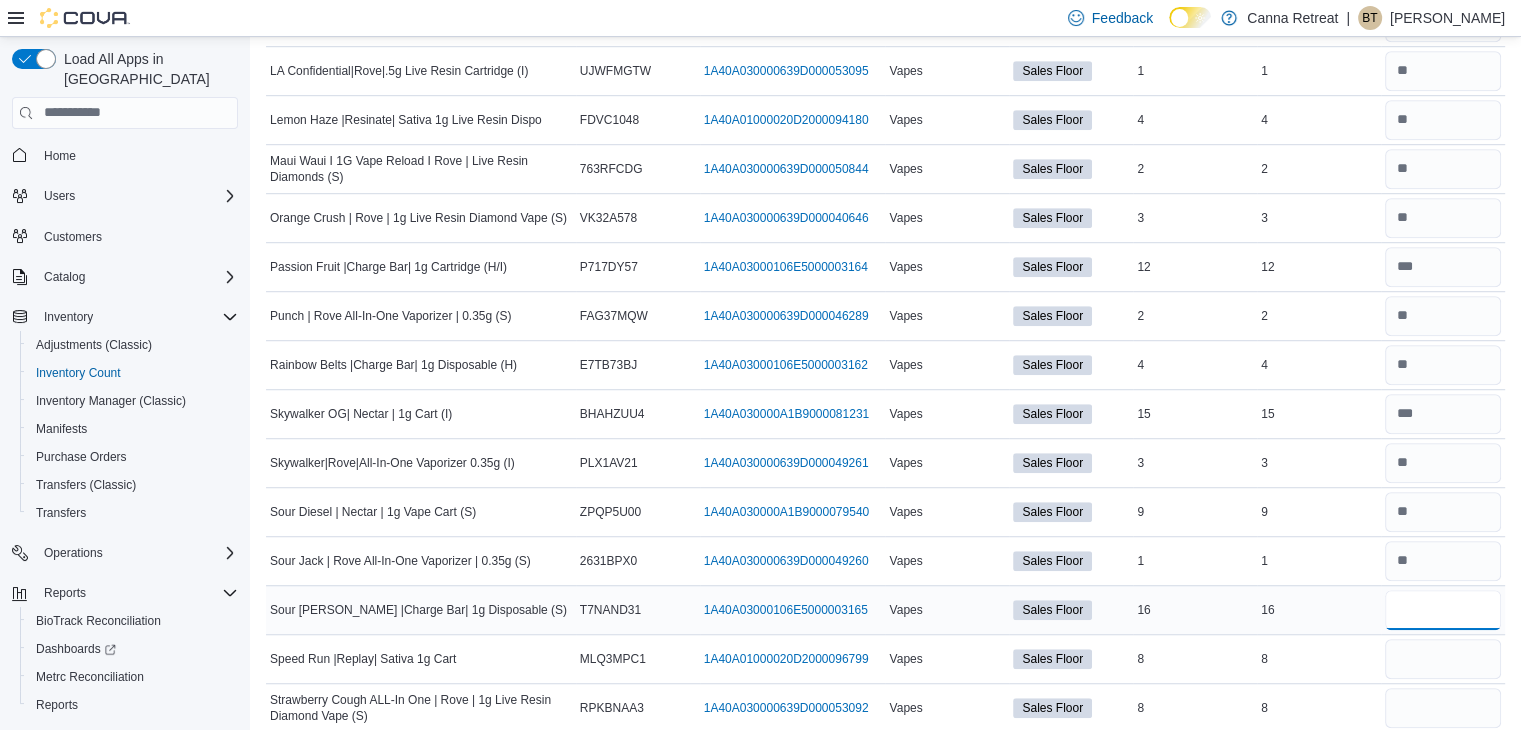 type on "**" 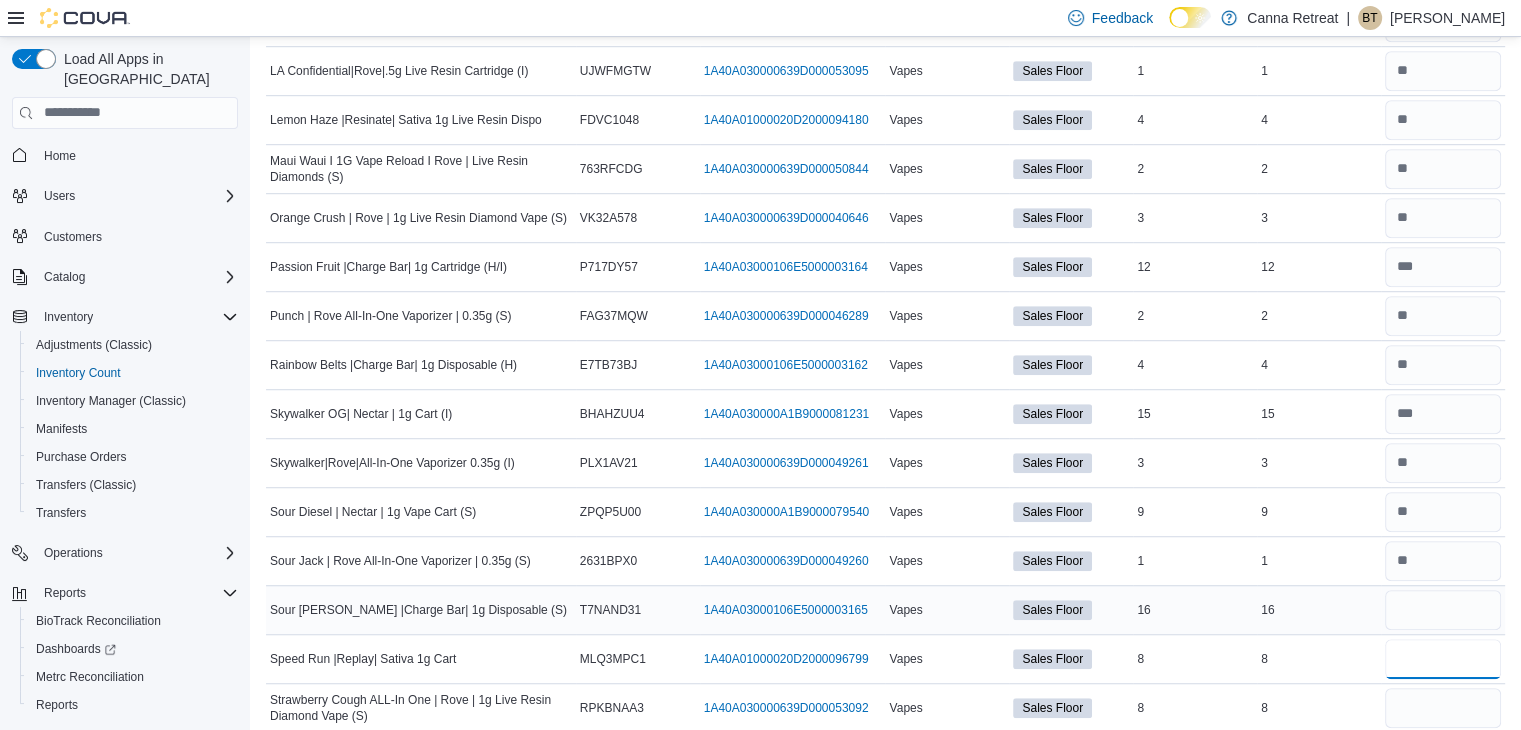 type 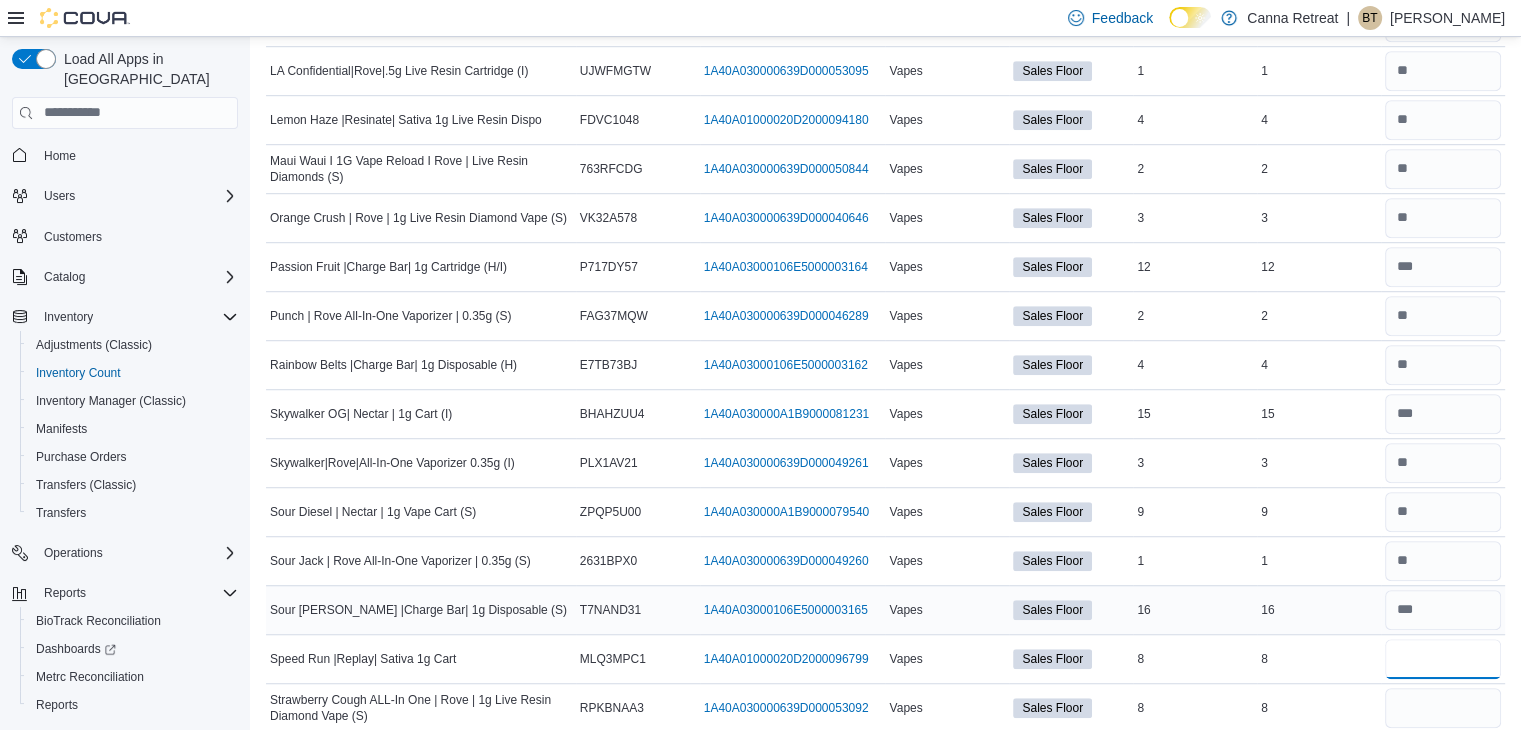 type on "*" 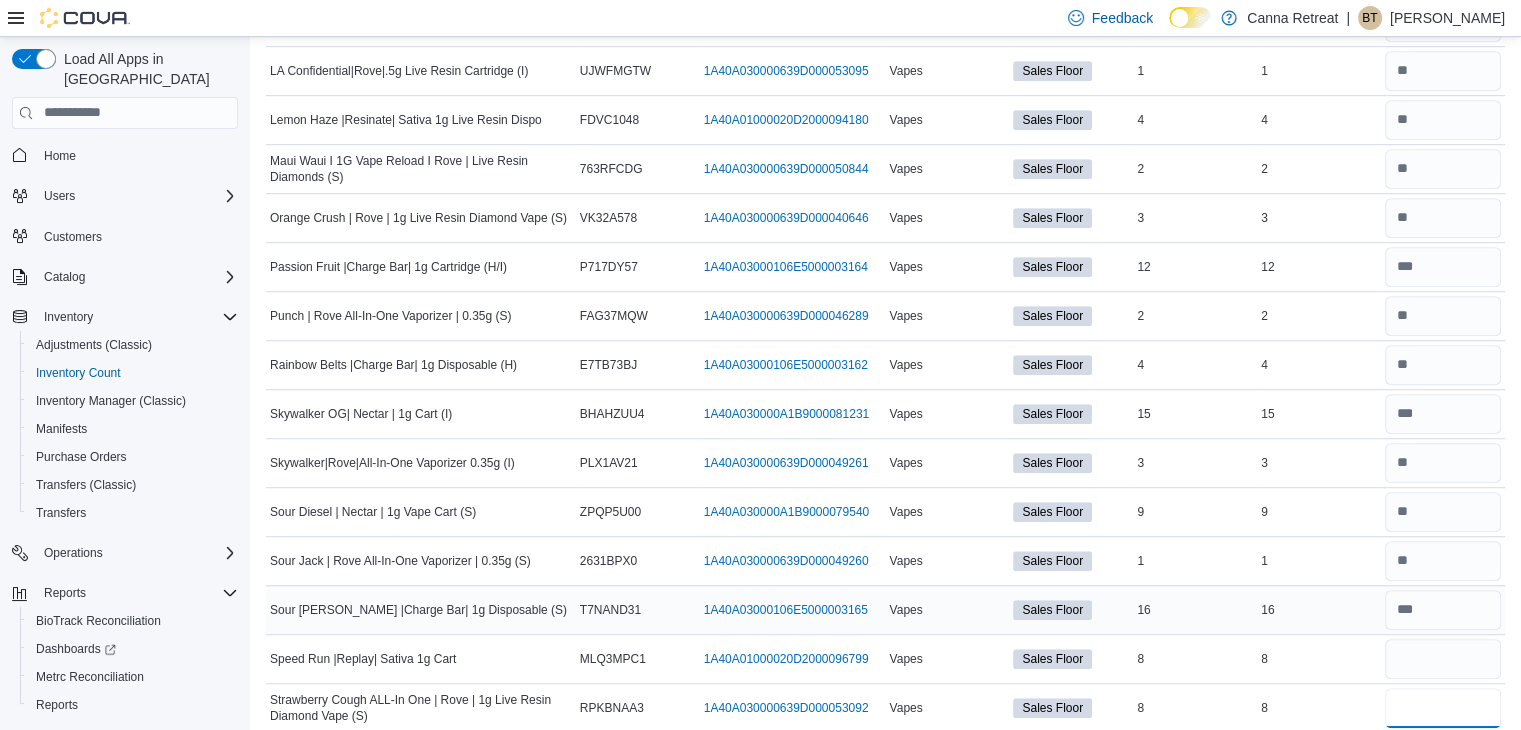 type 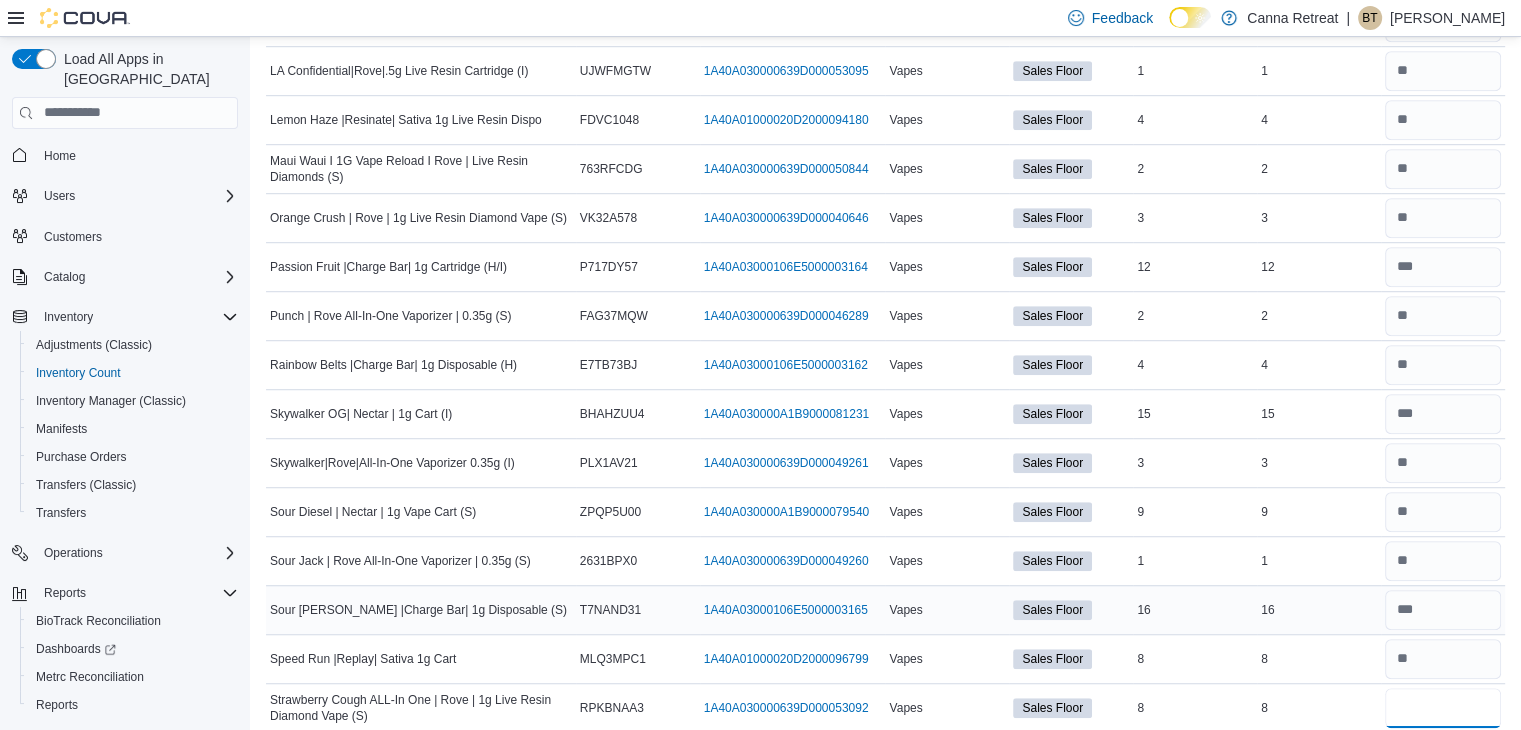 type on "*" 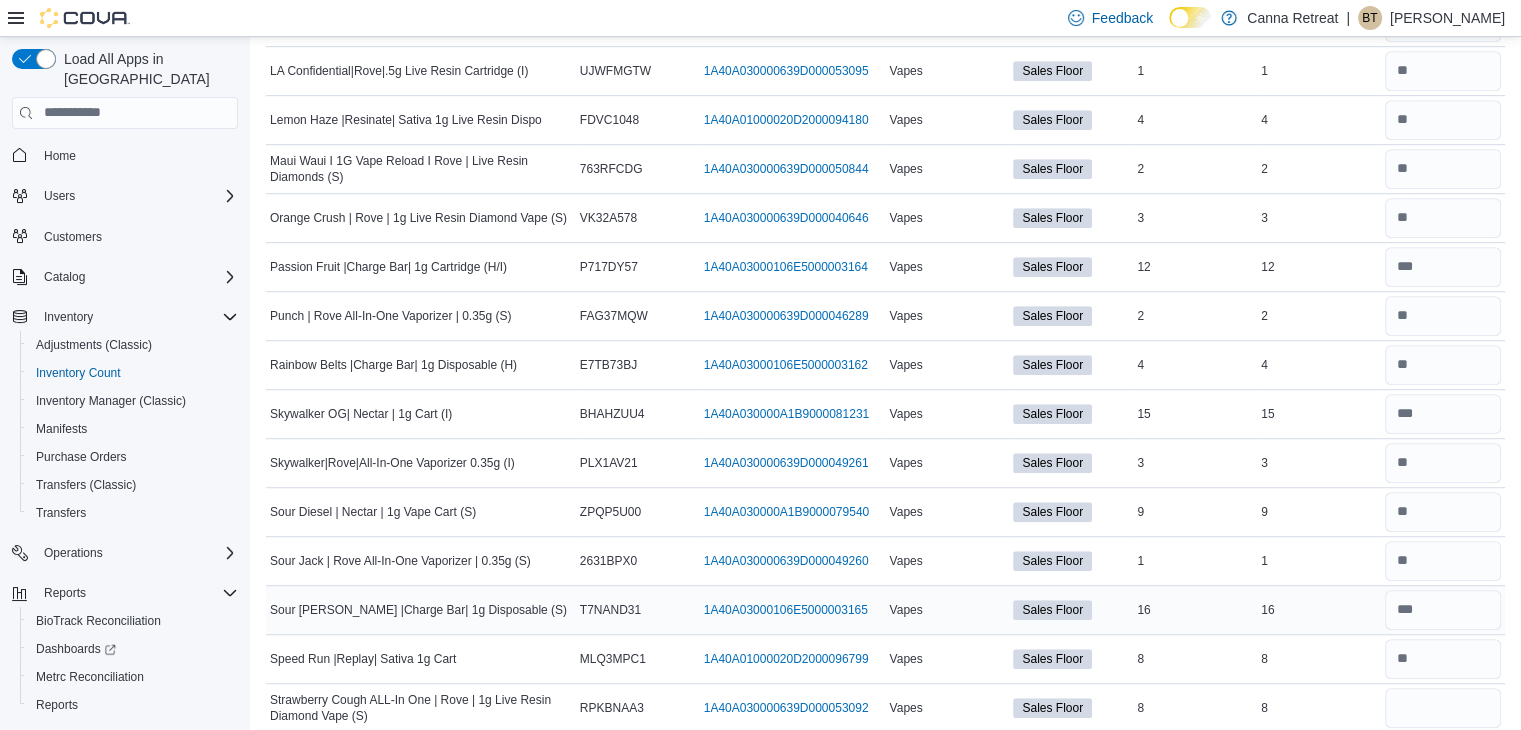 type 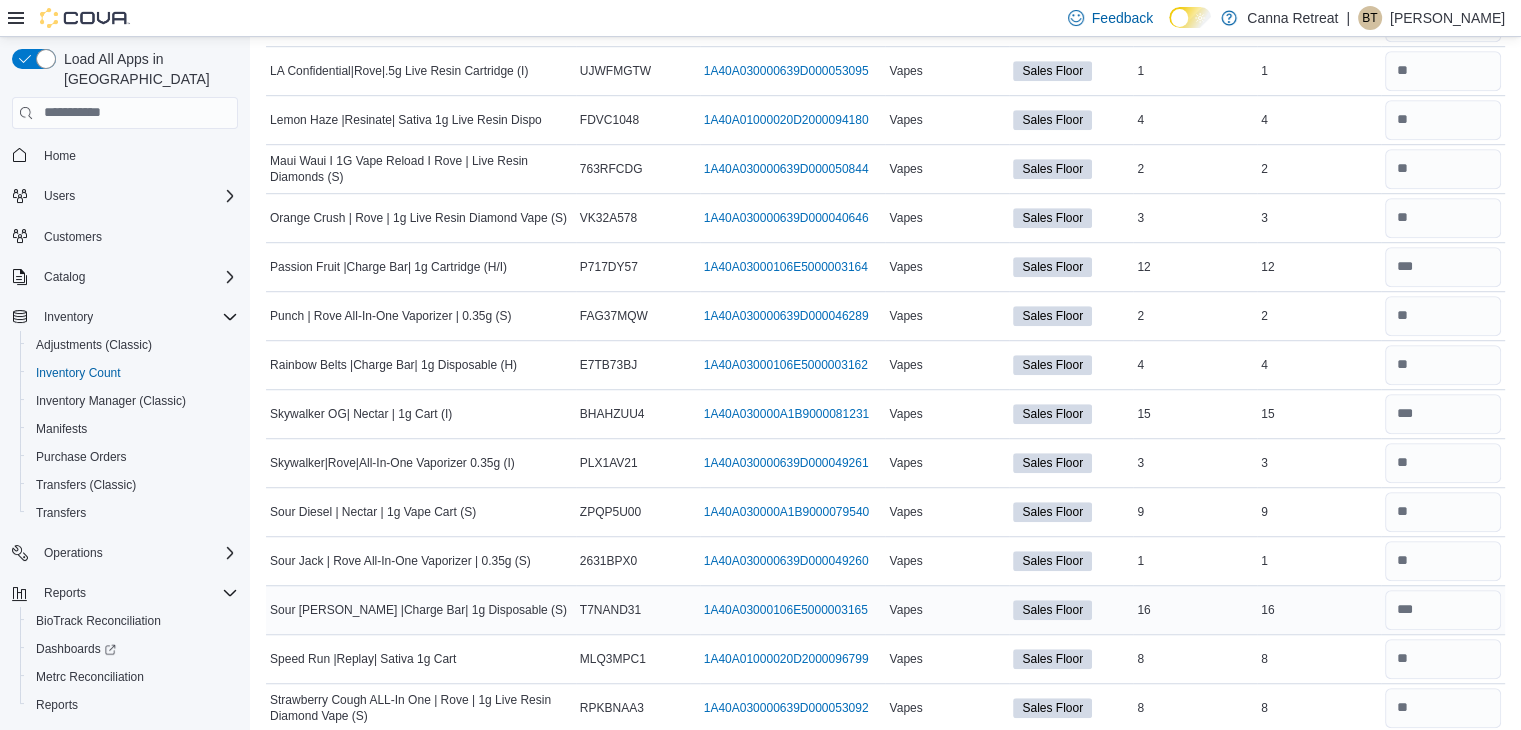 scroll, scrollTop: 1317, scrollLeft: 0, axis: vertical 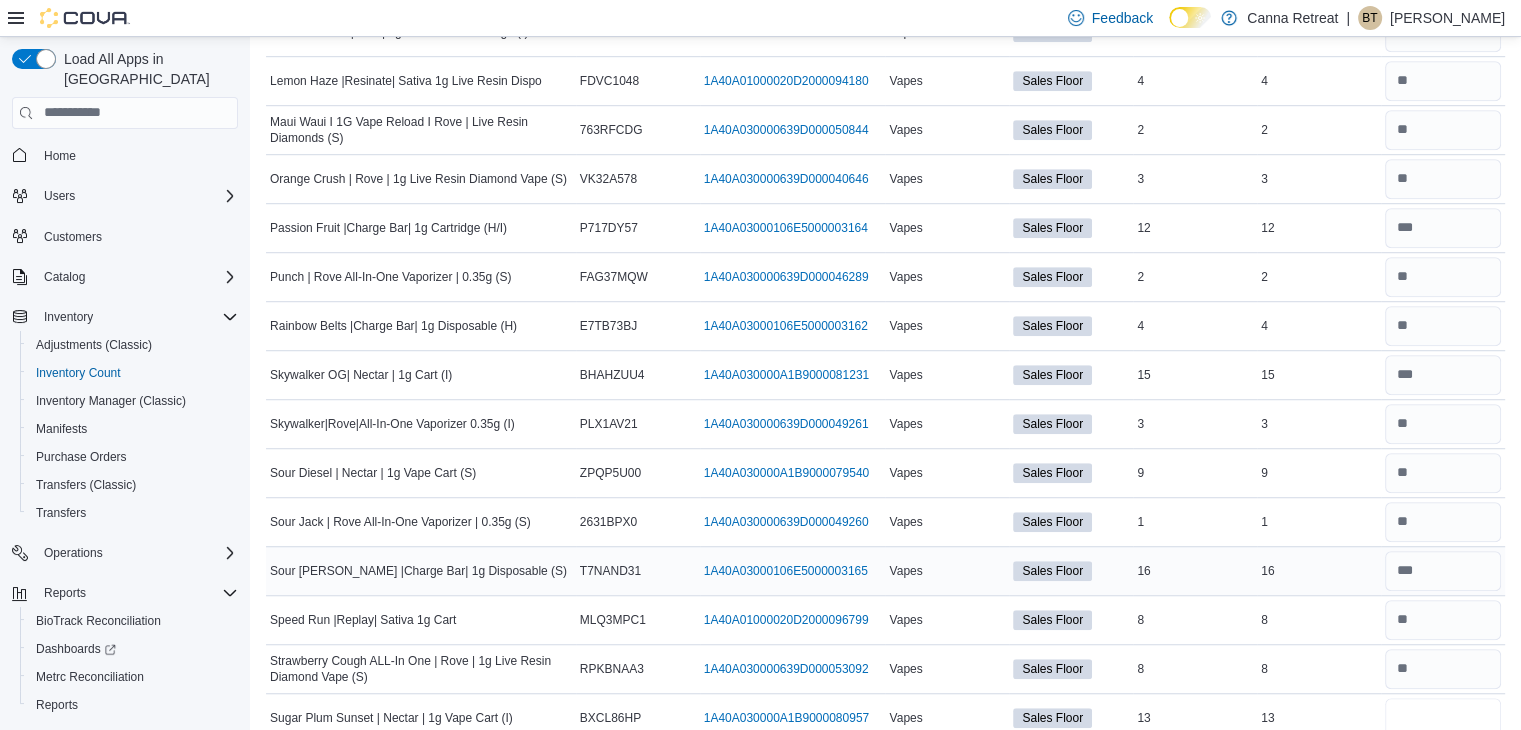 type on "**" 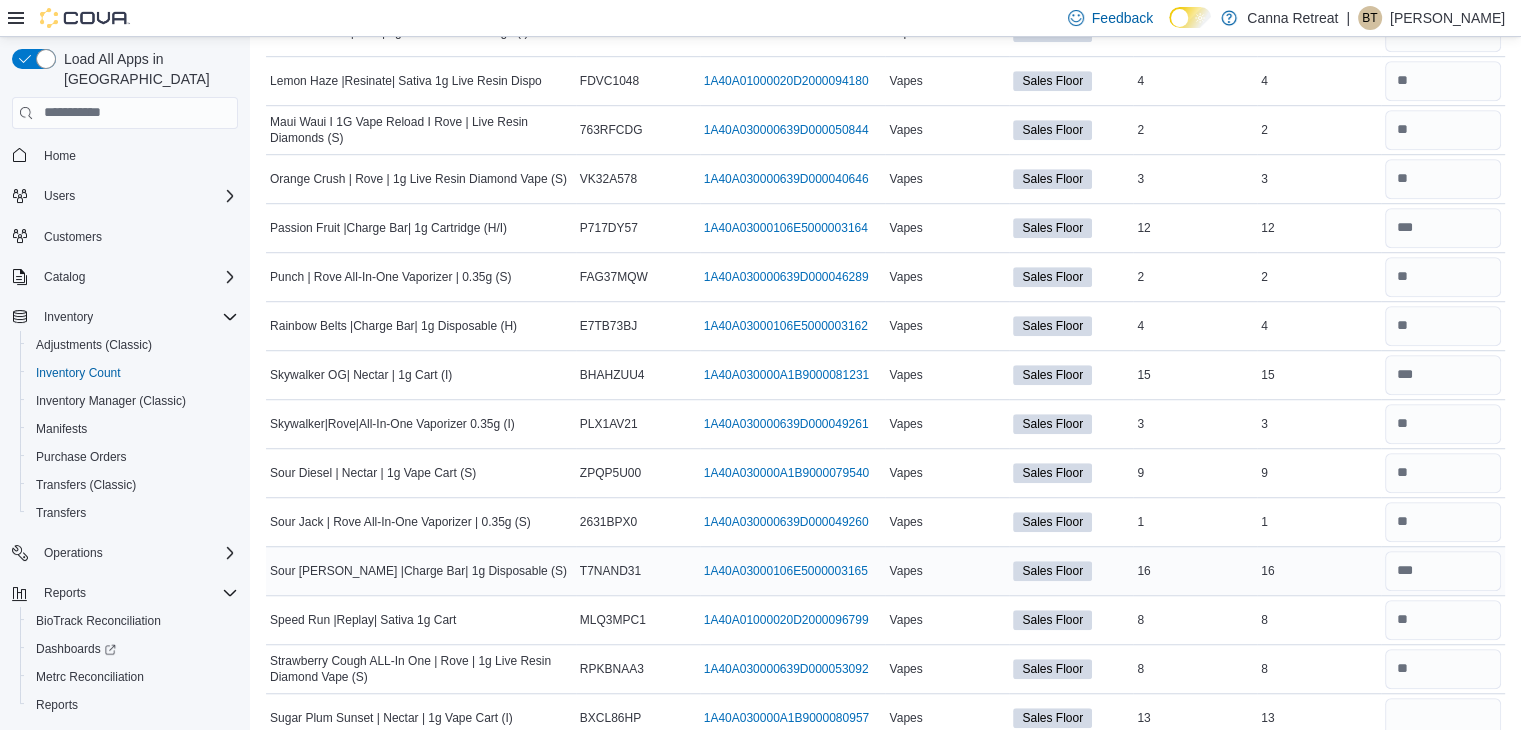 type 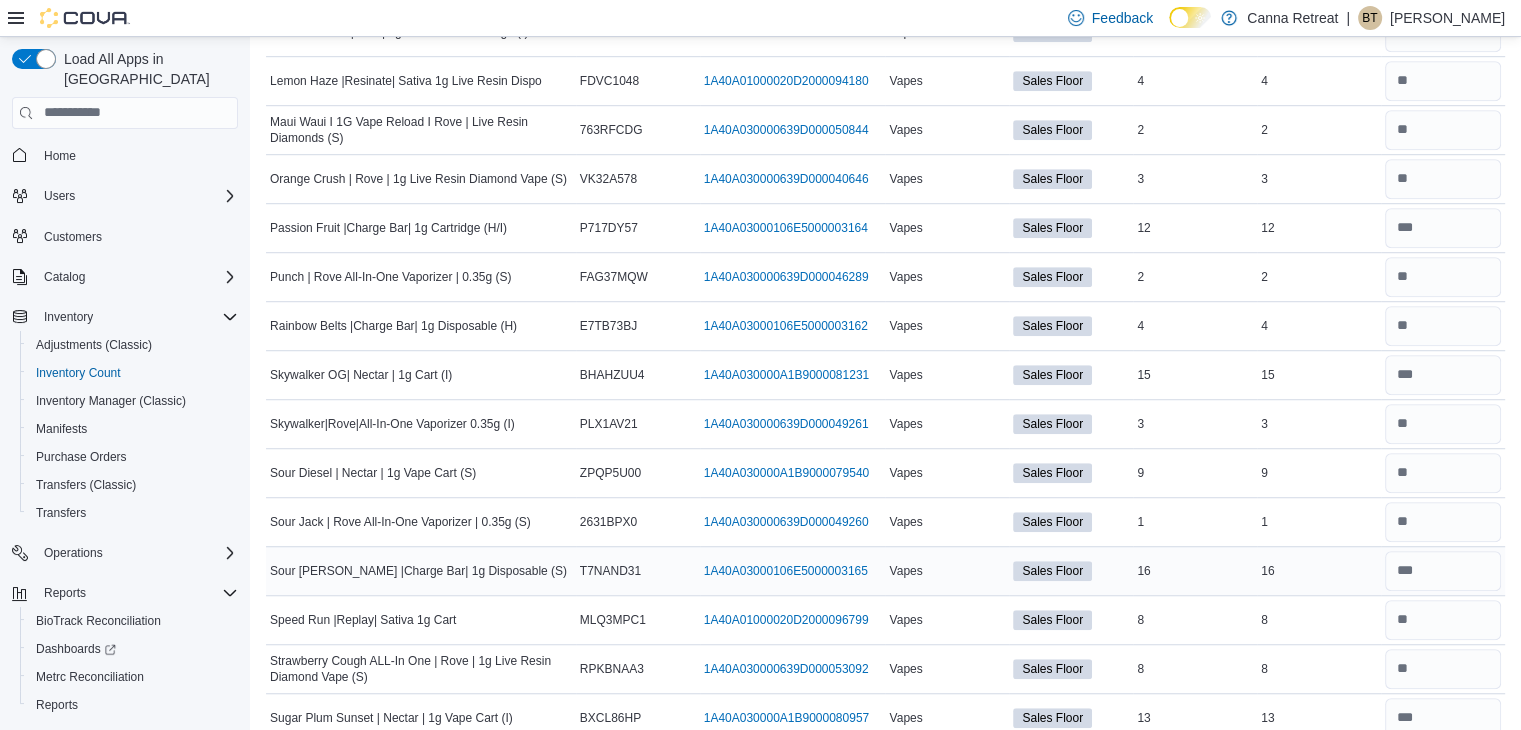 scroll, scrollTop: 1631, scrollLeft: 0, axis: vertical 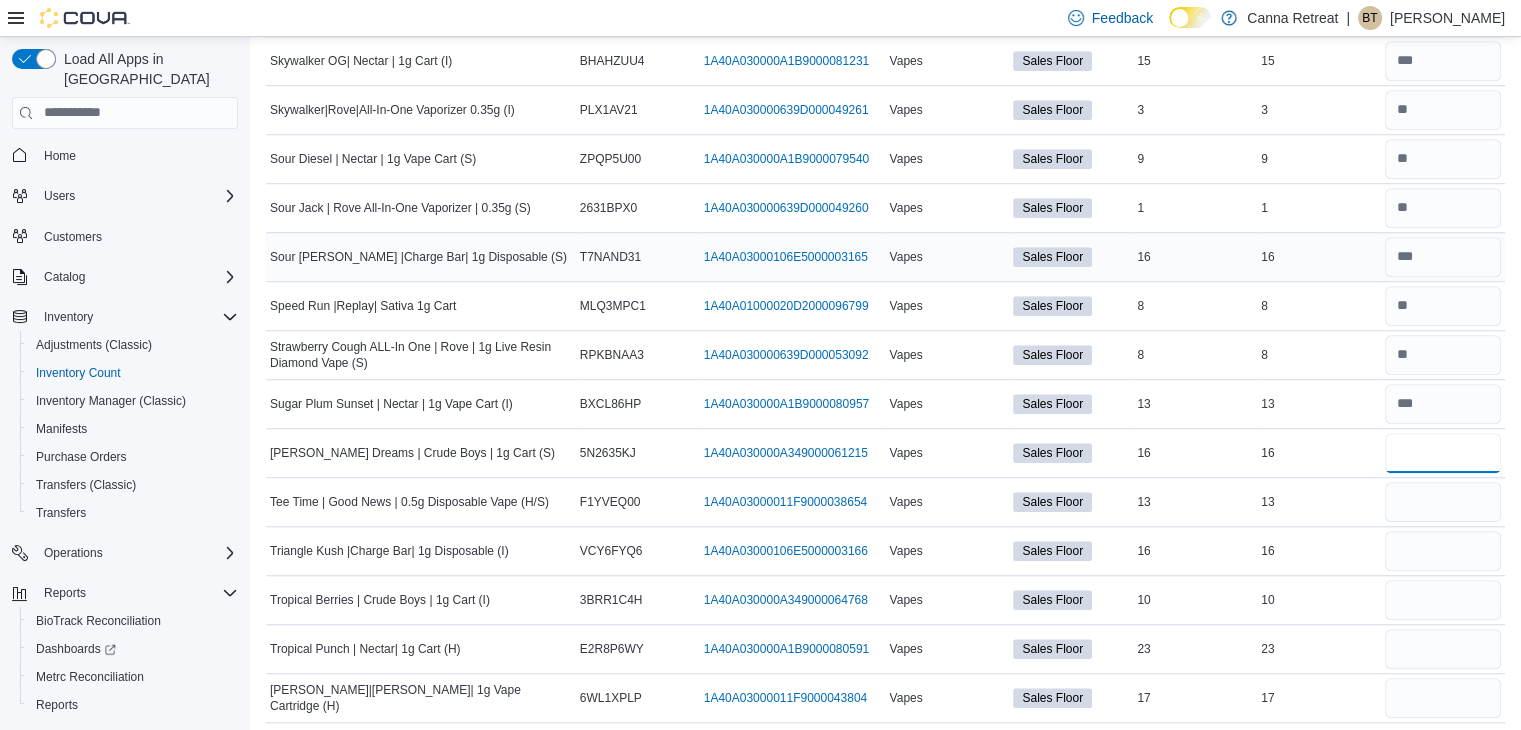 type on "**" 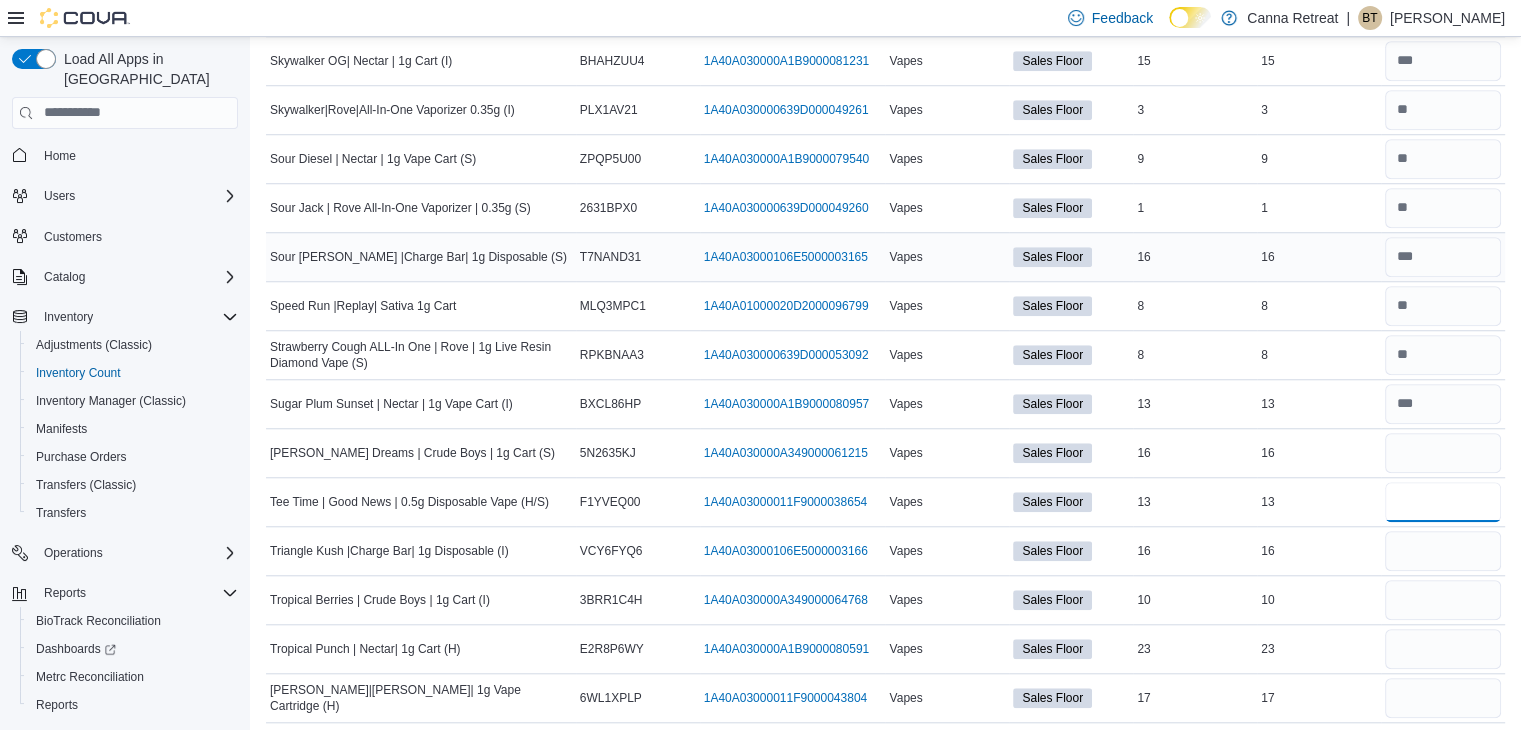 type 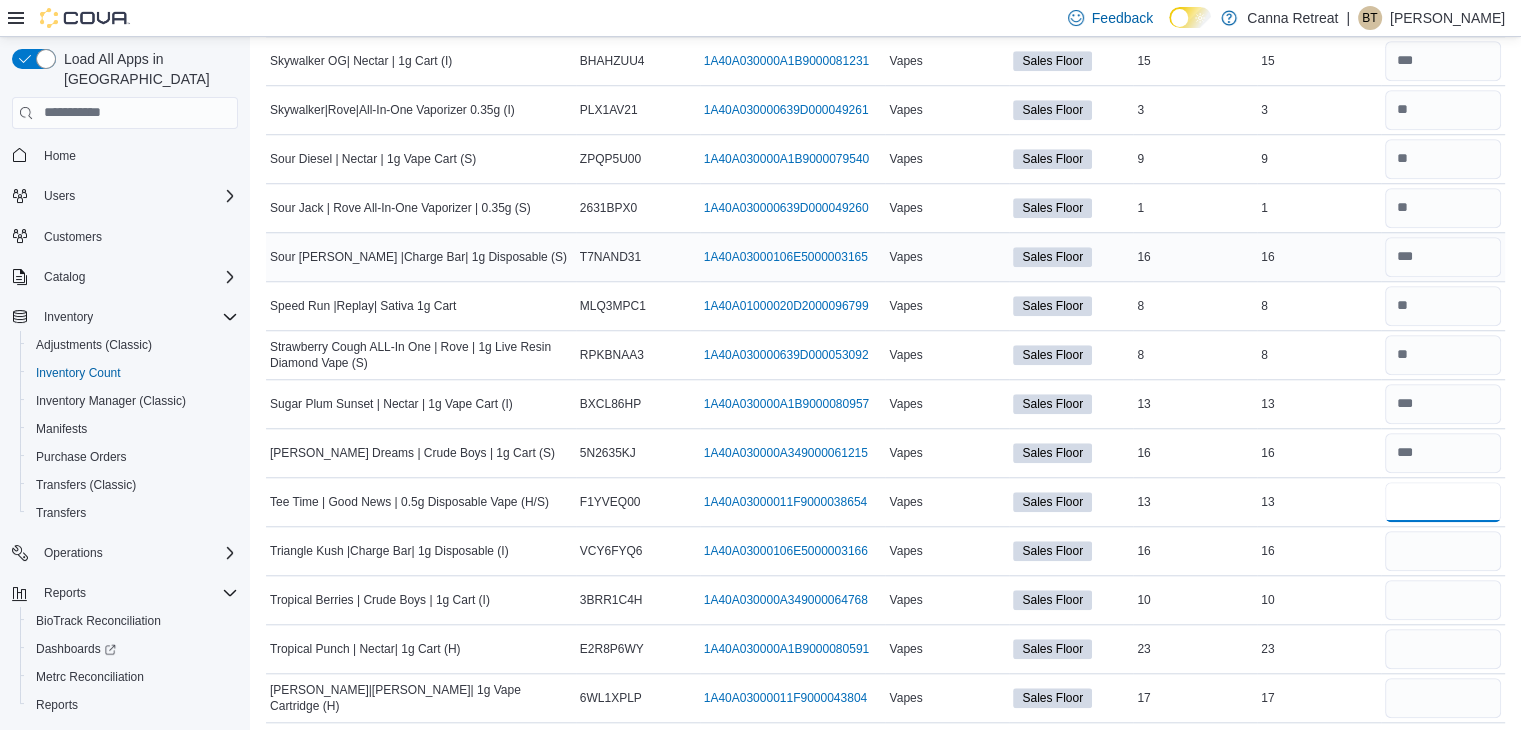 type on "**" 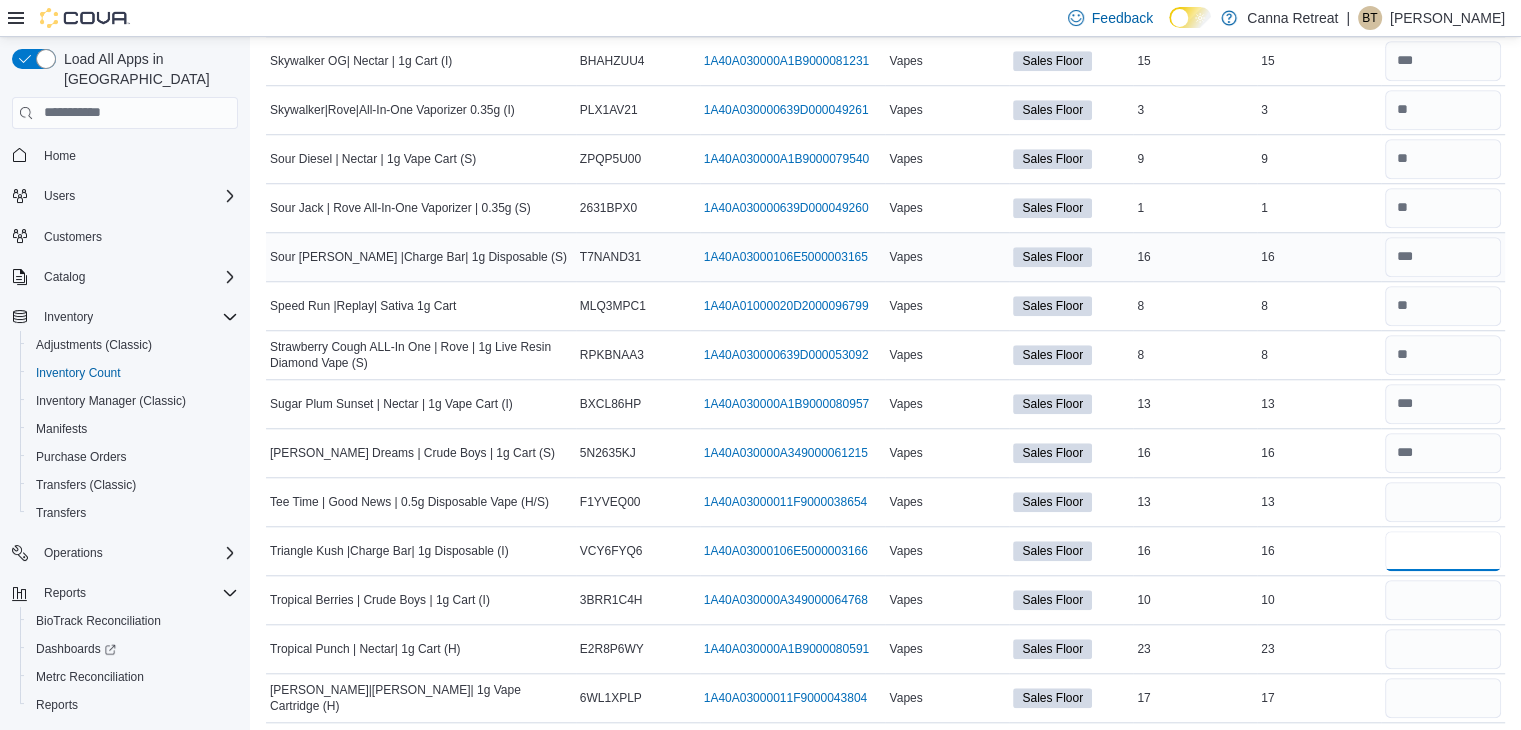 type 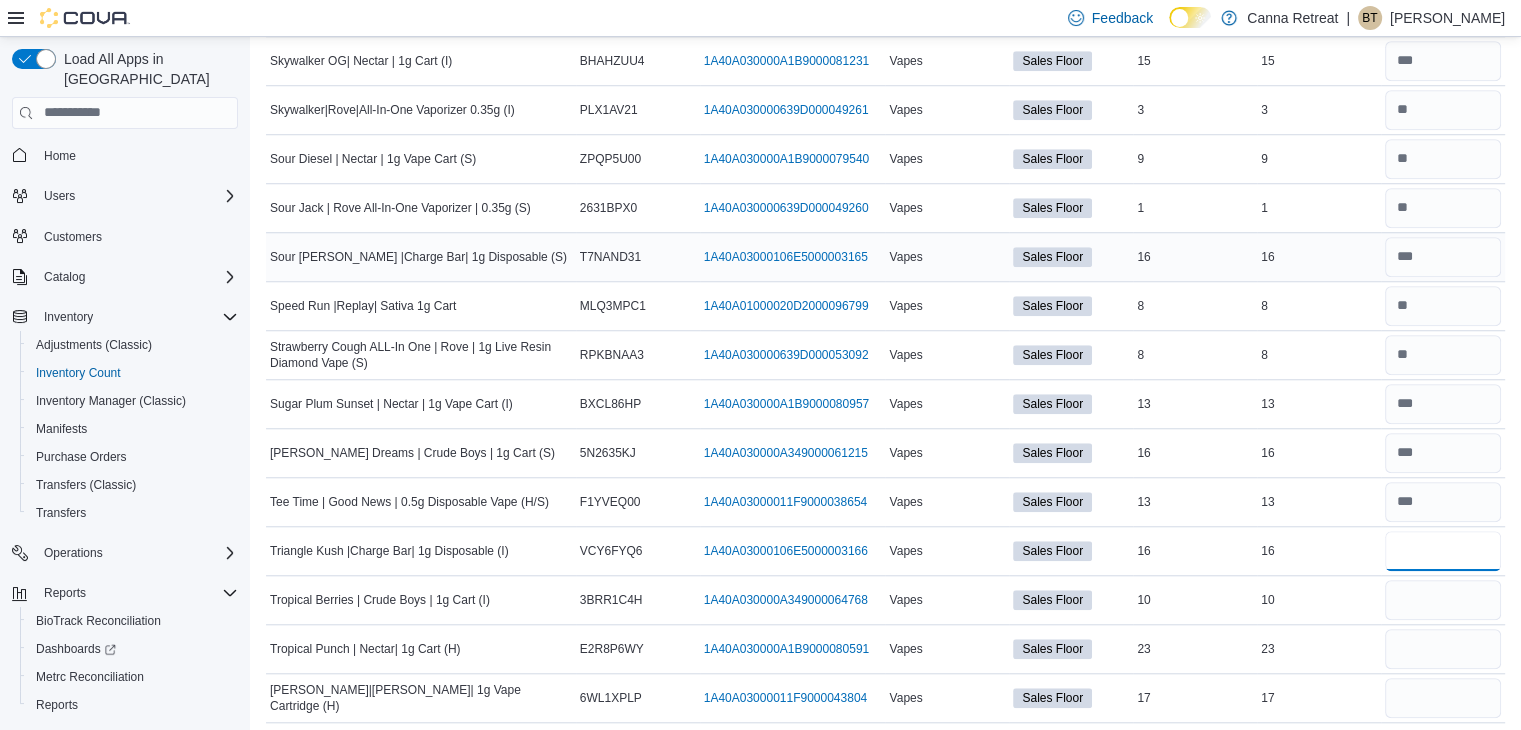 type on "**" 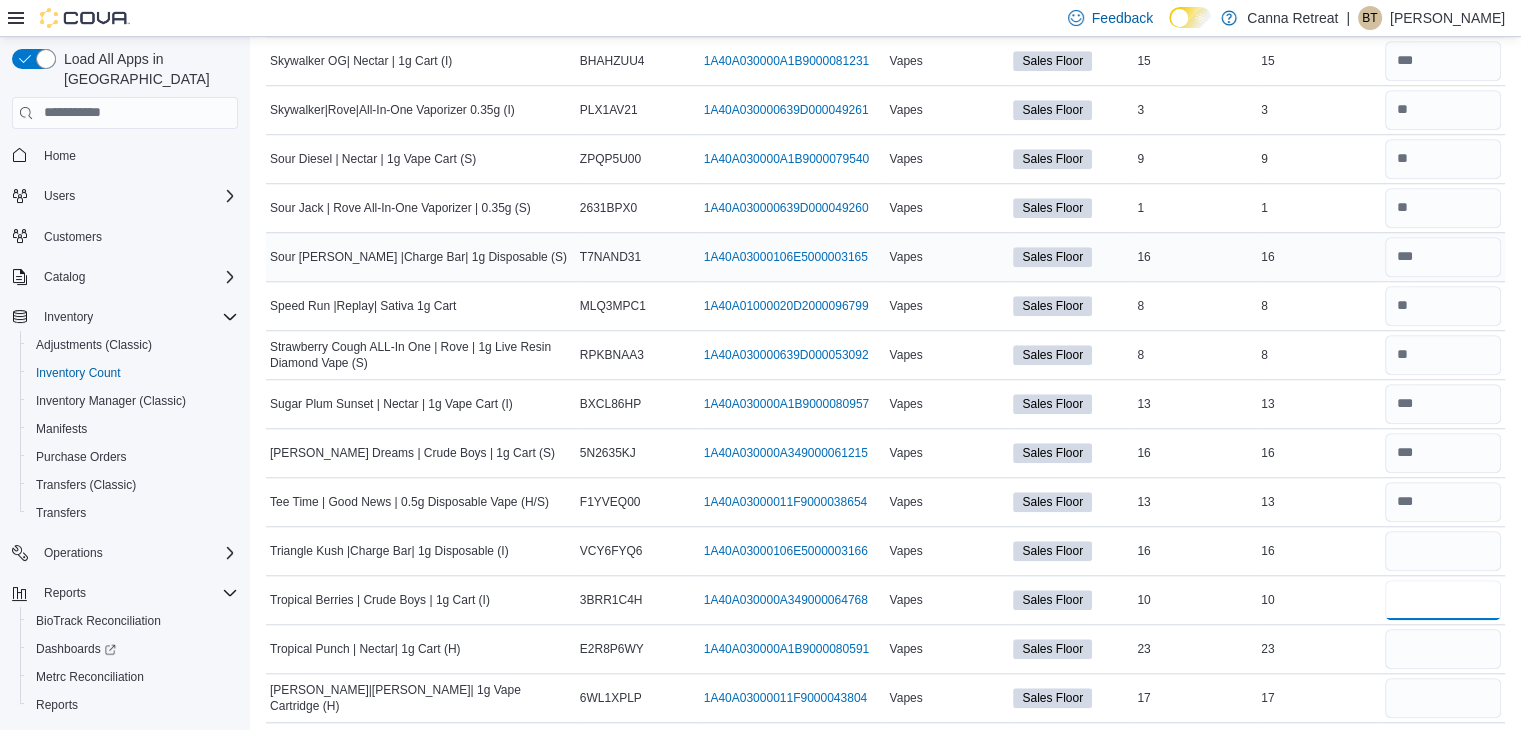 type 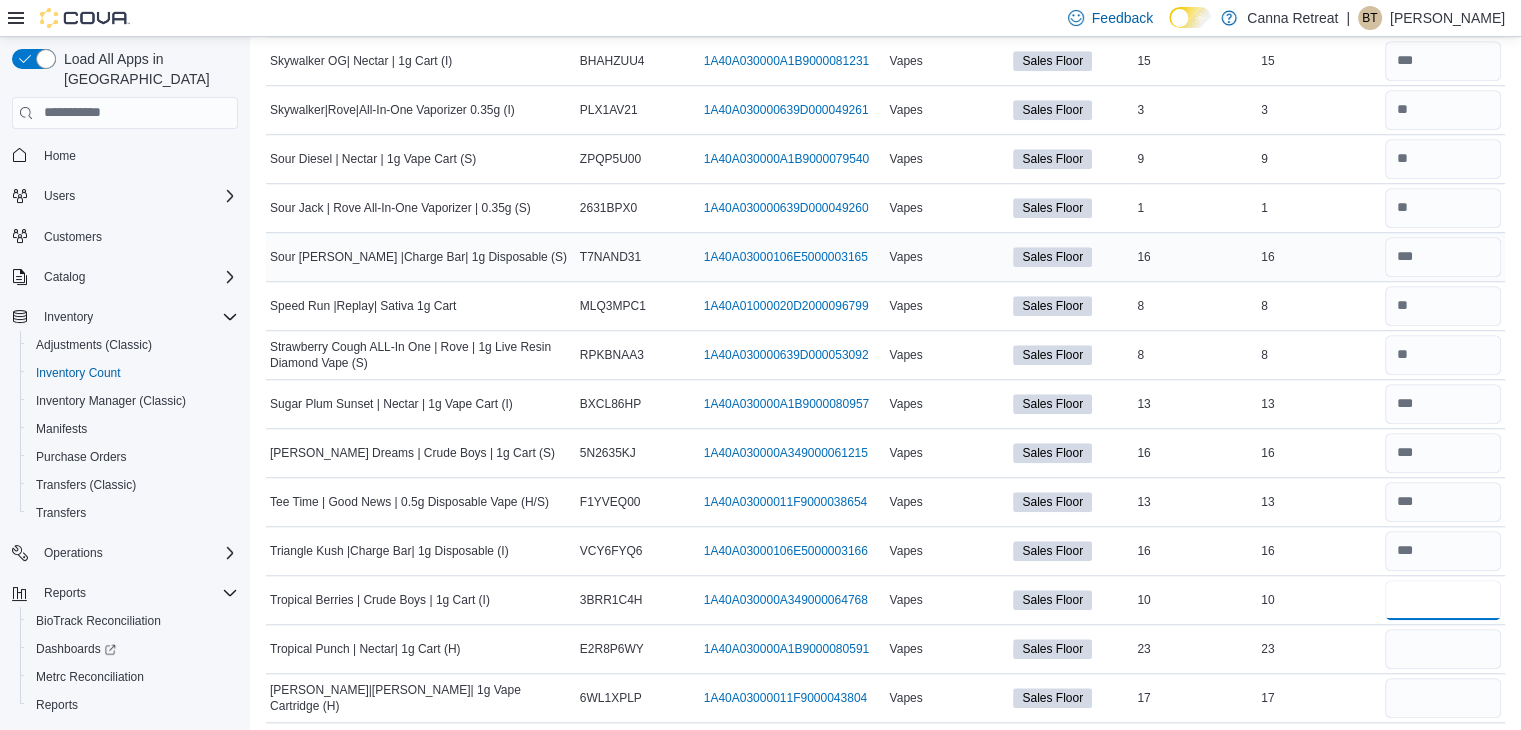 type on "**" 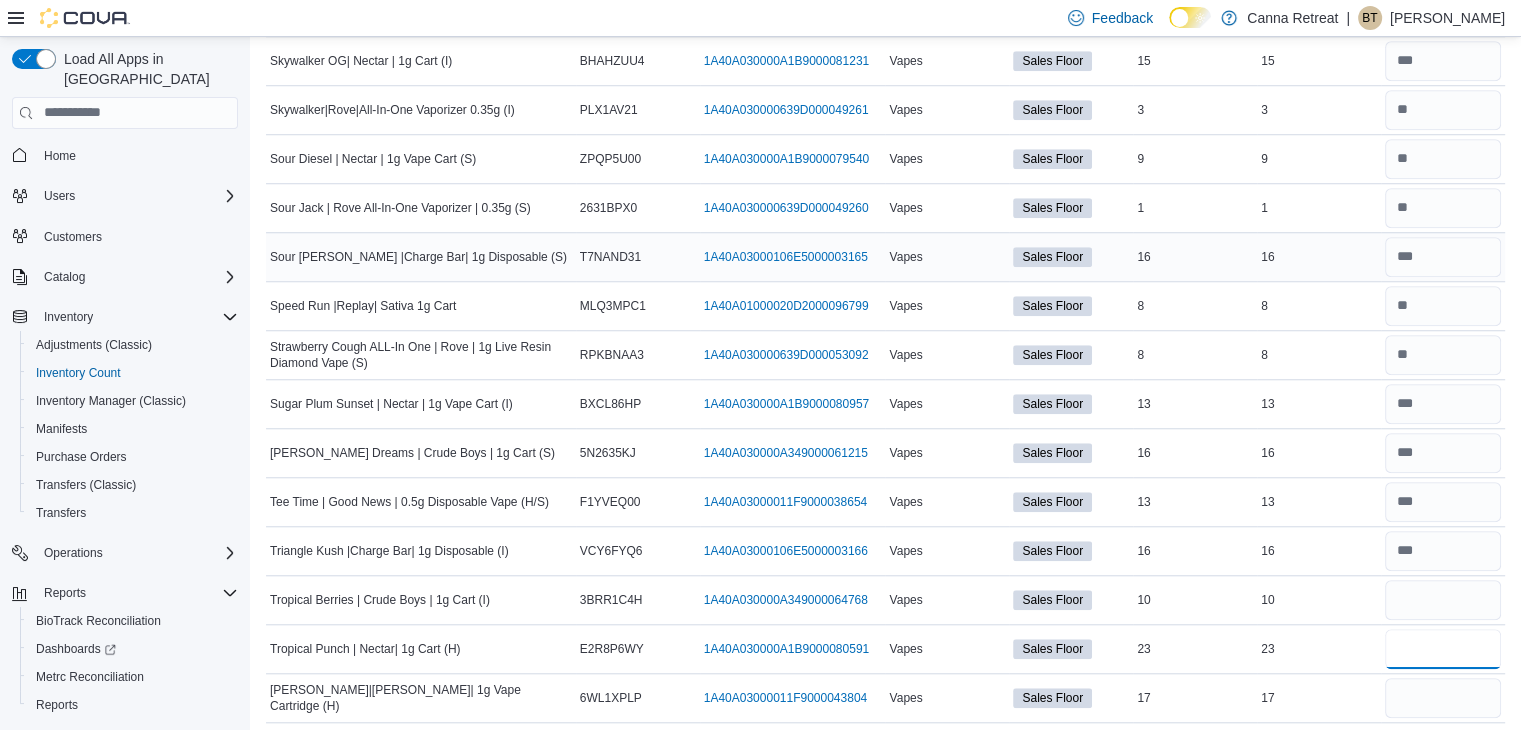 type 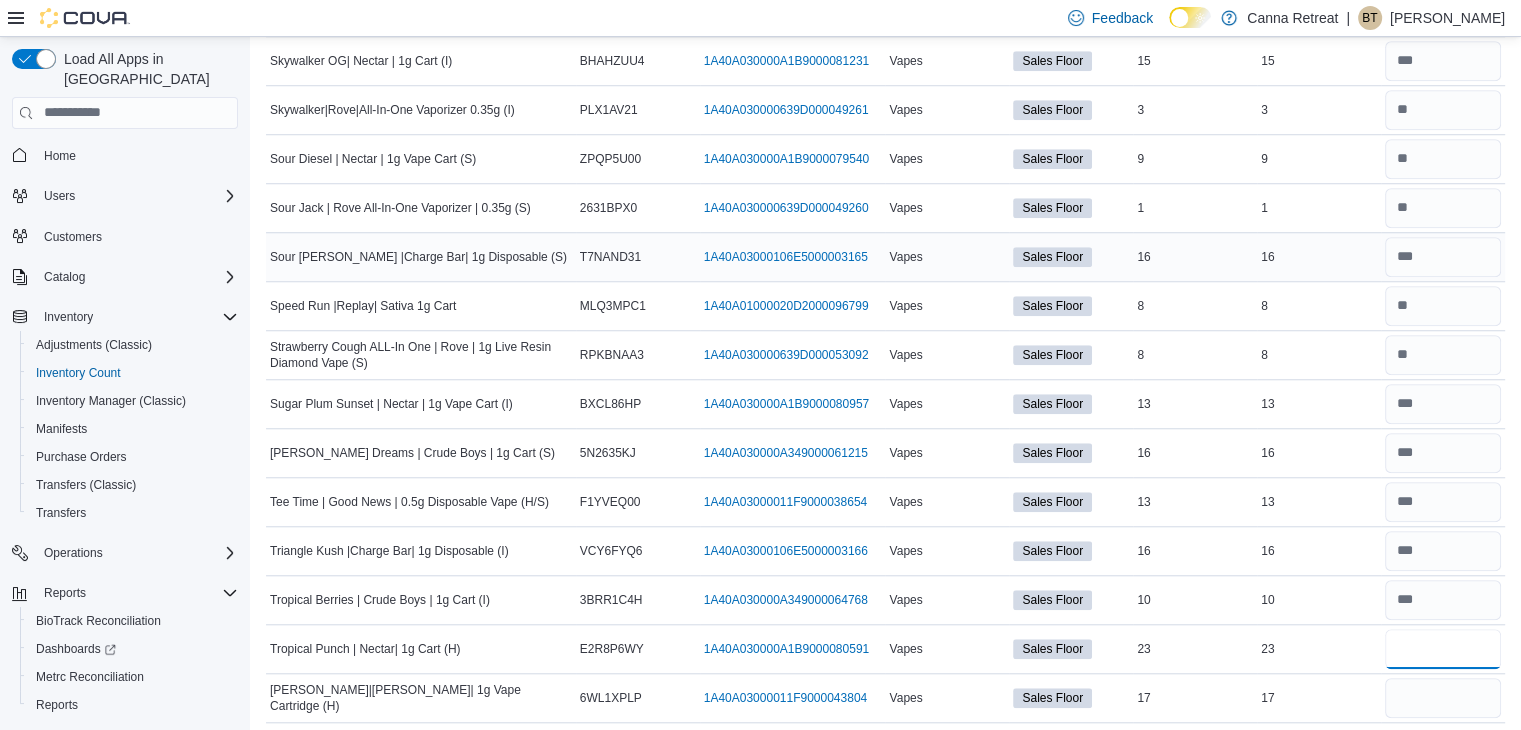 type on "**" 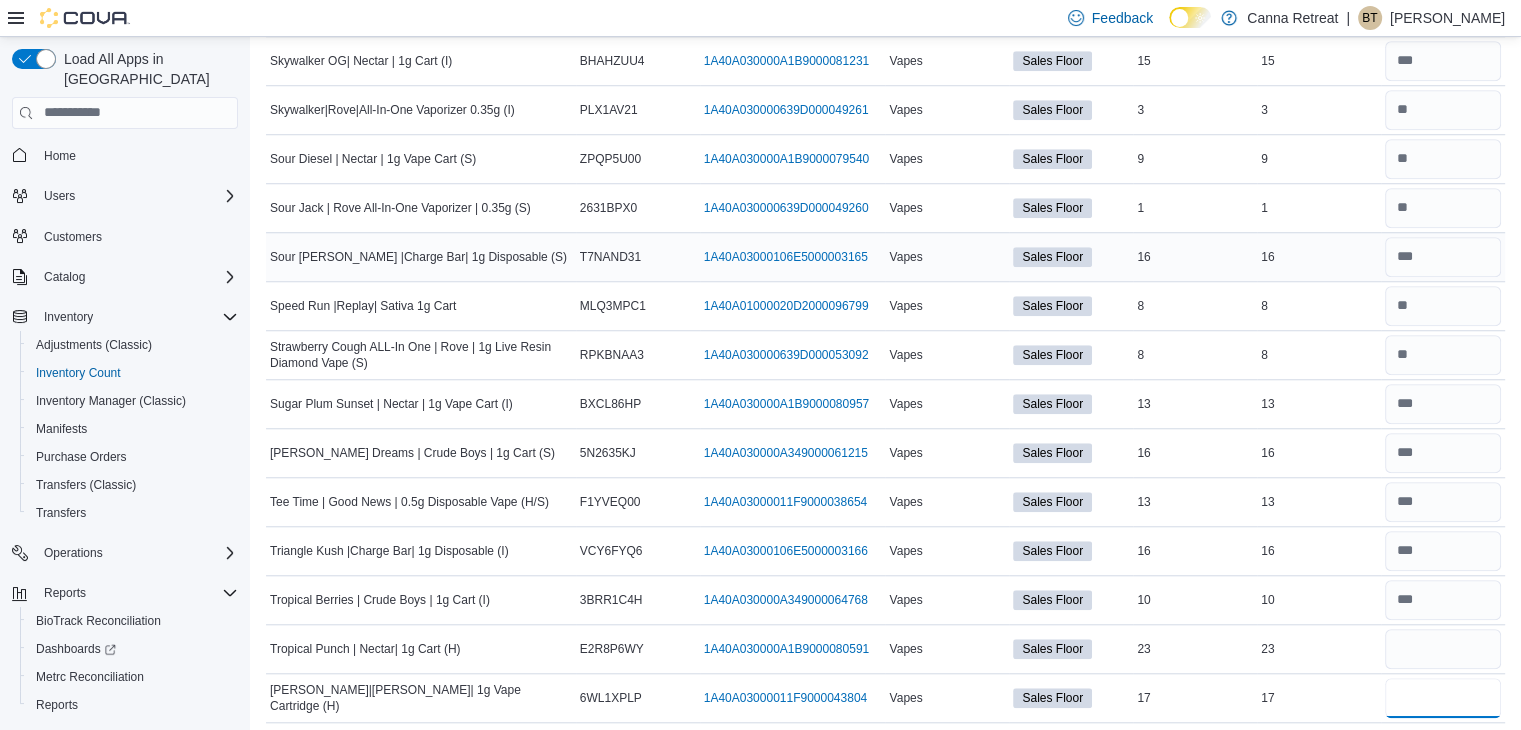type 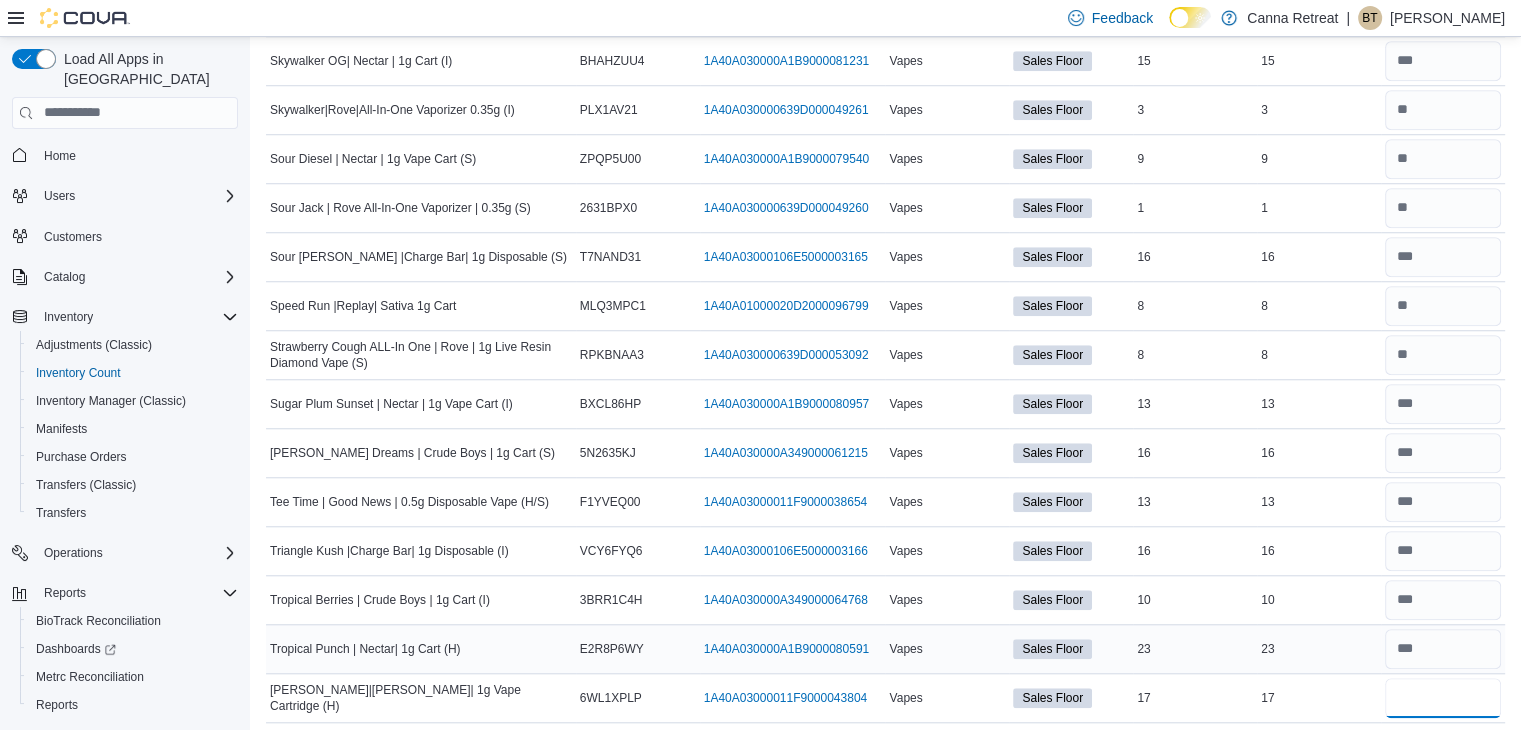 type on "**" 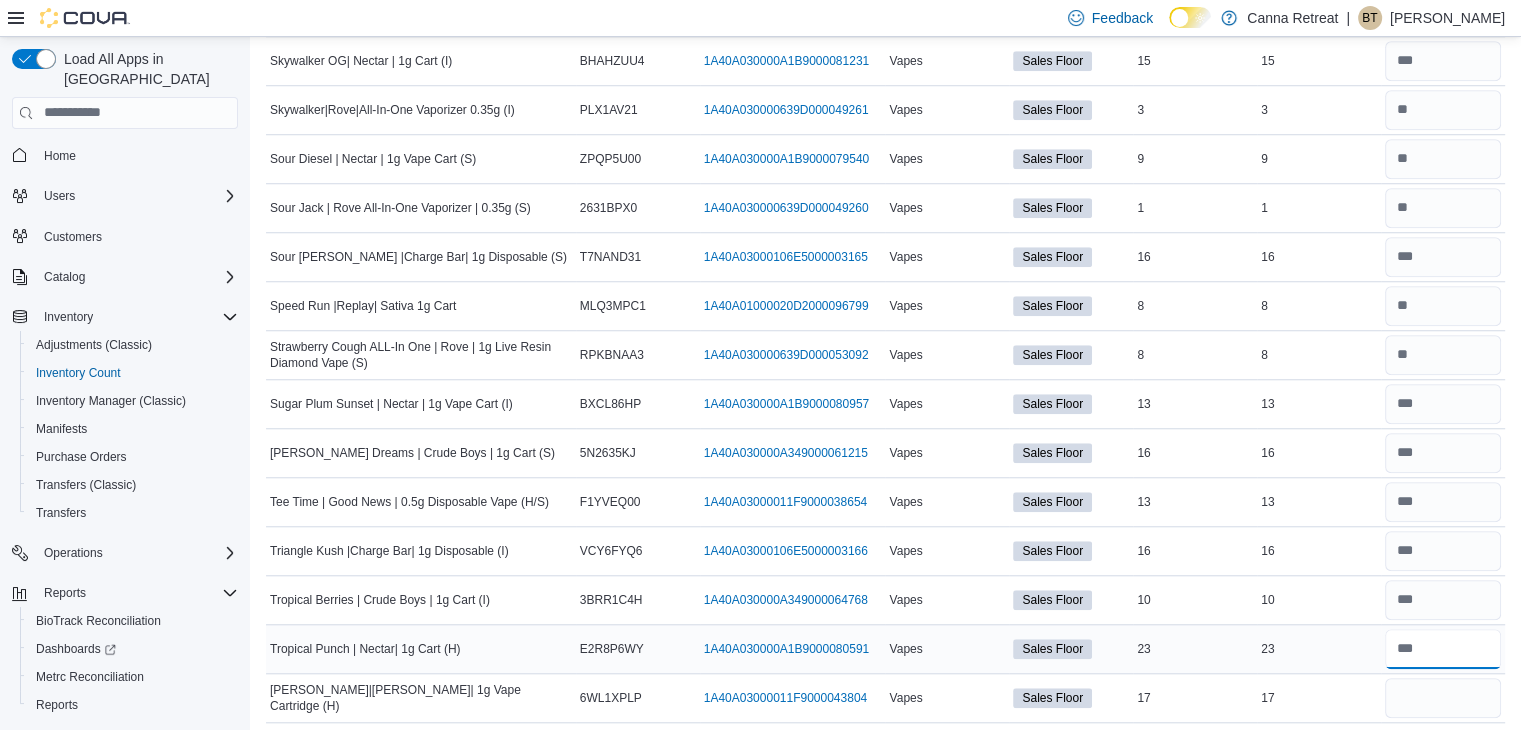 click at bounding box center (1443, 649) 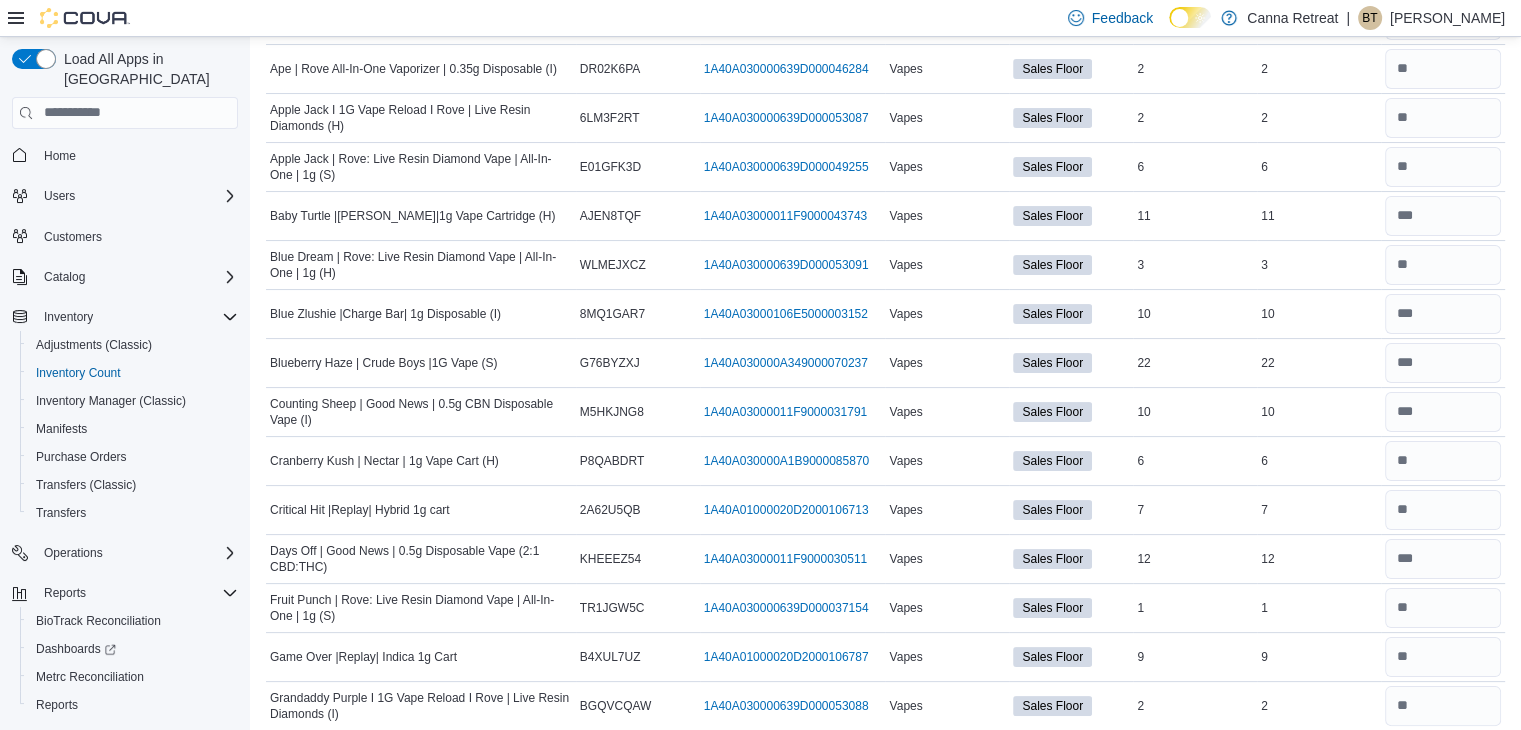 scroll, scrollTop: 36, scrollLeft: 0, axis: vertical 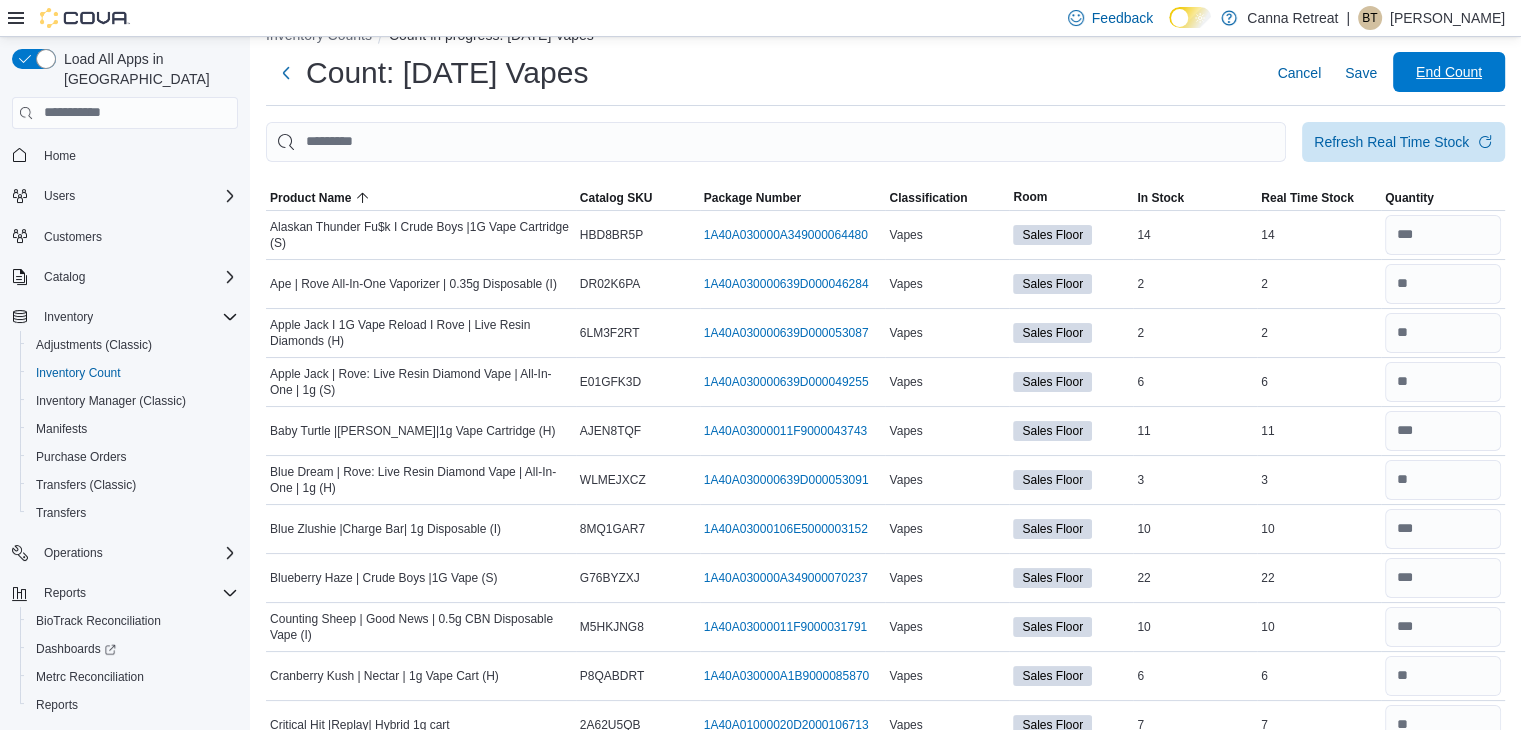 click on "End Count" at bounding box center [1449, 72] 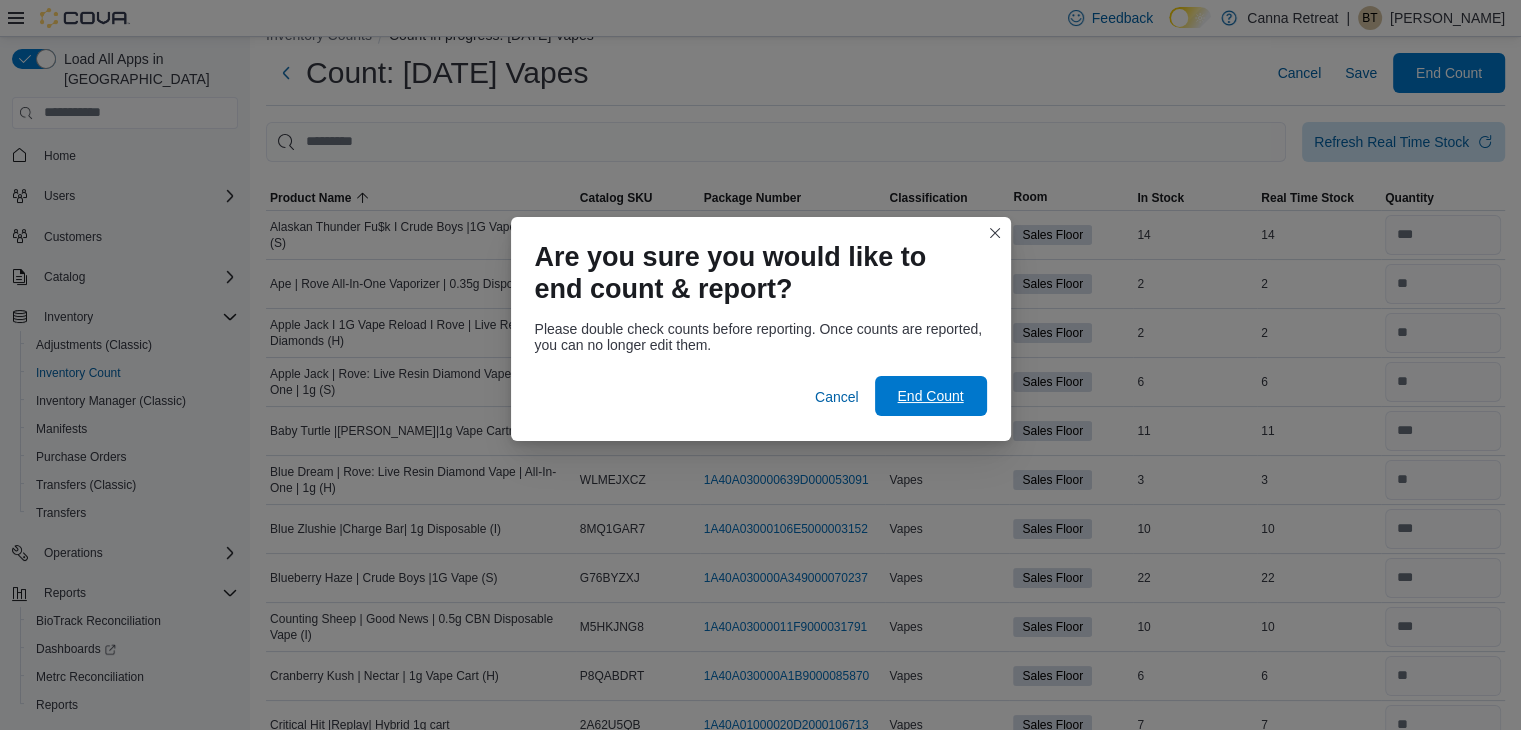 click on "End Count" at bounding box center [931, 396] 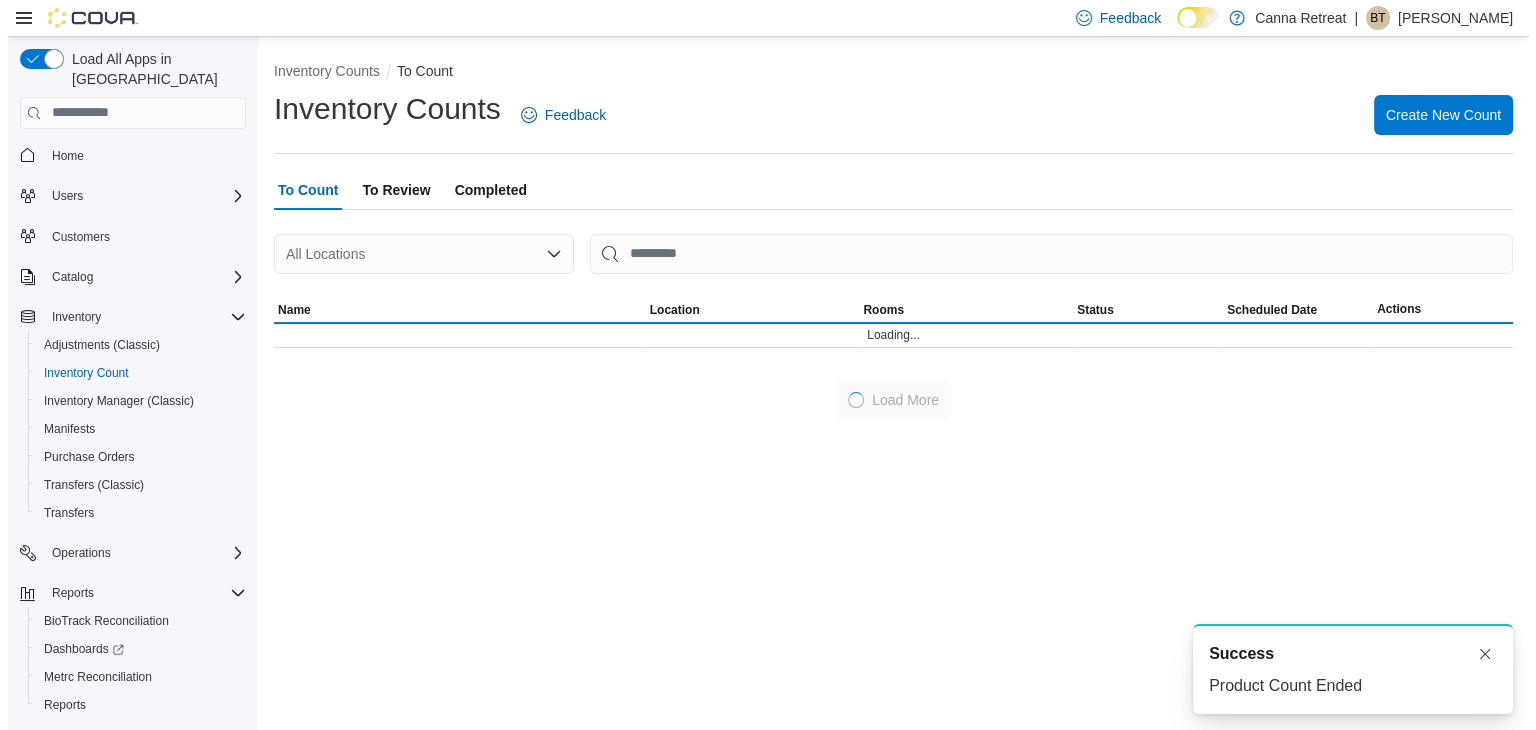 scroll, scrollTop: 0, scrollLeft: 0, axis: both 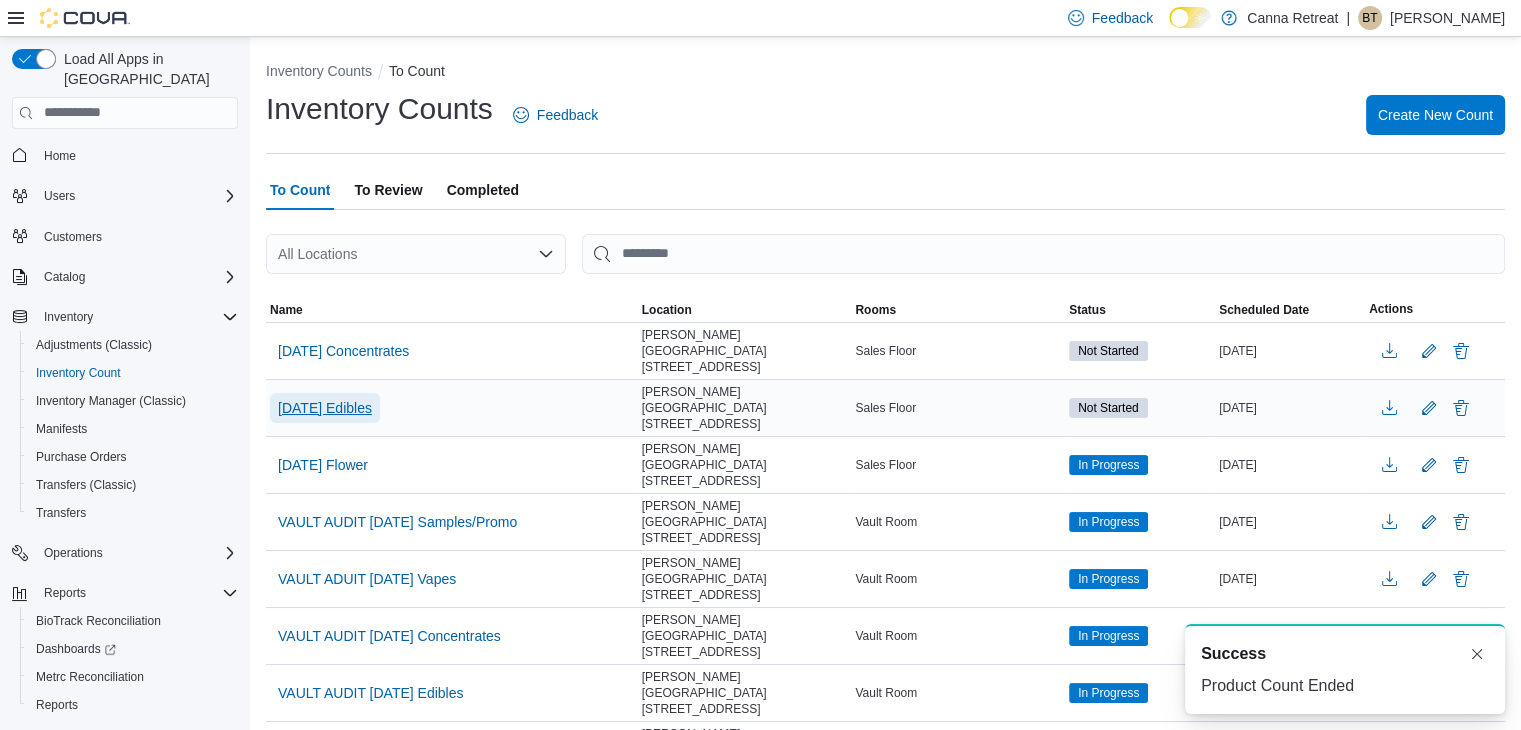 click on "[DATE] Edibles" at bounding box center (325, 408) 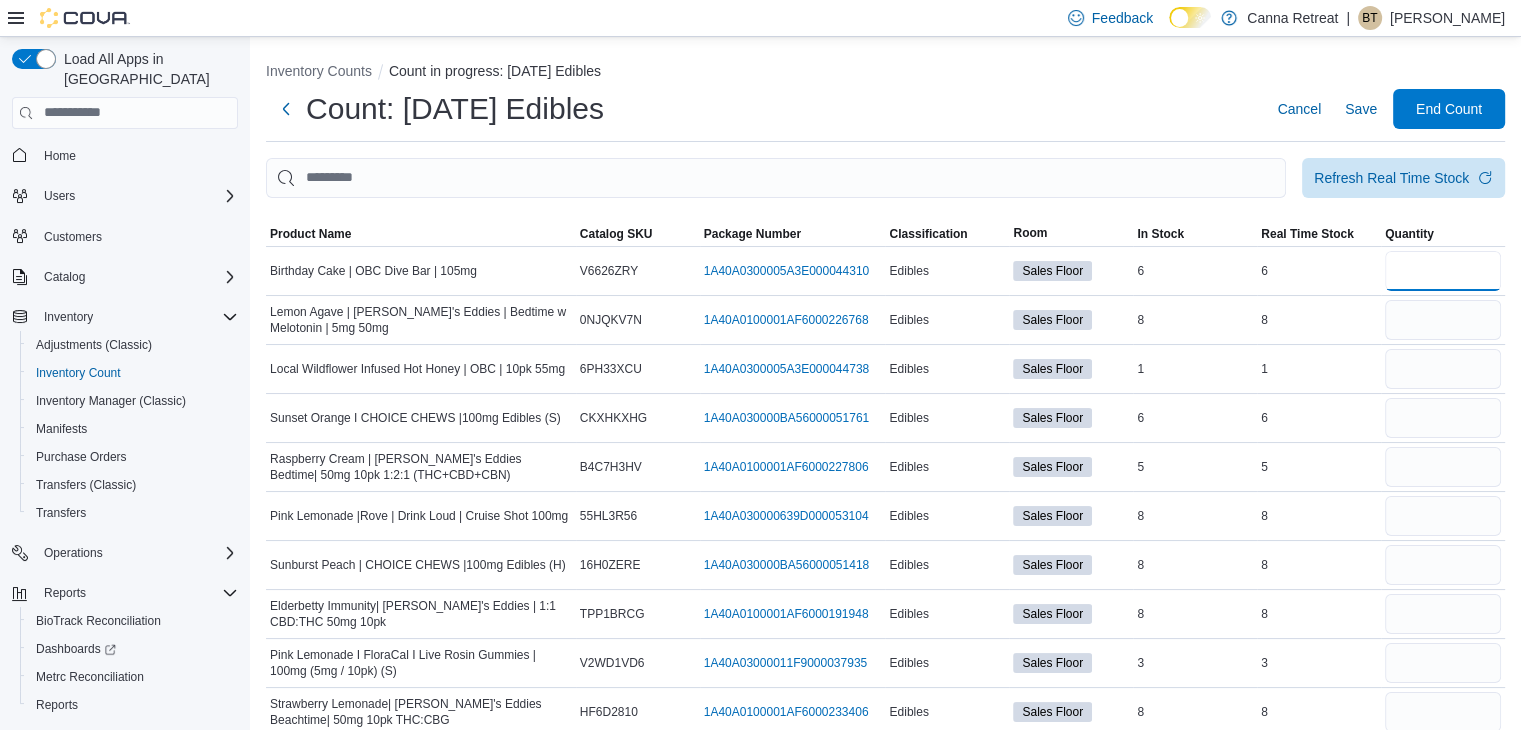 click at bounding box center (1443, 271) 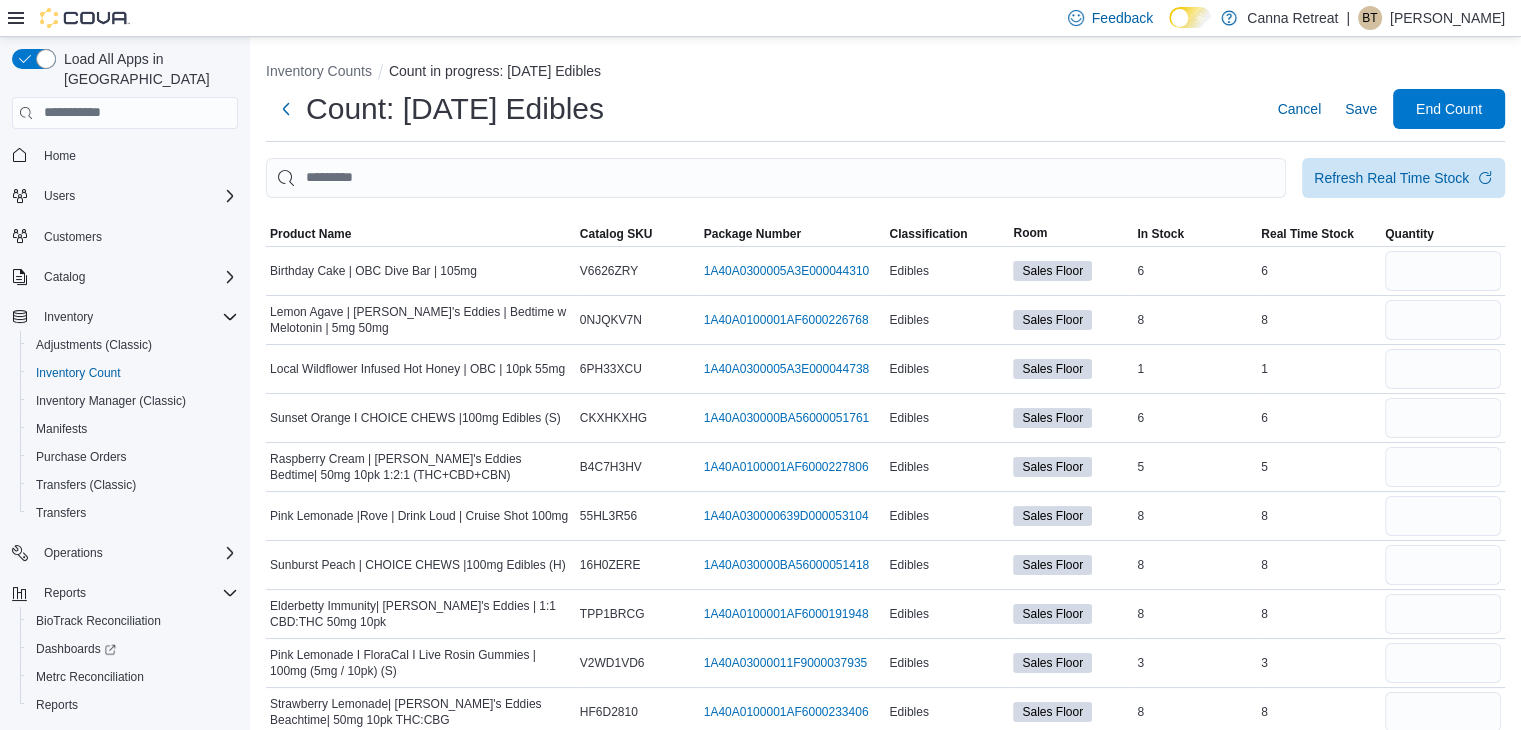click on "Load All Apps in New Hub Home   Users   Customers   Catalog   Inventory   Adjustments (Classic)   Inventory Count   Inventory Manager (Classic)   Manifests   Purchase Orders   Transfers (Classic)   Transfers   Operations   Reports   BioTrack Reconciliation   Dashboards   Metrc Reconciliation   Reports   Settings" at bounding box center (125, 416) 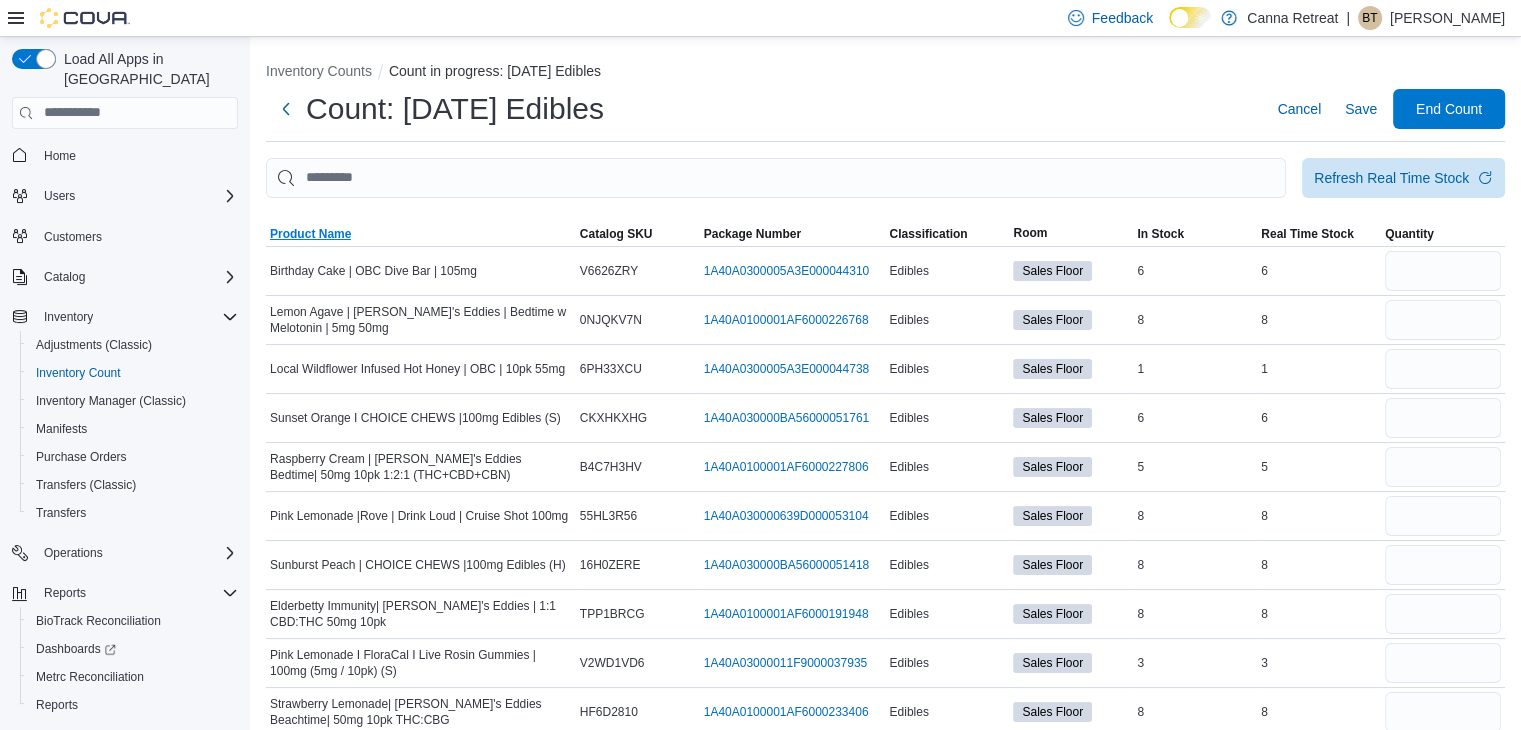 click on "Product Name" at bounding box center (310, 234) 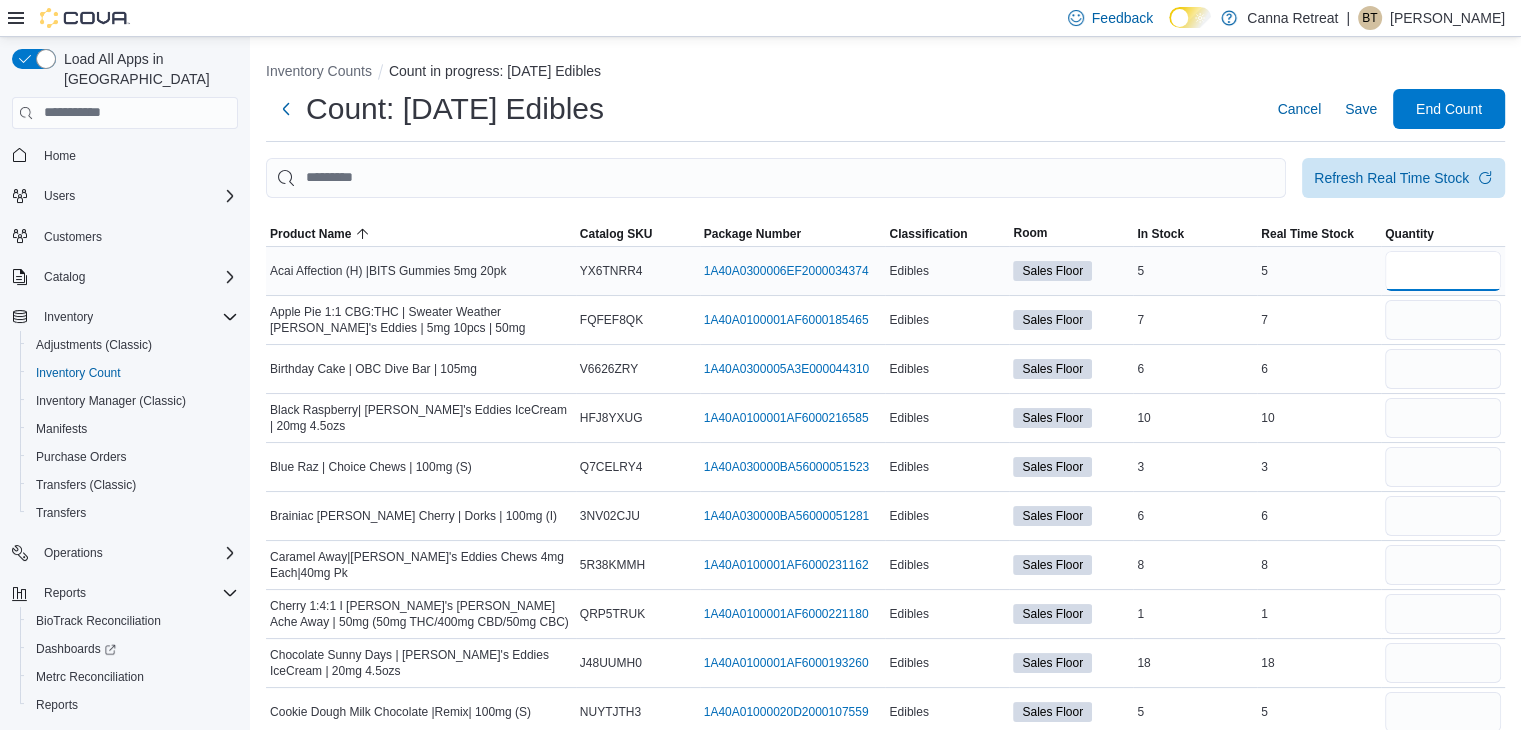 click at bounding box center (1443, 271) 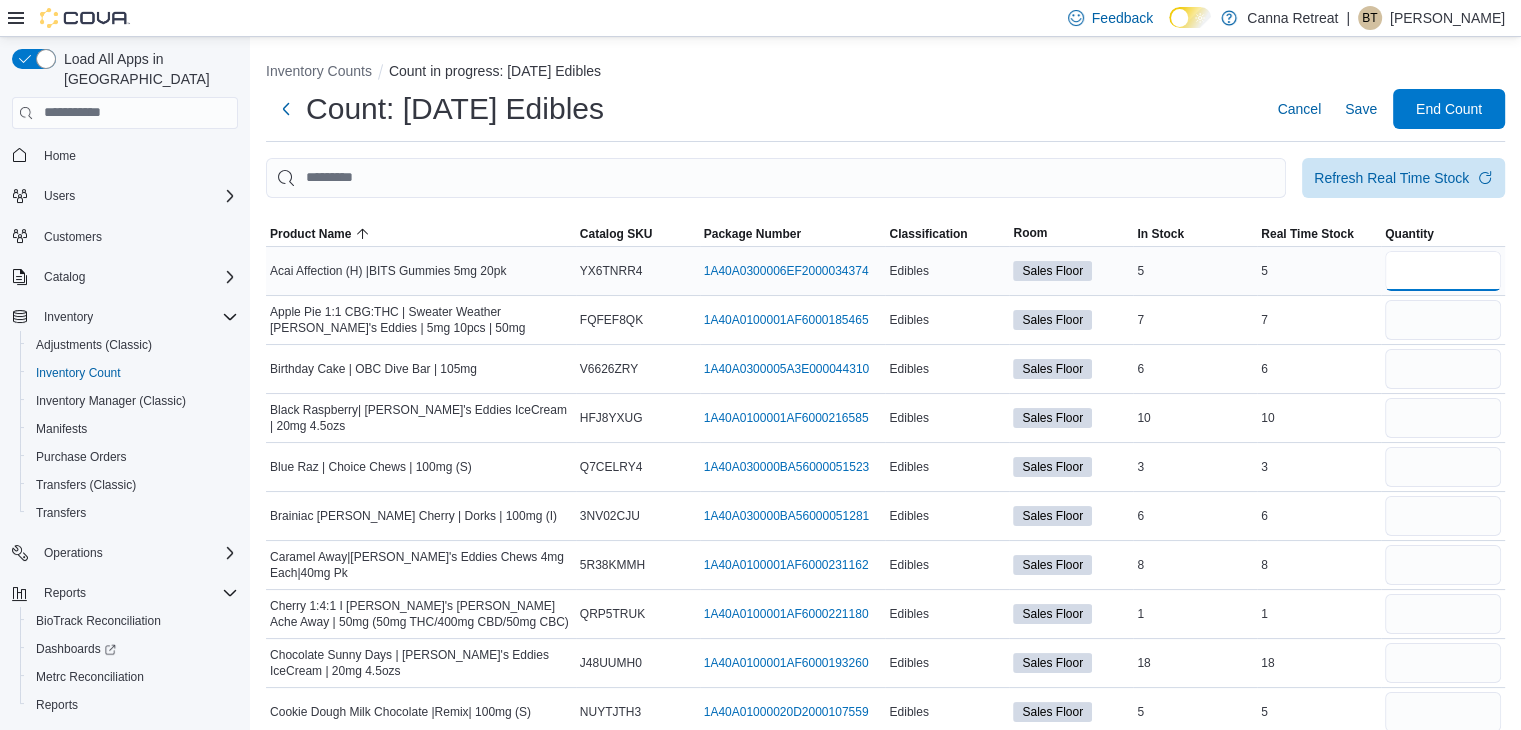 type on "*" 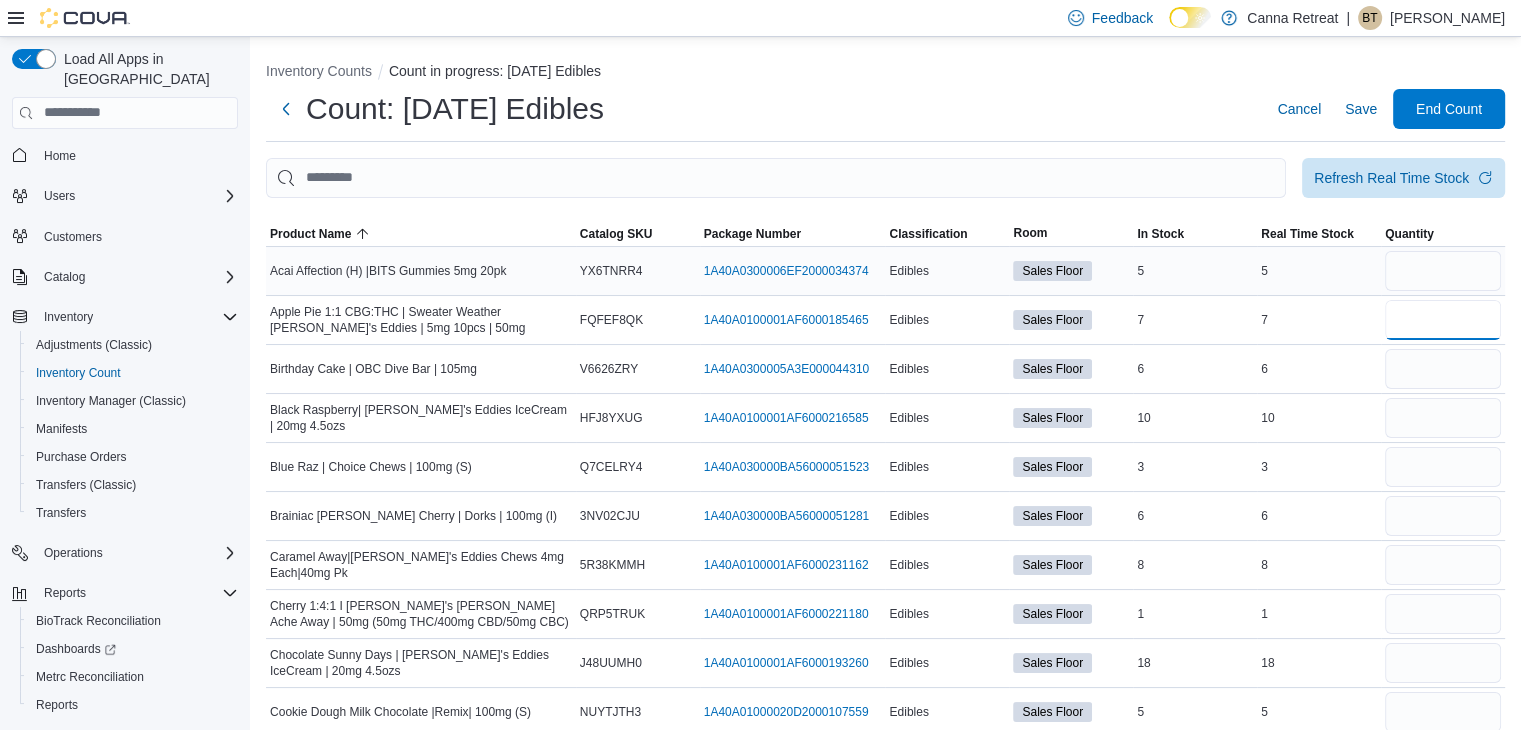 type 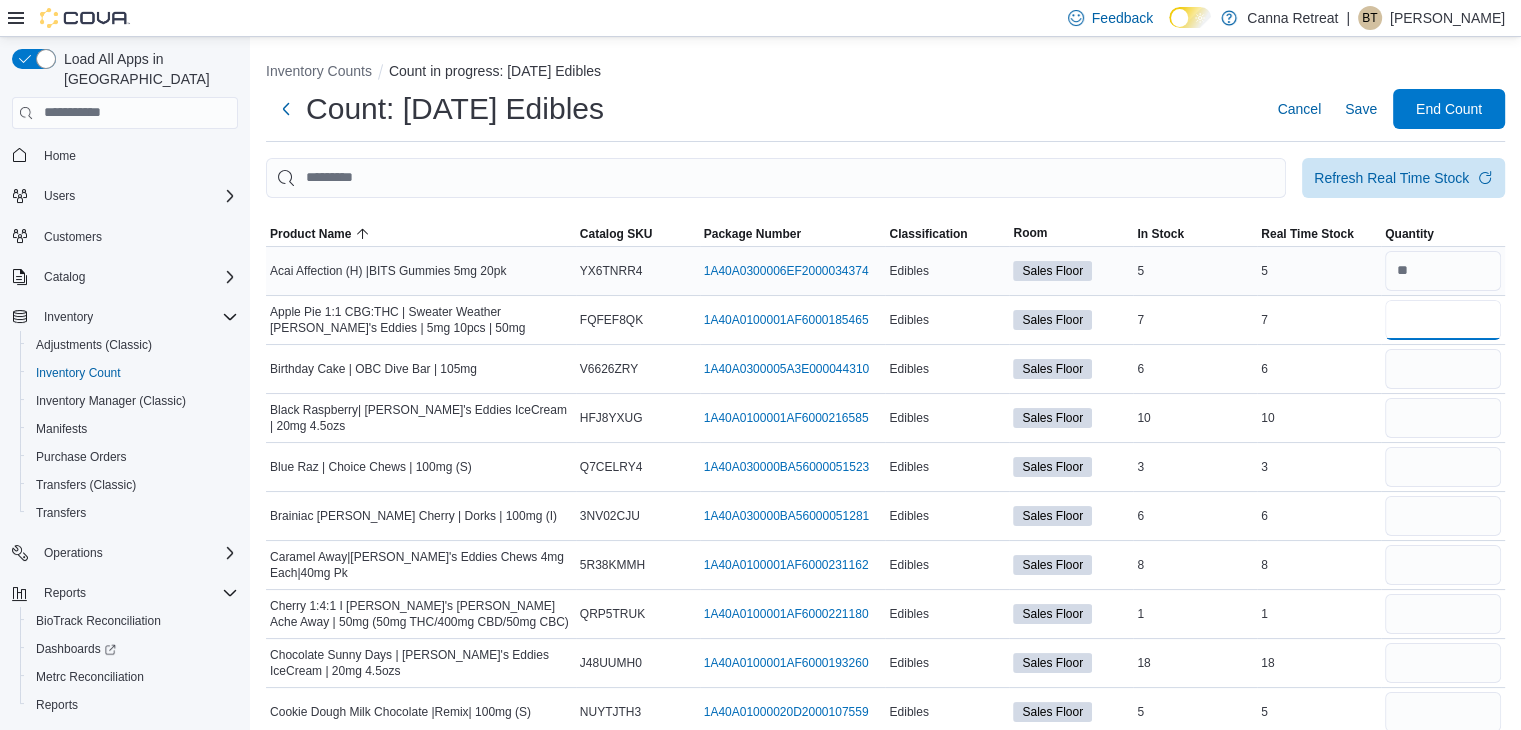 type on "*" 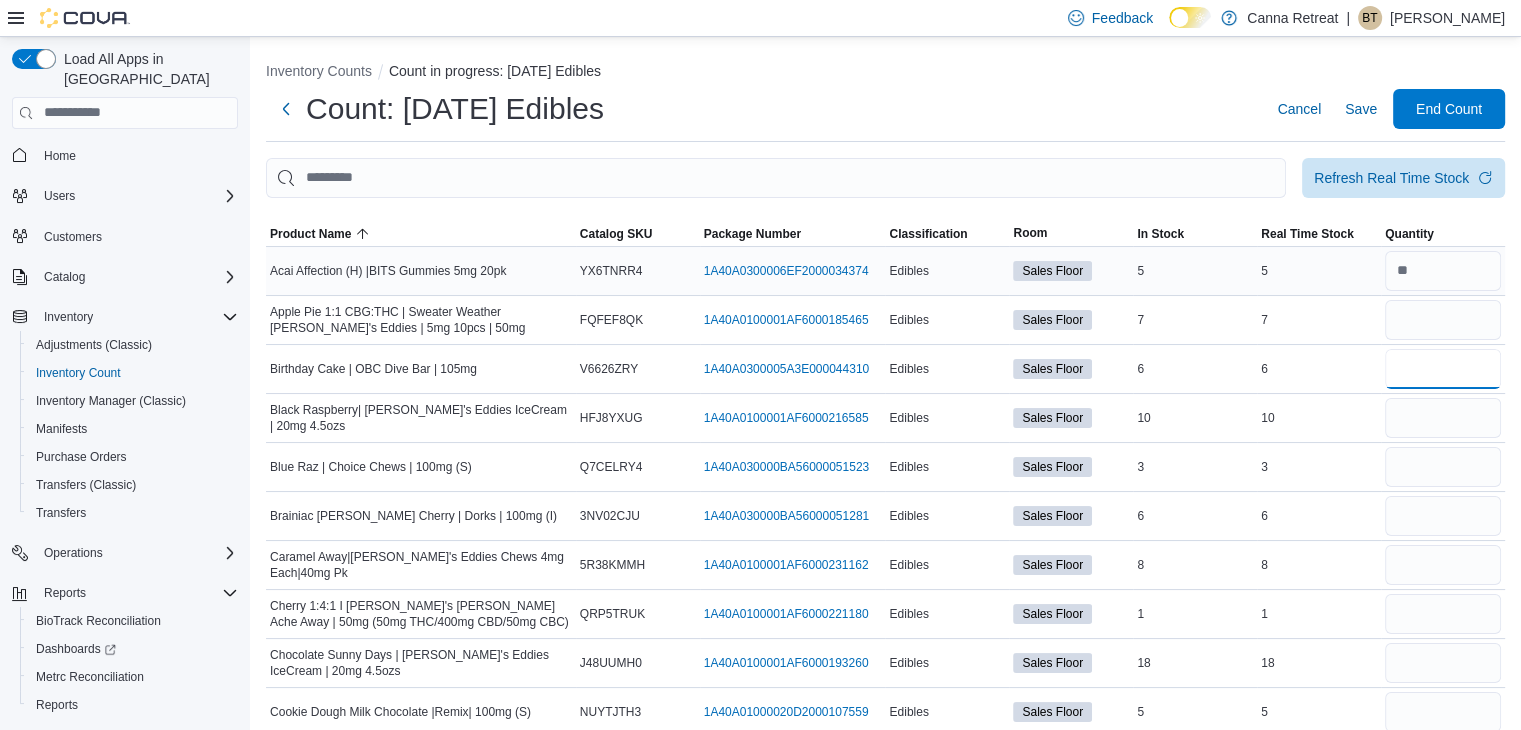 type 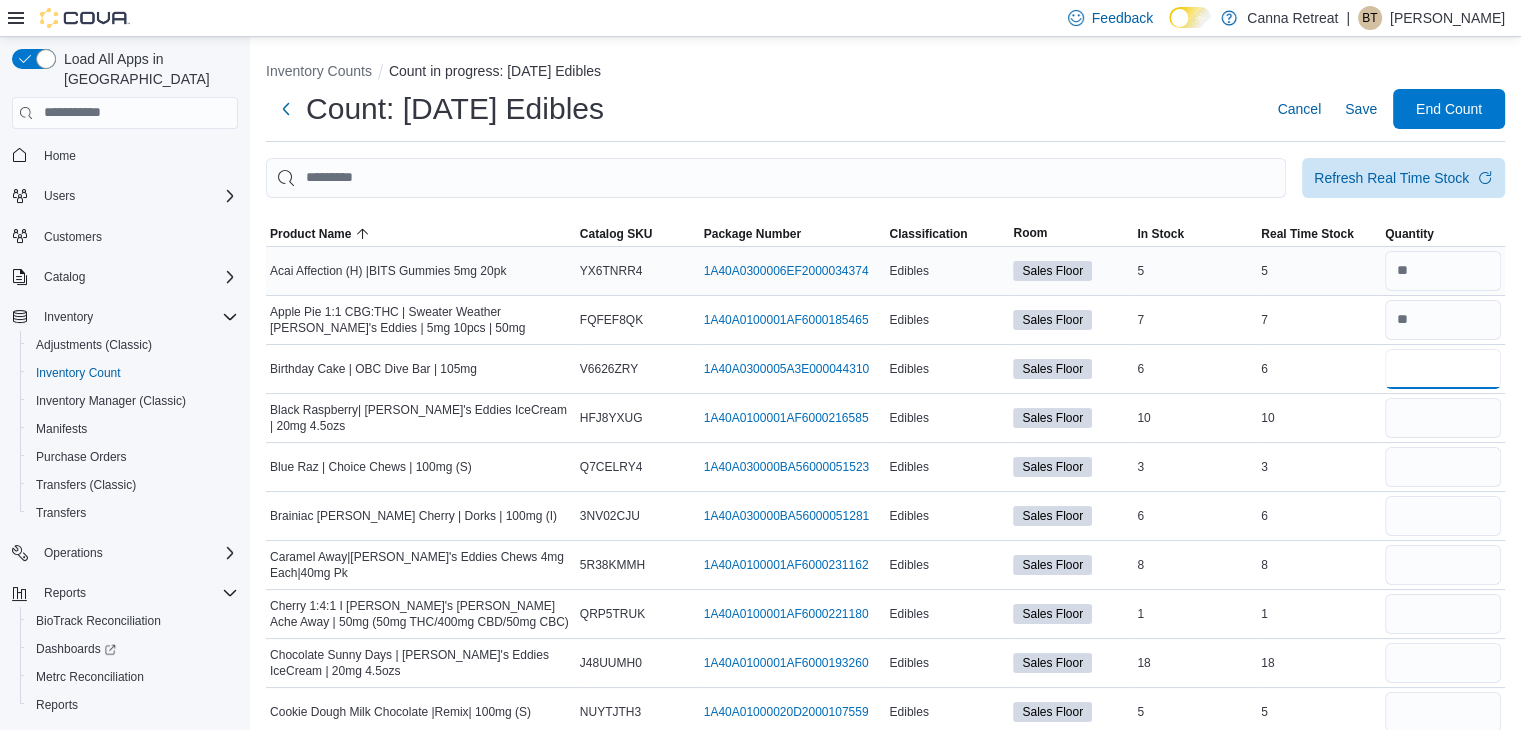 type on "*" 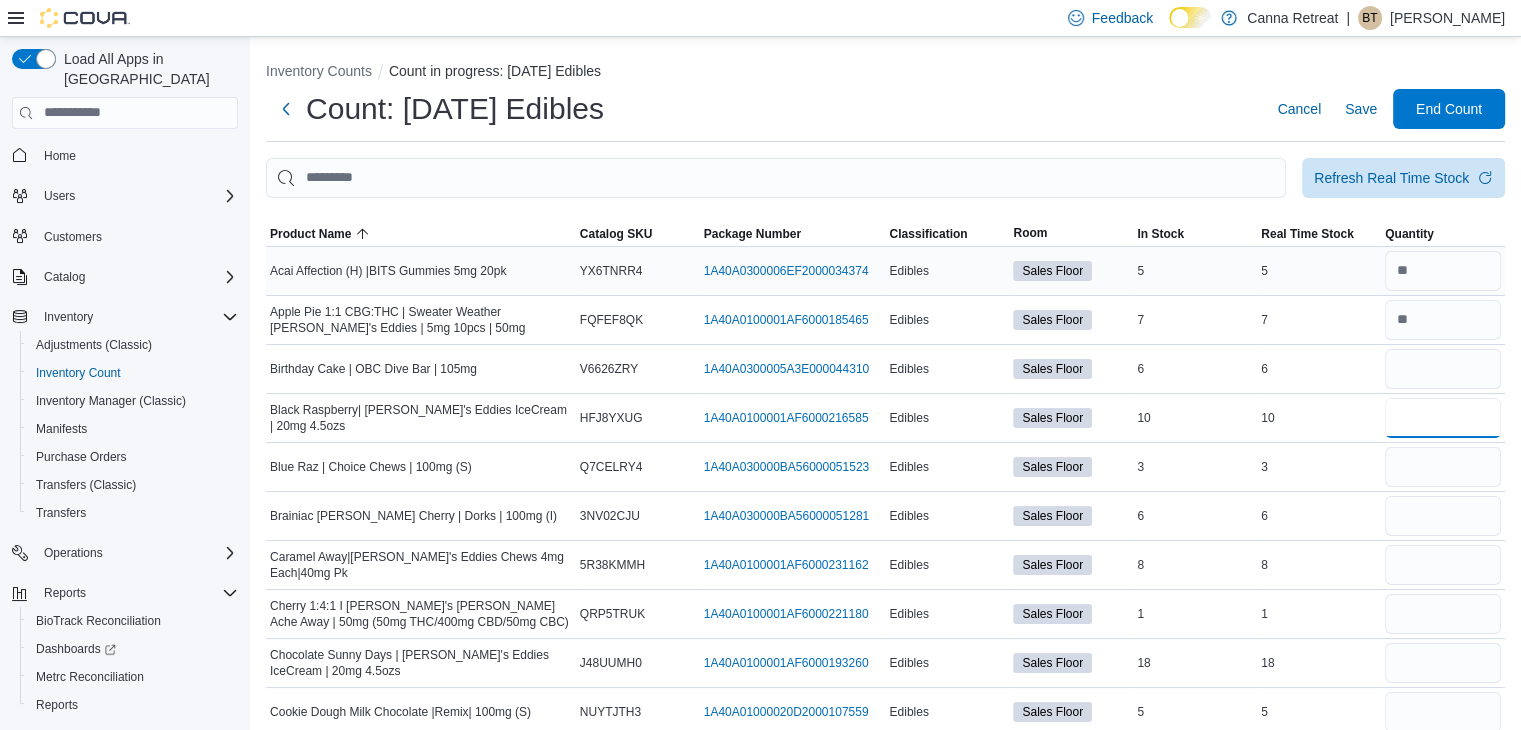 type 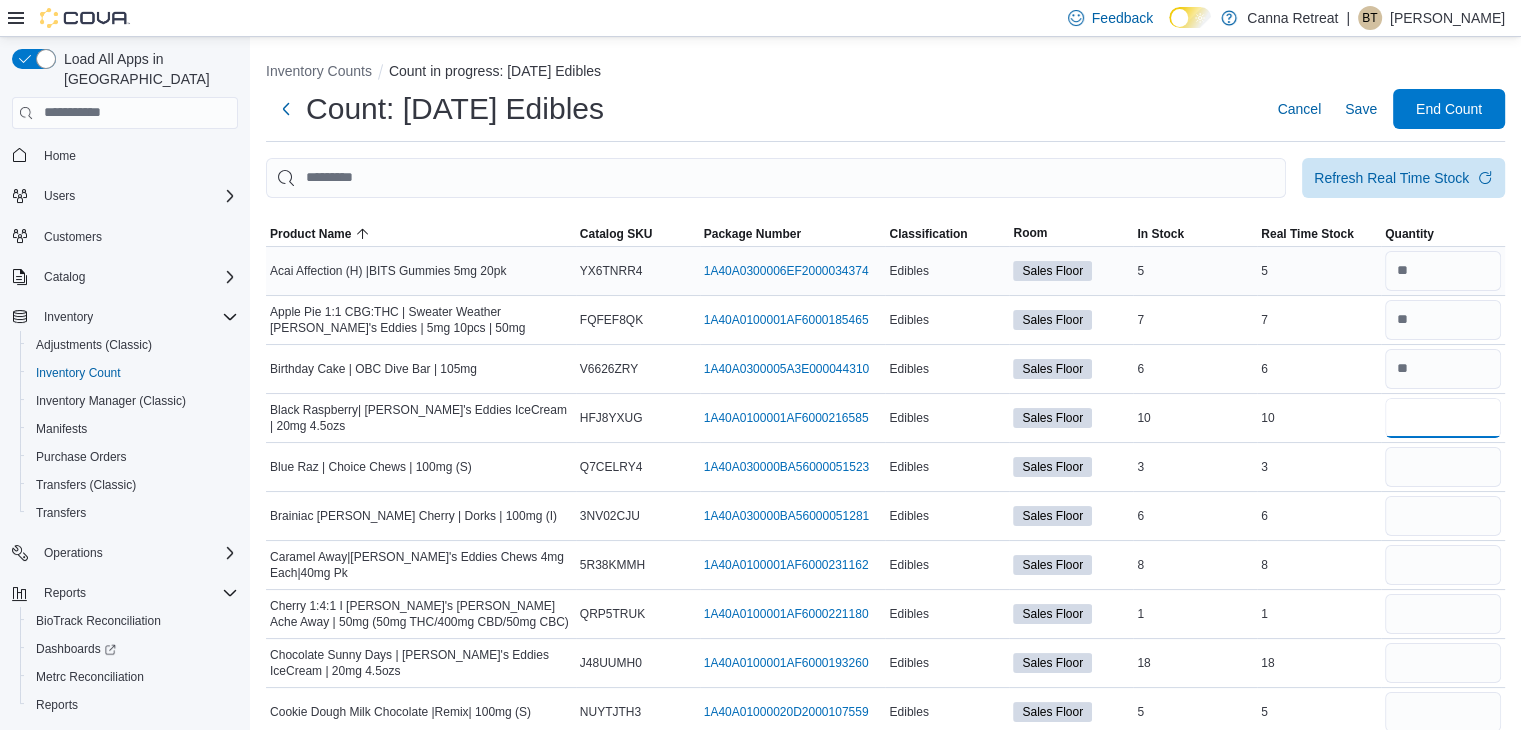 type on "**" 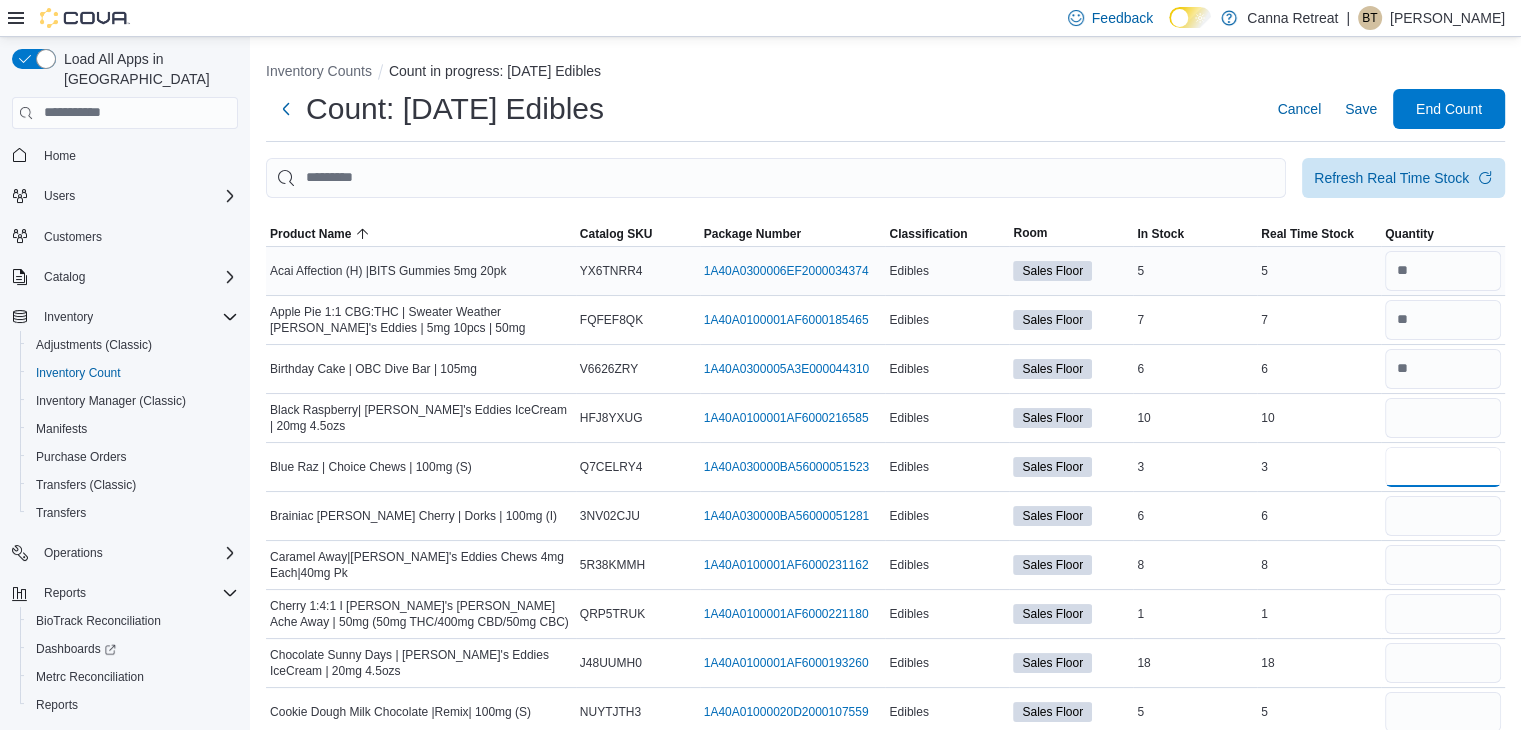 type 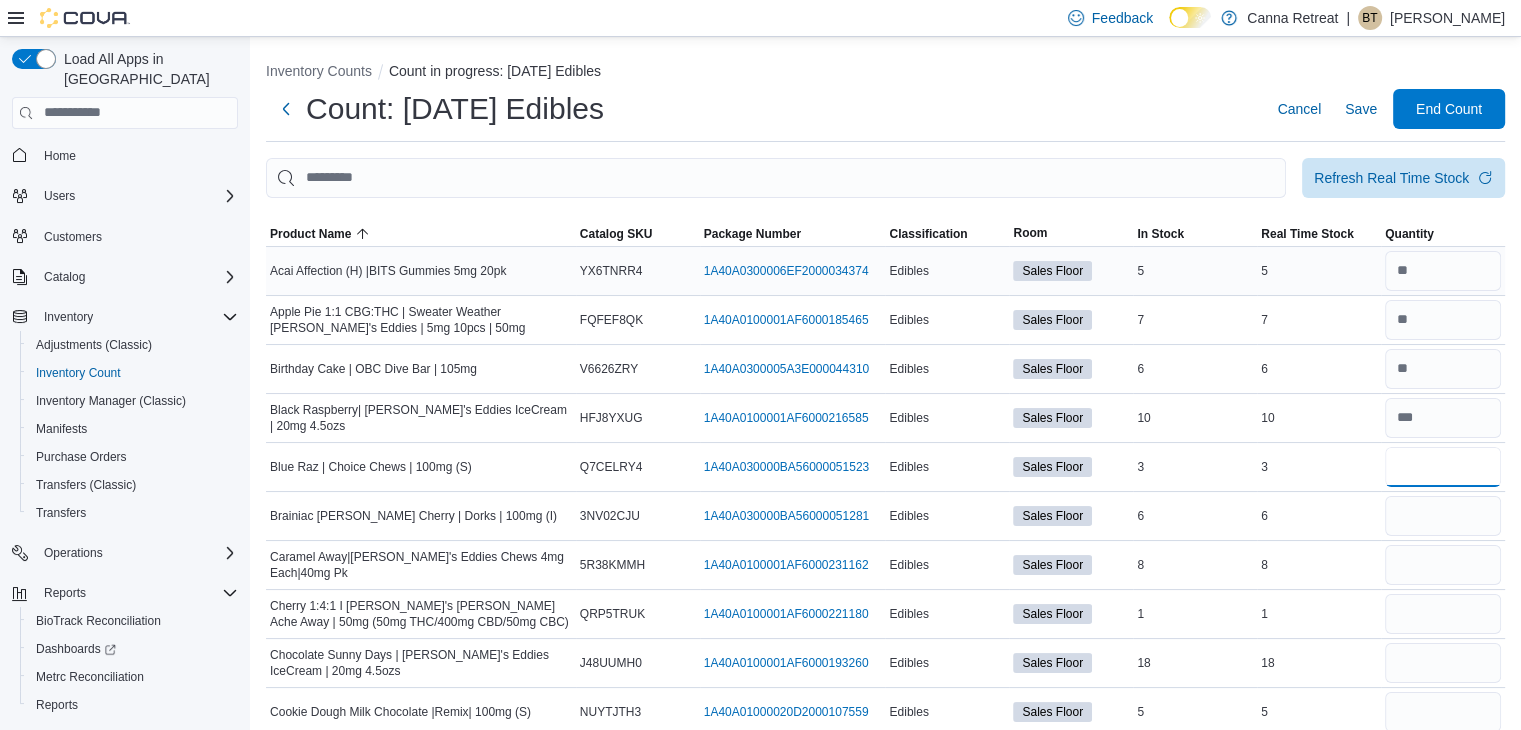 type on "*" 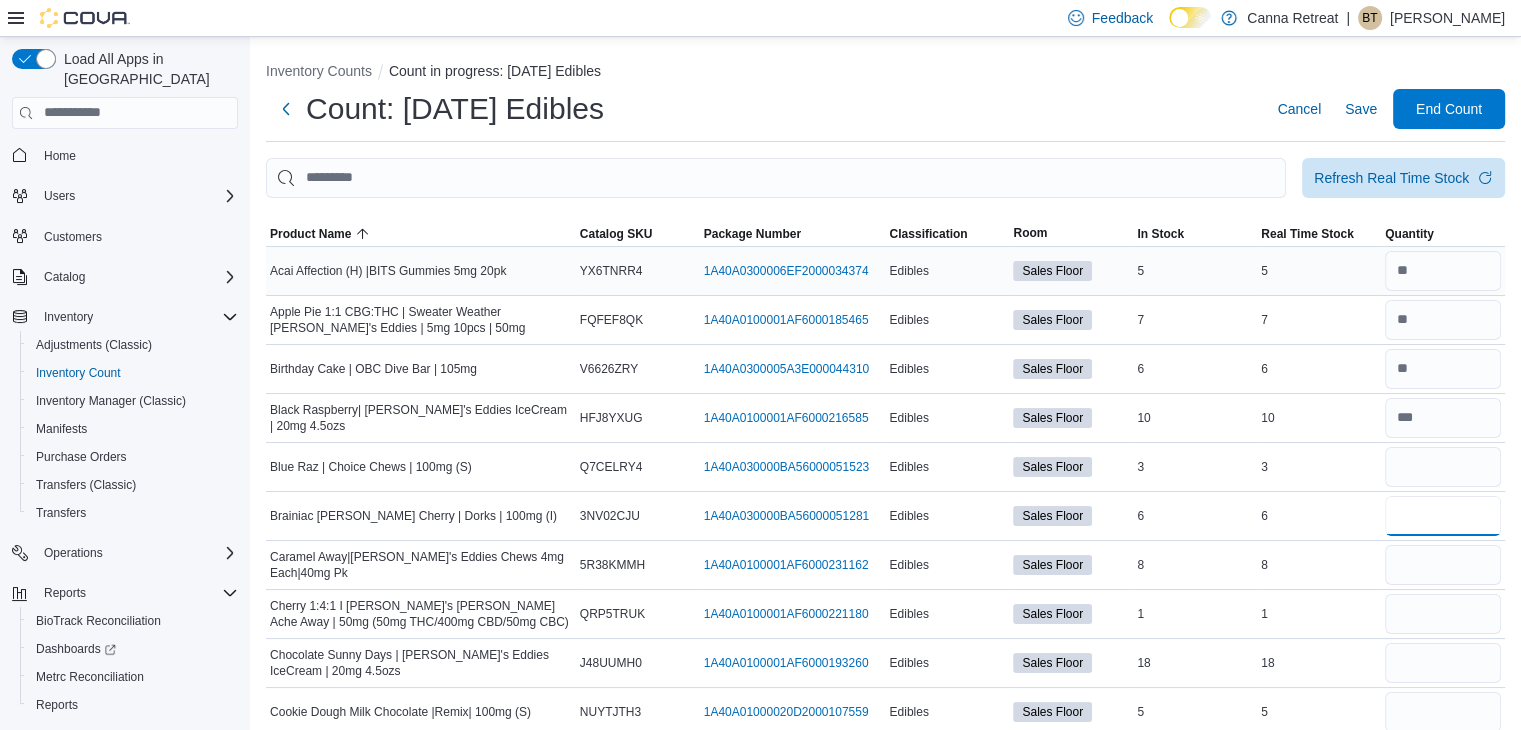 type 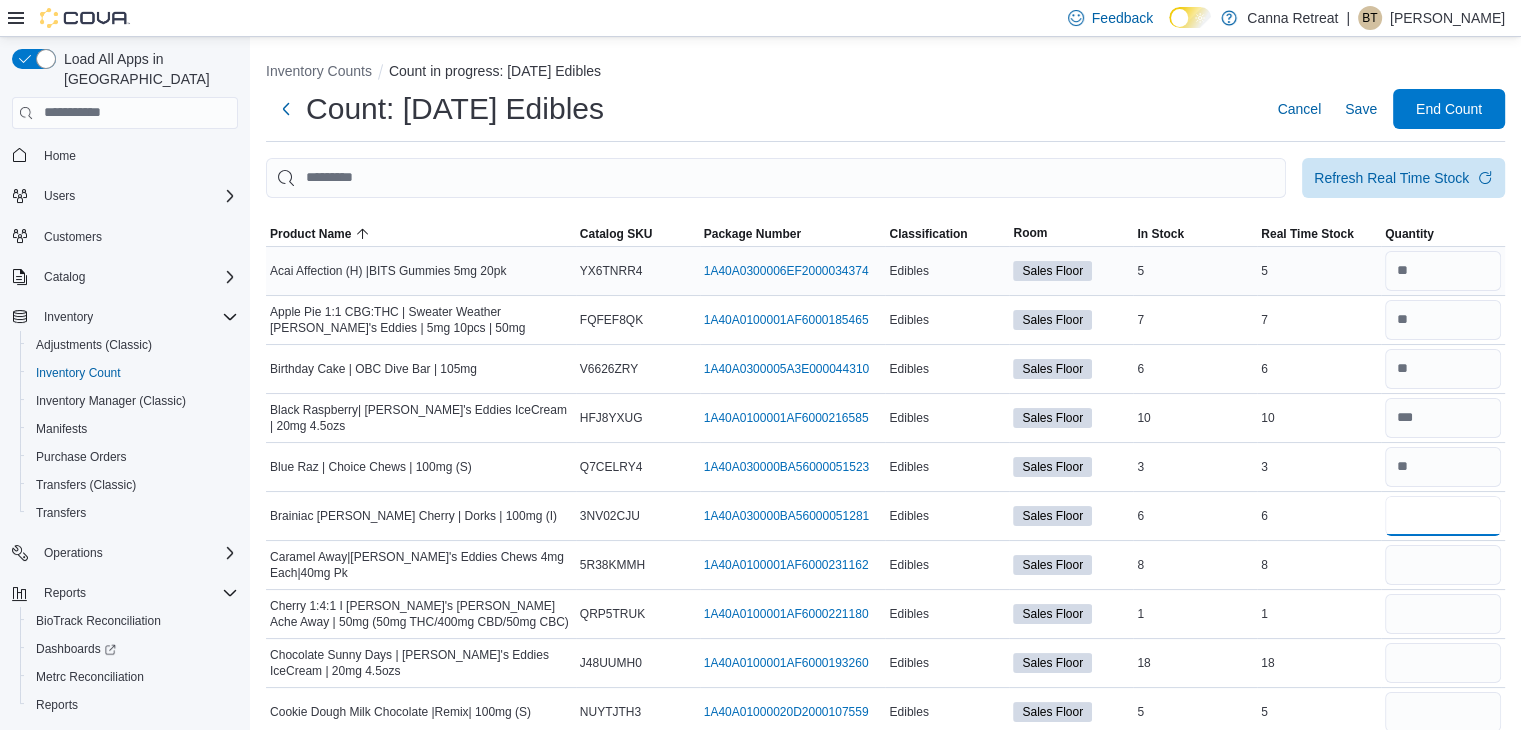 type on "*" 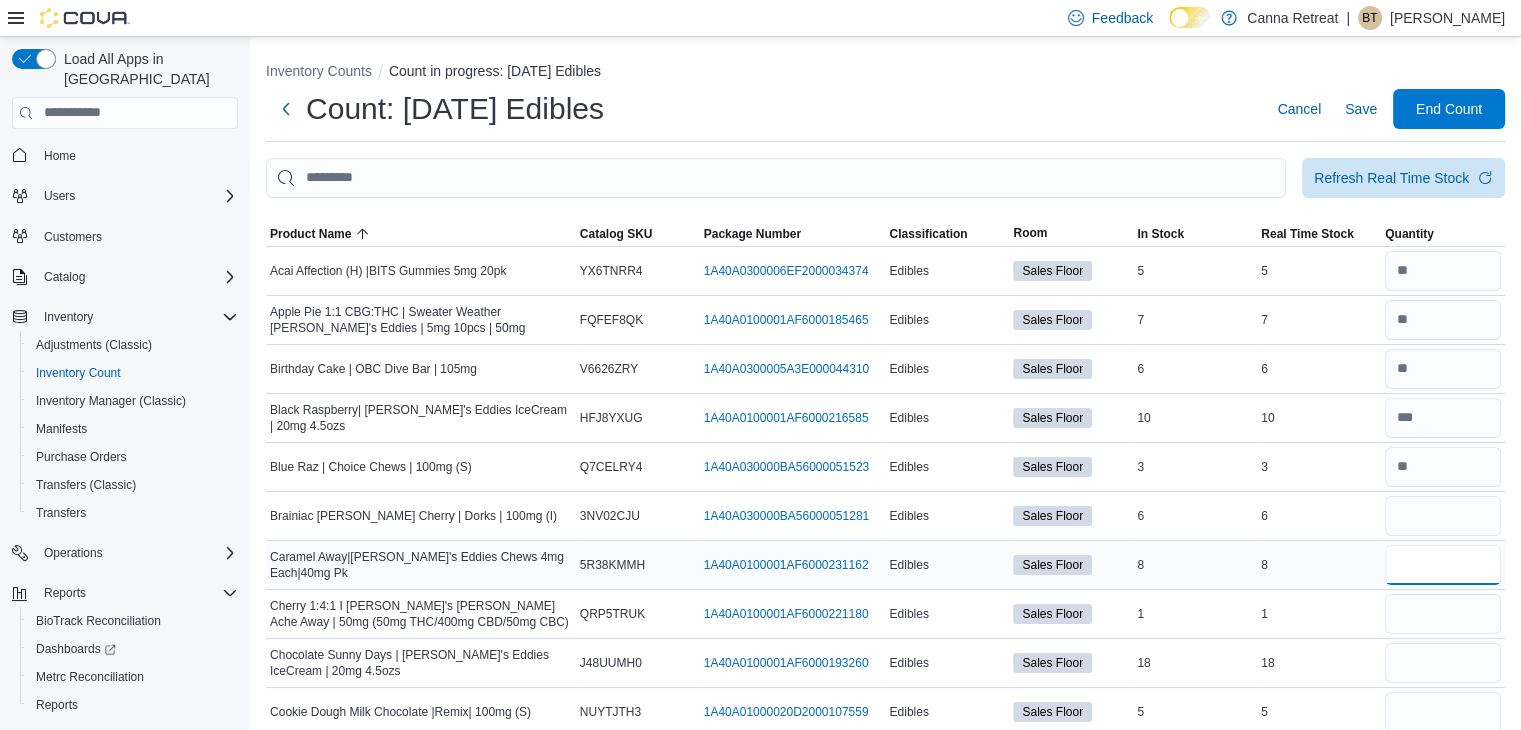 click at bounding box center (1443, 565) 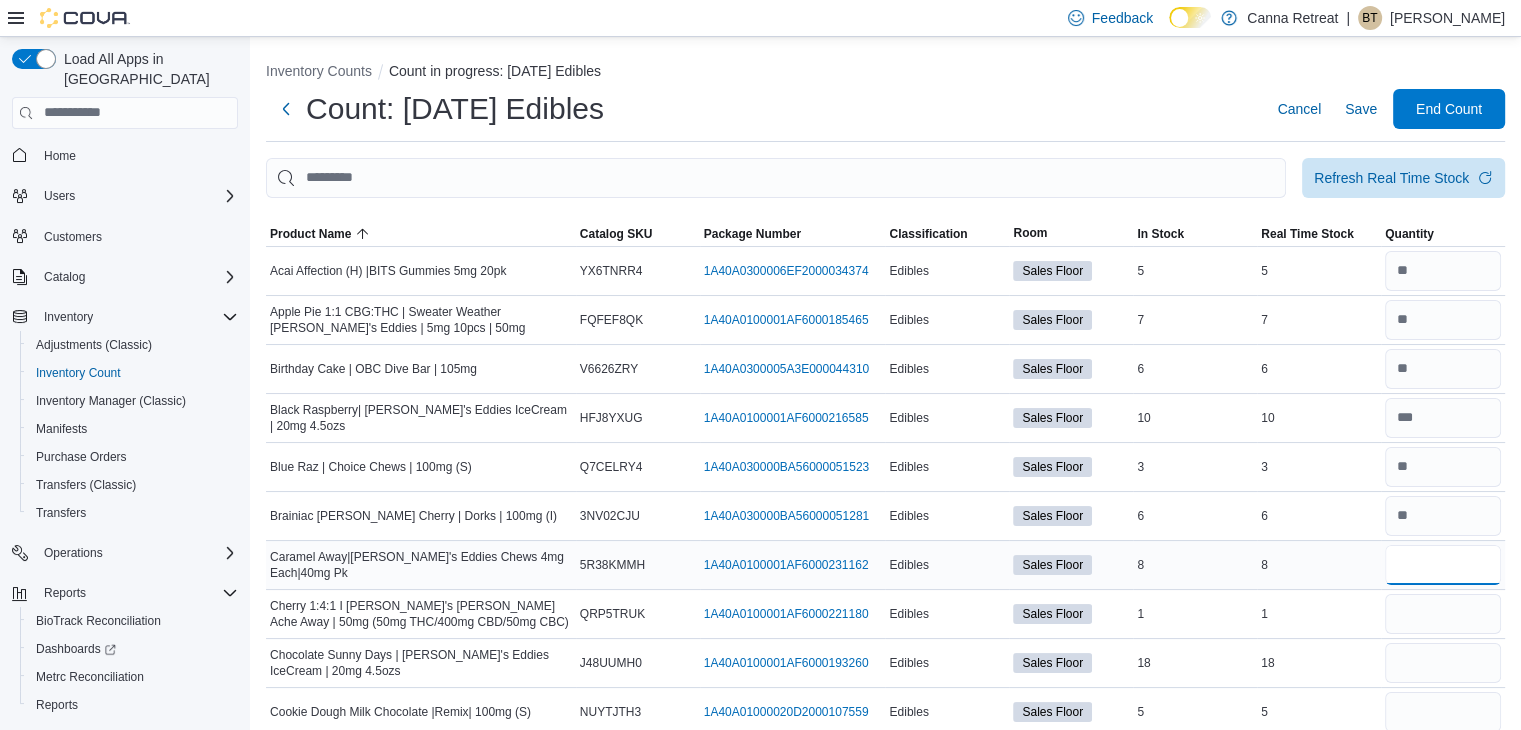 type on "*" 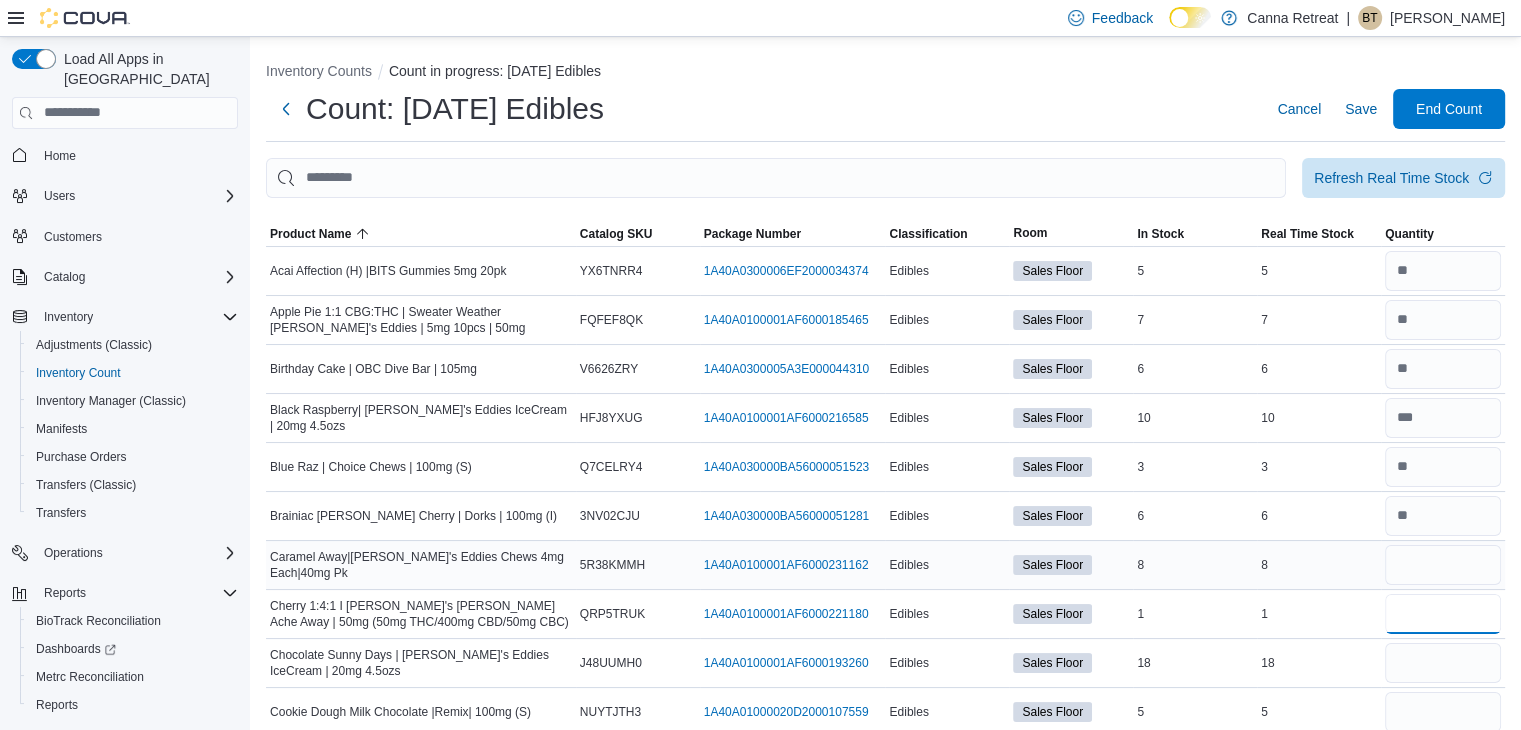 type 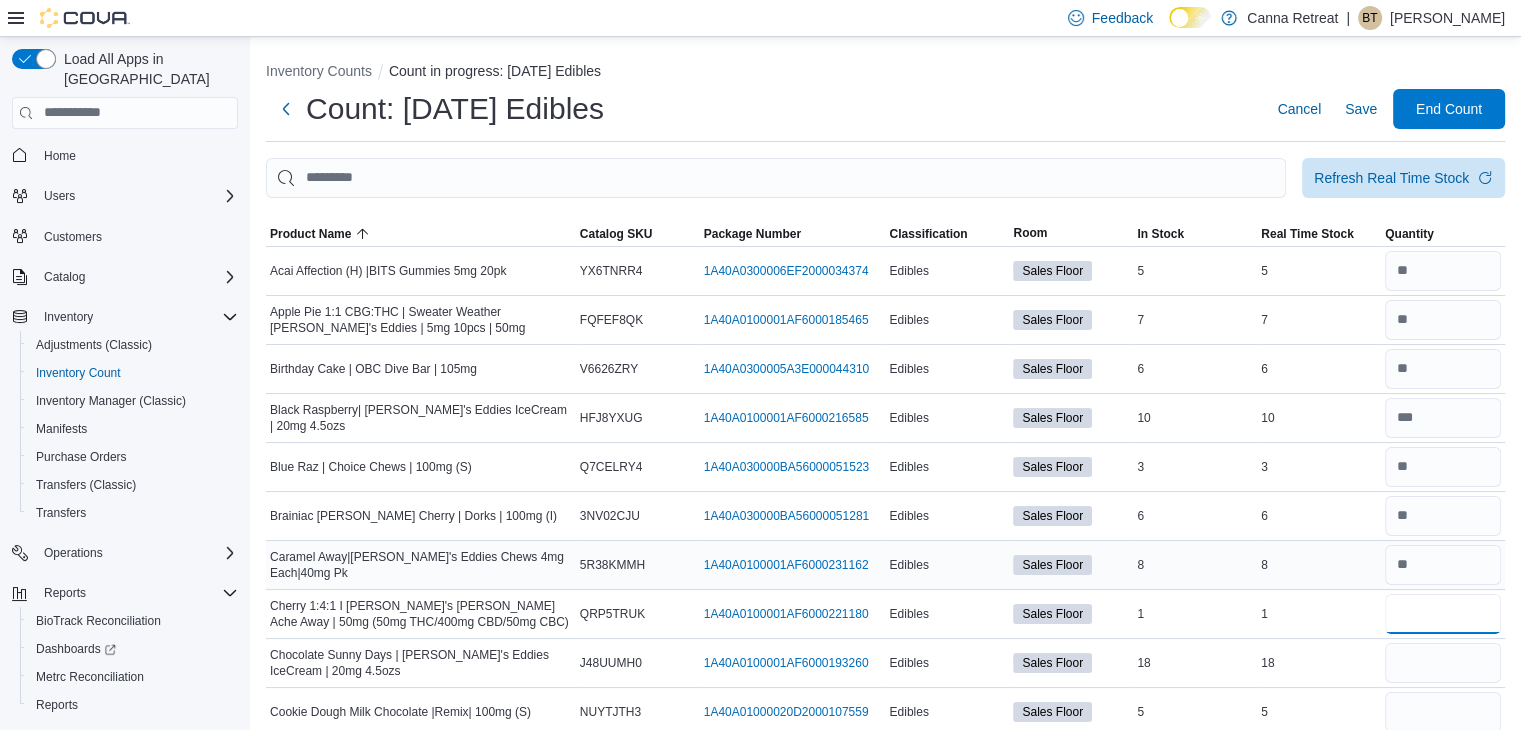 type on "*" 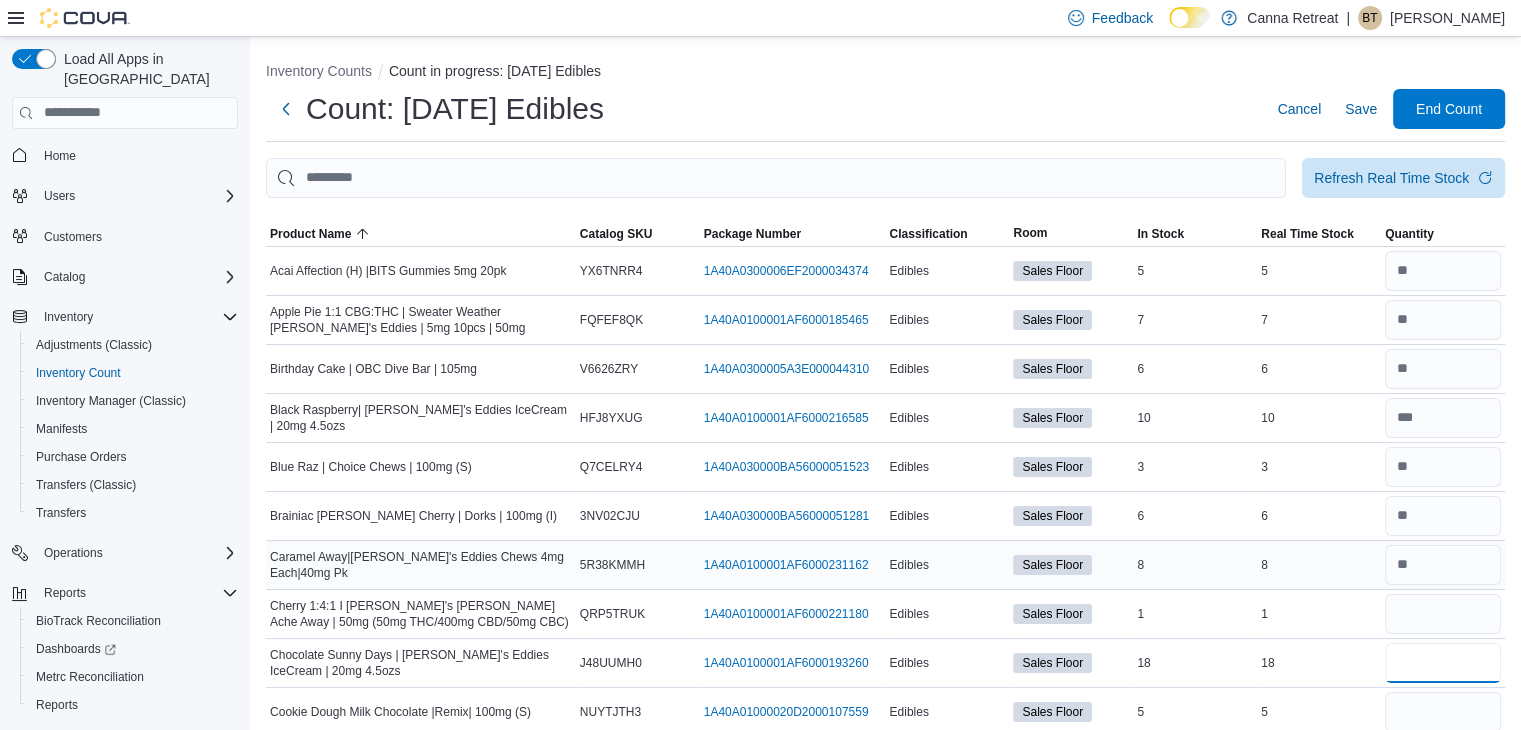 type 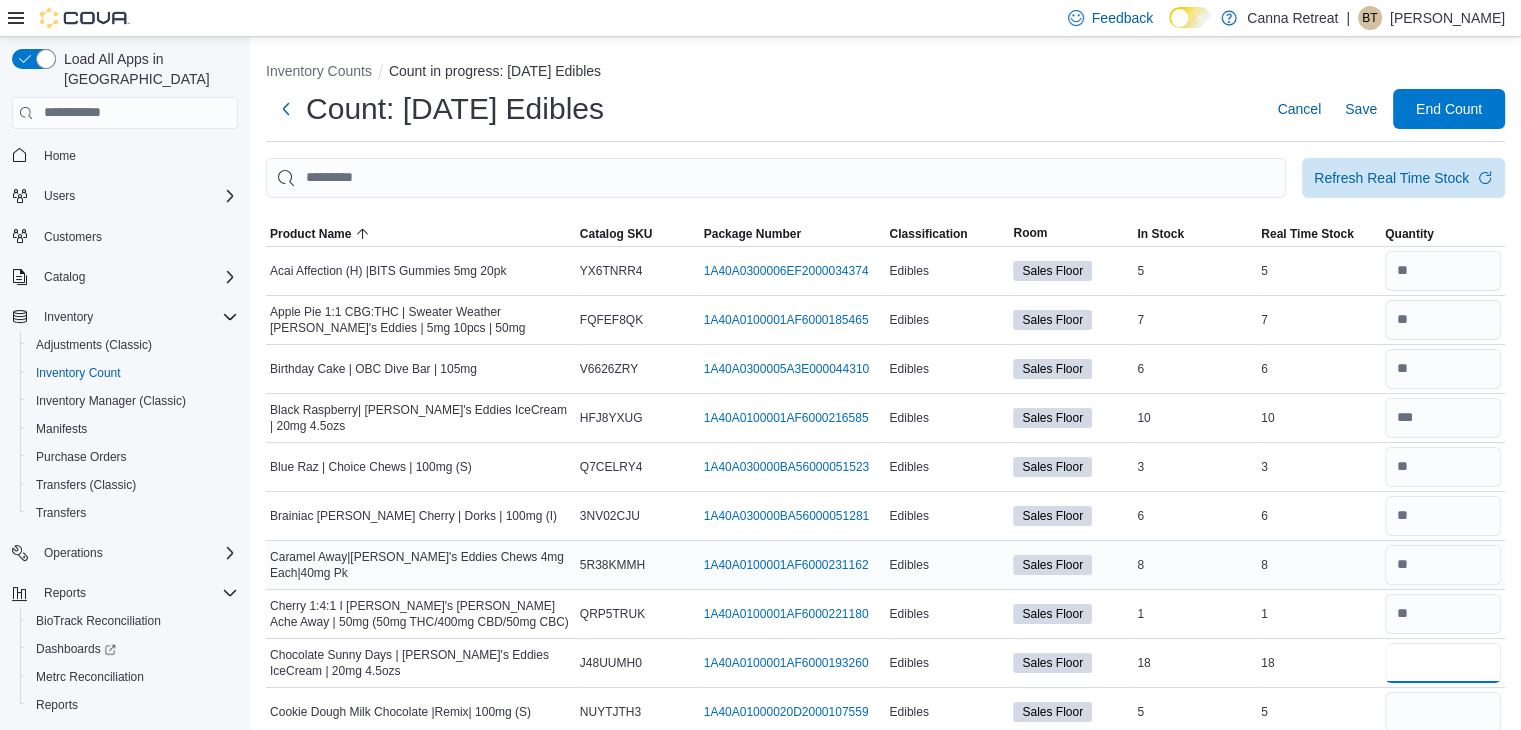 type on "**" 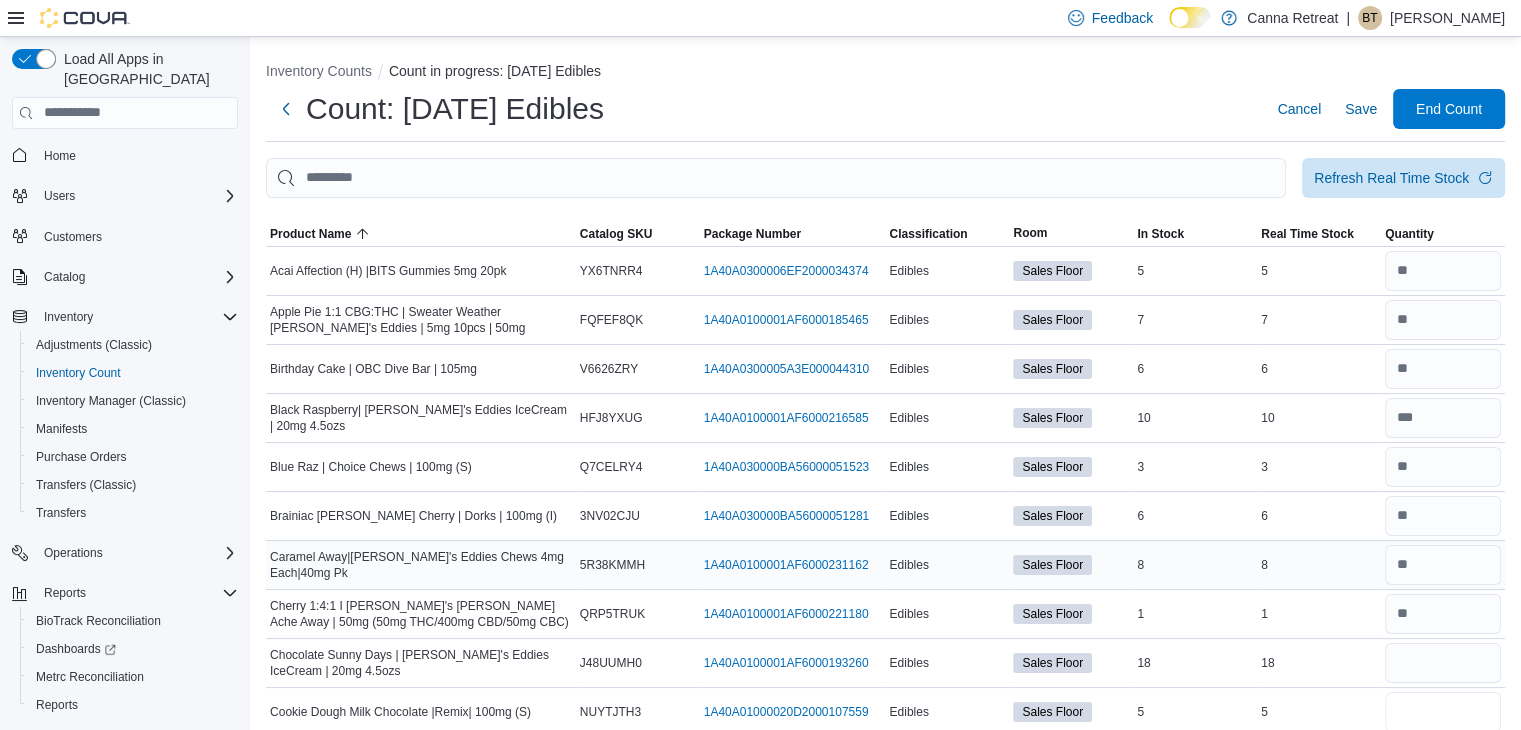 type 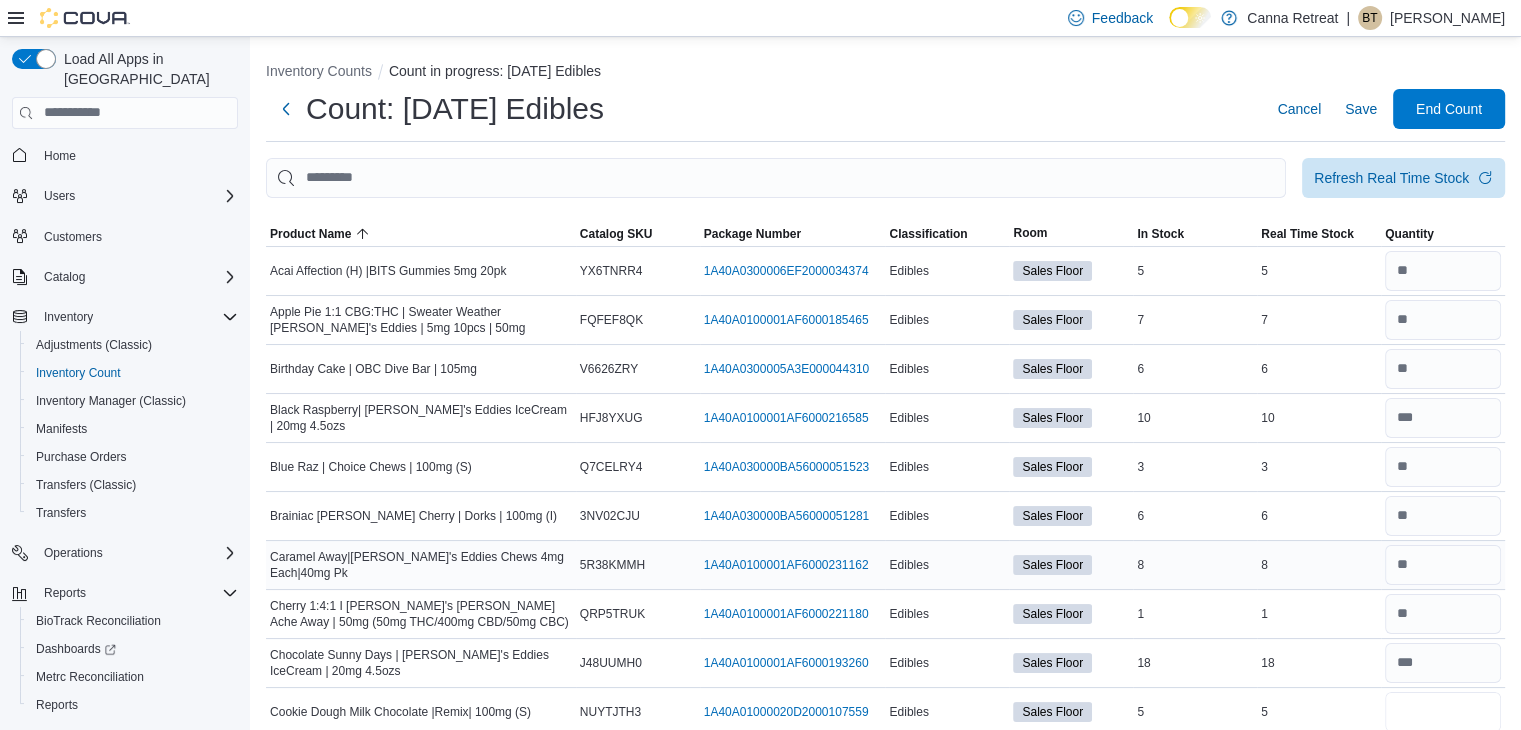 type on "*" 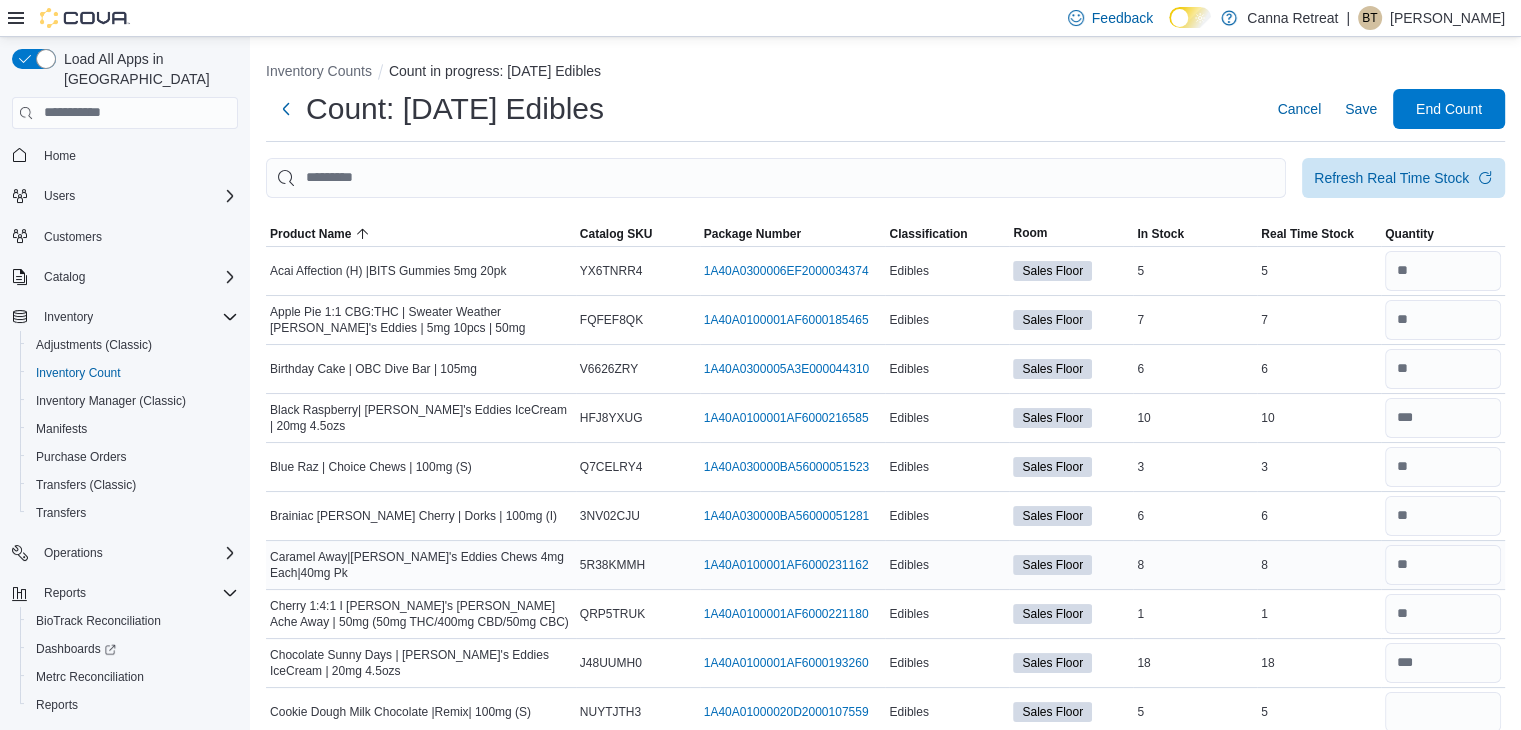 type 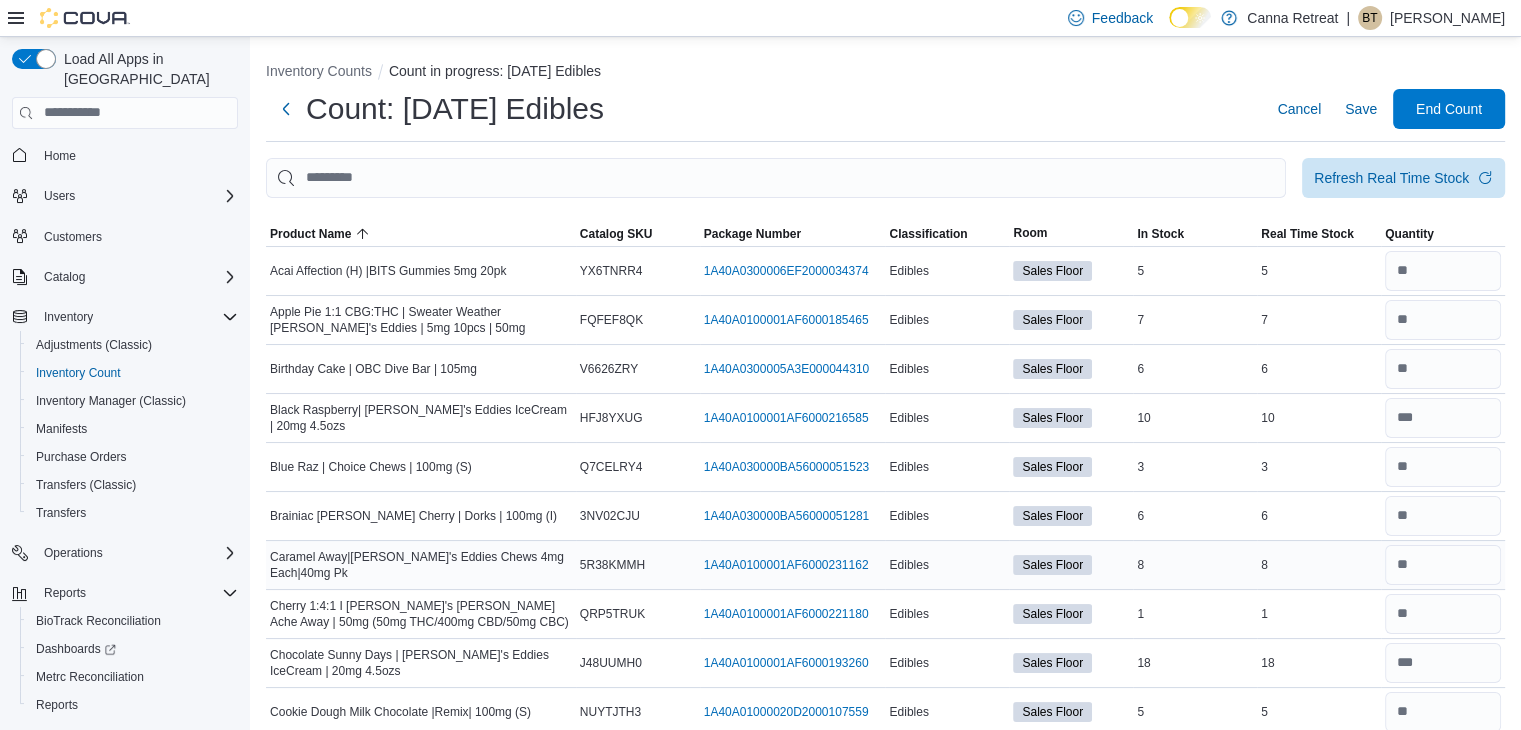 scroll, scrollTop: 393, scrollLeft: 0, axis: vertical 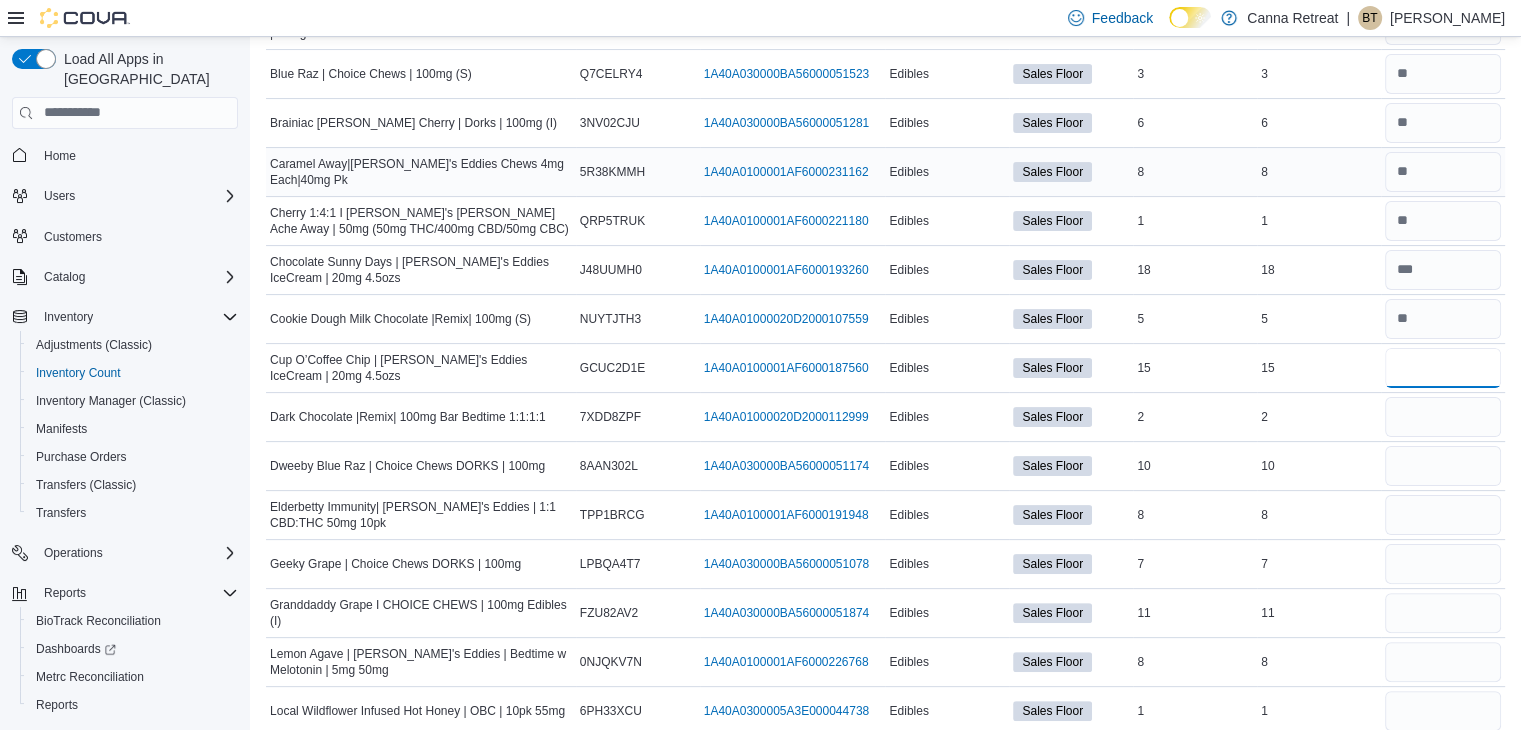 type on "**" 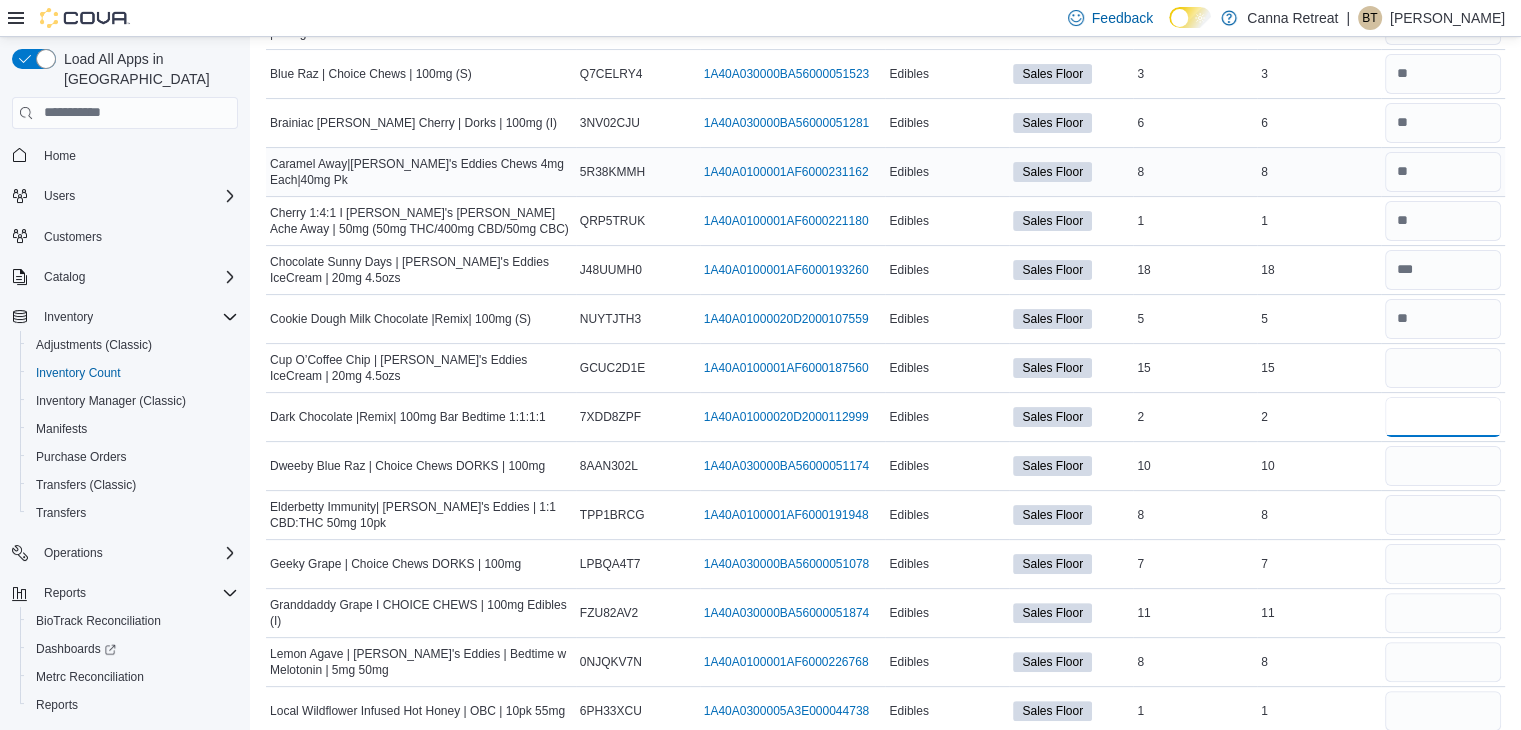type 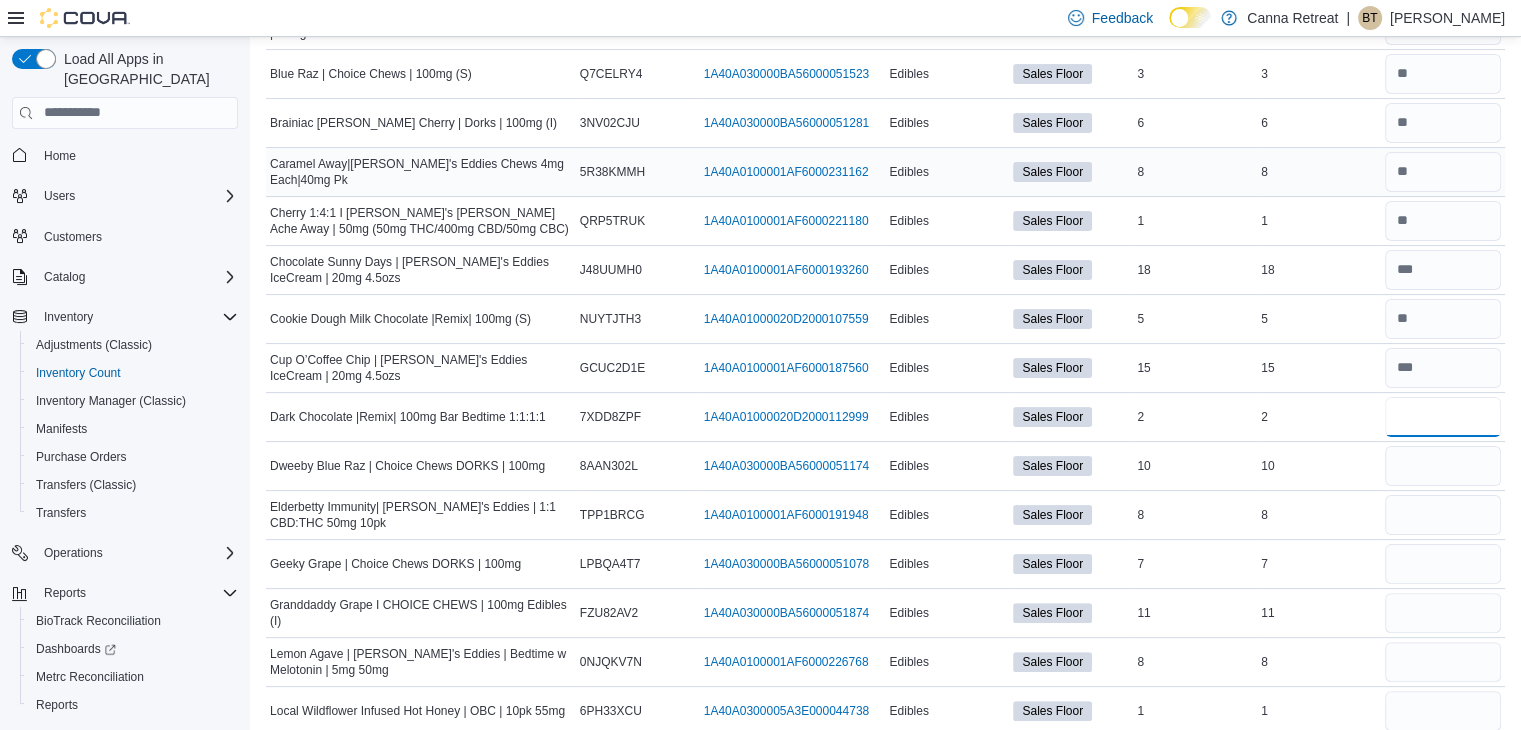 type on "*" 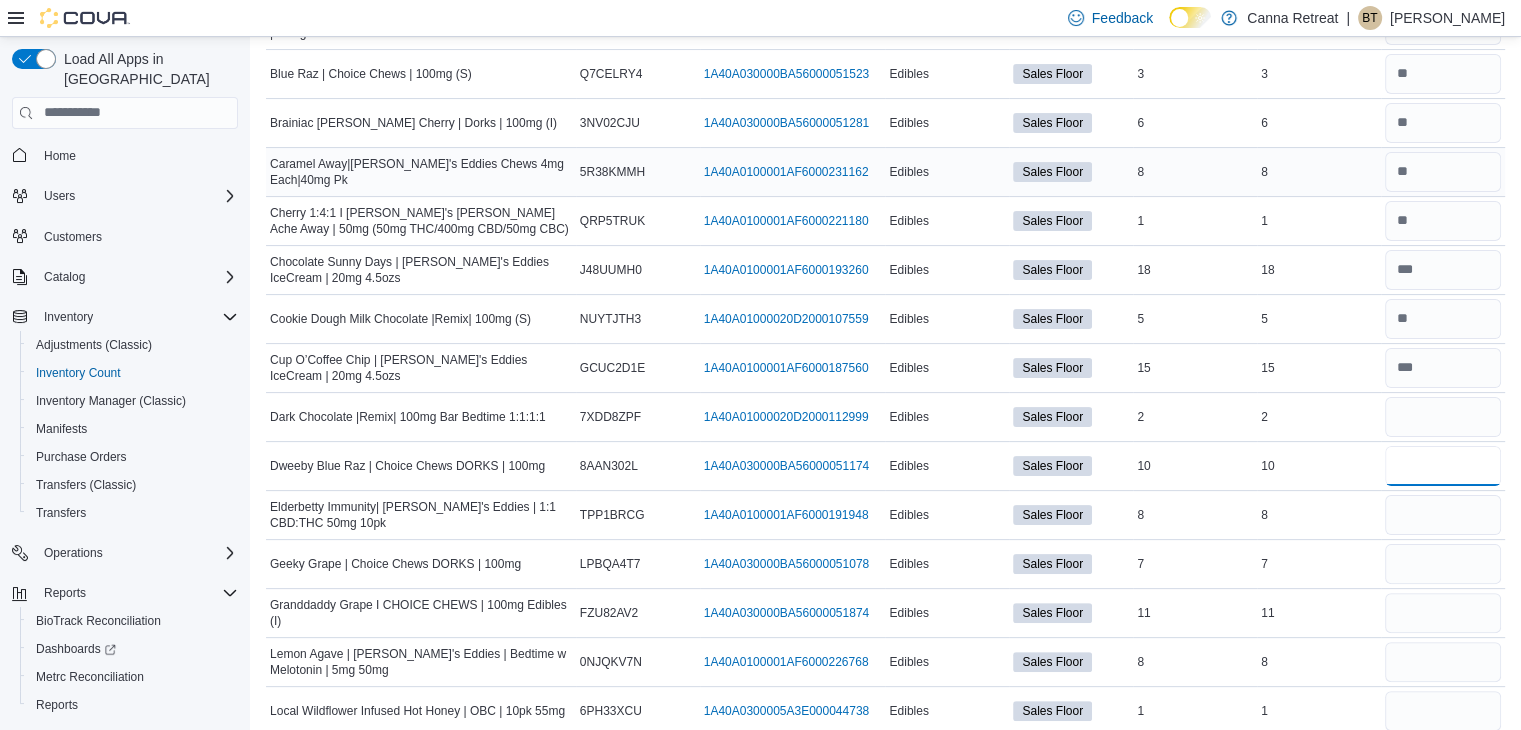 type 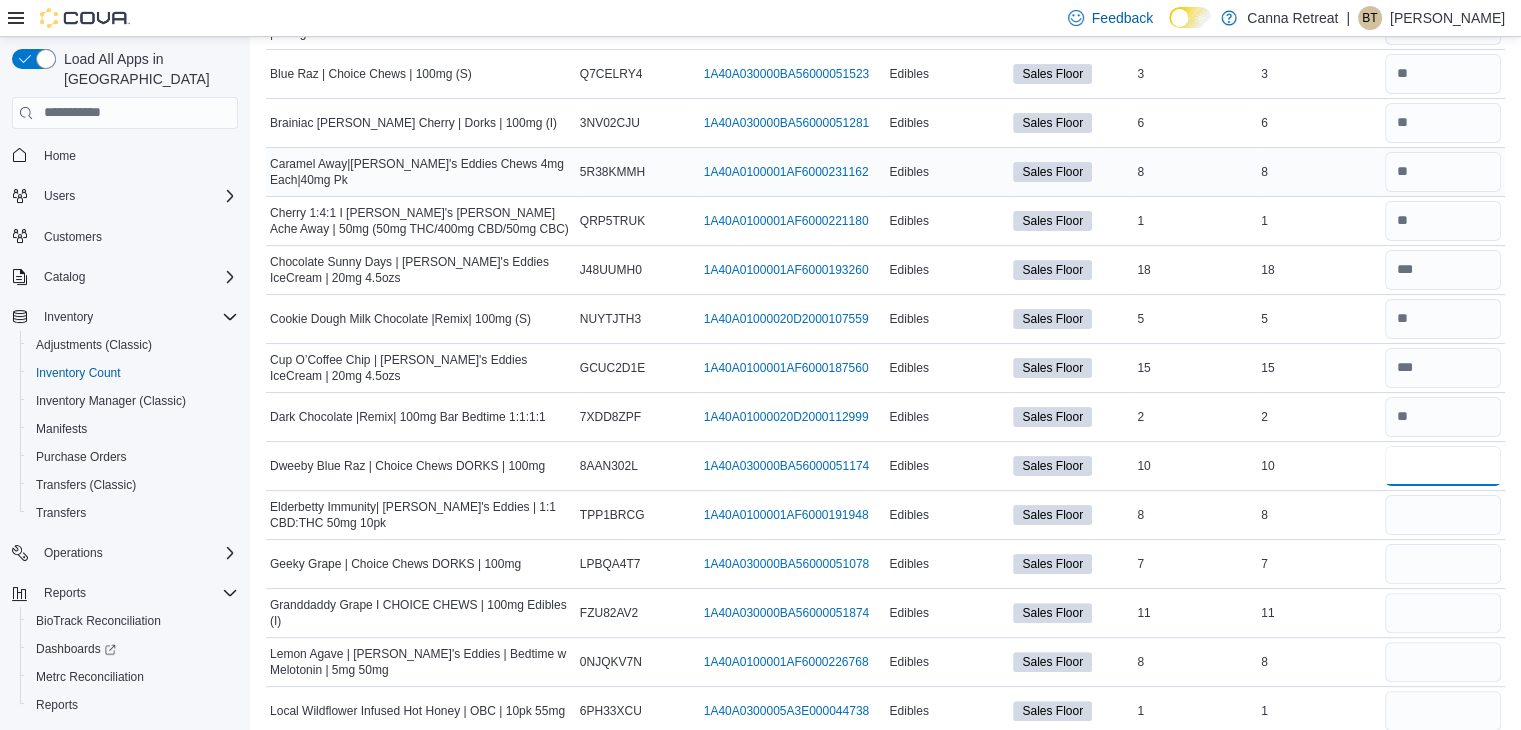 type on "**" 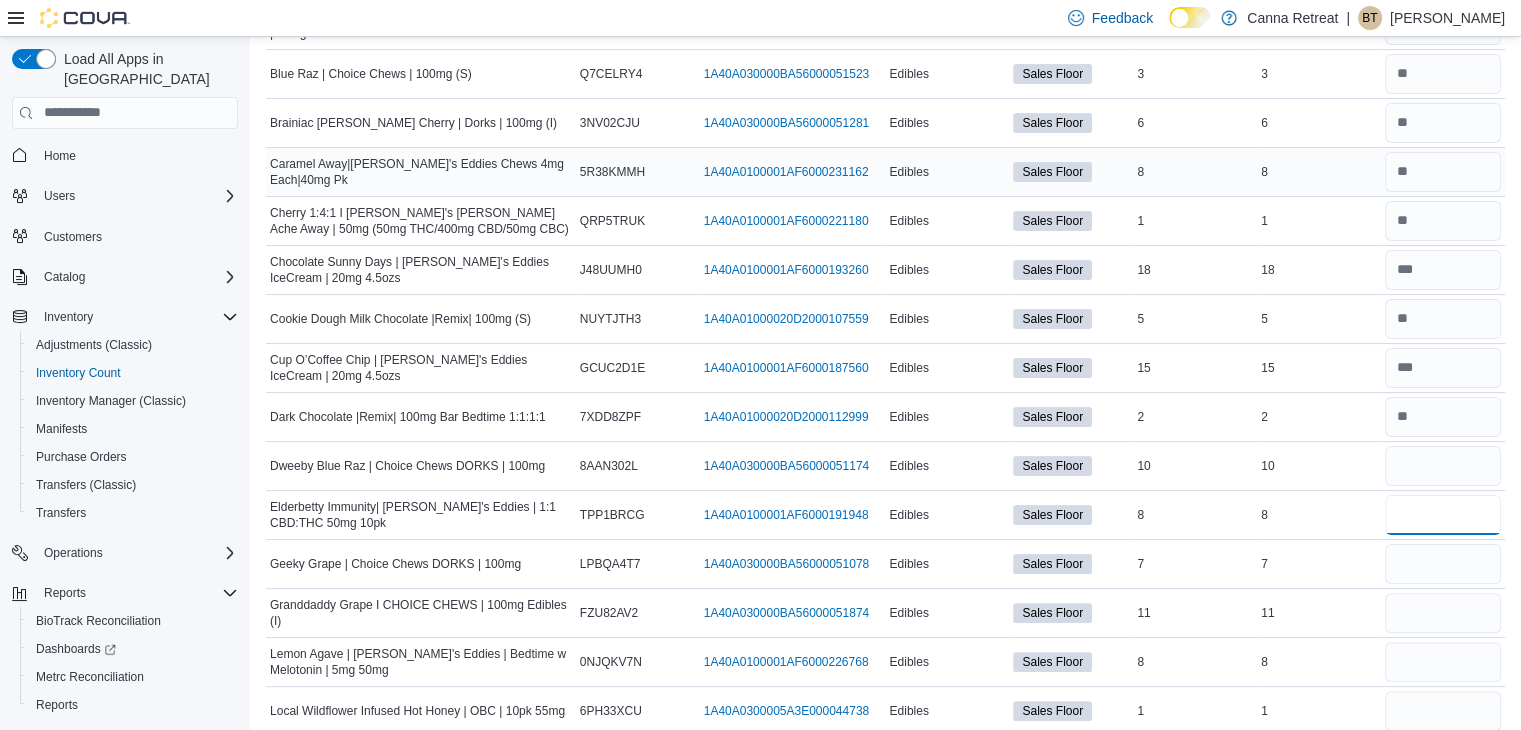 type 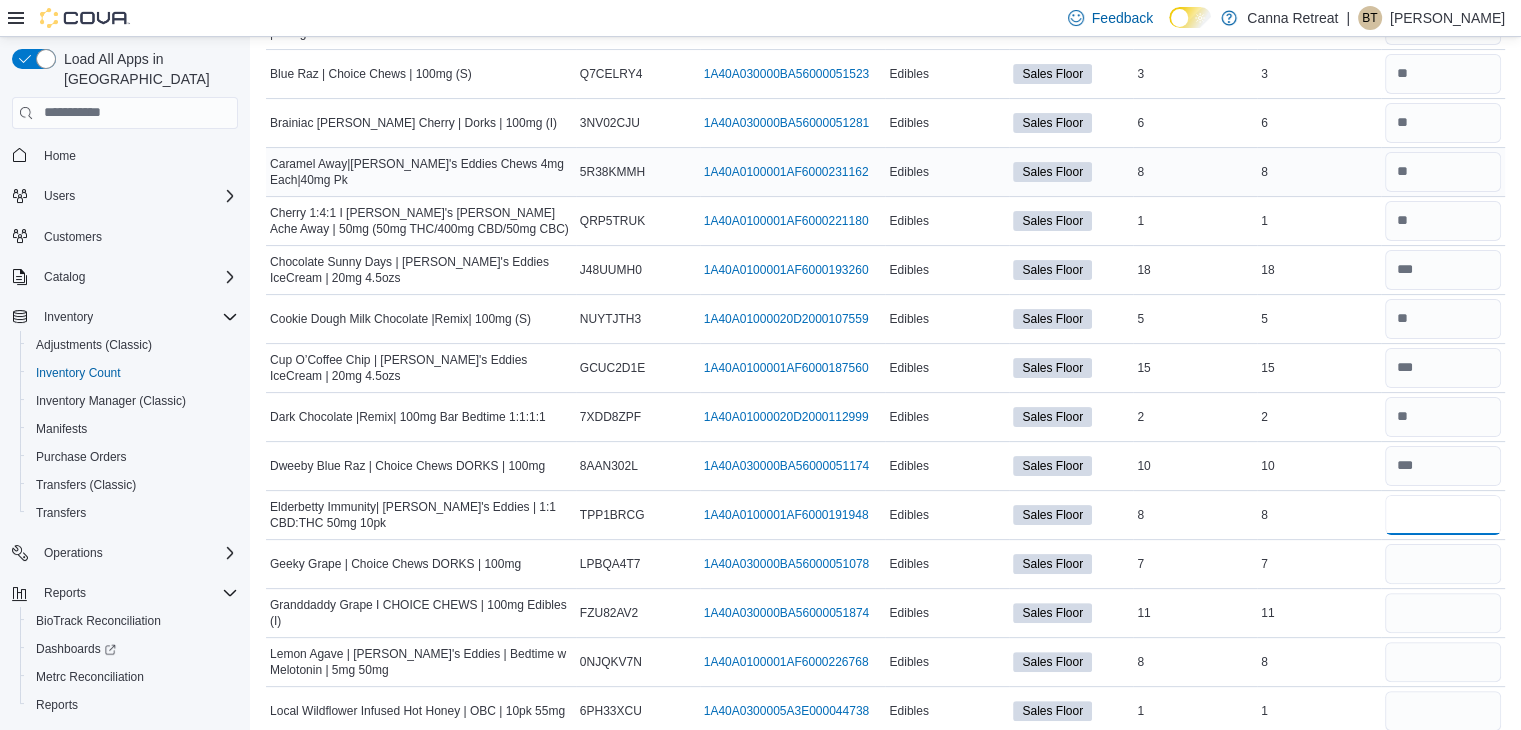 type on "*" 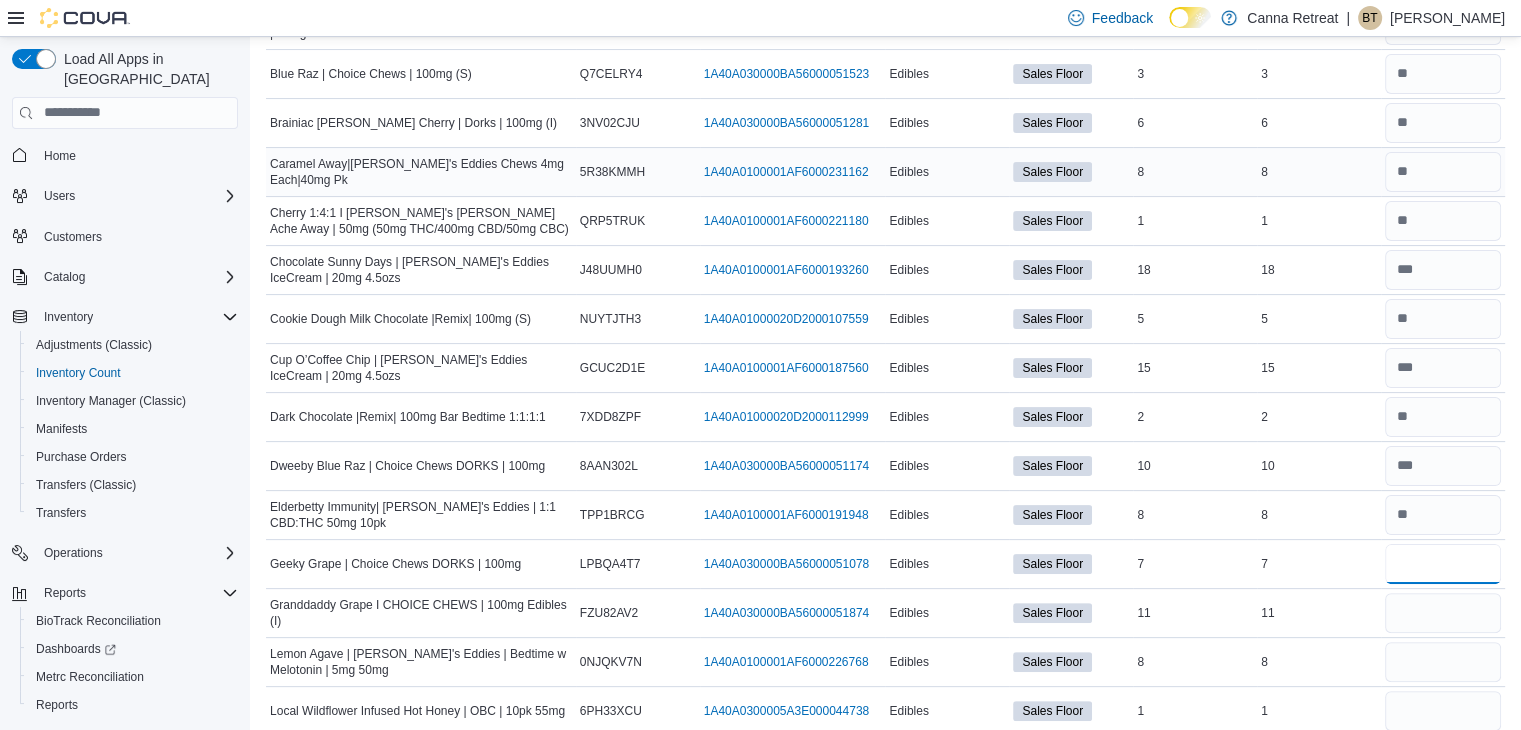 type 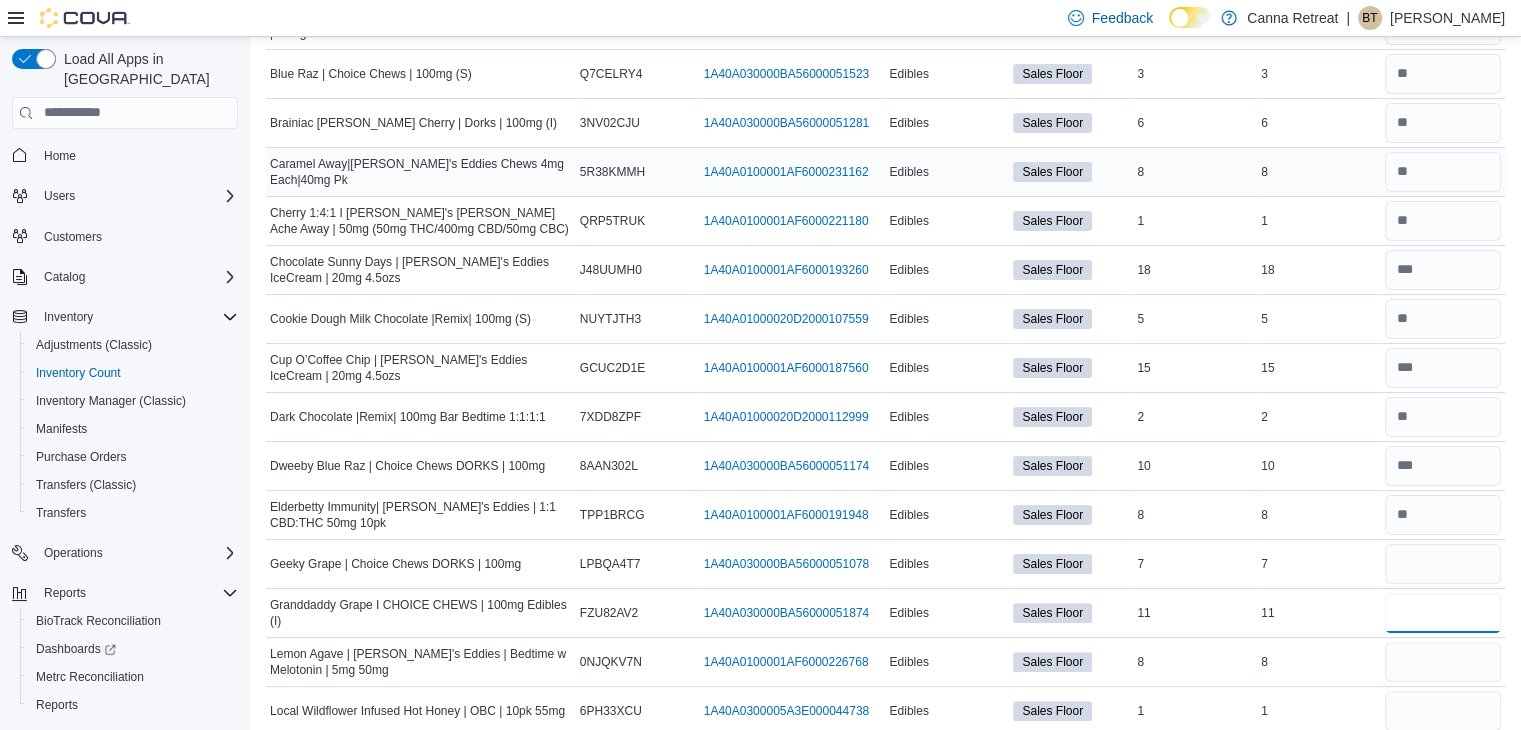 type 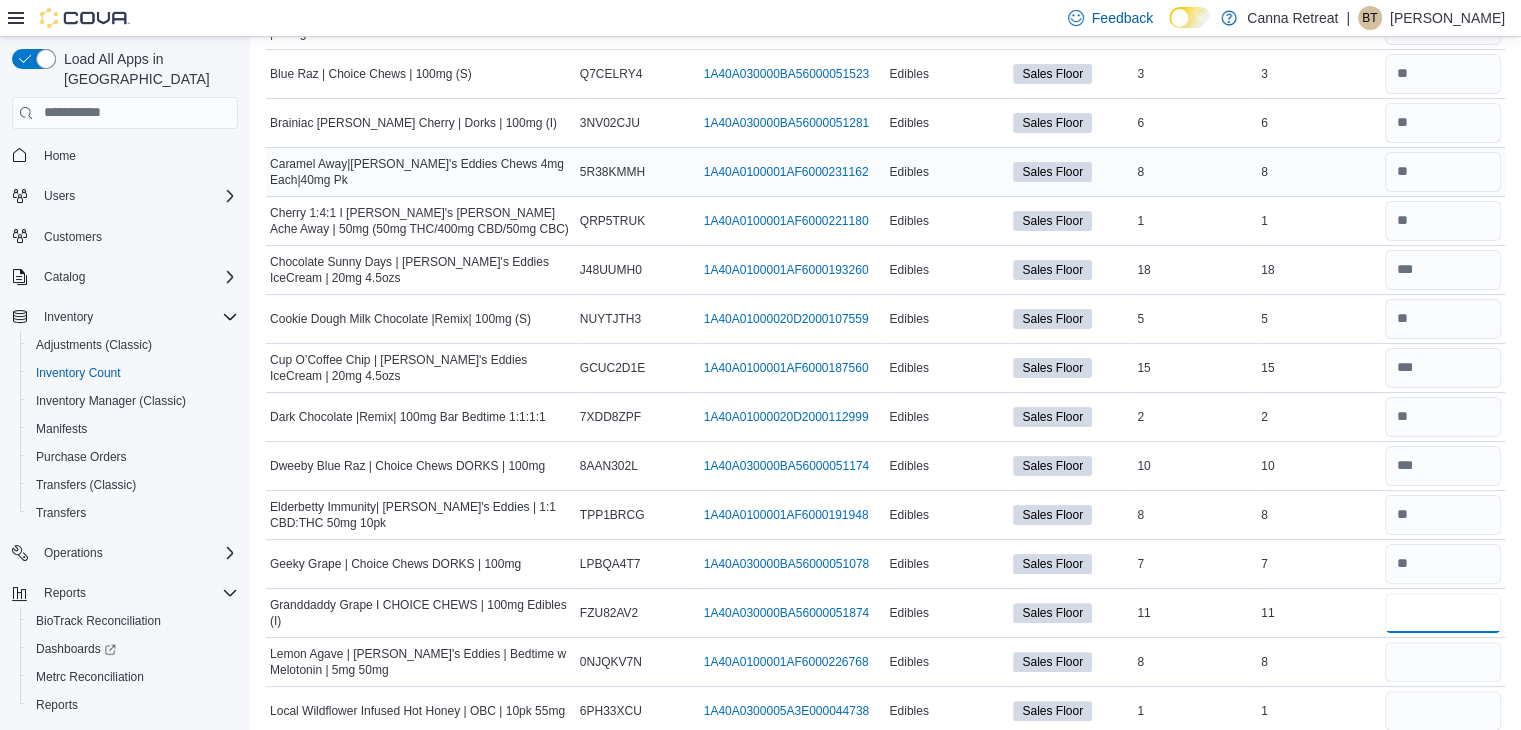 type on "**" 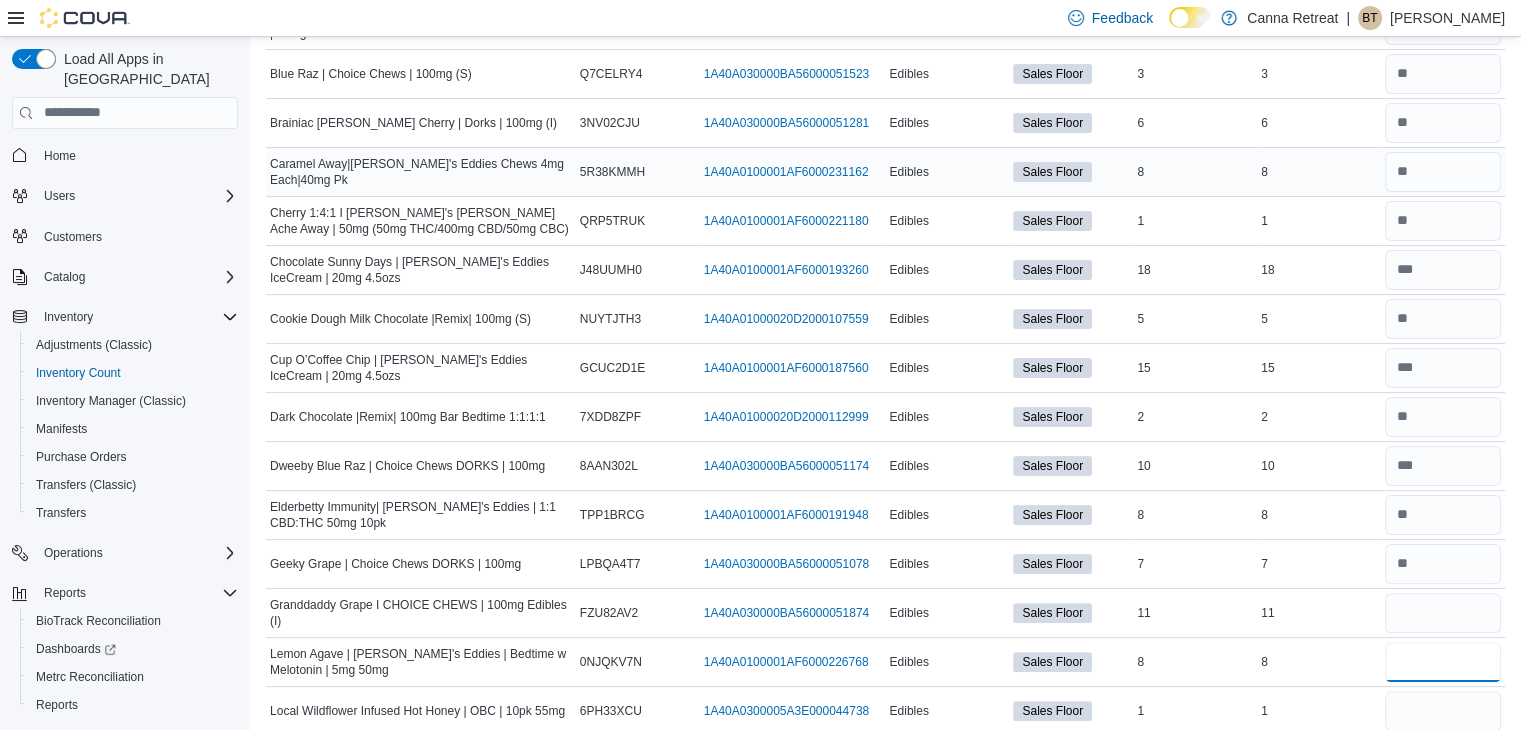 type 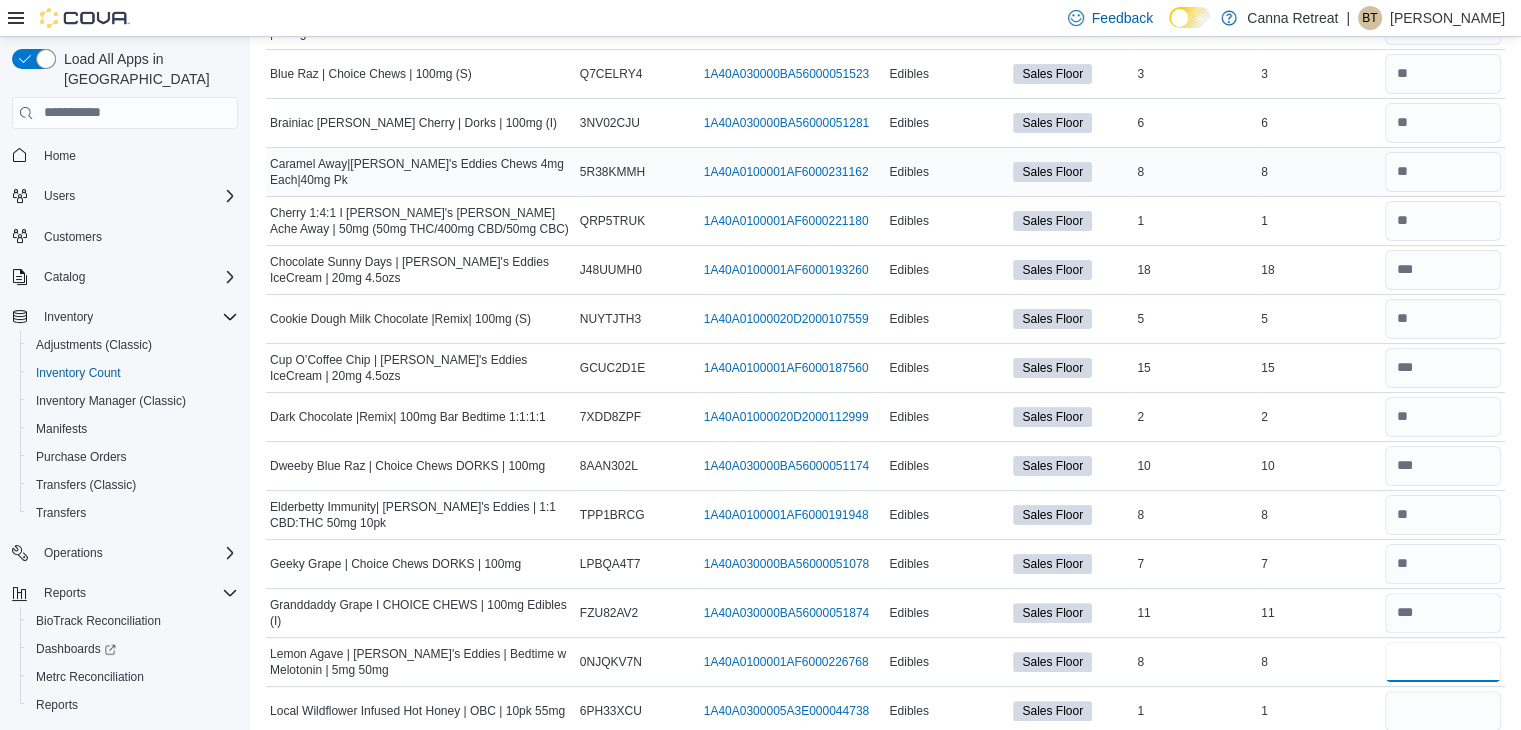 type on "*" 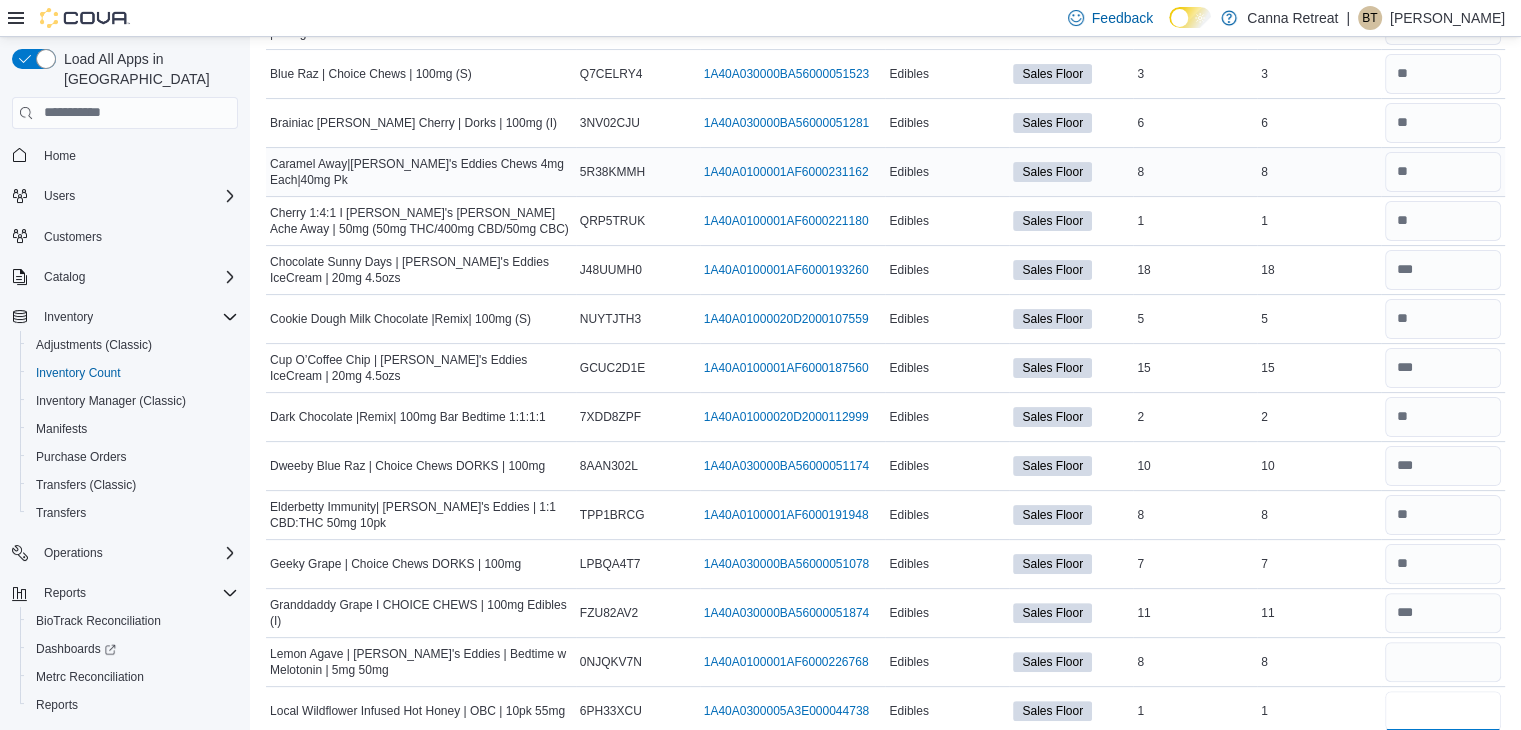 type 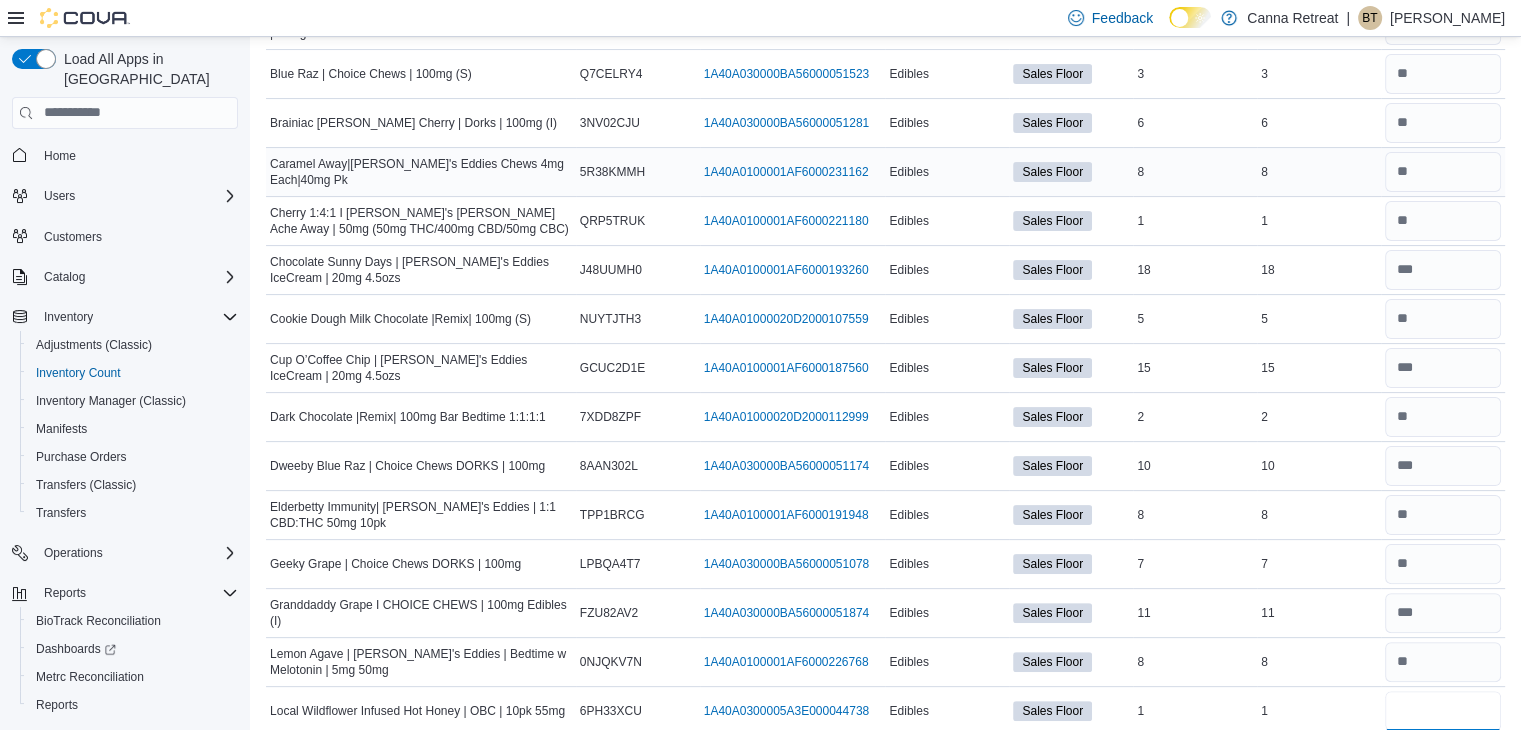 type on "*" 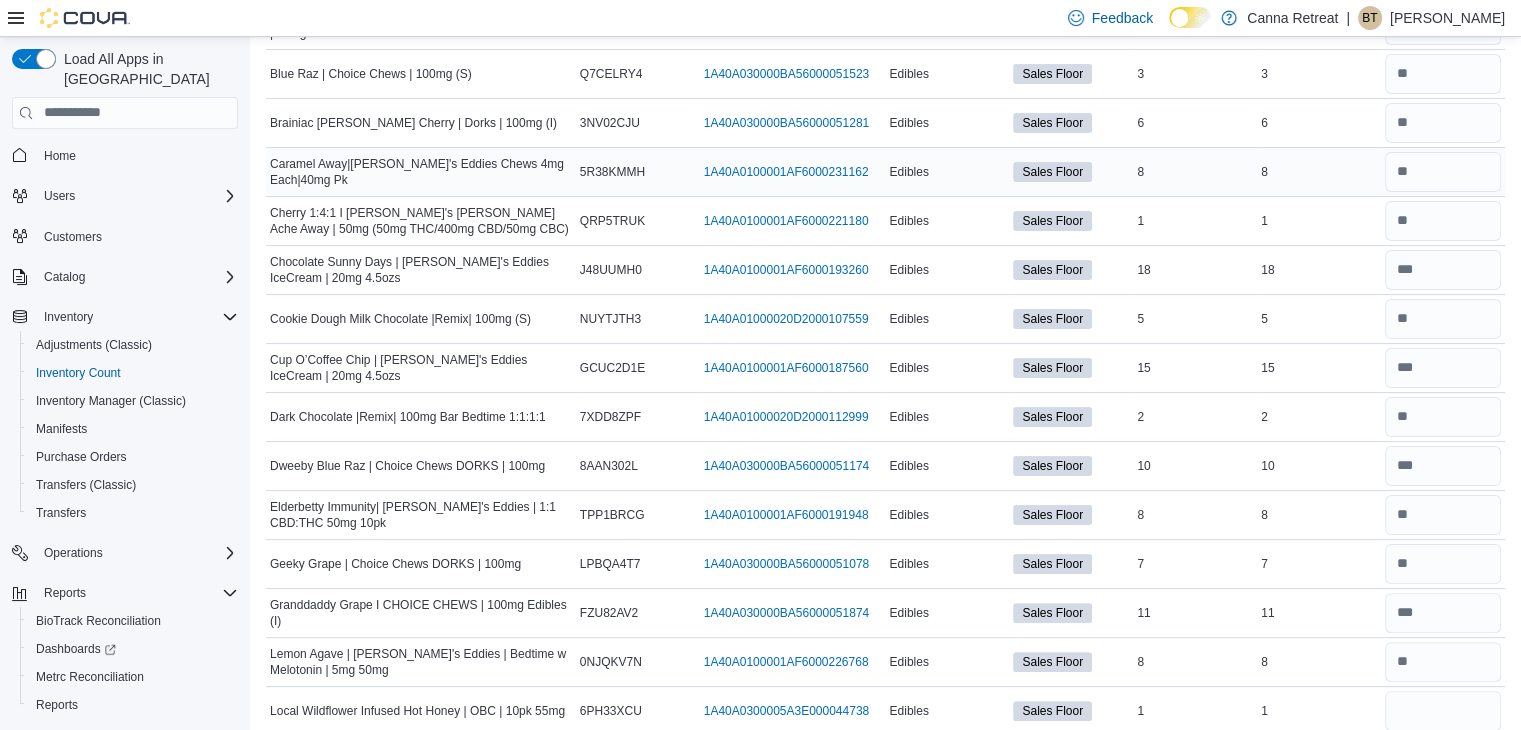 type 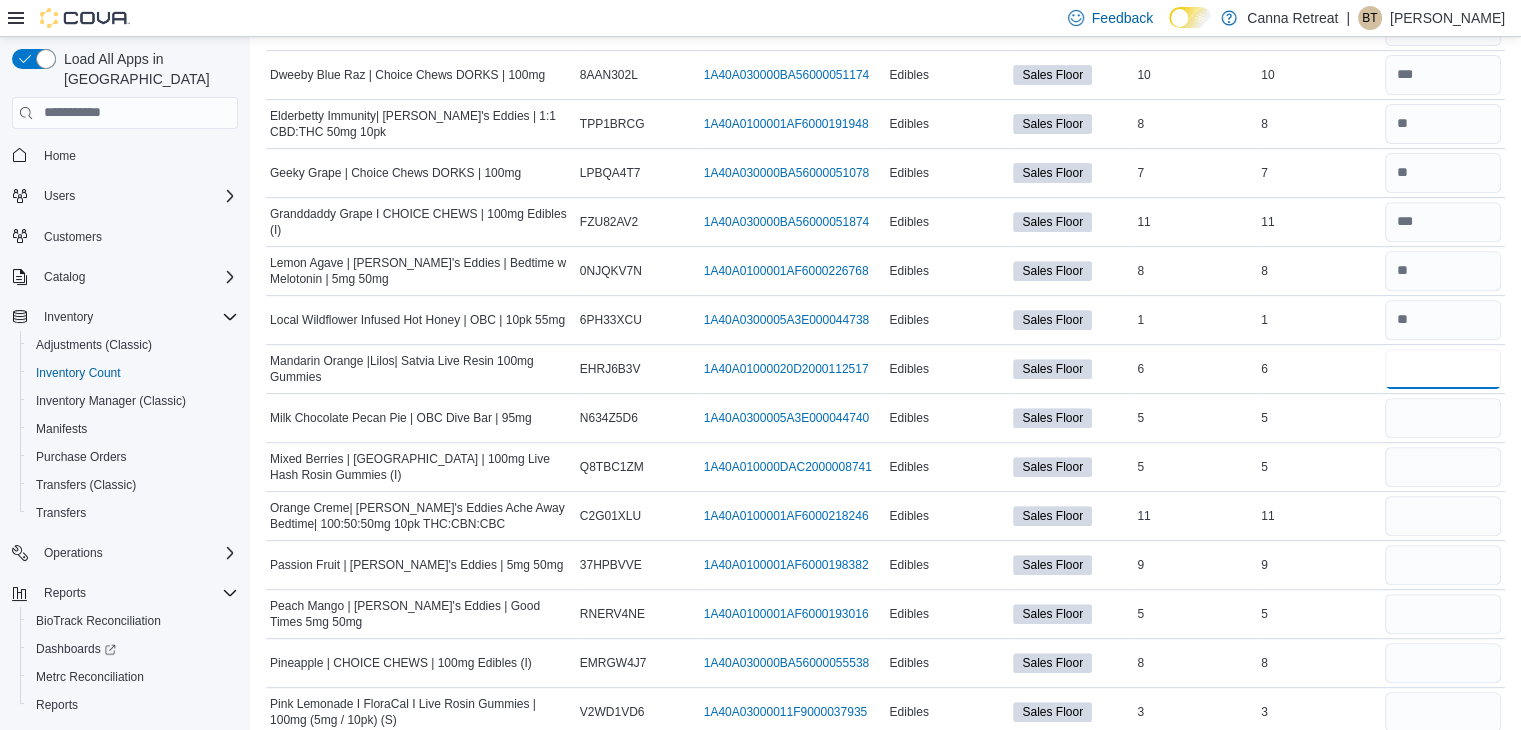 type on "*" 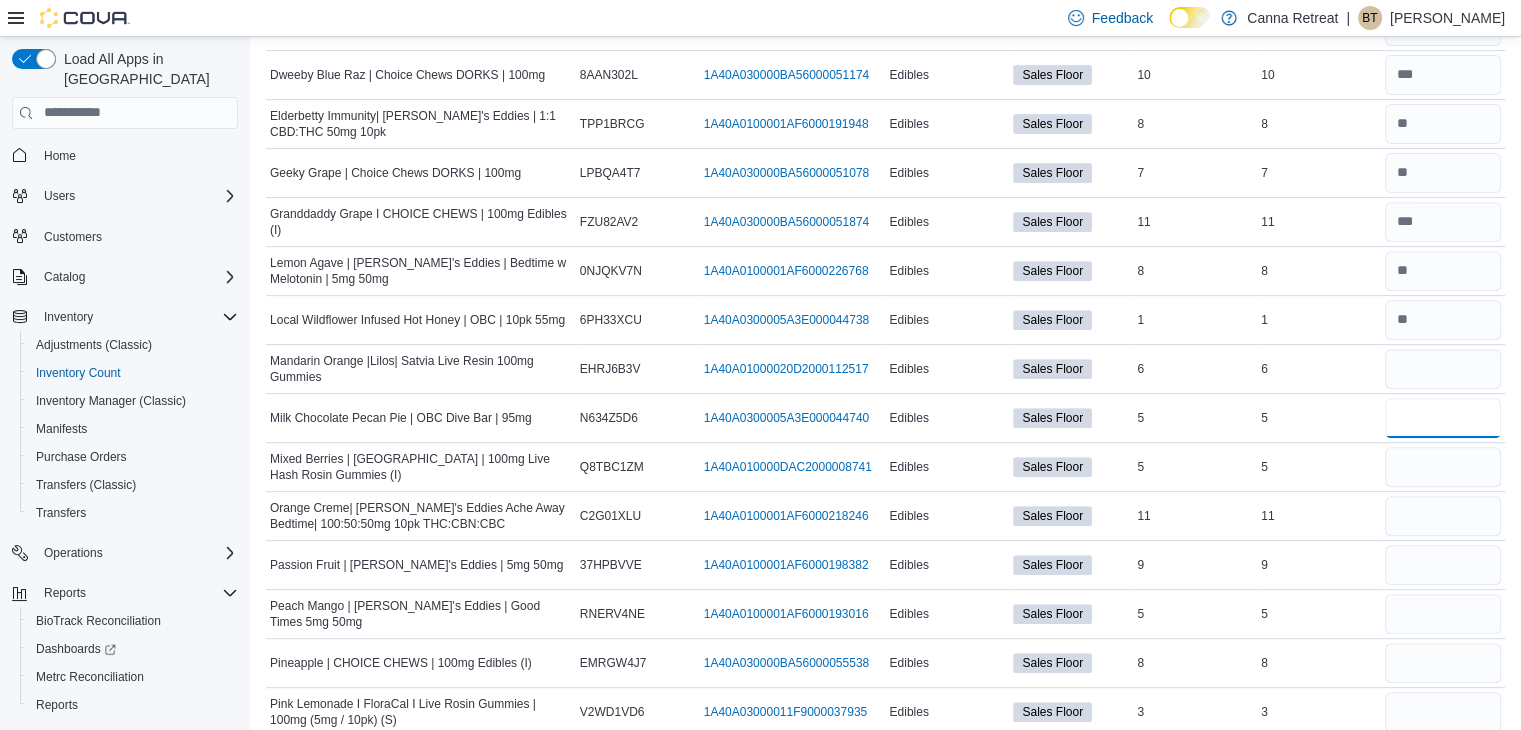 type 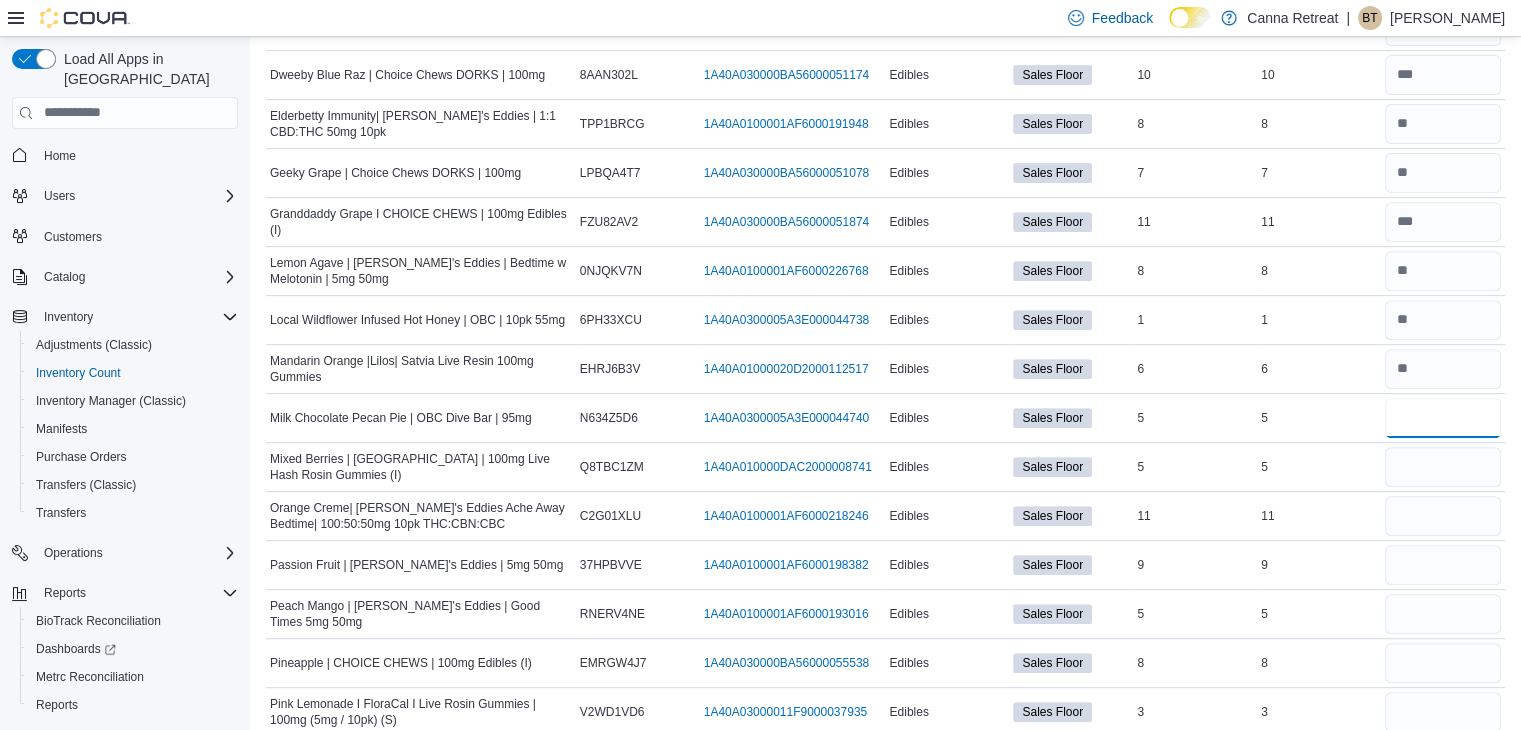 type on "*" 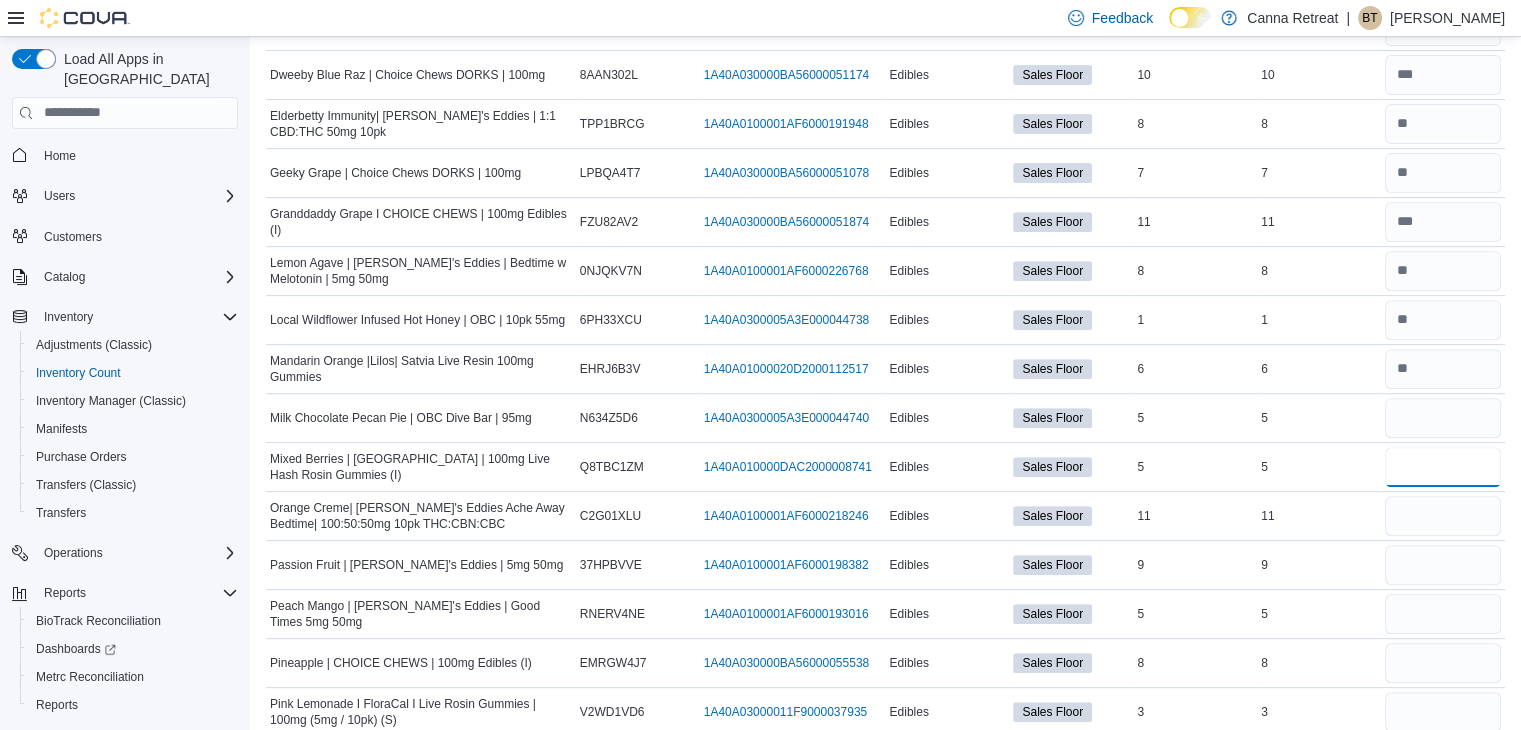 type 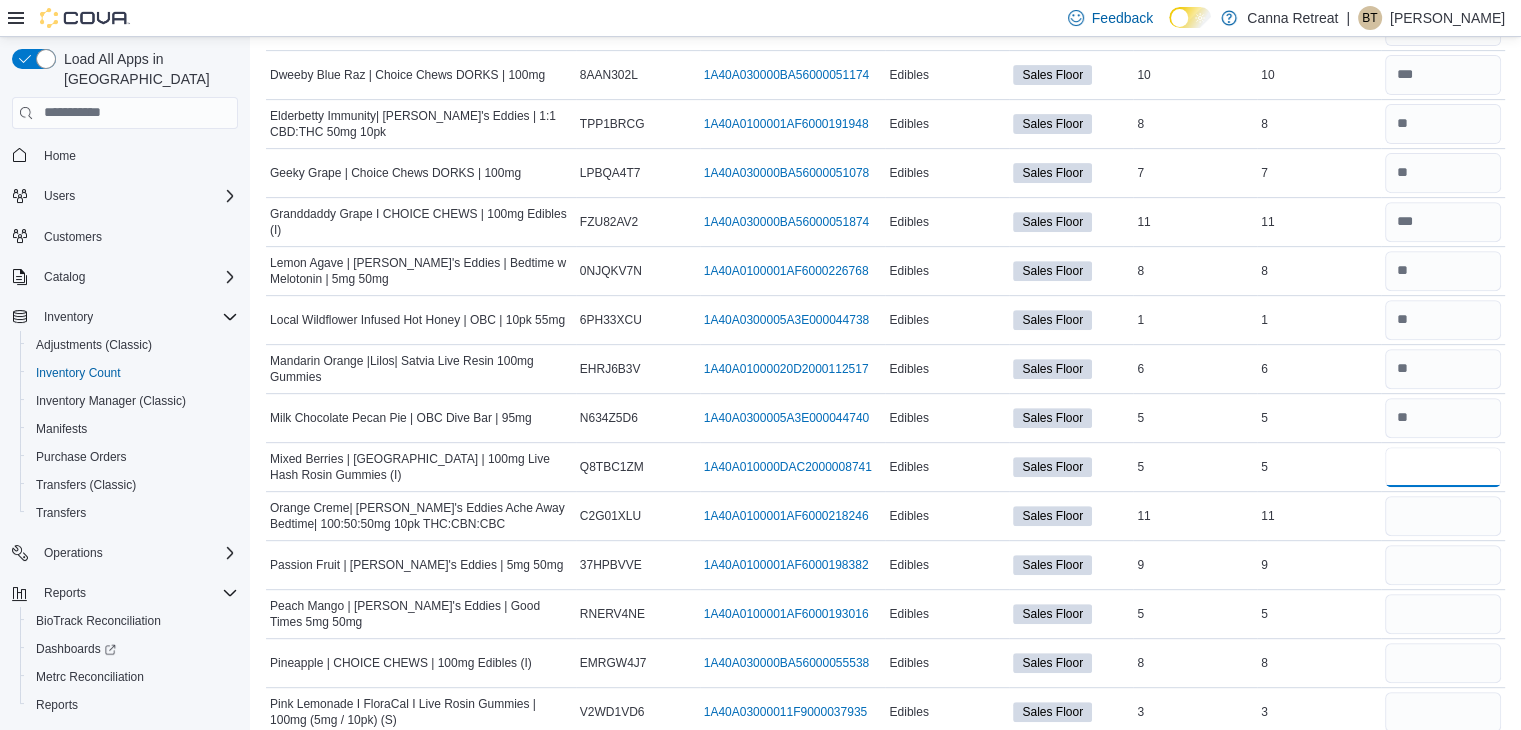 type on "*" 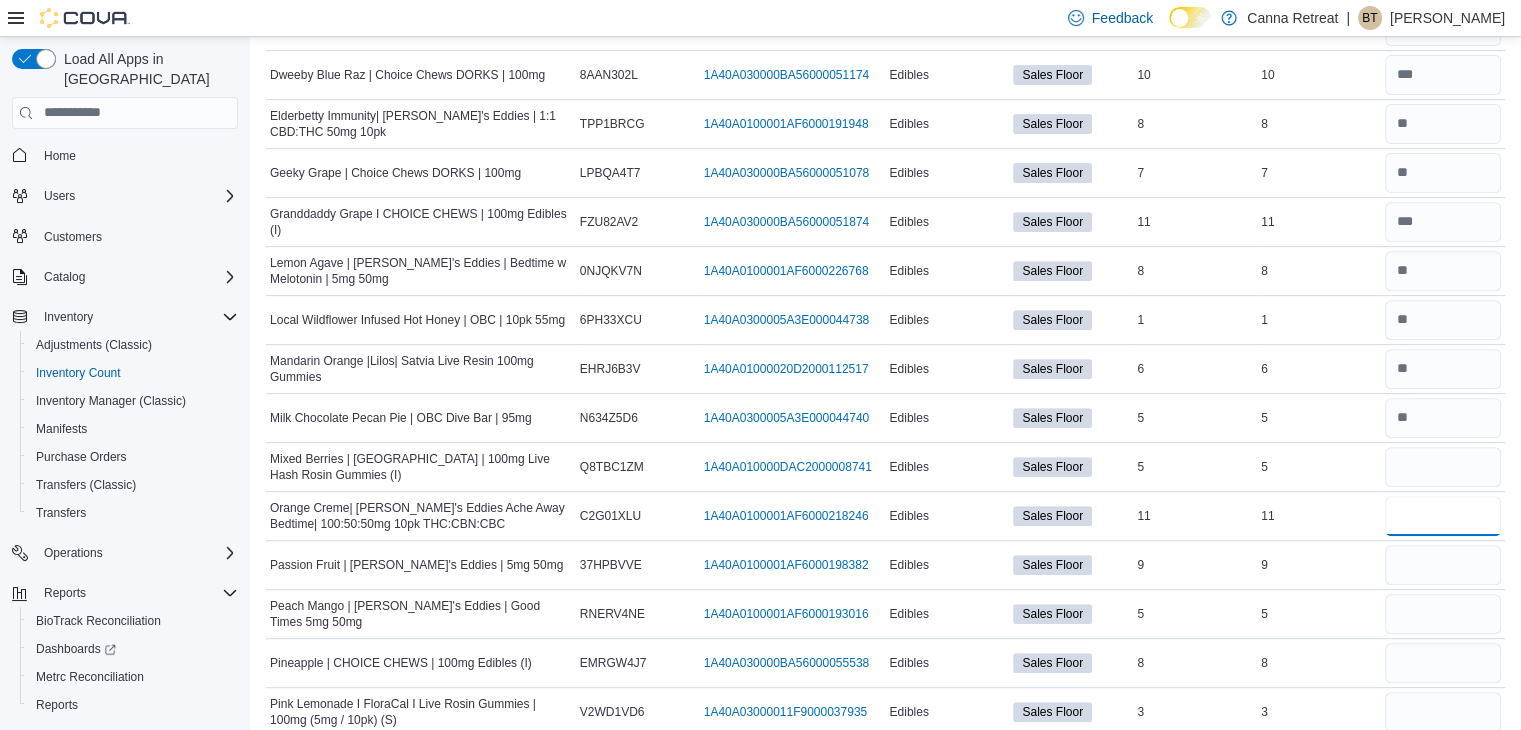 type 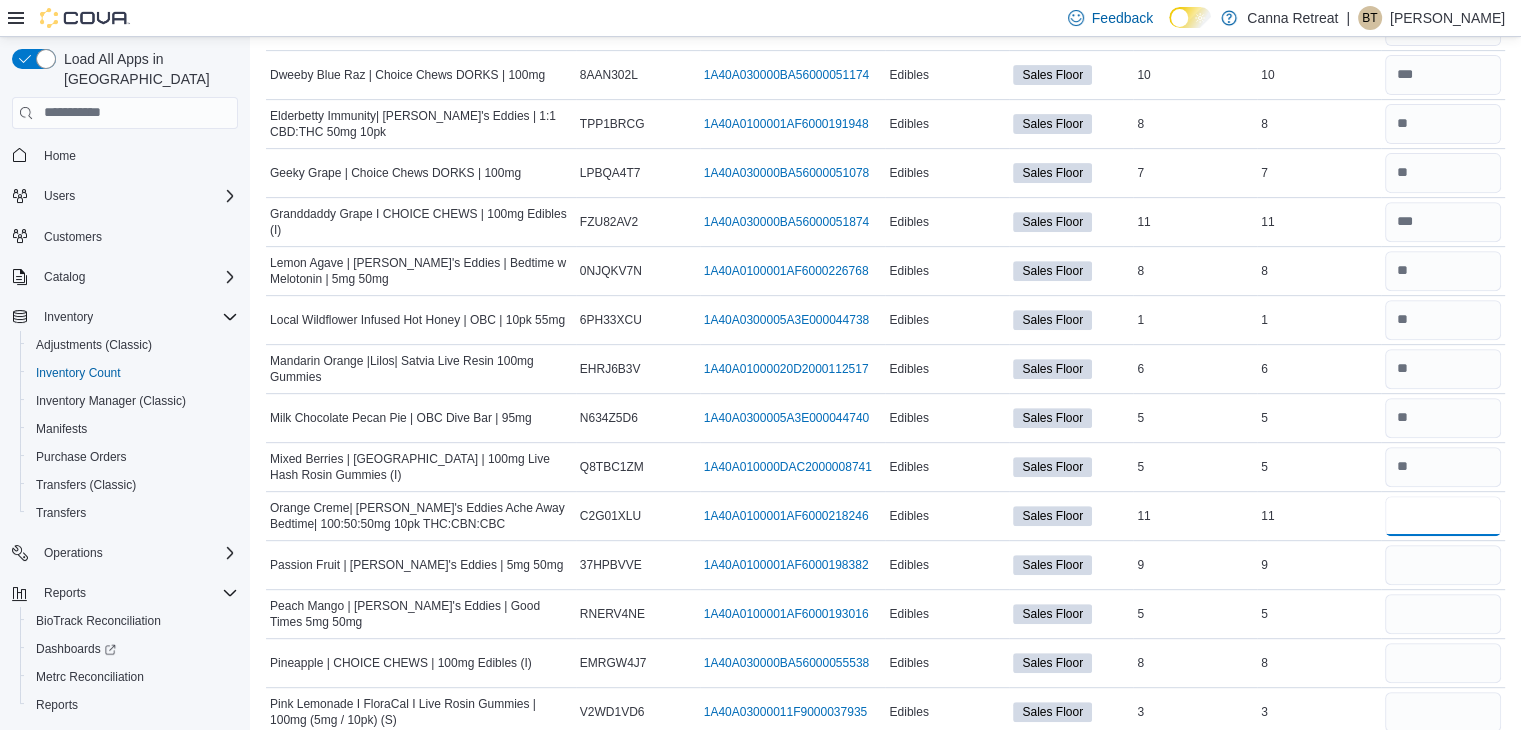 type on "**" 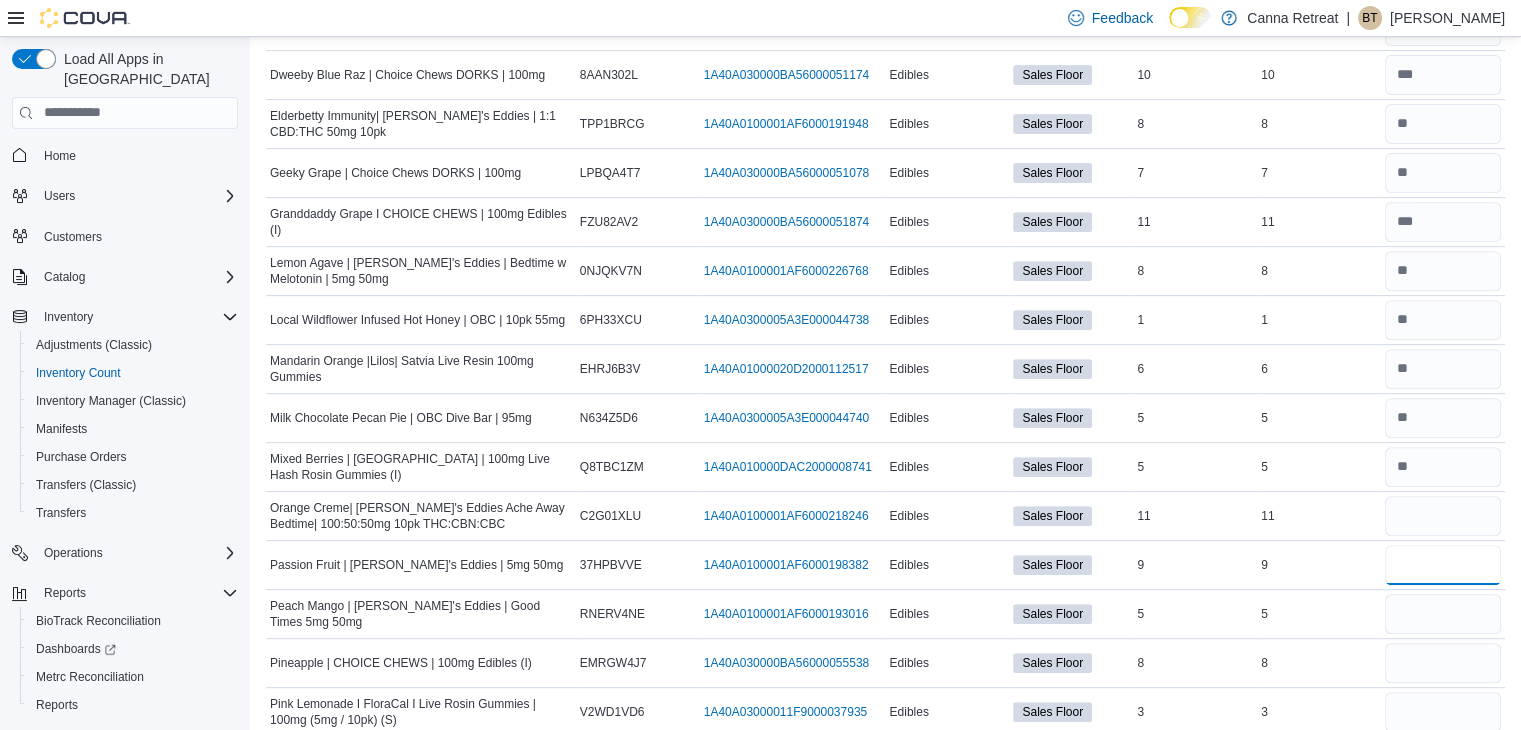type 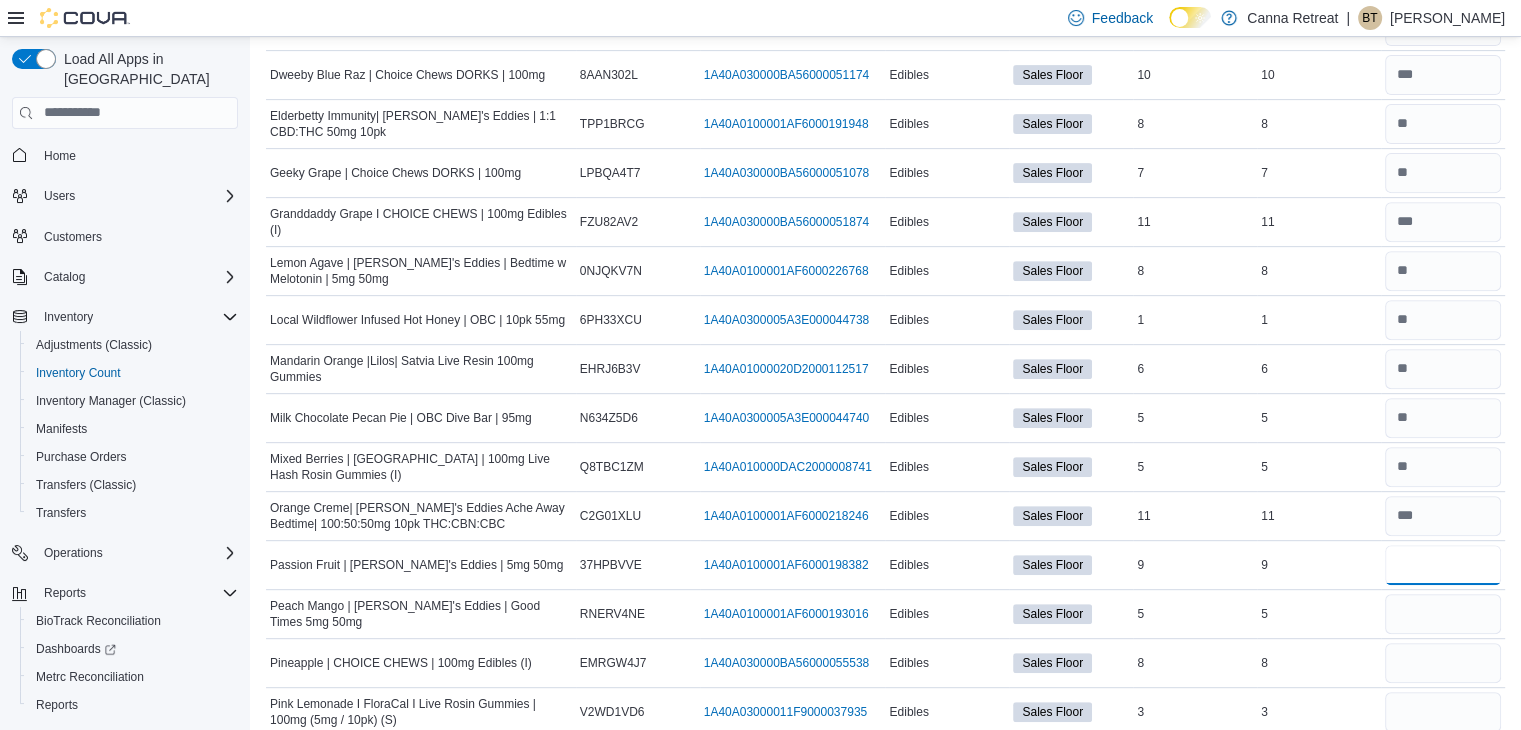 type on "*" 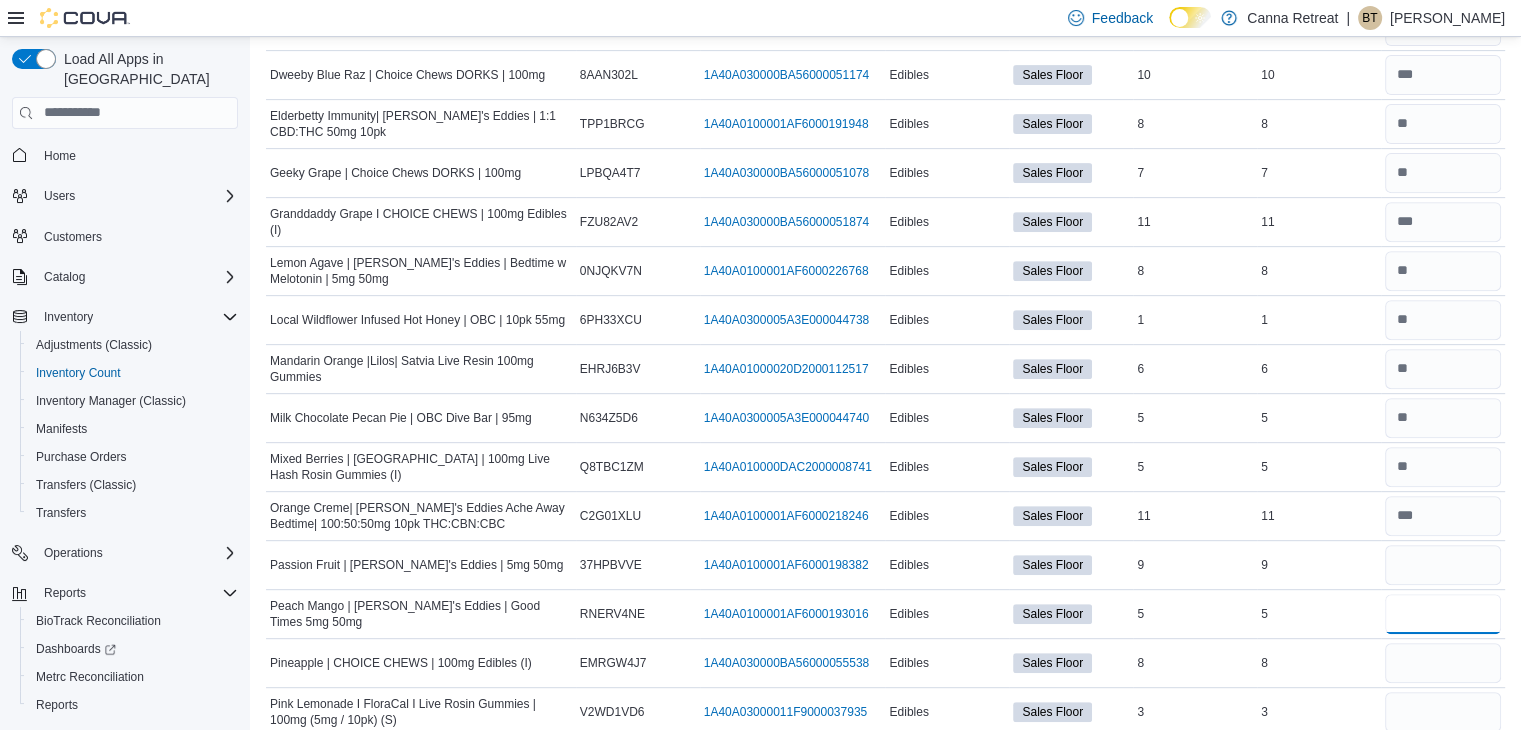 type 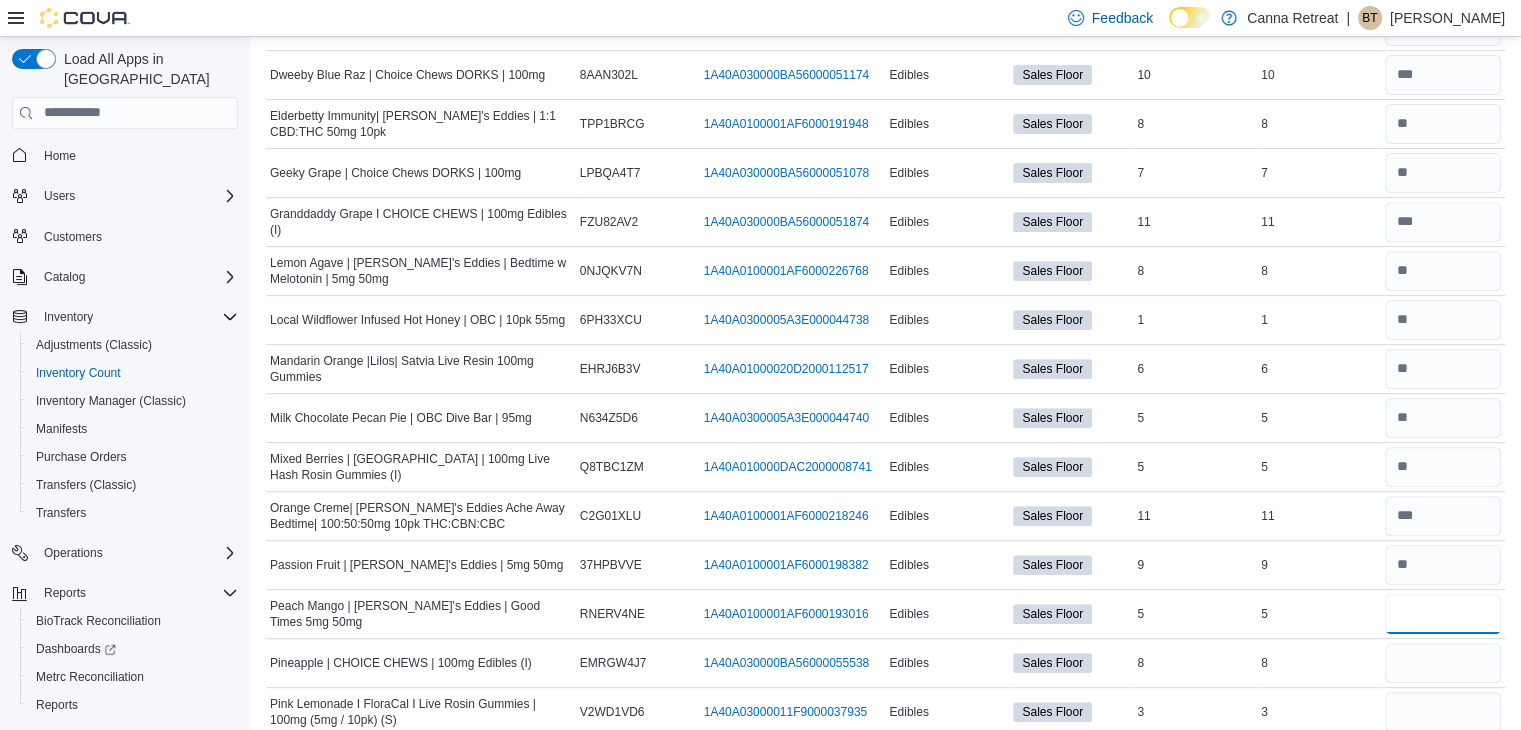 type on "*" 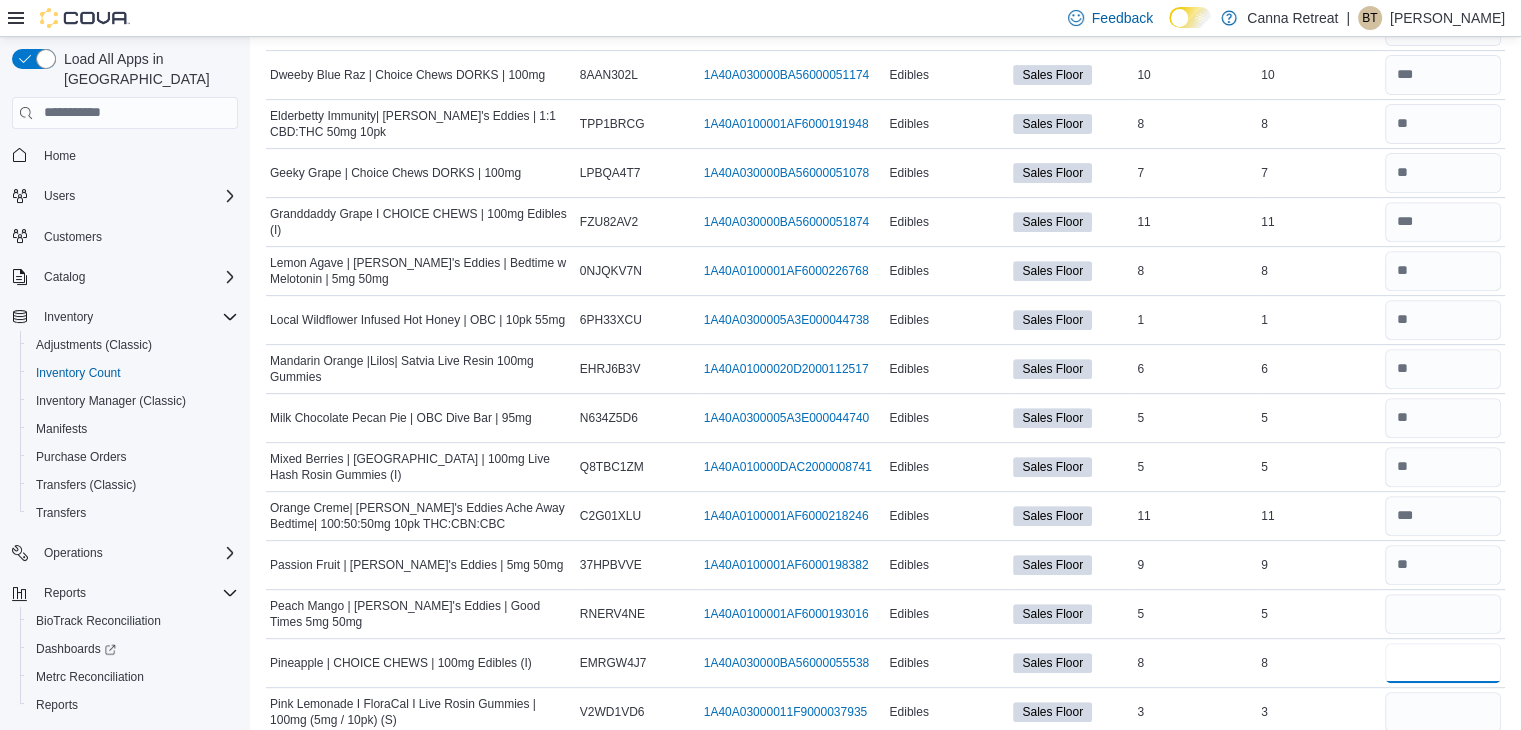 type 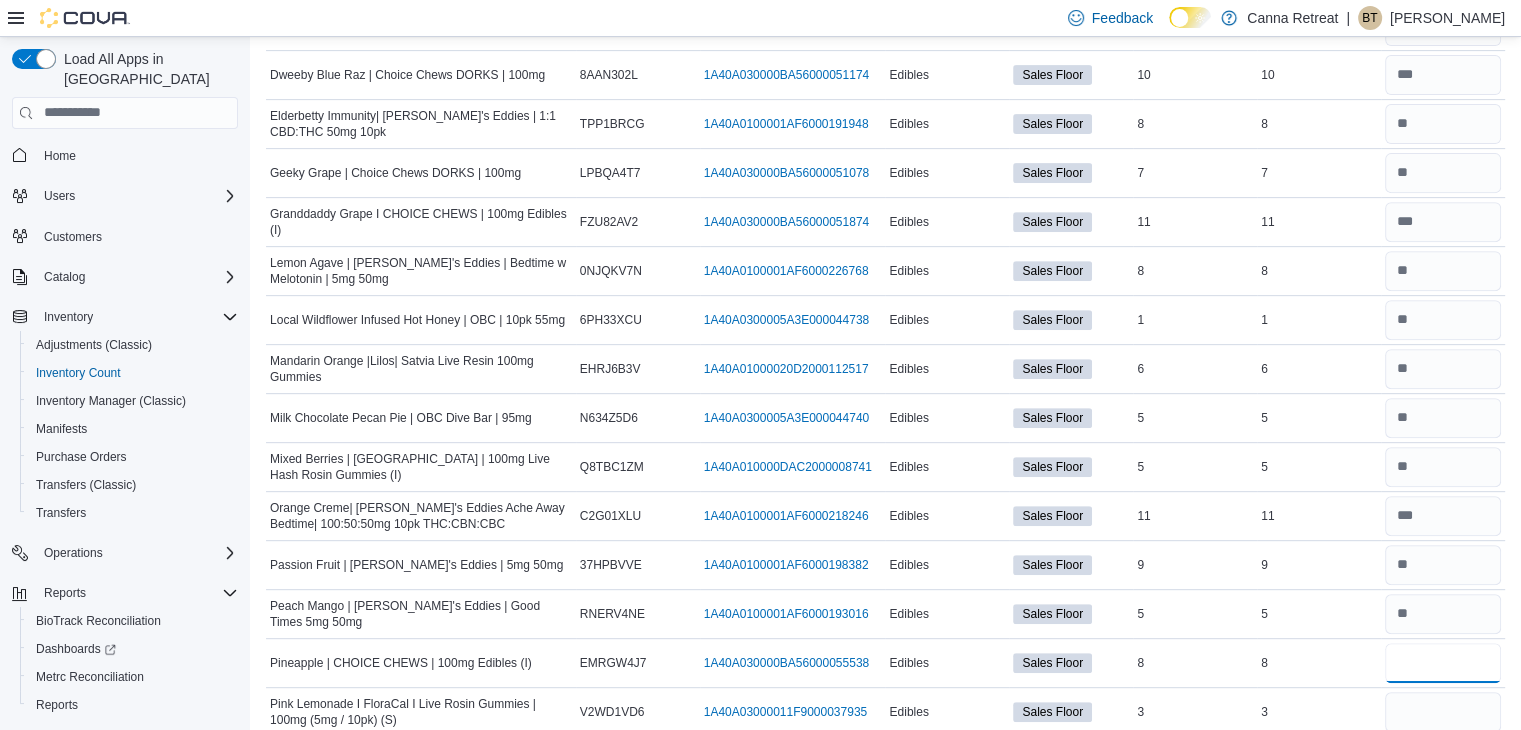 type on "*" 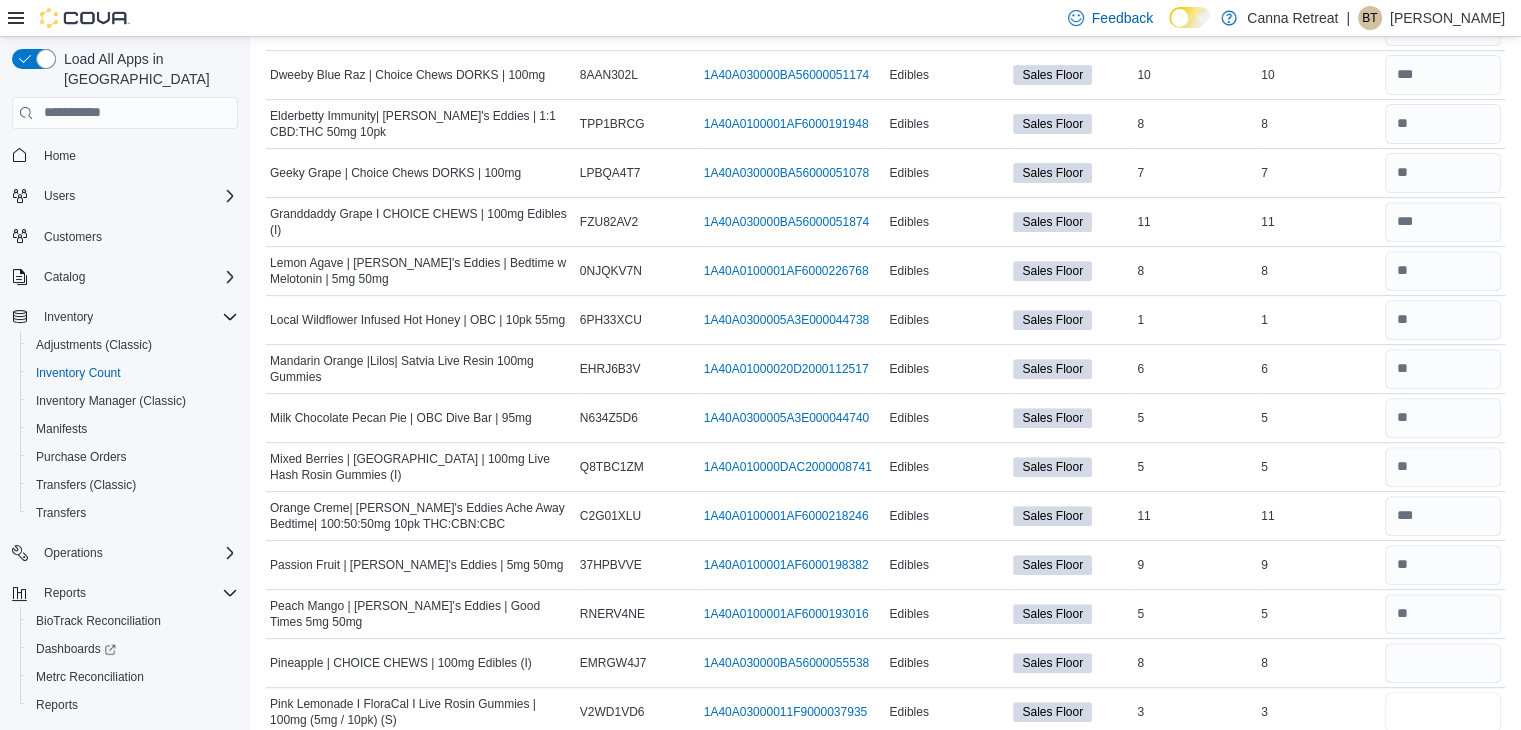 type 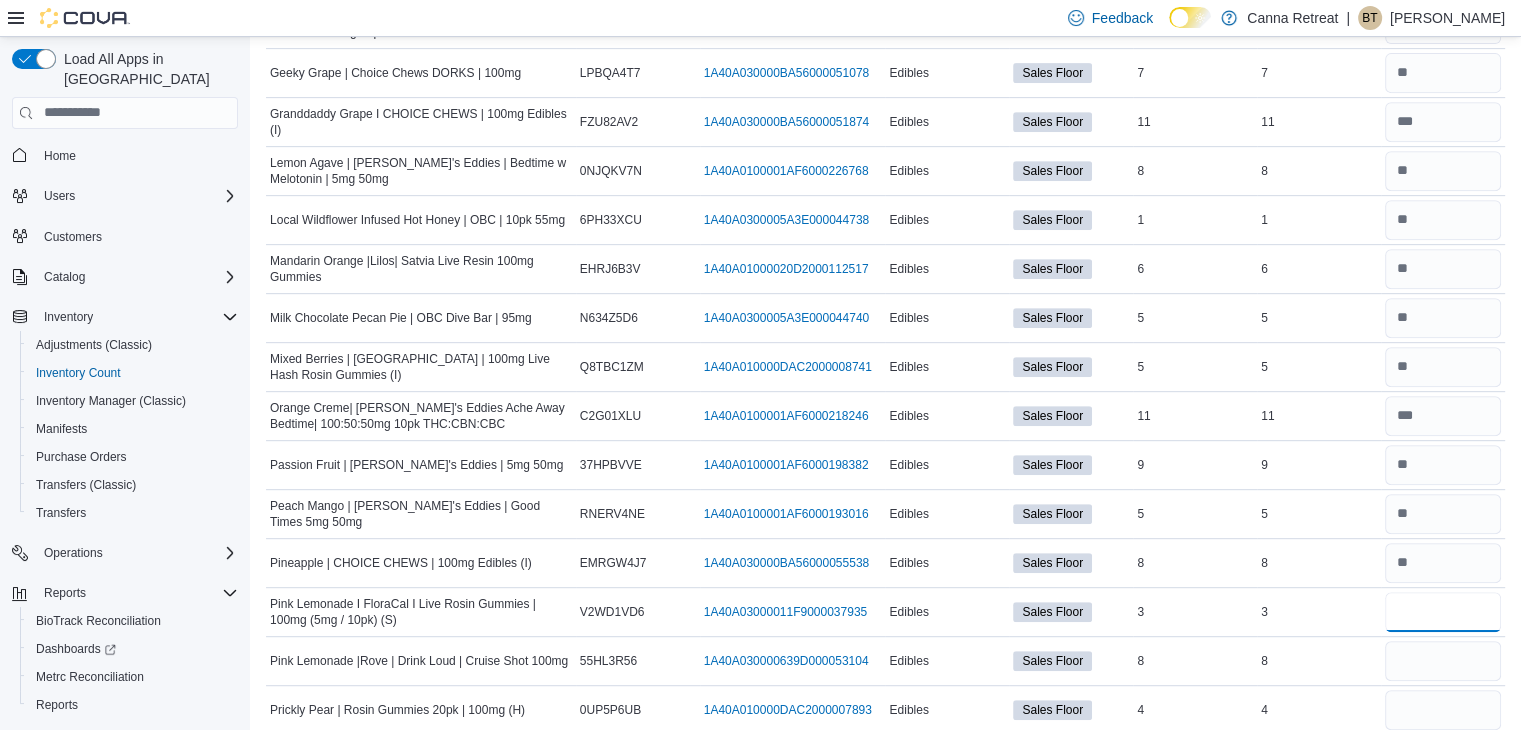 scroll, scrollTop: 884, scrollLeft: 0, axis: vertical 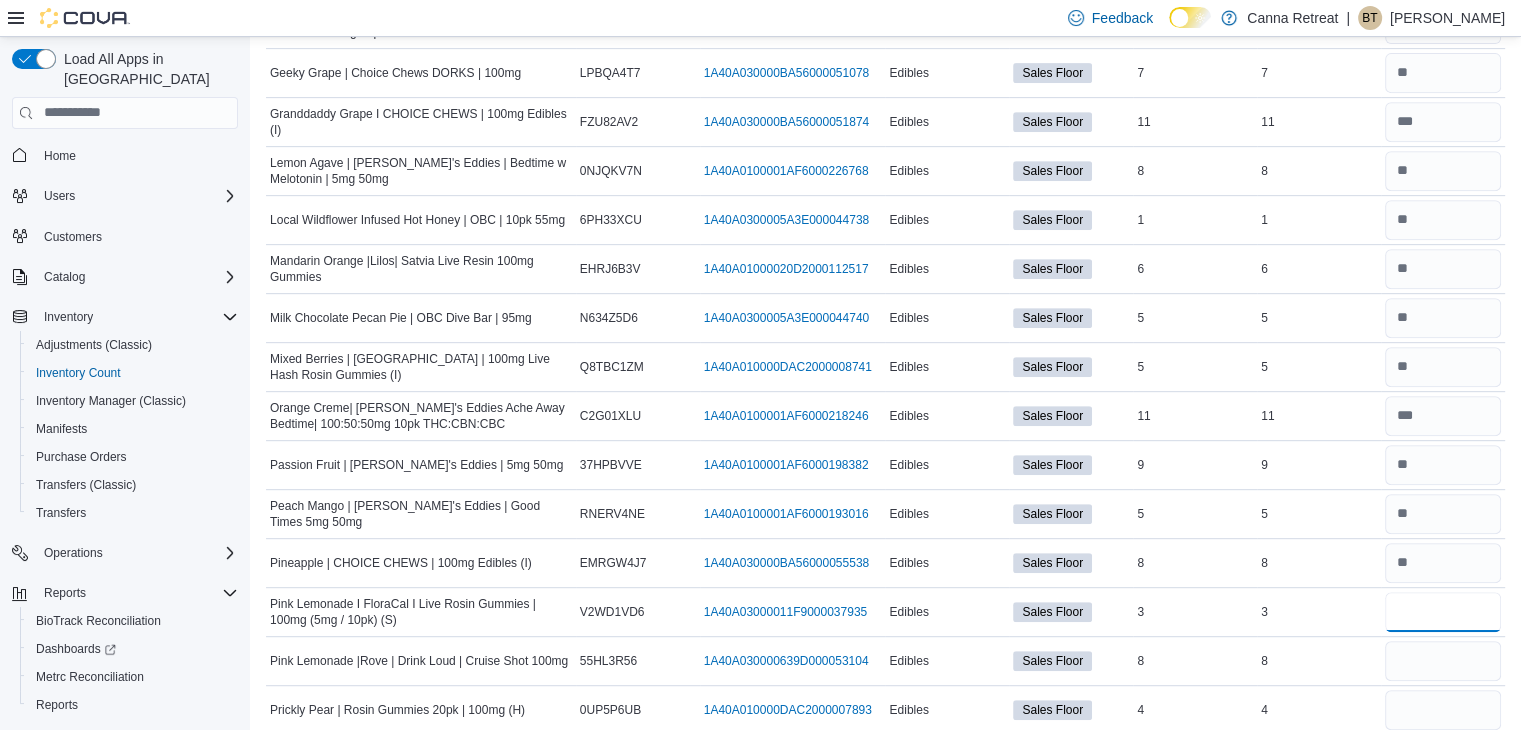 type on "*" 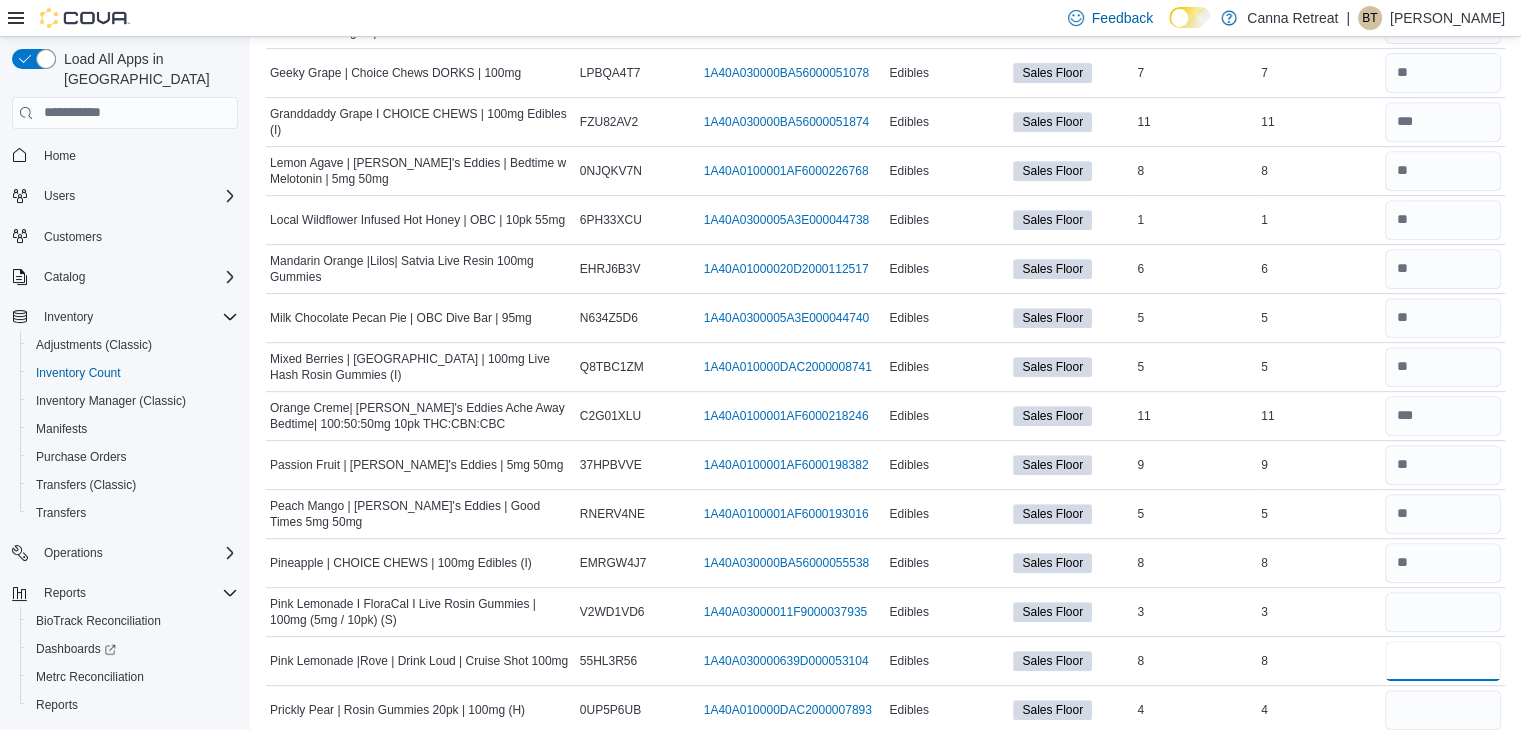type 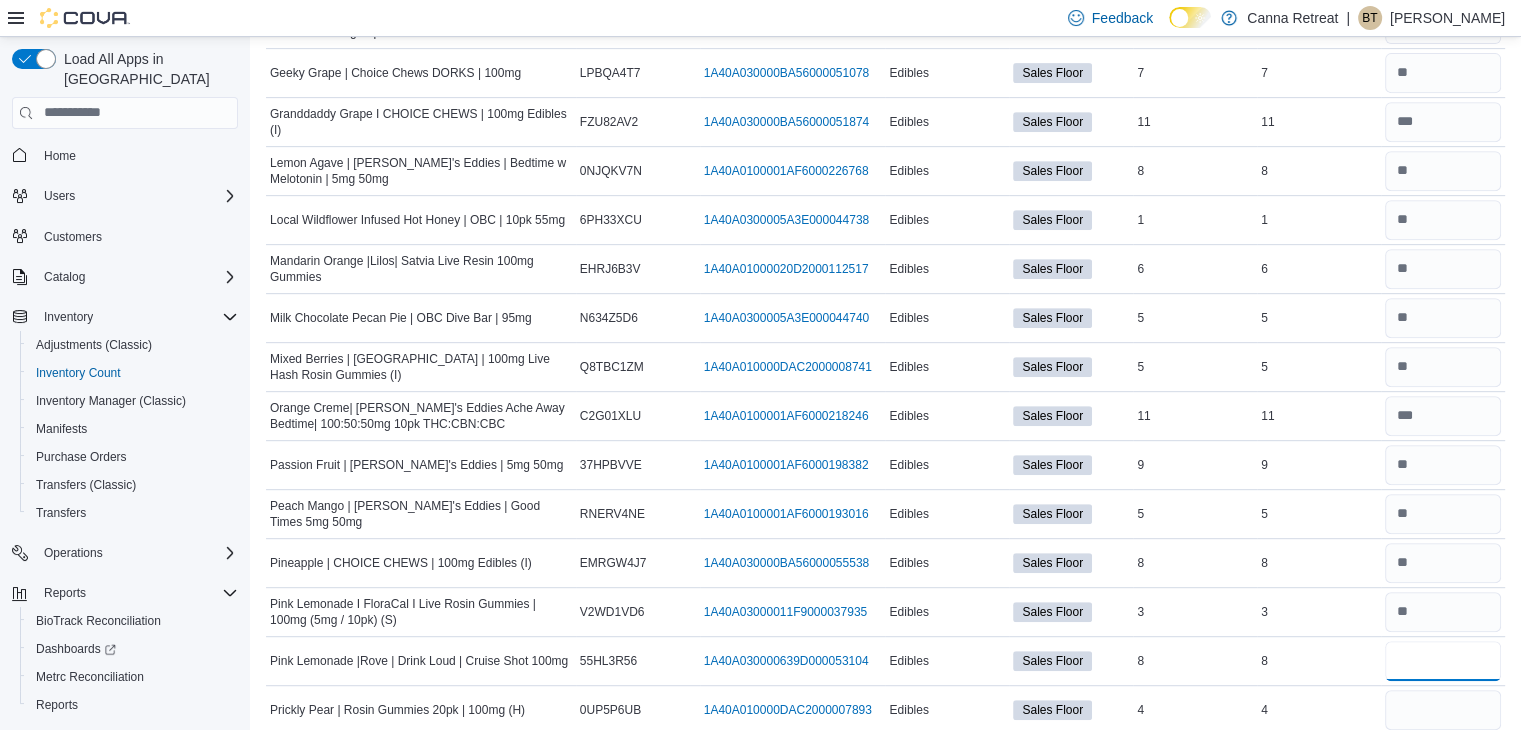 type on "*" 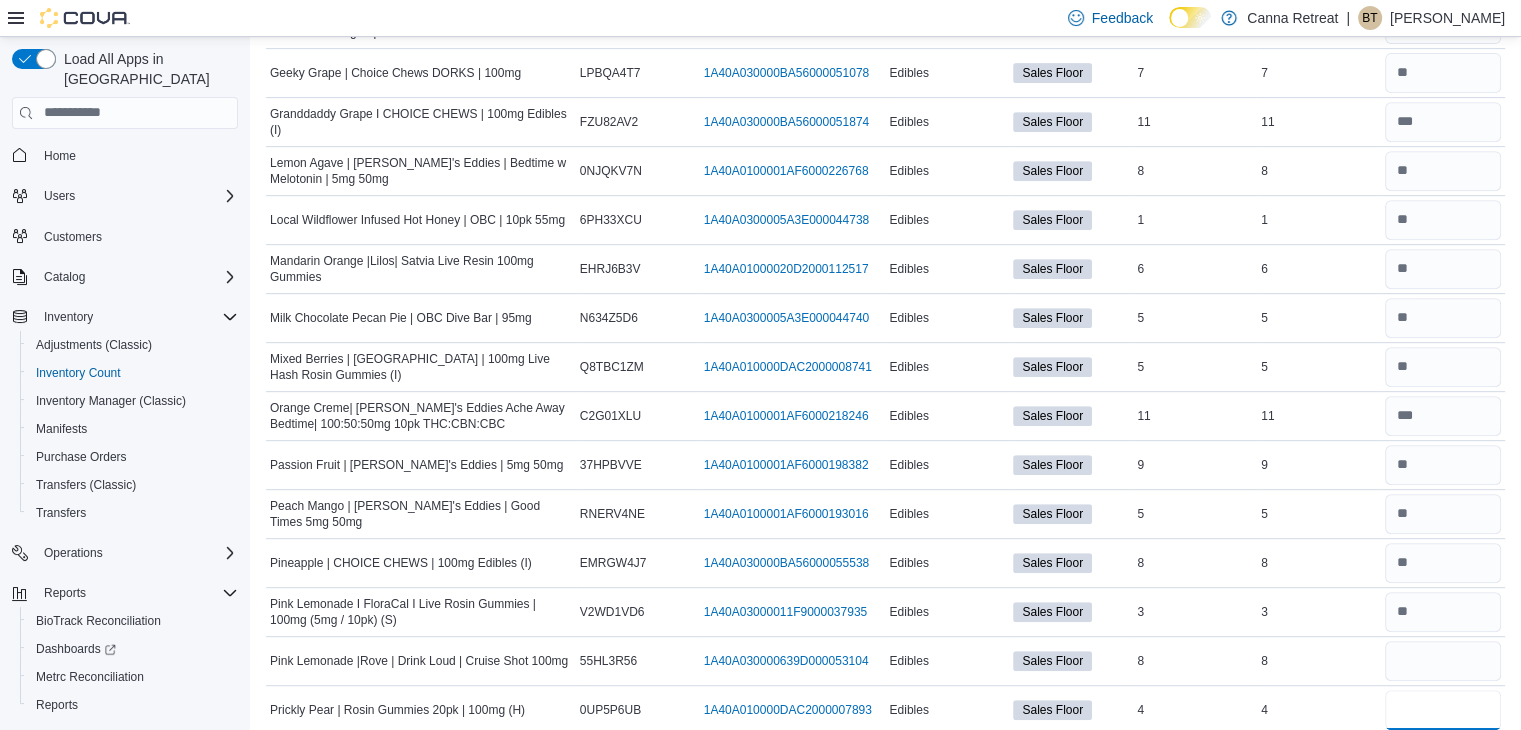 type 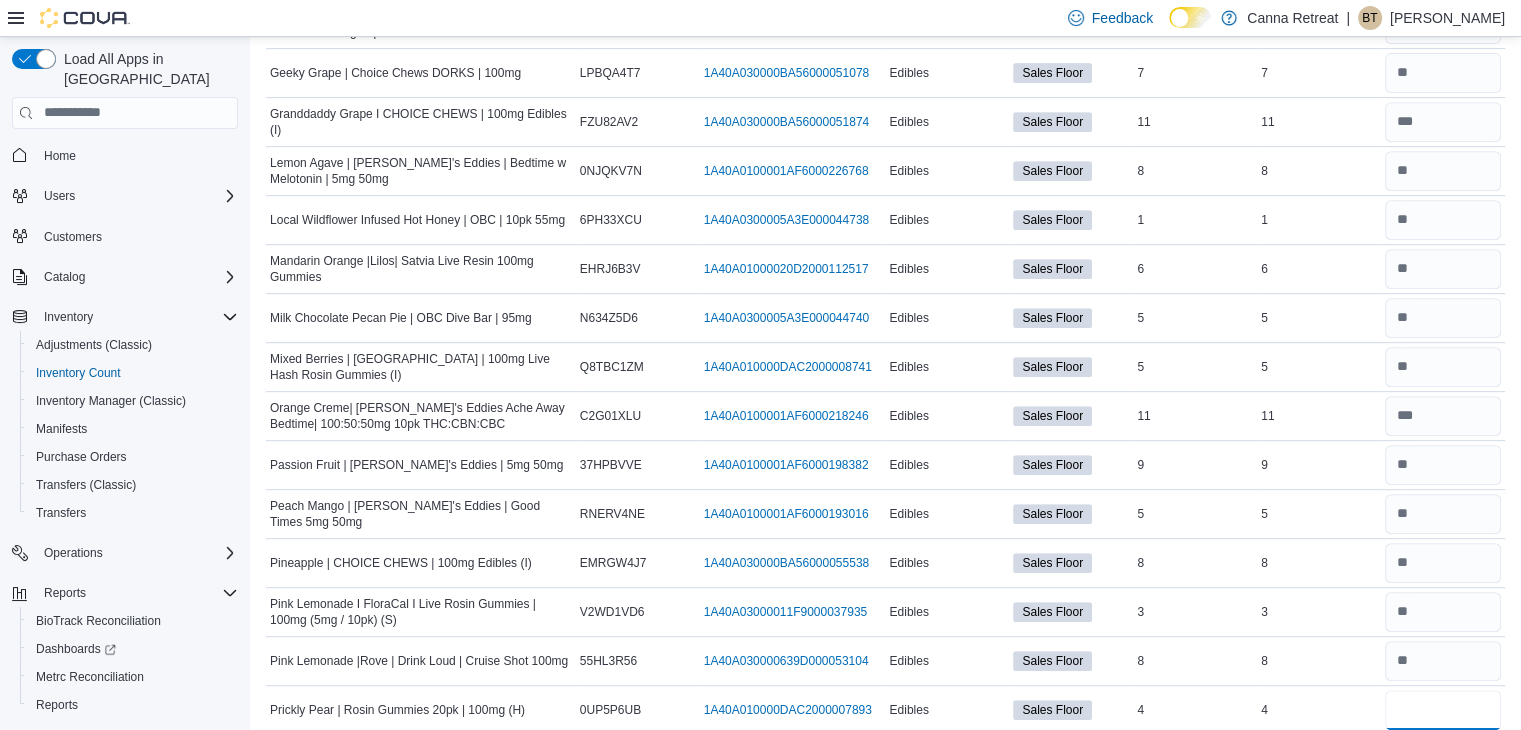 type on "*" 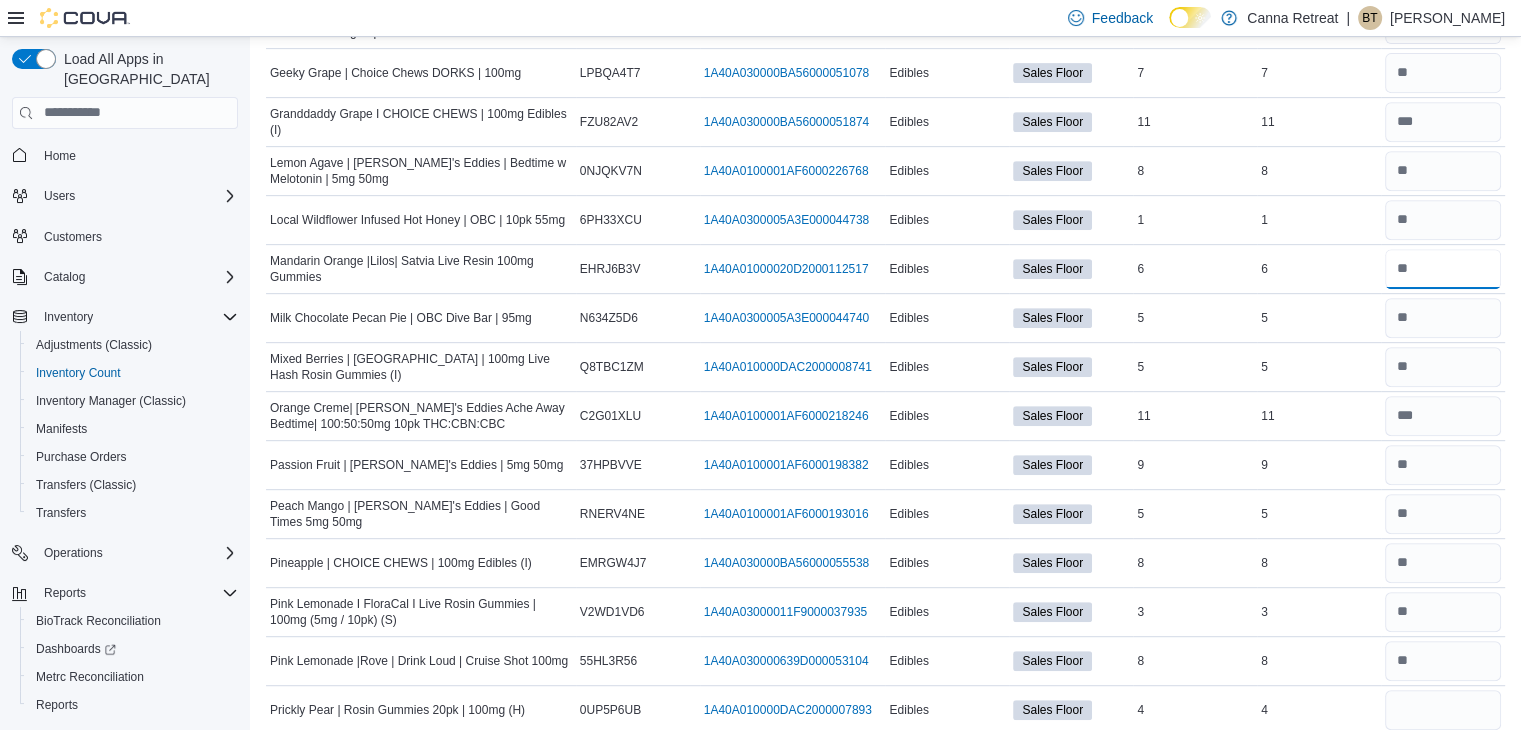 type 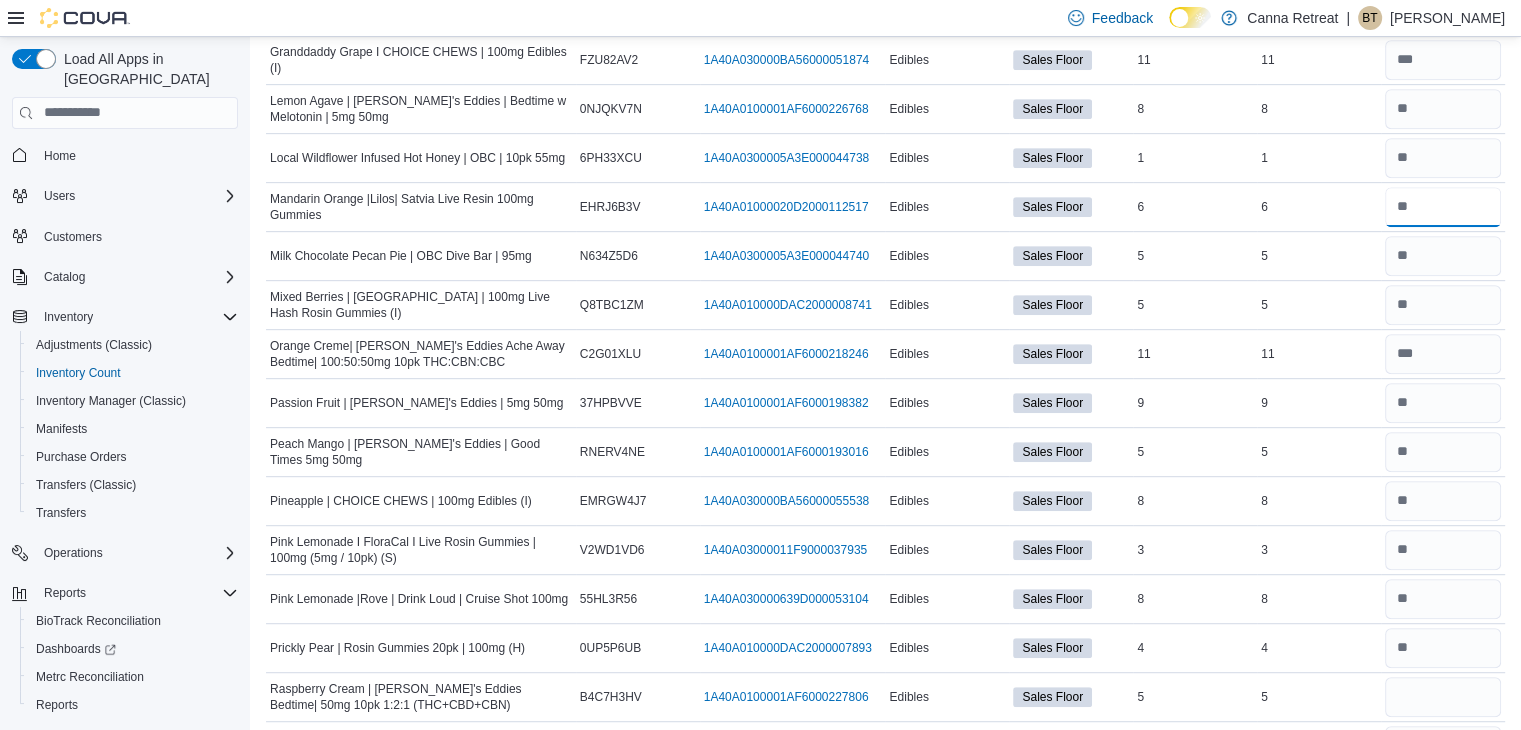 scroll, scrollTop: 971, scrollLeft: 0, axis: vertical 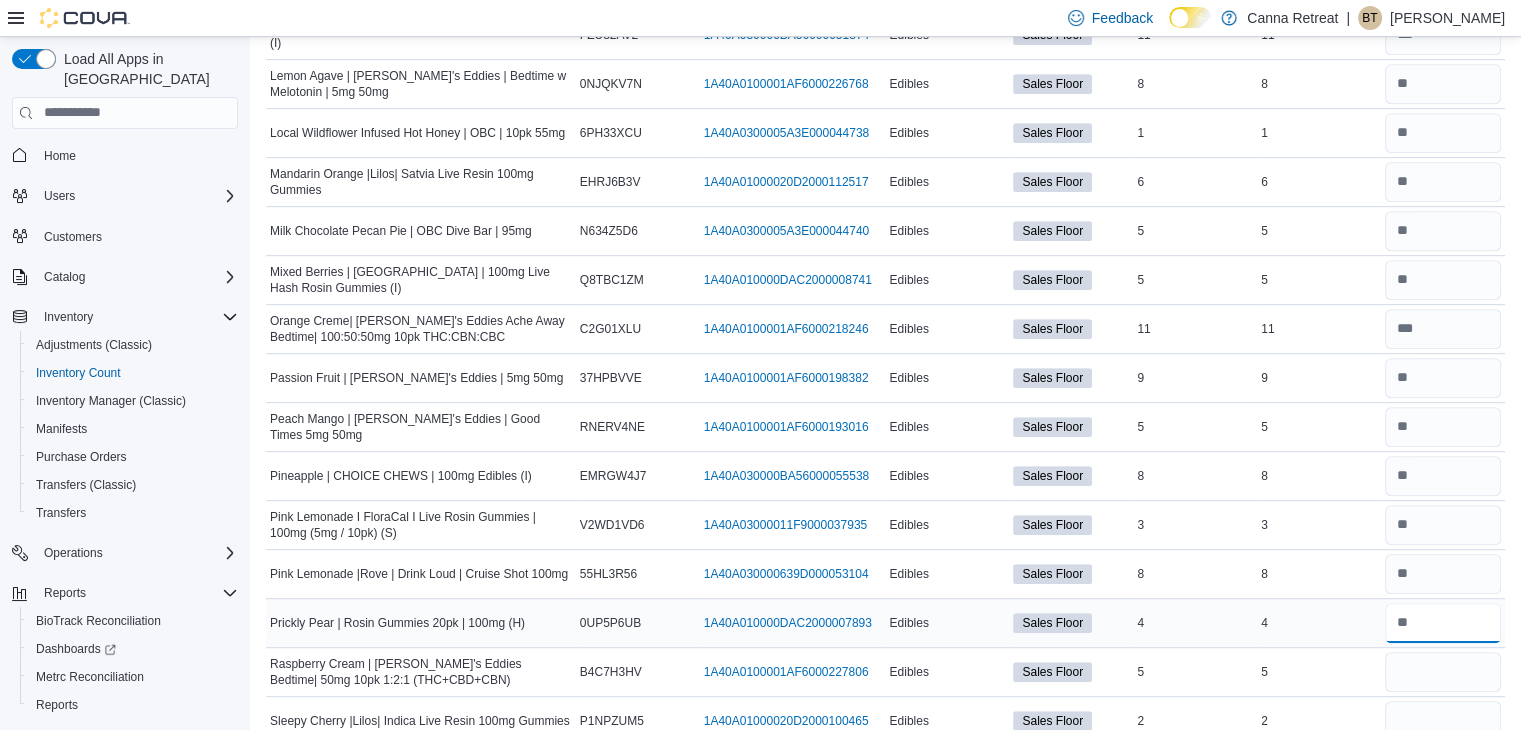 click at bounding box center (1443, 623) 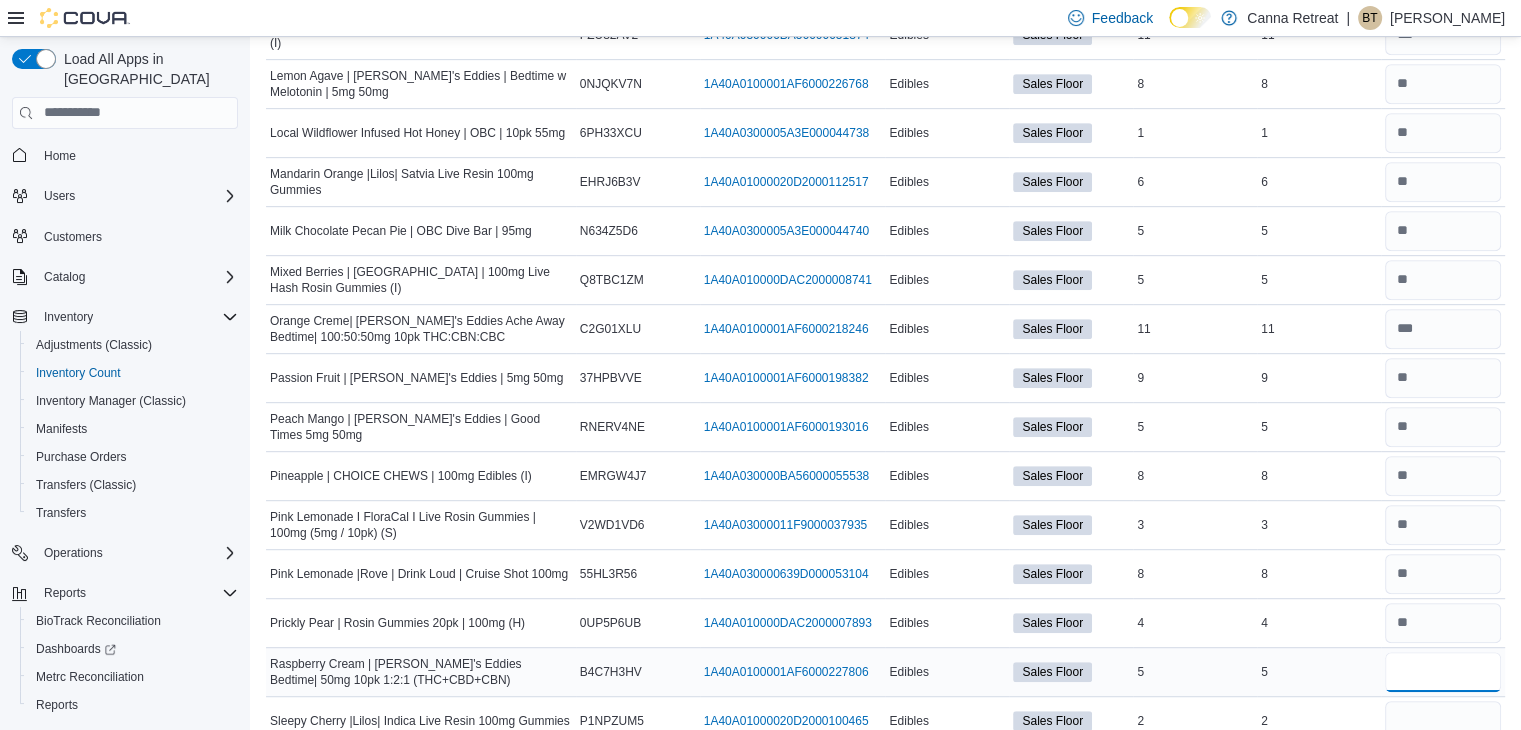 click at bounding box center (1443, 672) 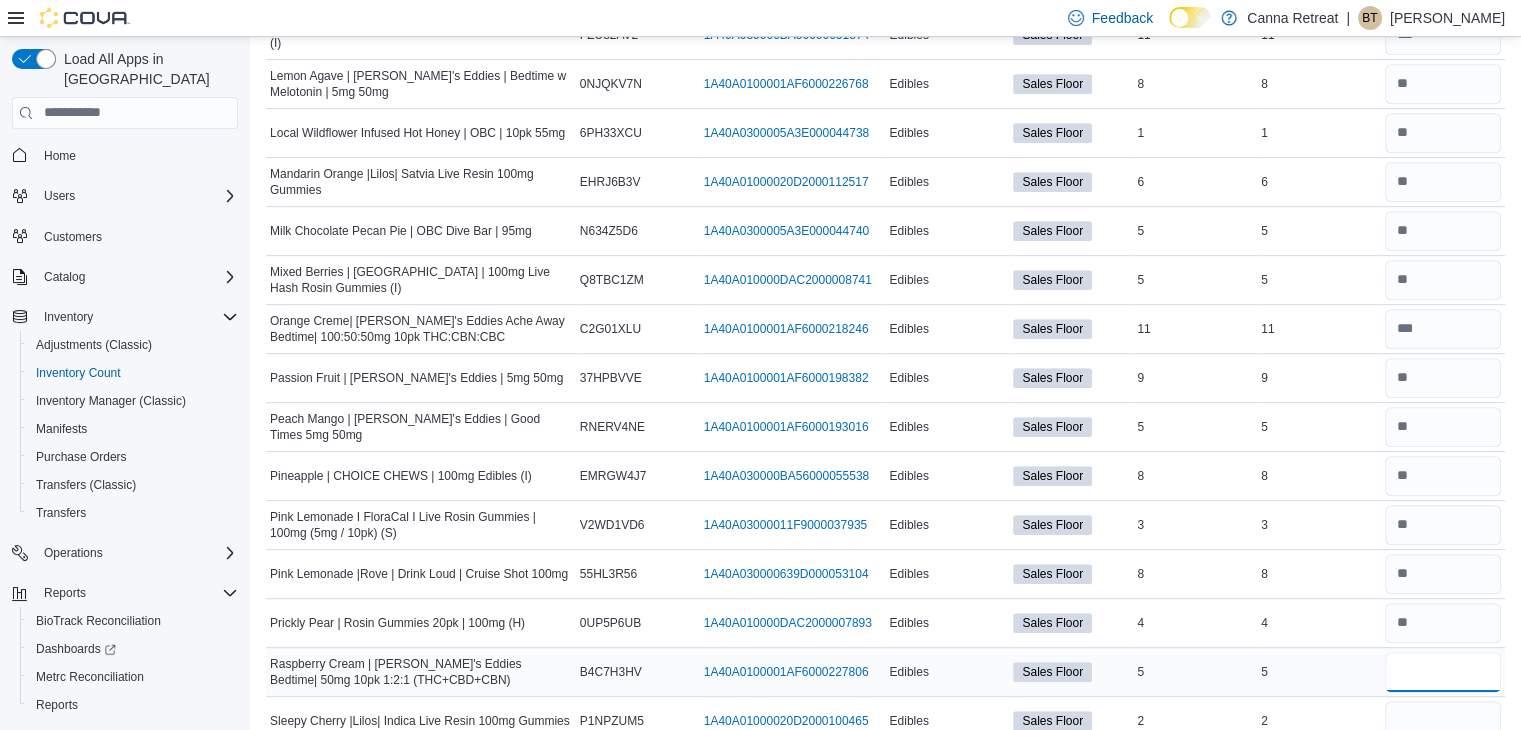 type on "*" 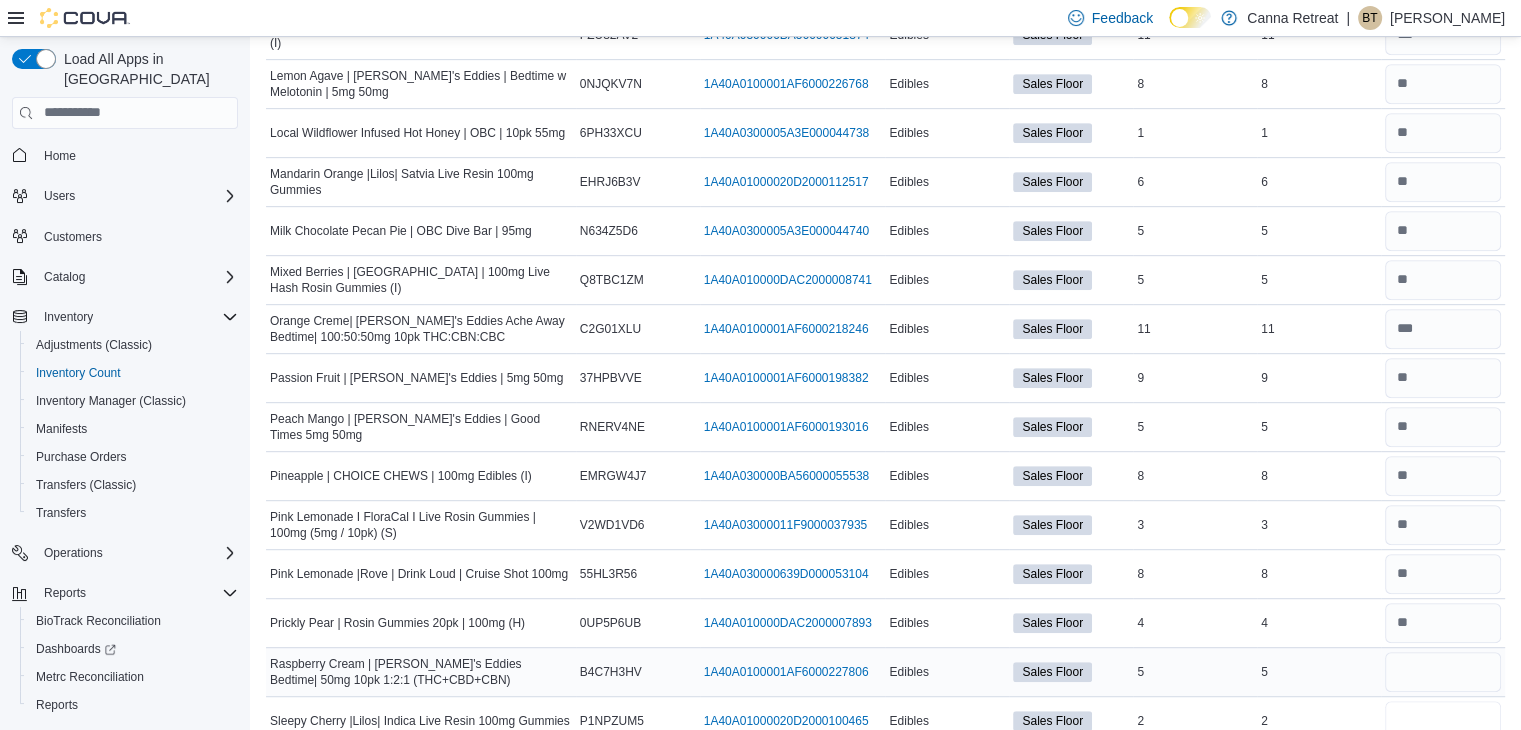 type 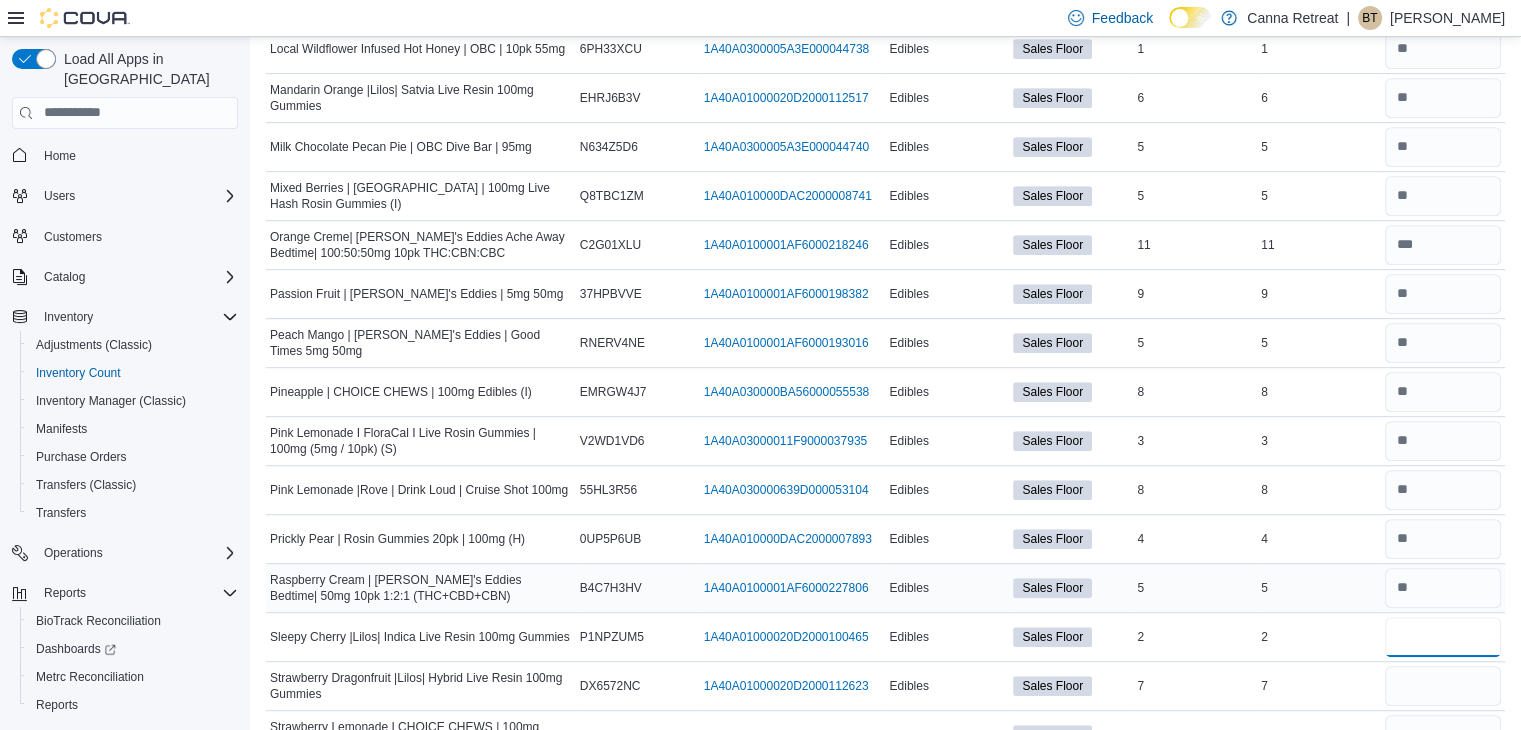 scroll, scrollTop: 1059, scrollLeft: 0, axis: vertical 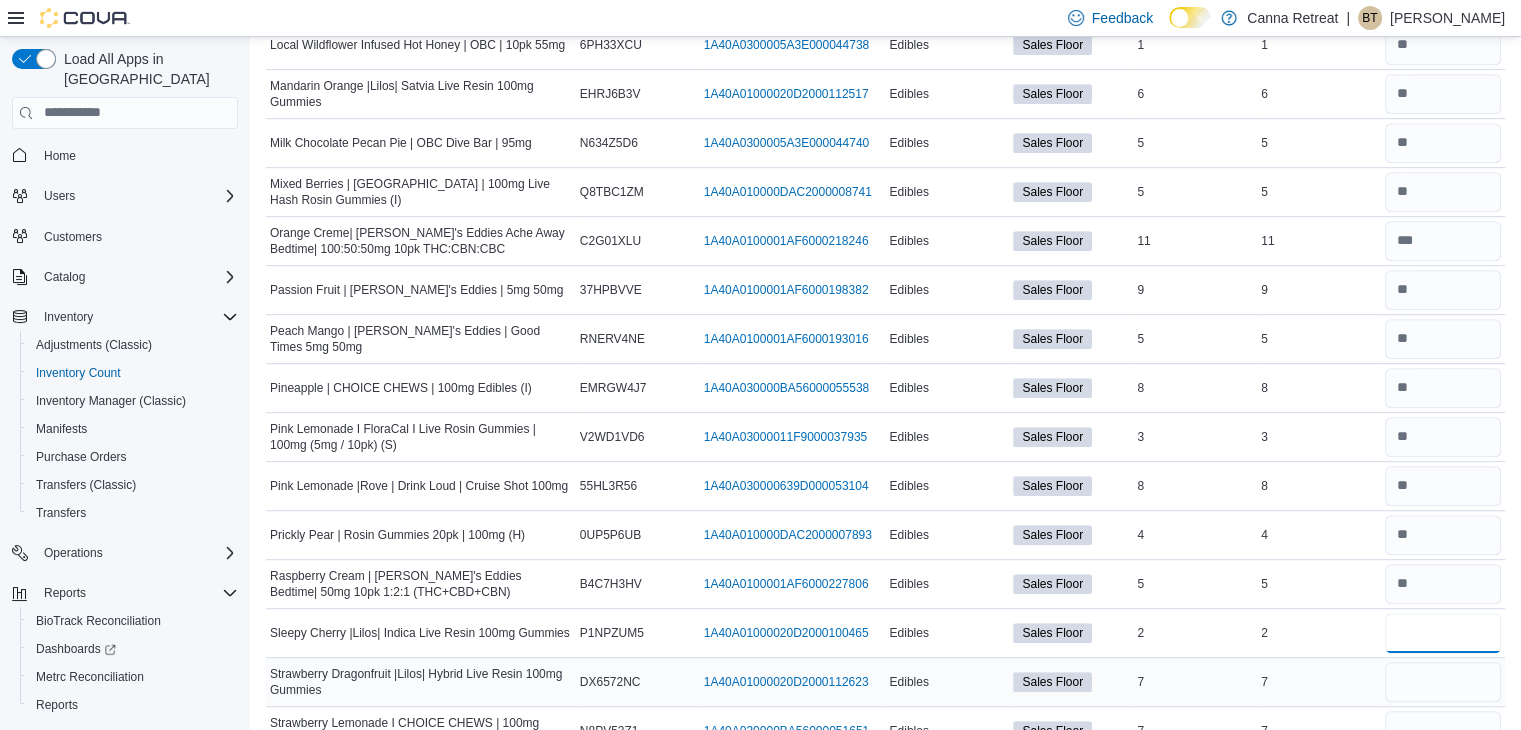 type on "*" 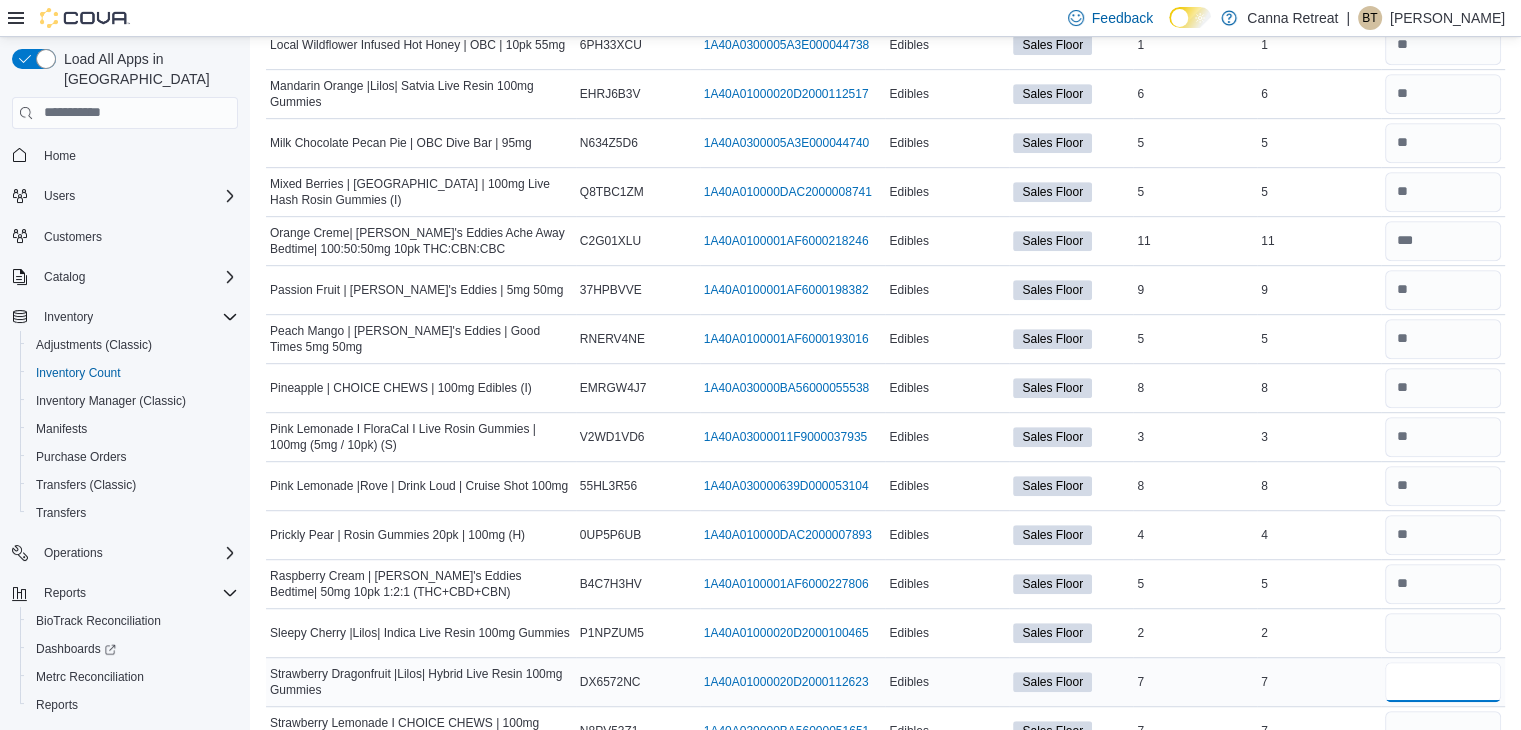 click at bounding box center (1443, 682) 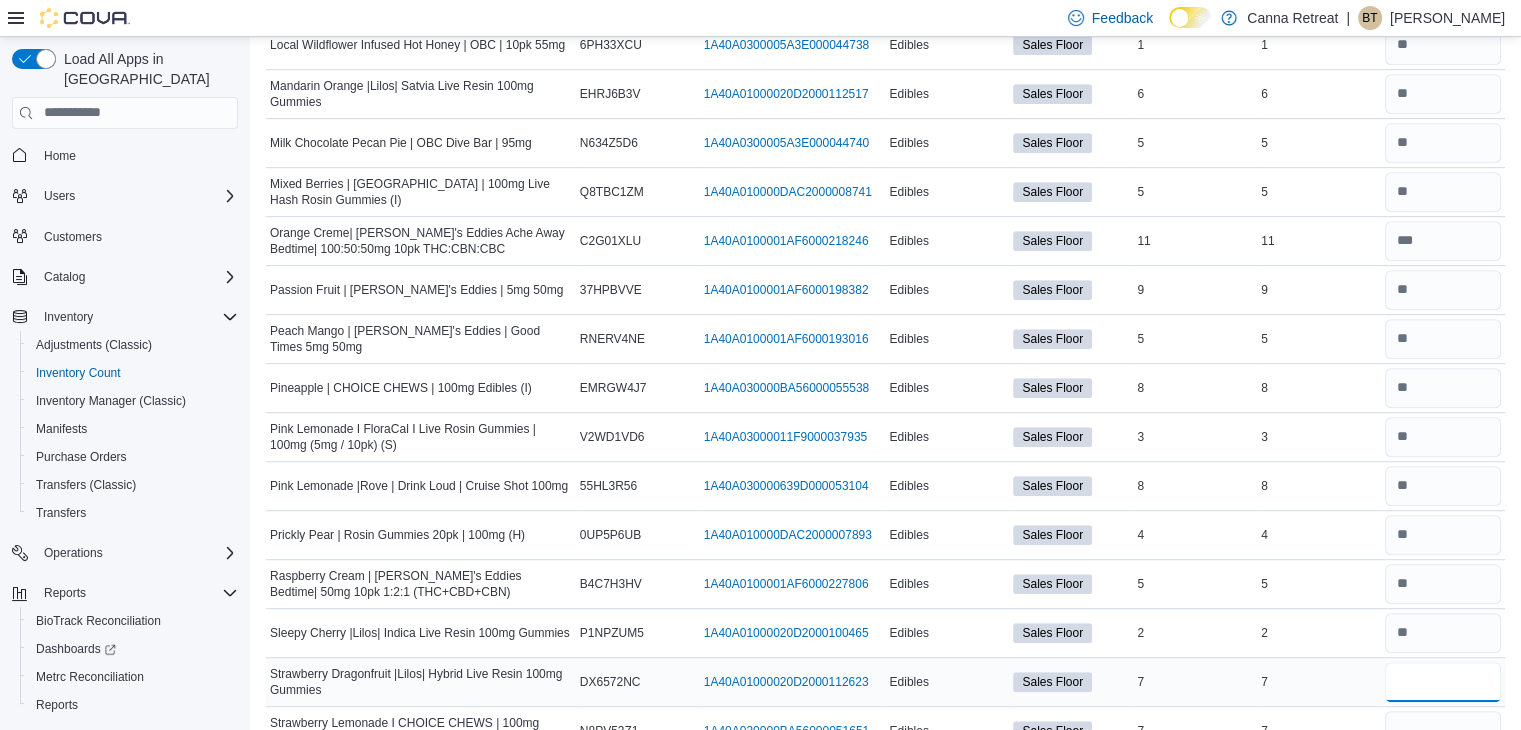 type on "*" 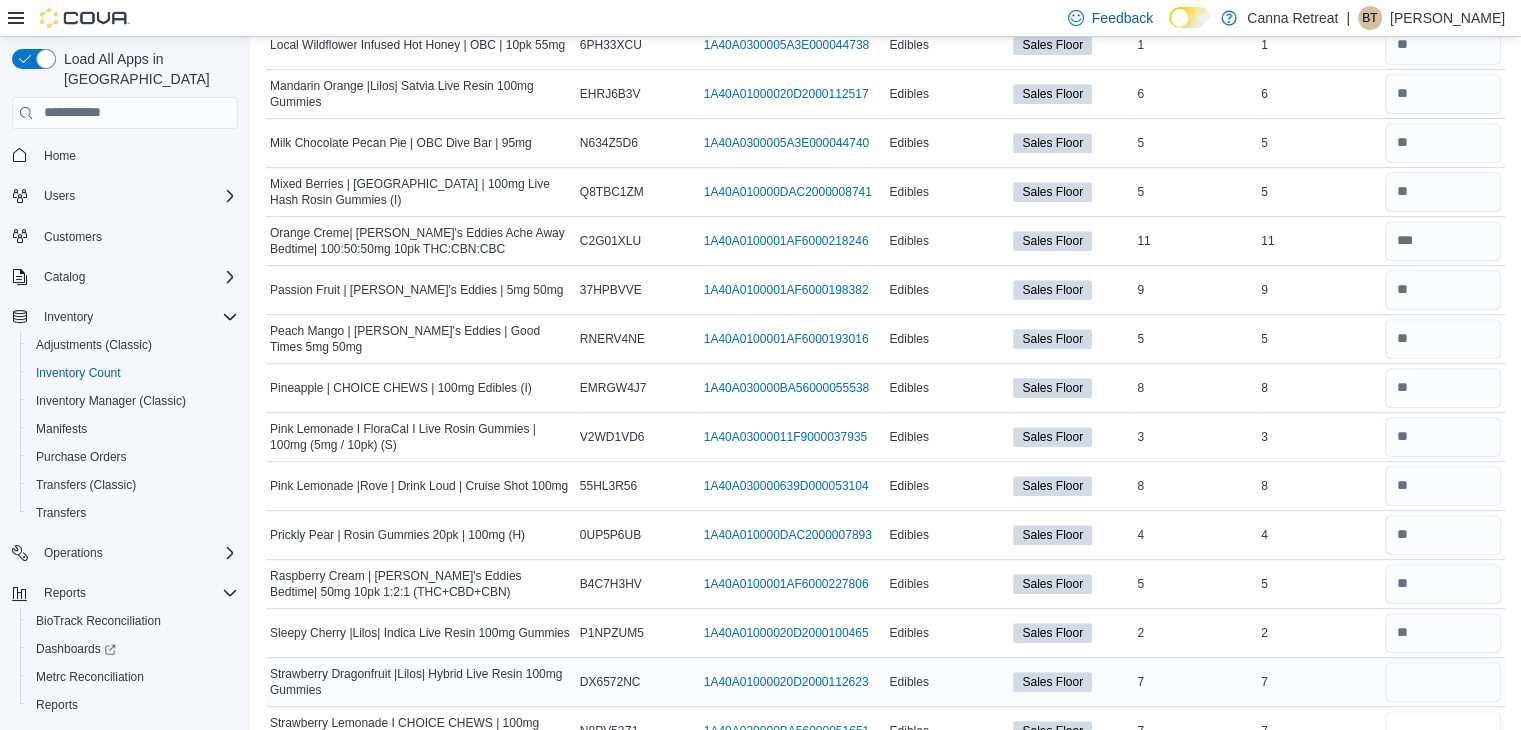 type 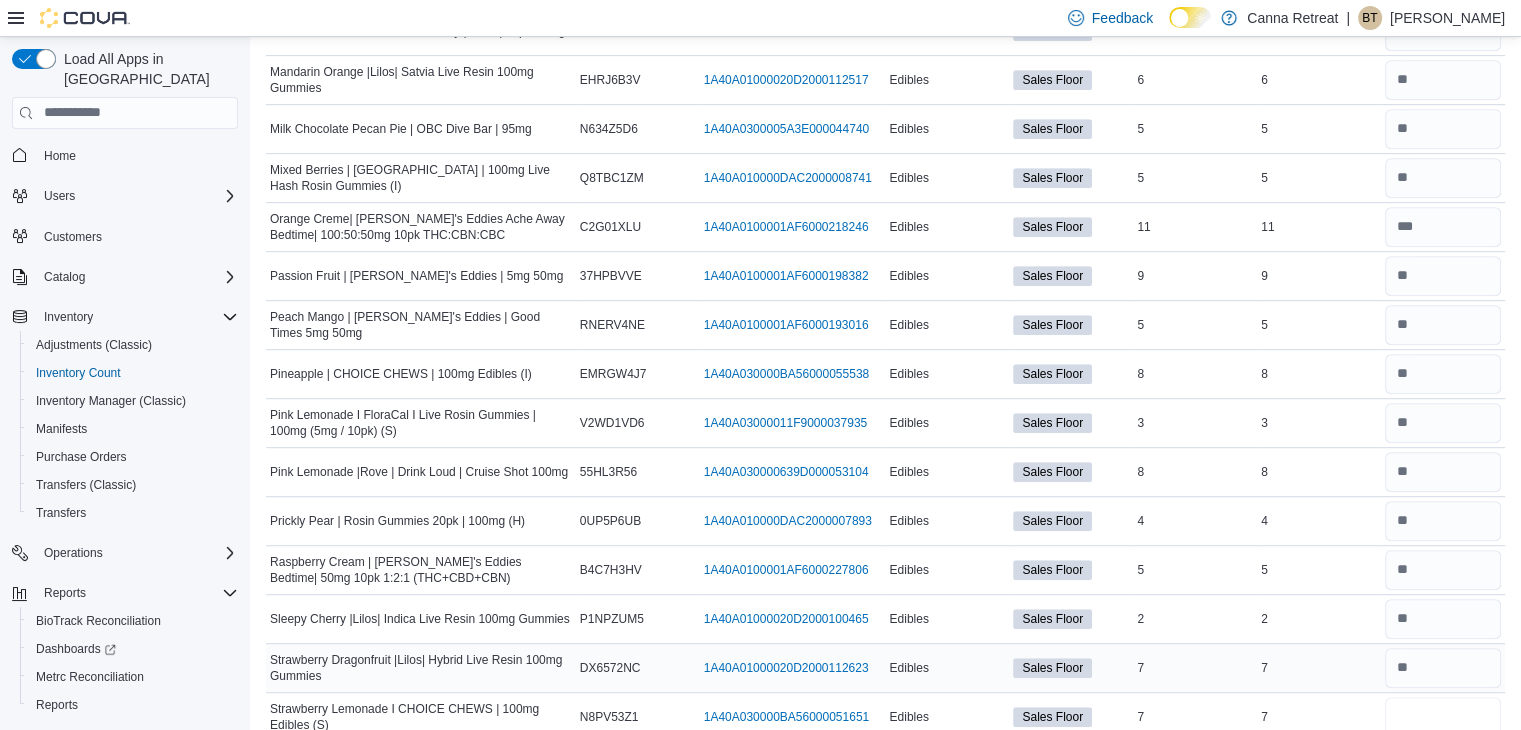 type on "*" 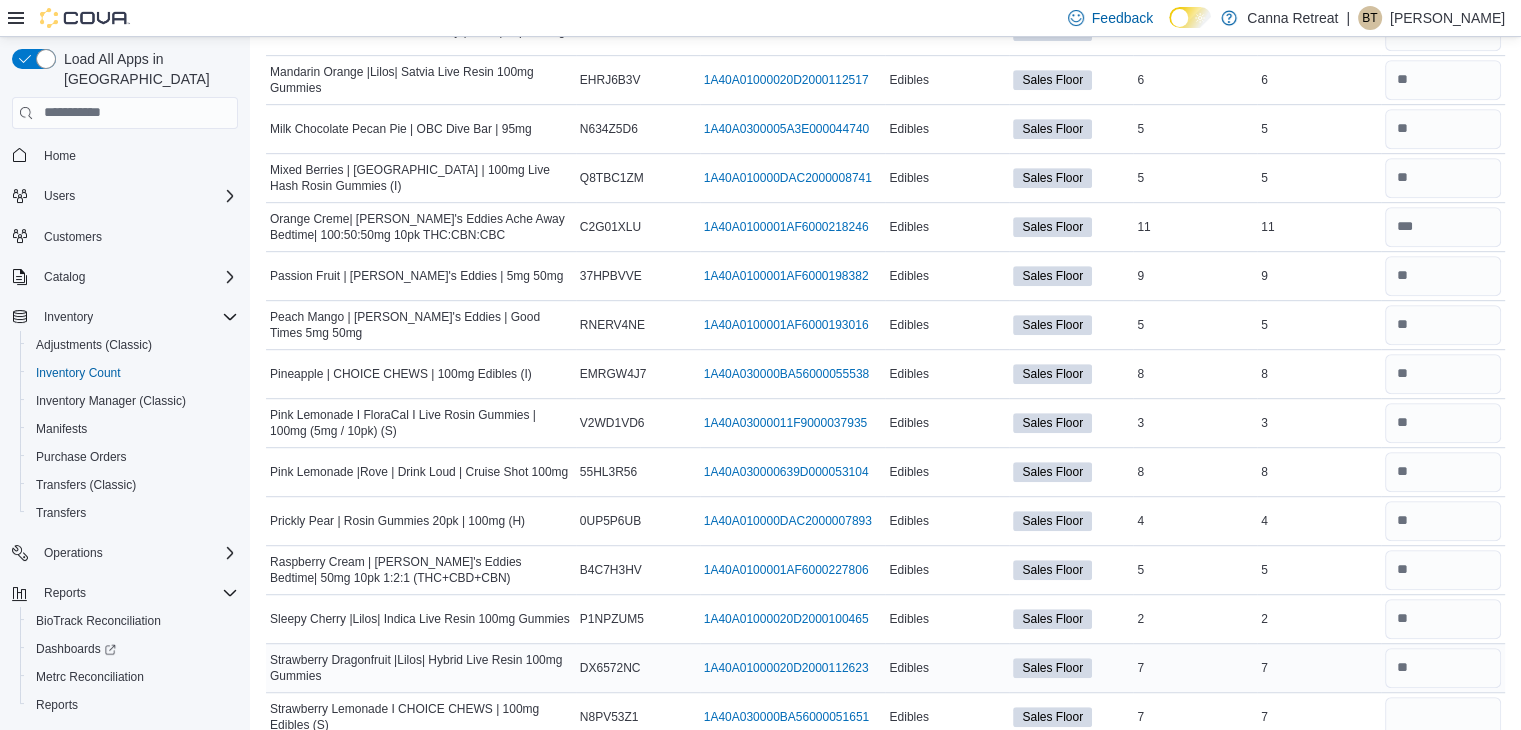 type 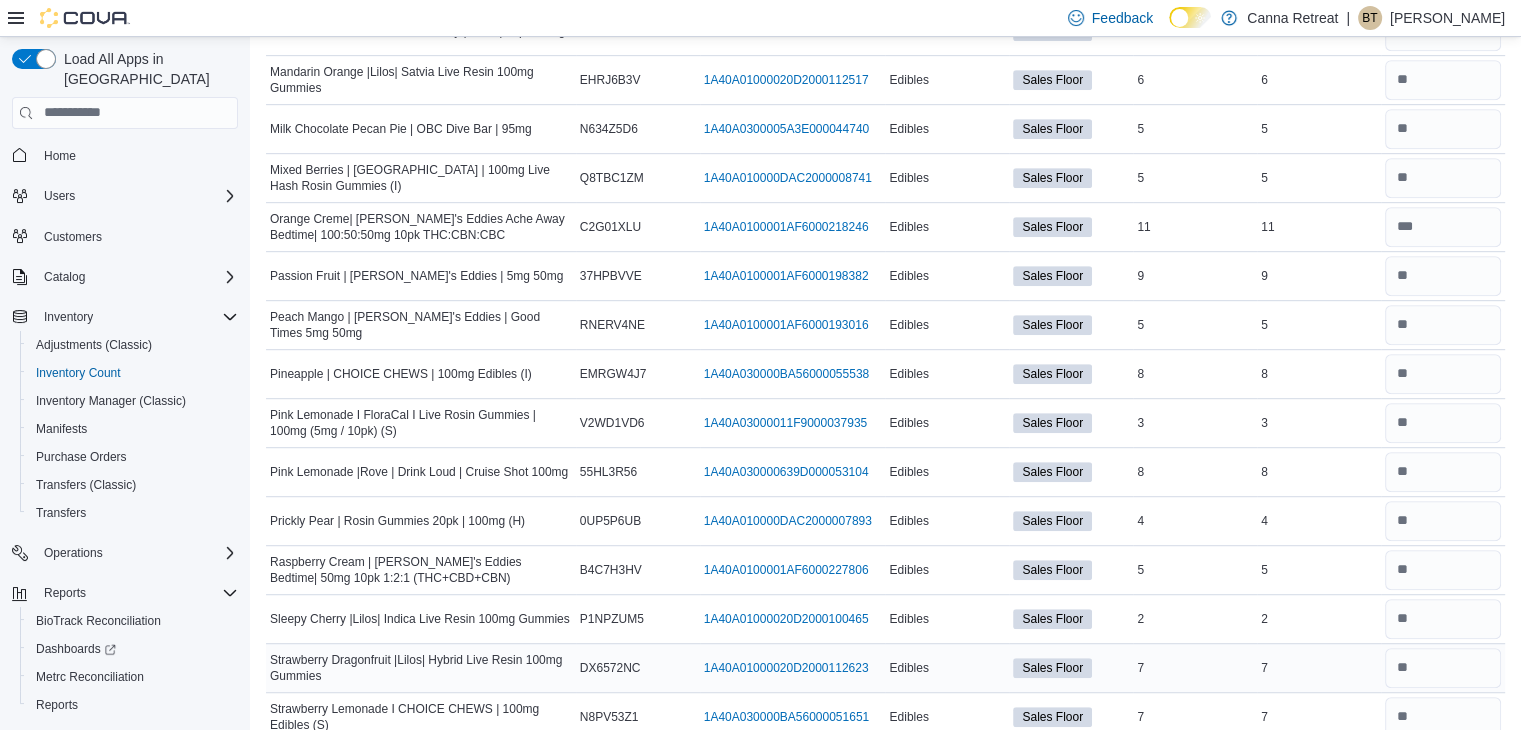 scroll, scrollTop: 1387, scrollLeft: 0, axis: vertical 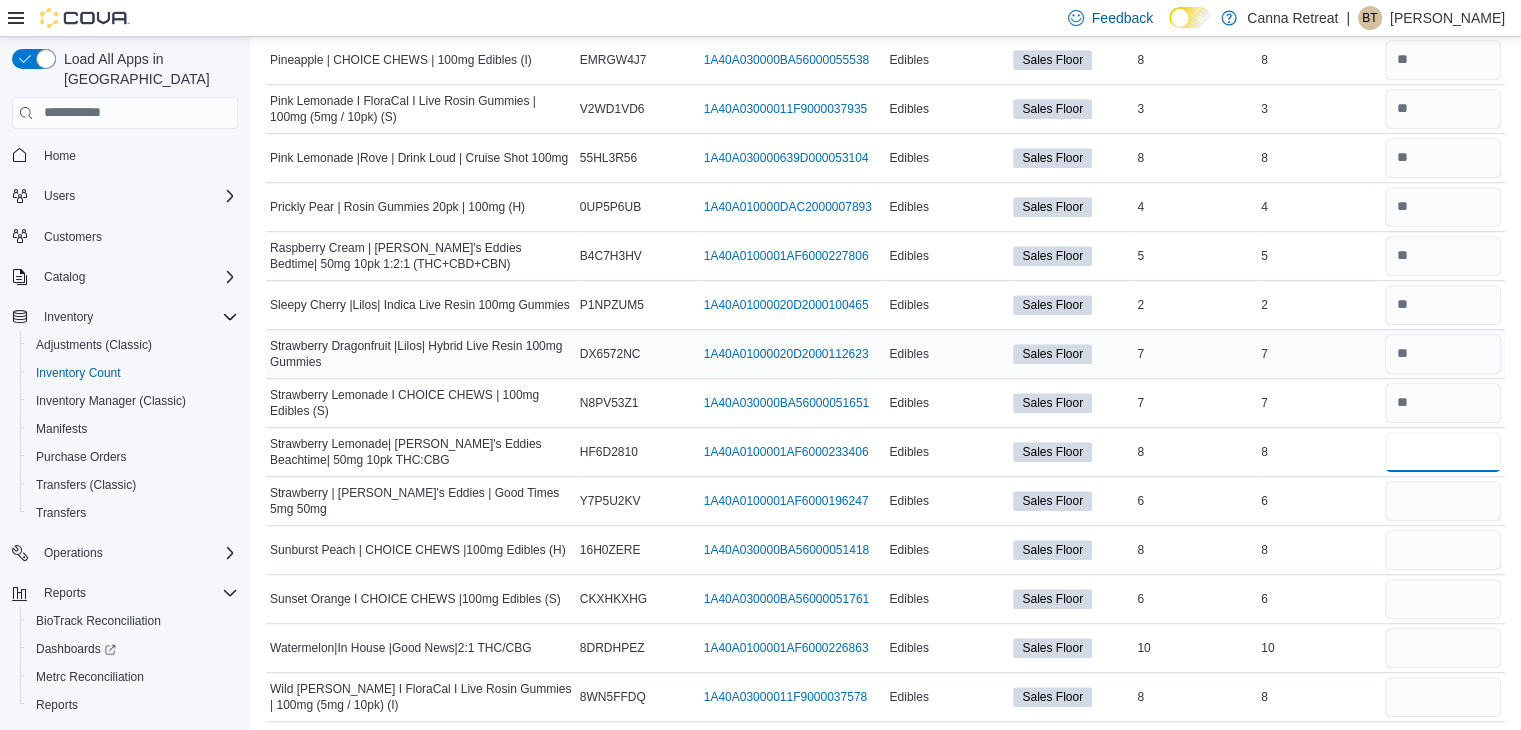 type on "*" 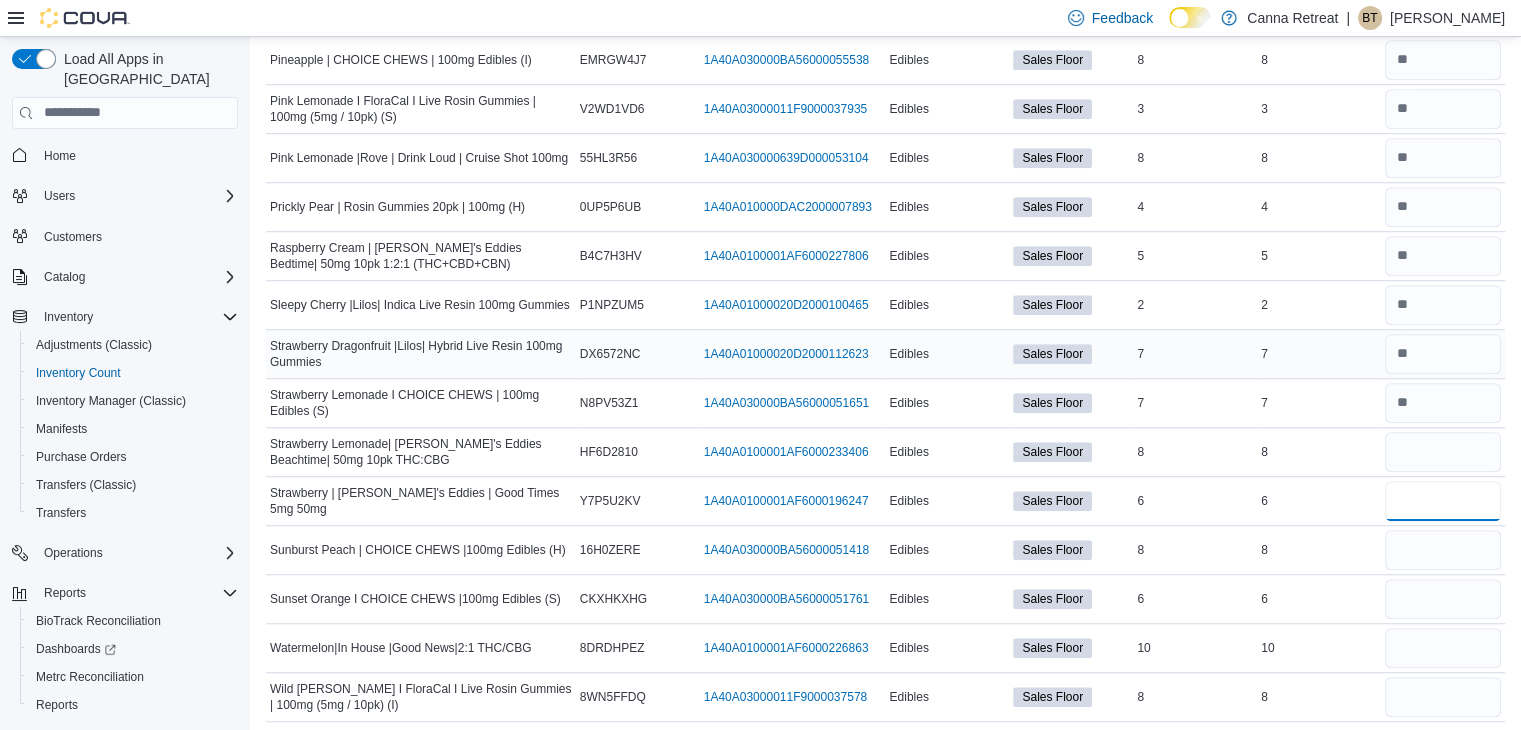 type 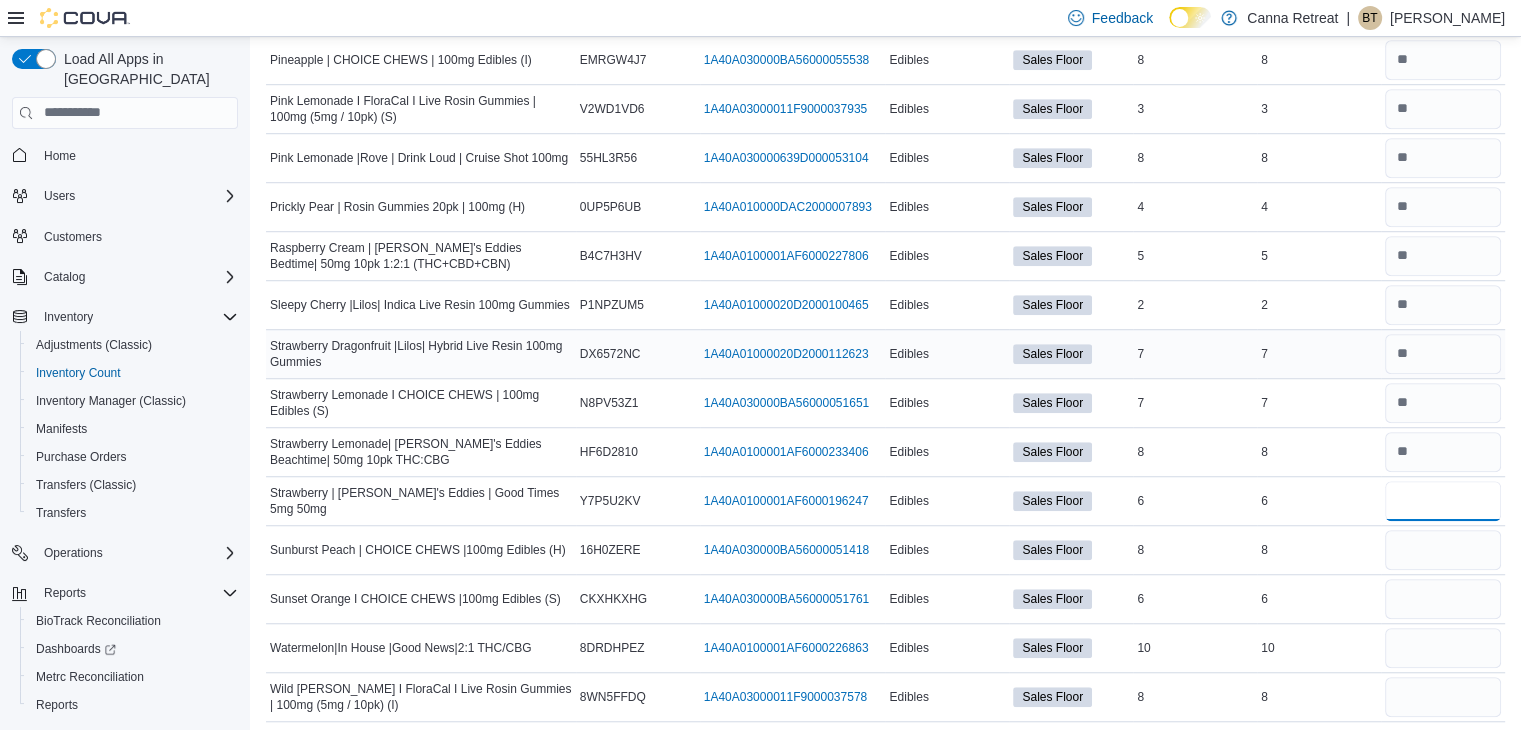 type on "*" 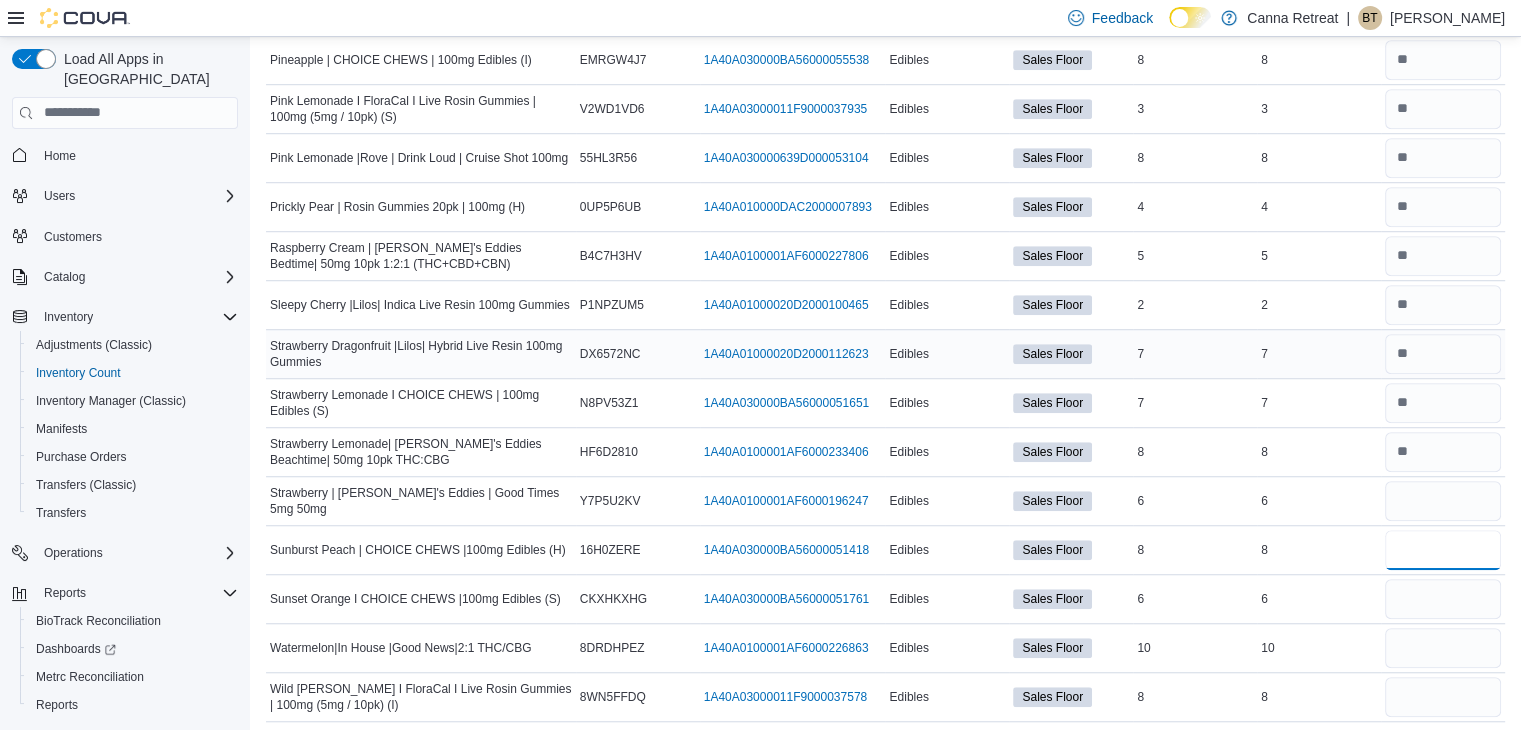 type 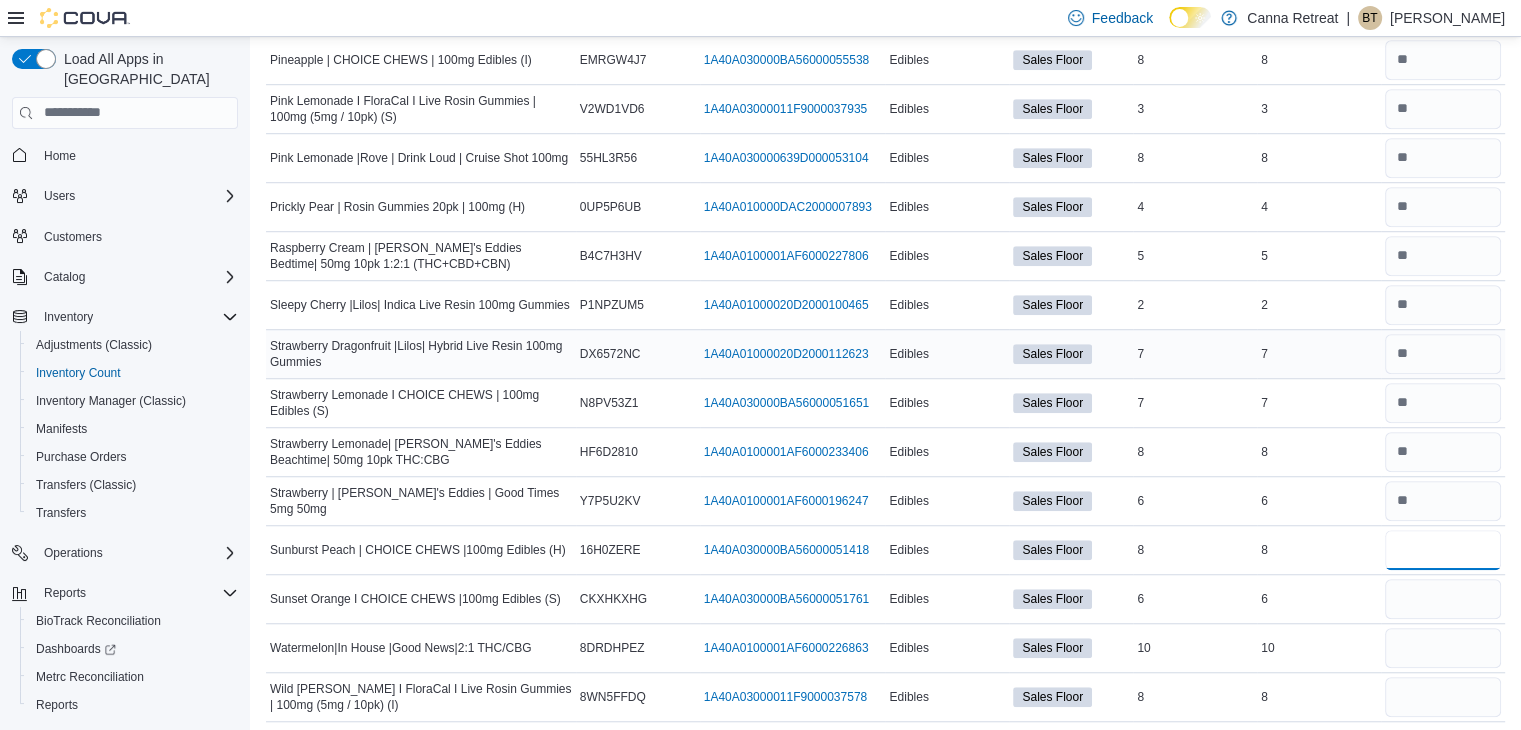 type on "*" 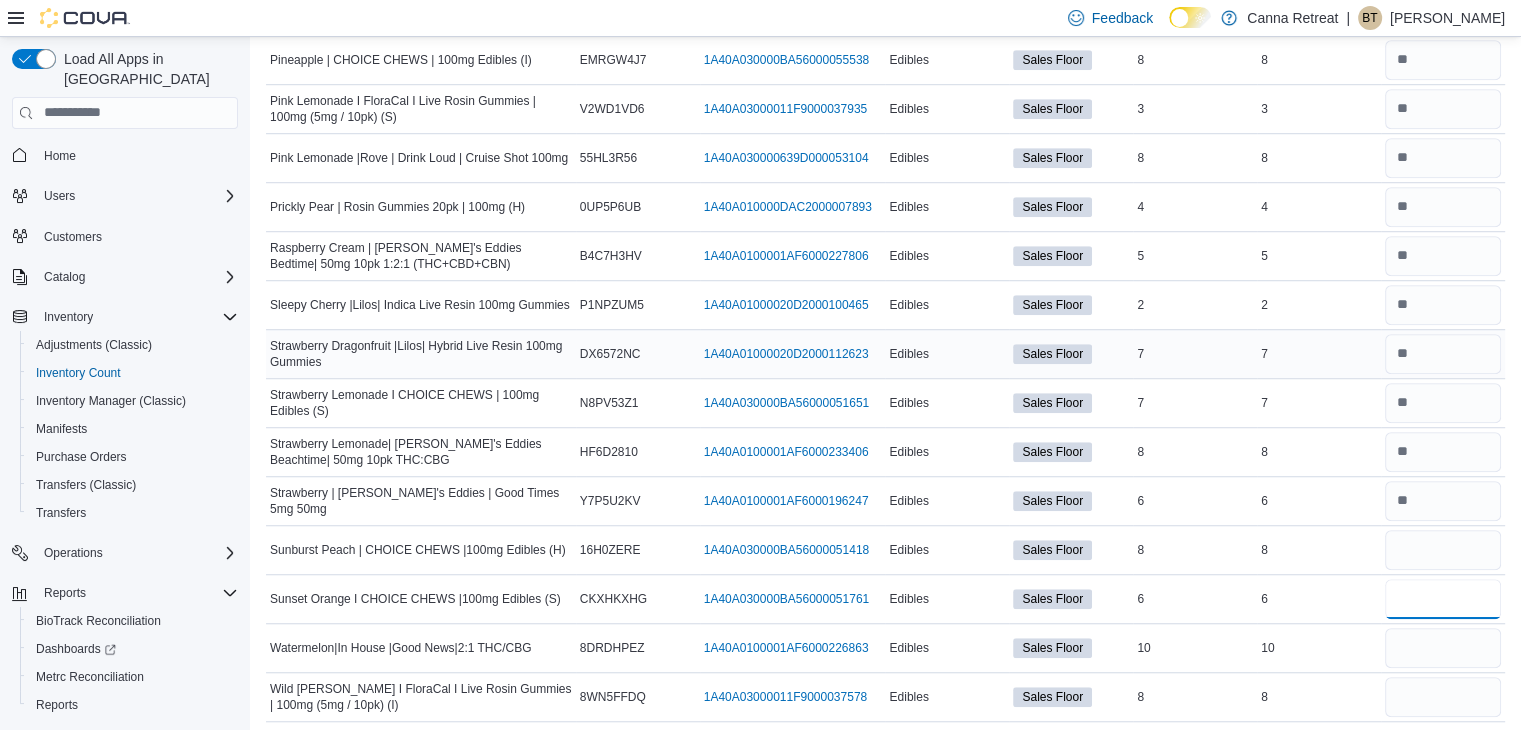 type 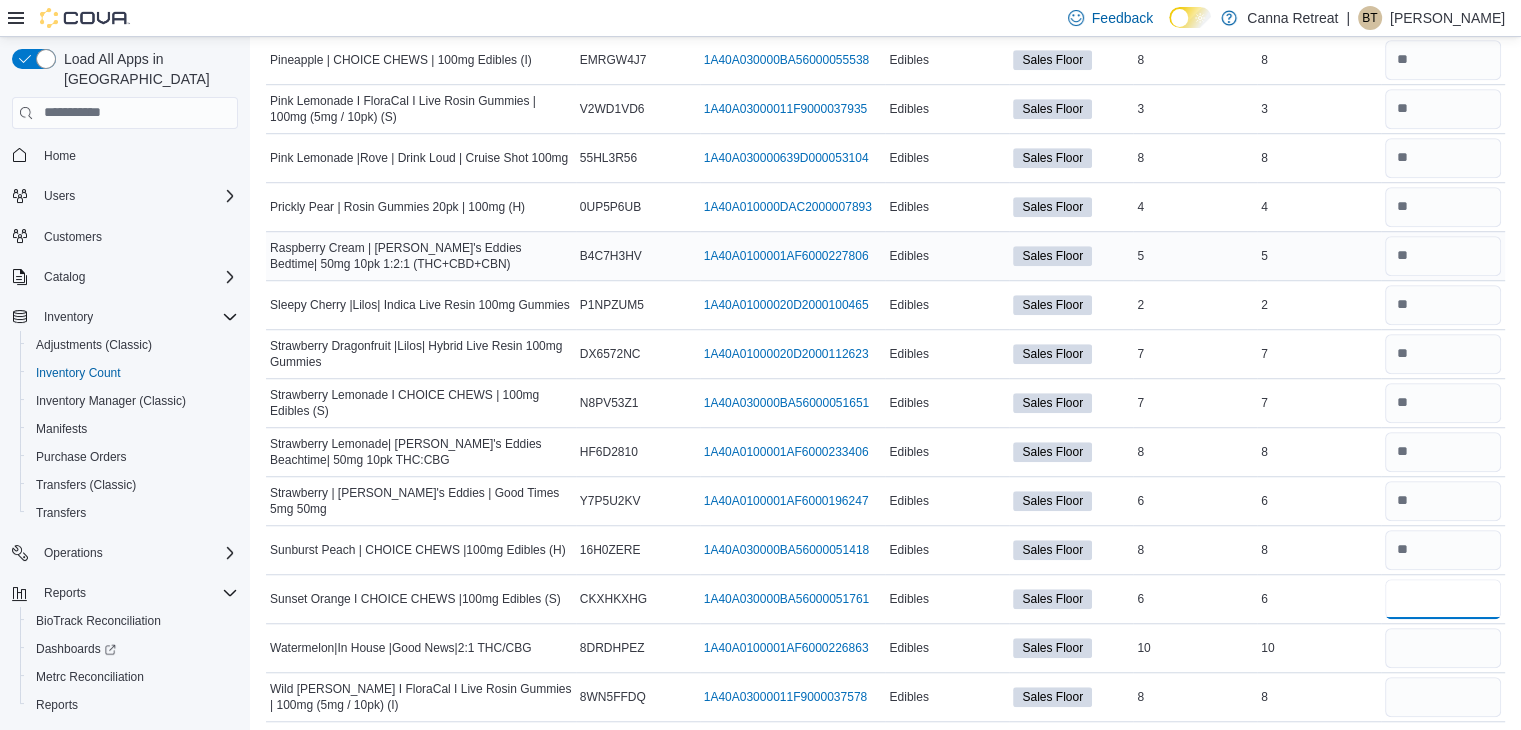 type on "*" 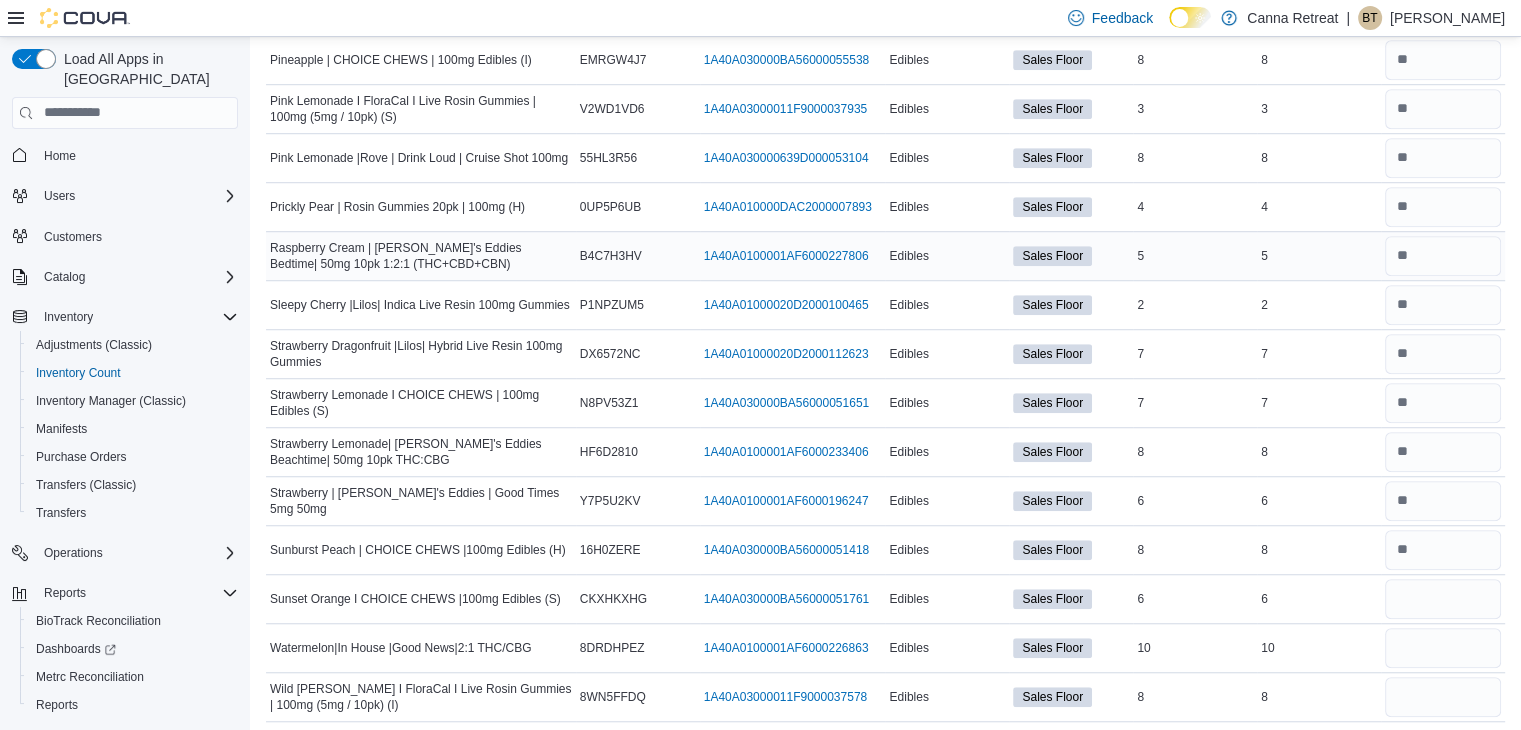 type 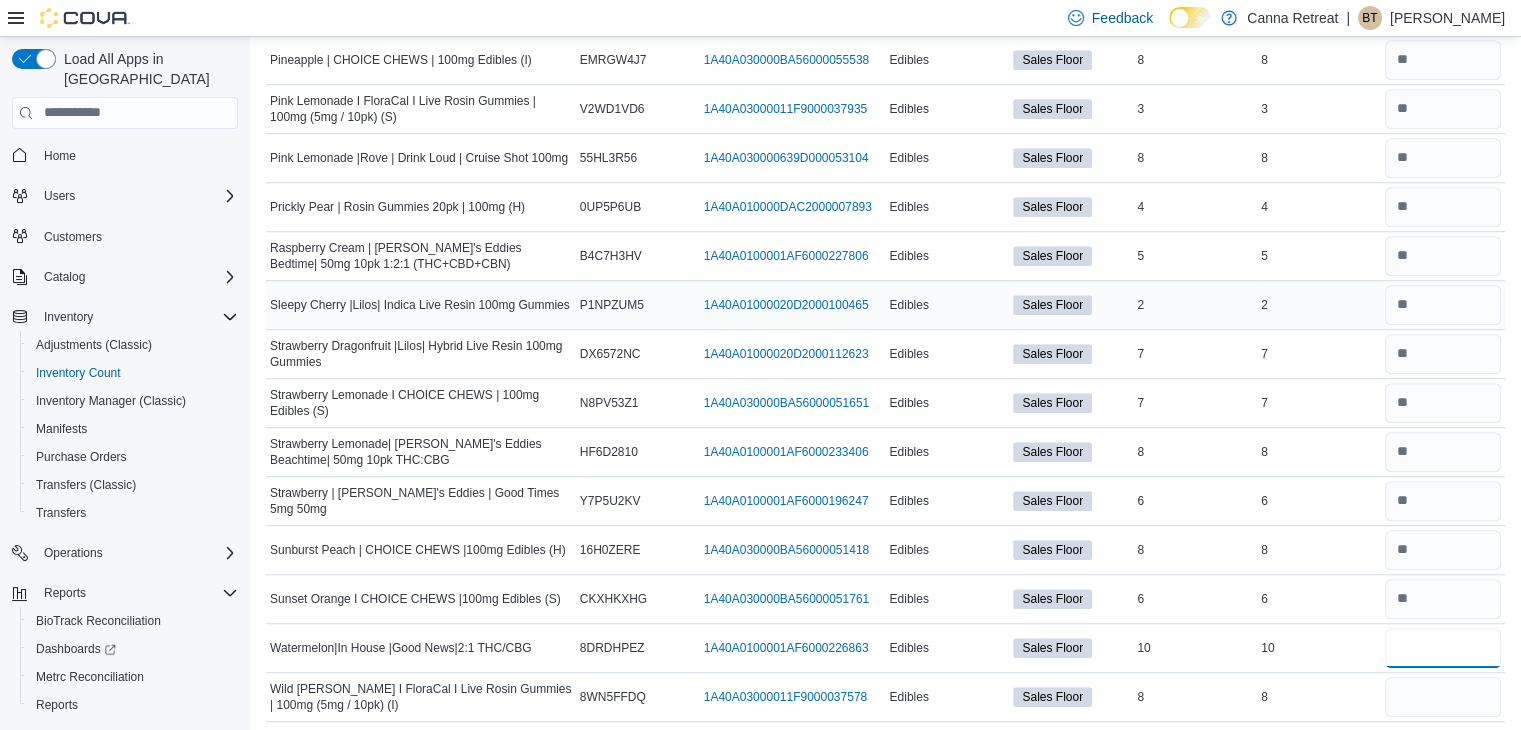 type on "**" 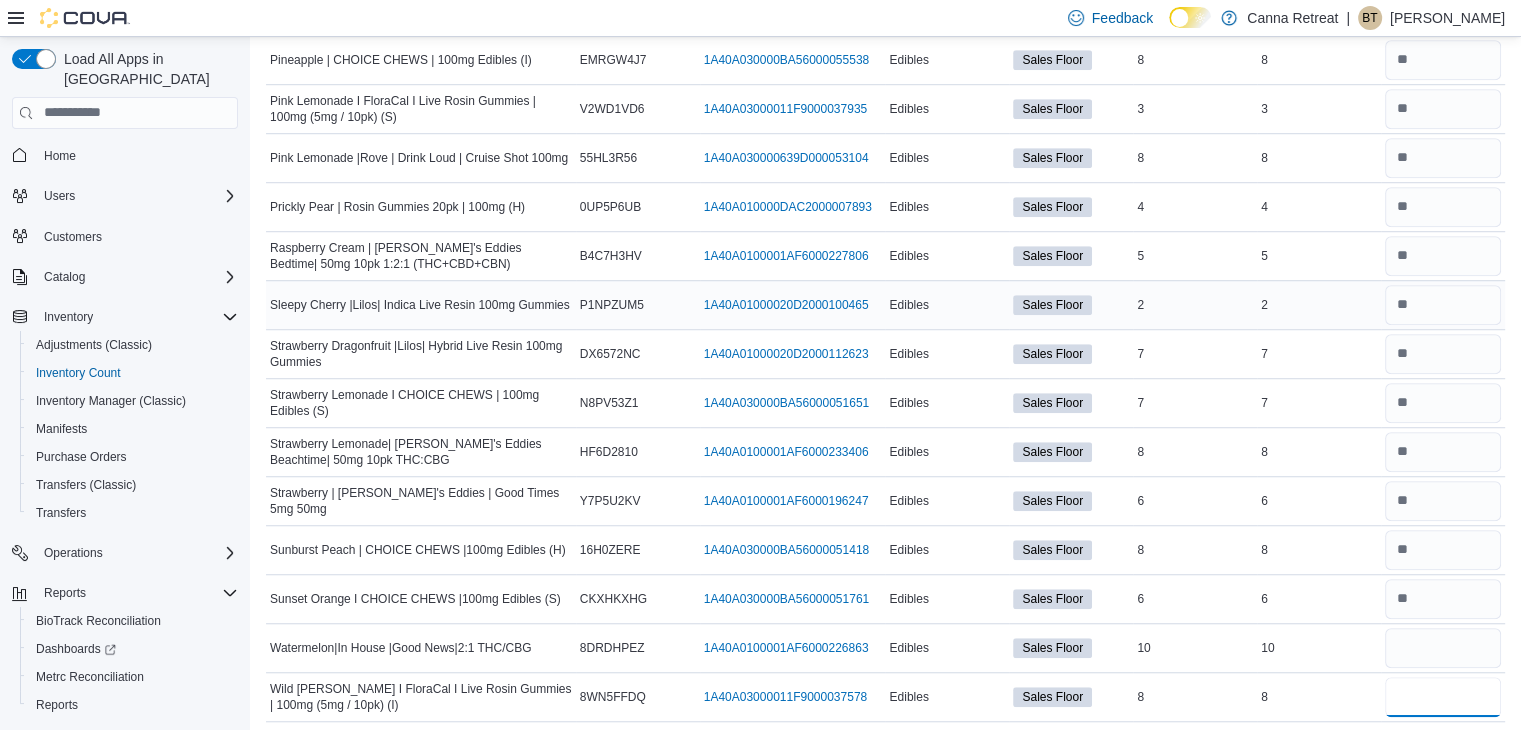 type 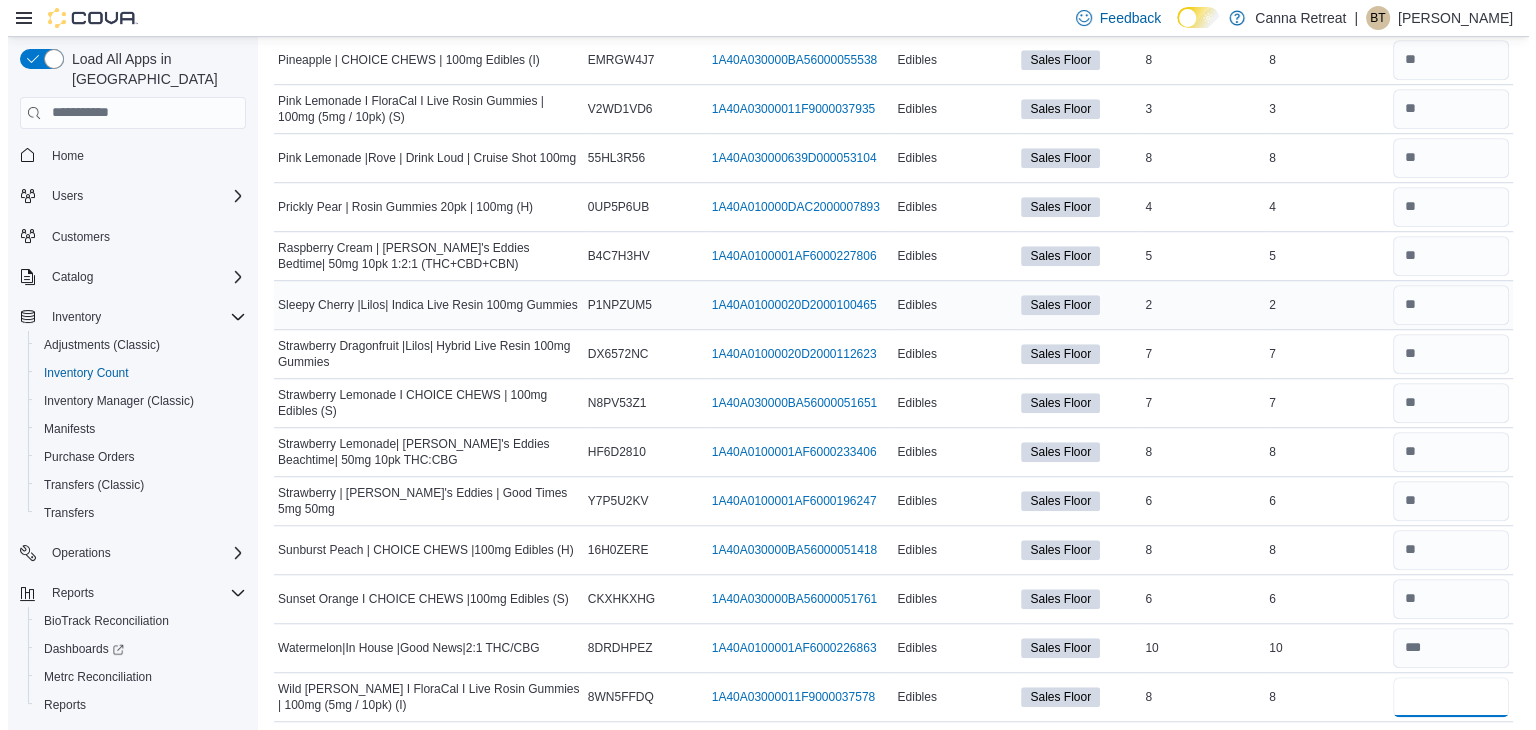 scroll, scrollTop: 0, scrollLeft: 0, axis: both 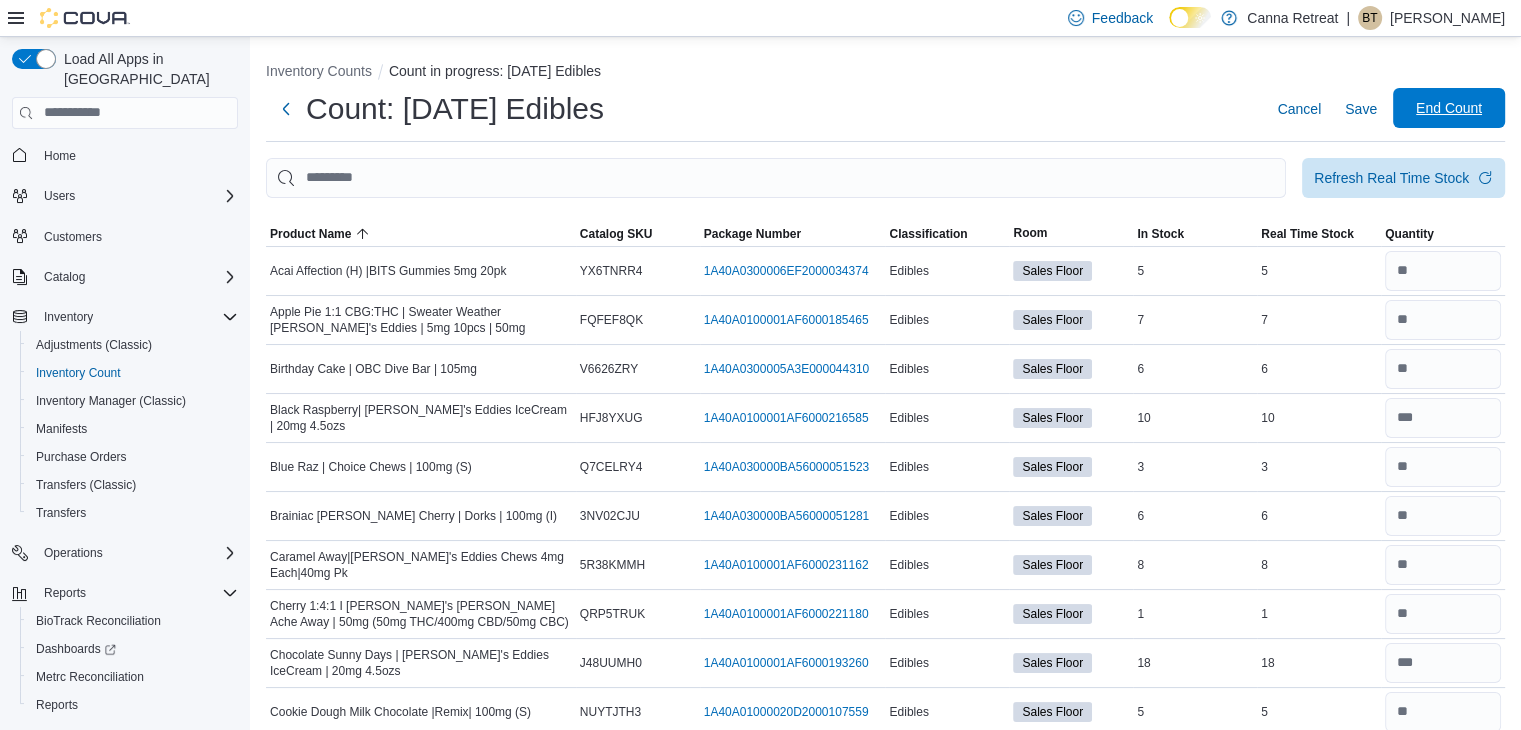 type on "*" 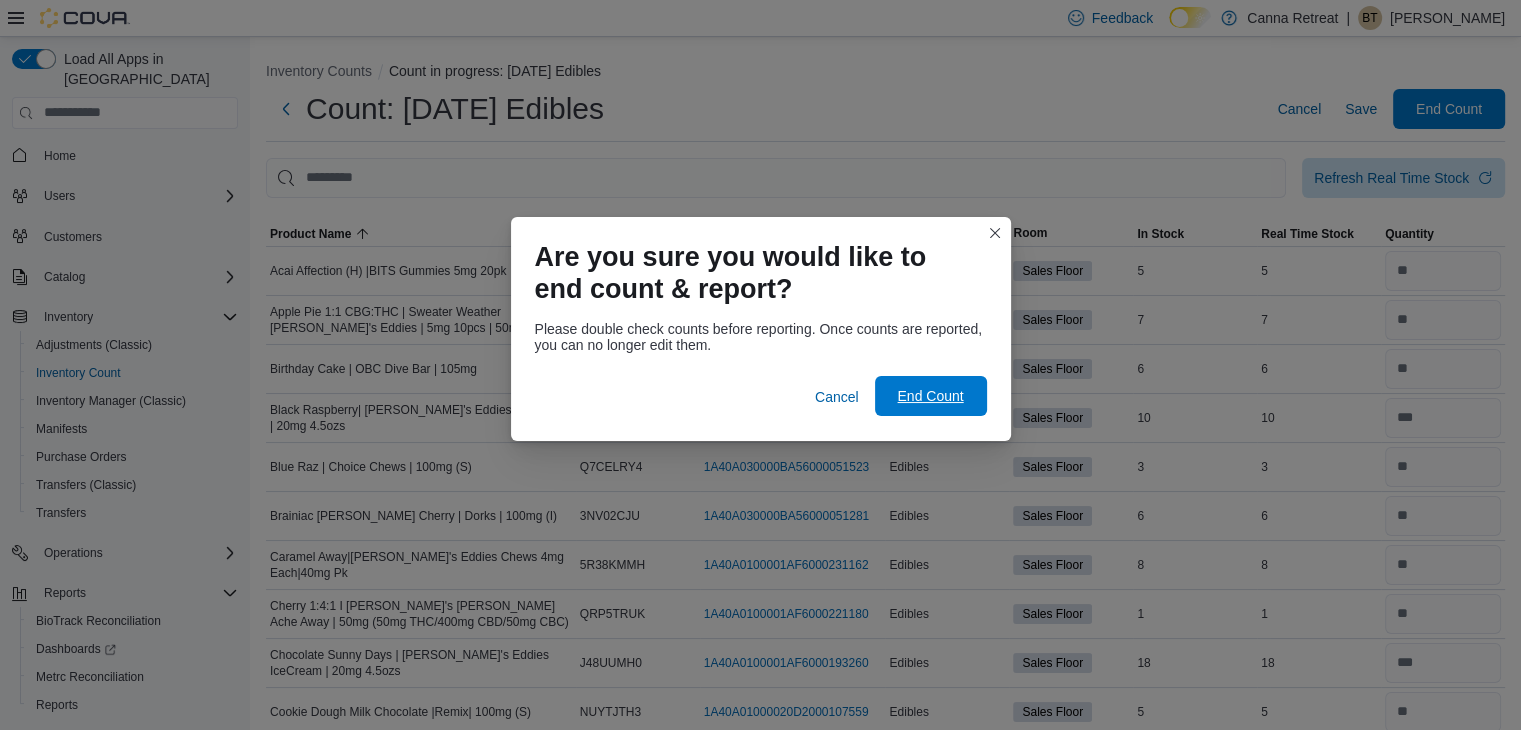 click on "End Count" at bounding box center (930, 396) 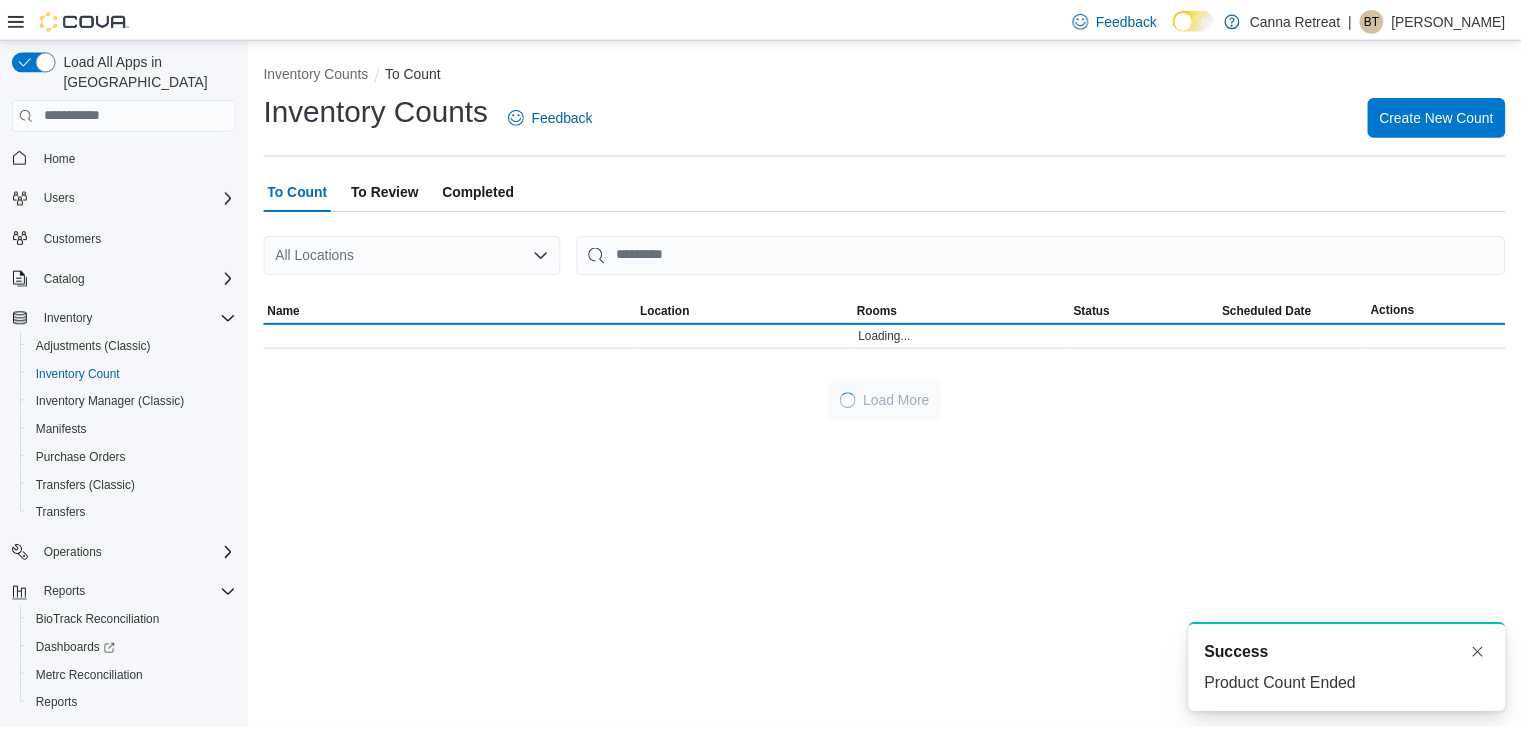 scroll, scrollTop: 0, scrollLeft: 0, axis: both 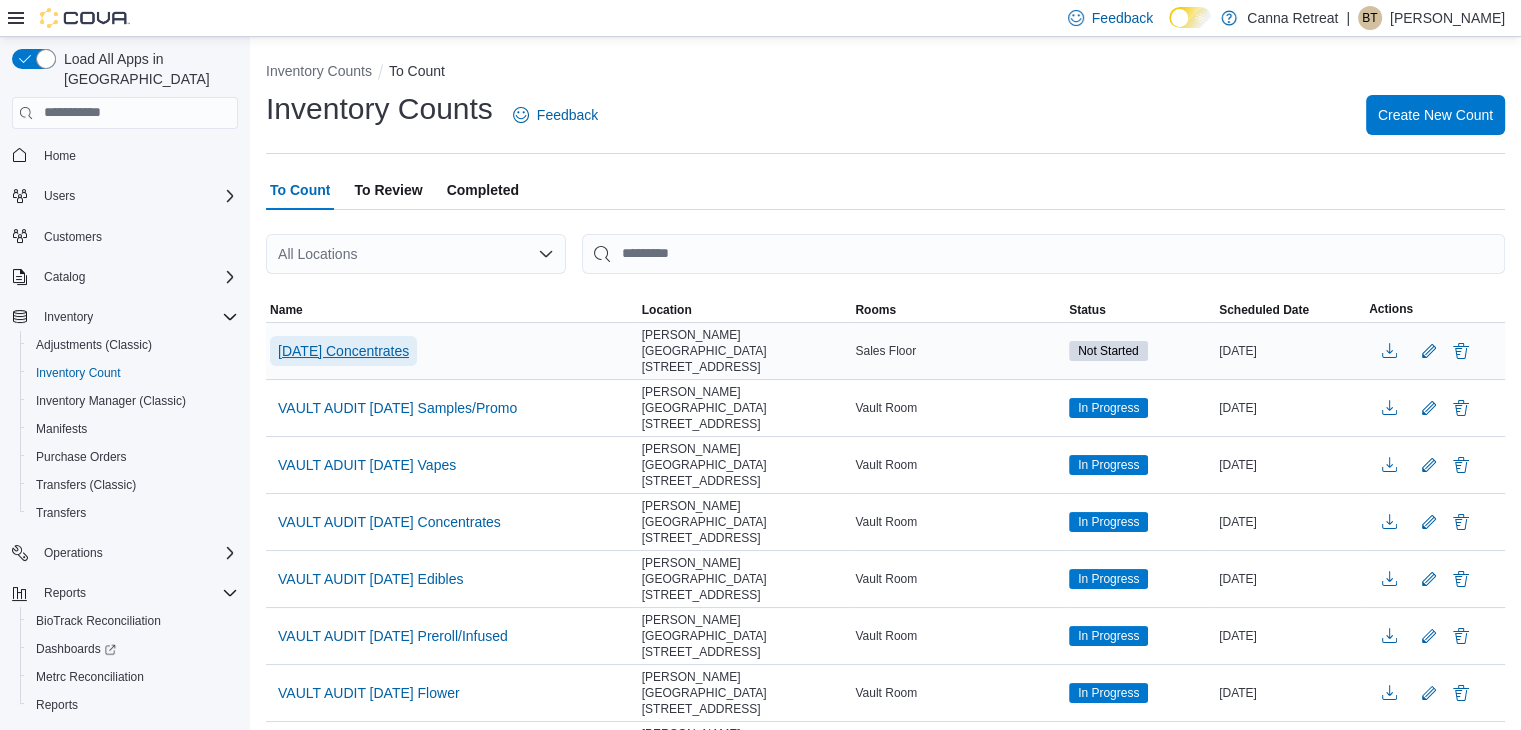 click on "[DATE] Concentrates" at bounding box center [343, 351] 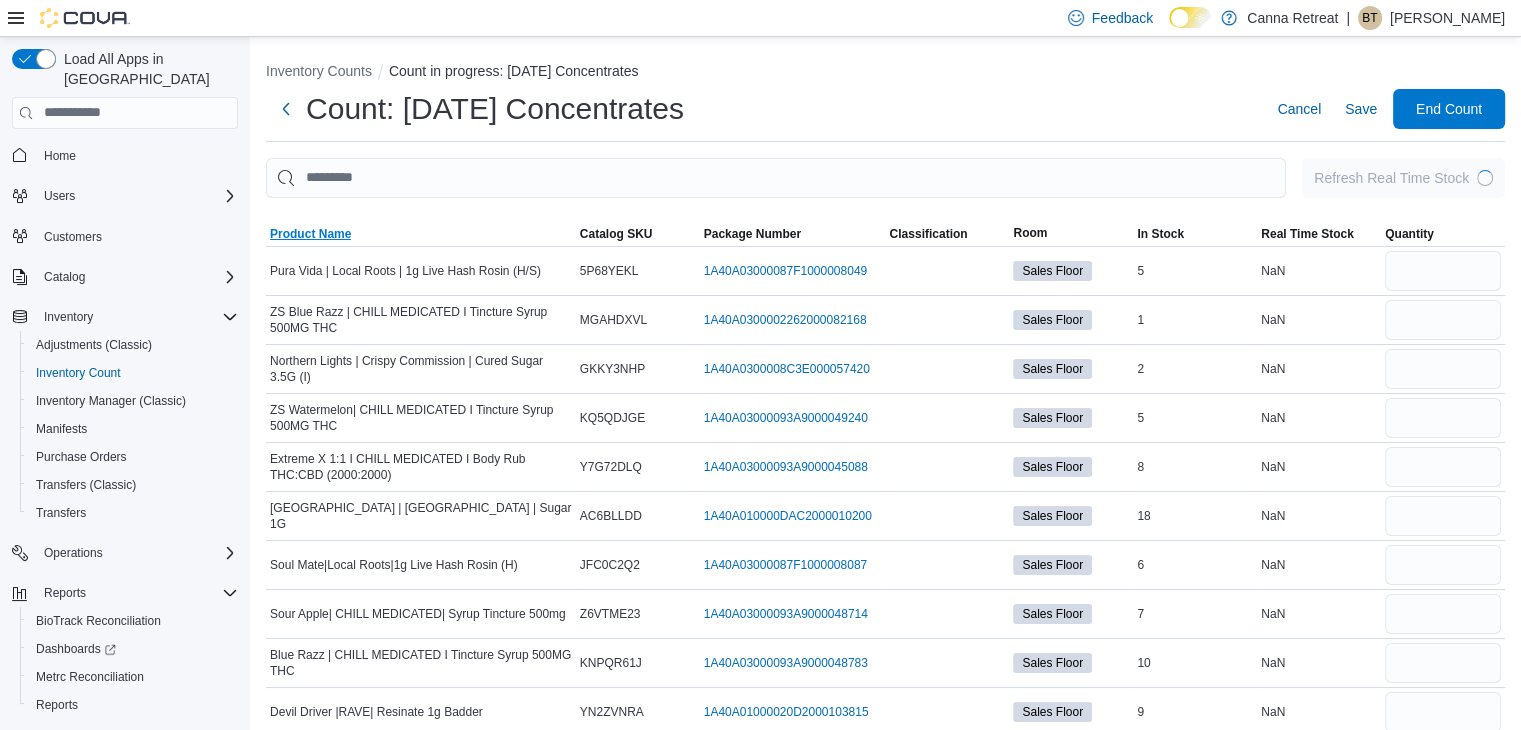 click on "Product Name" at bounding box center (421, 234) 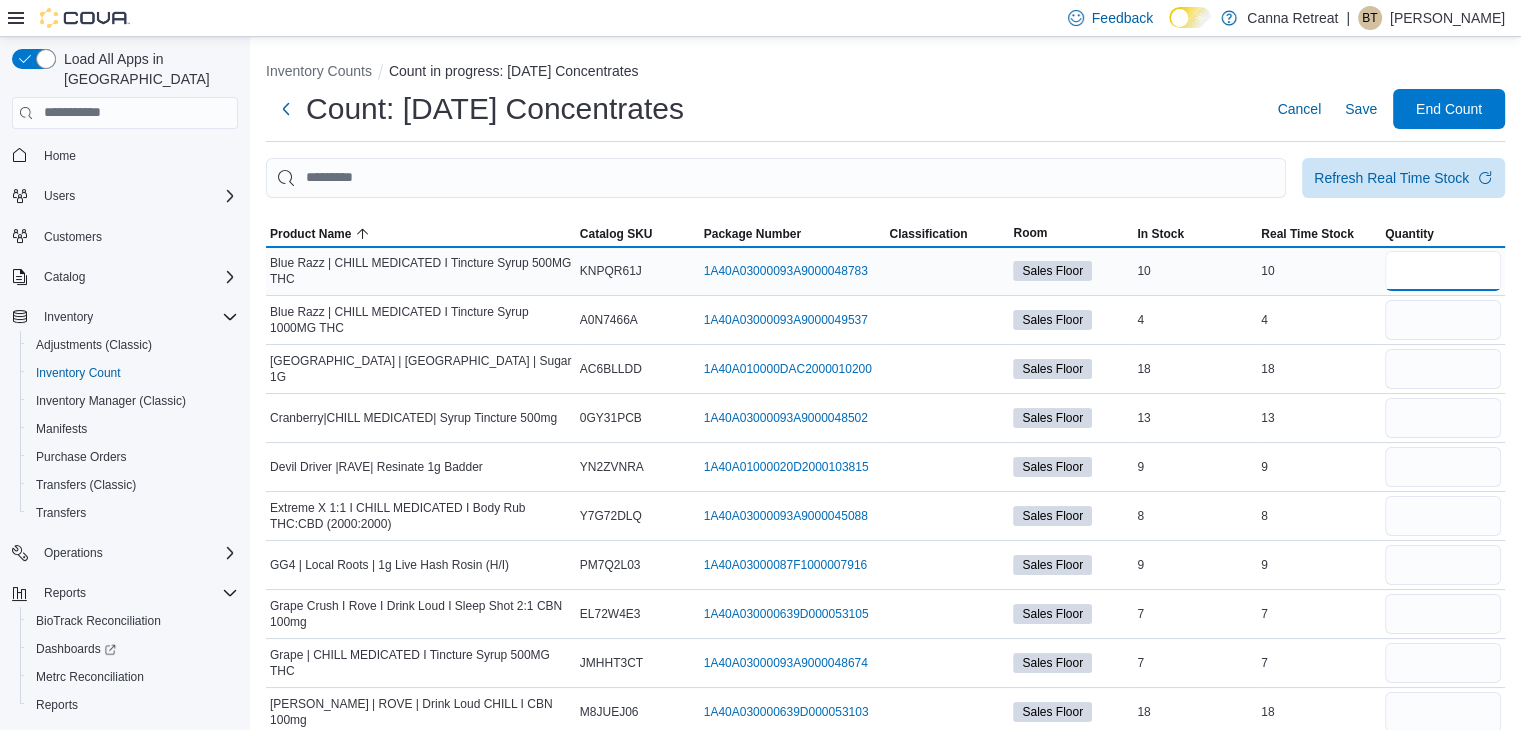 click at bounding box center [1443, 271] 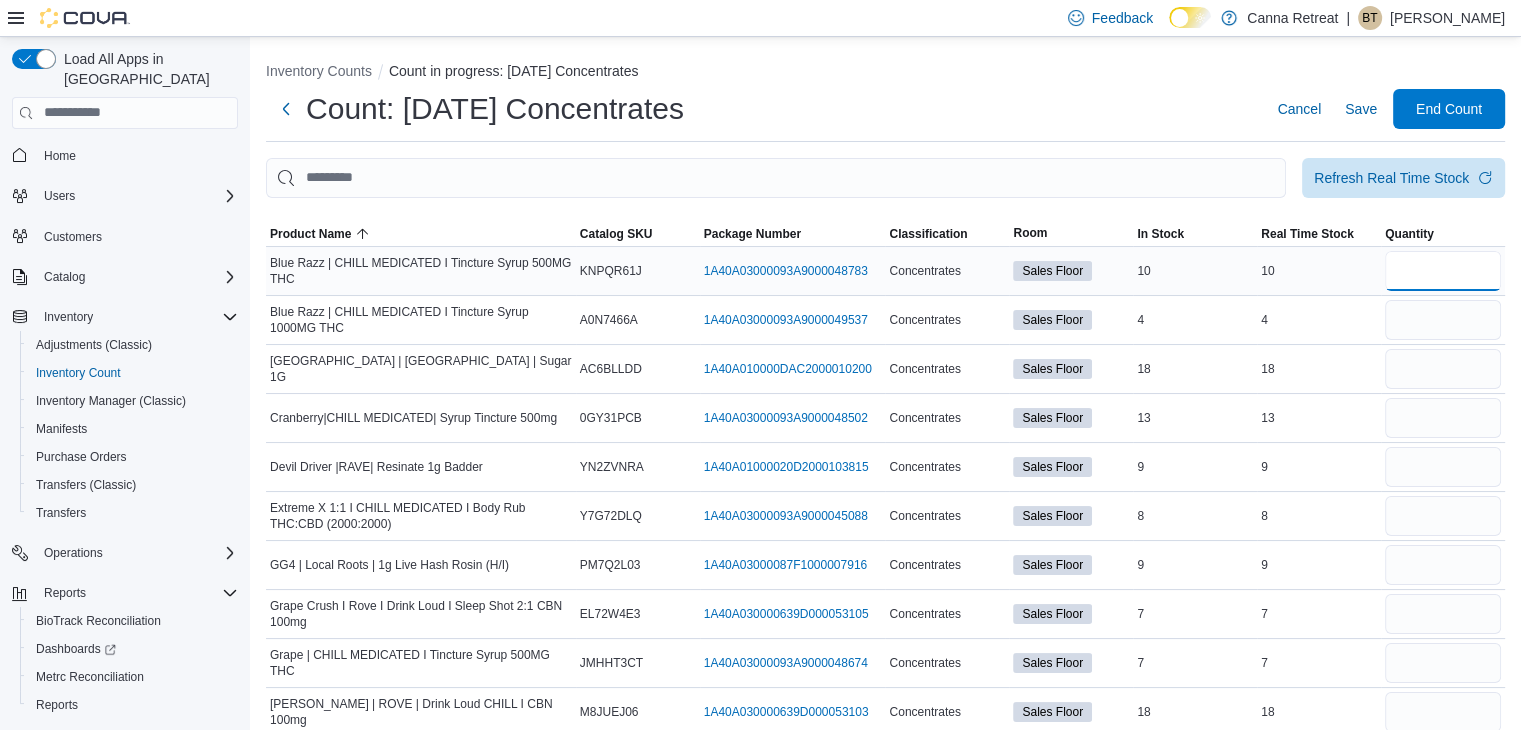 type on "**" 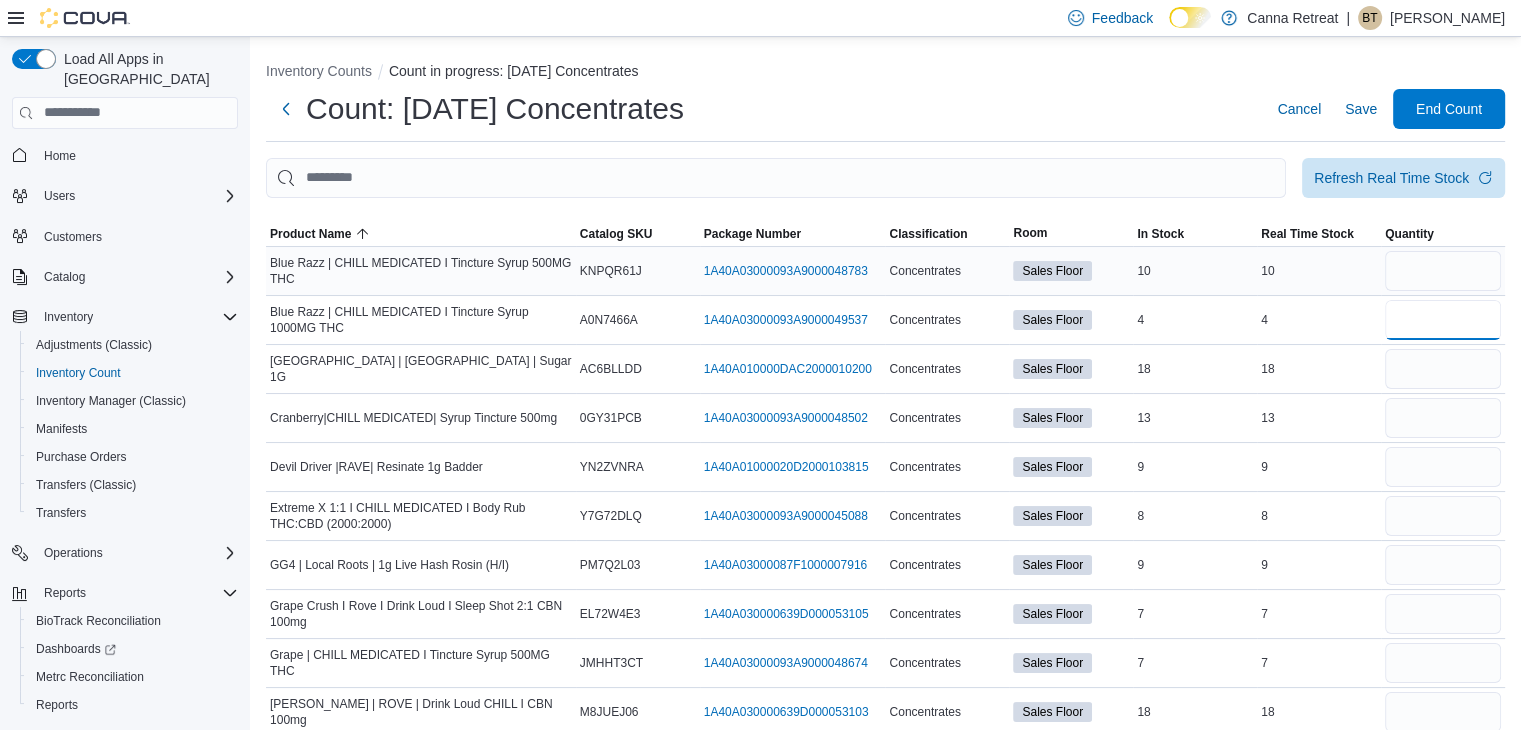 type 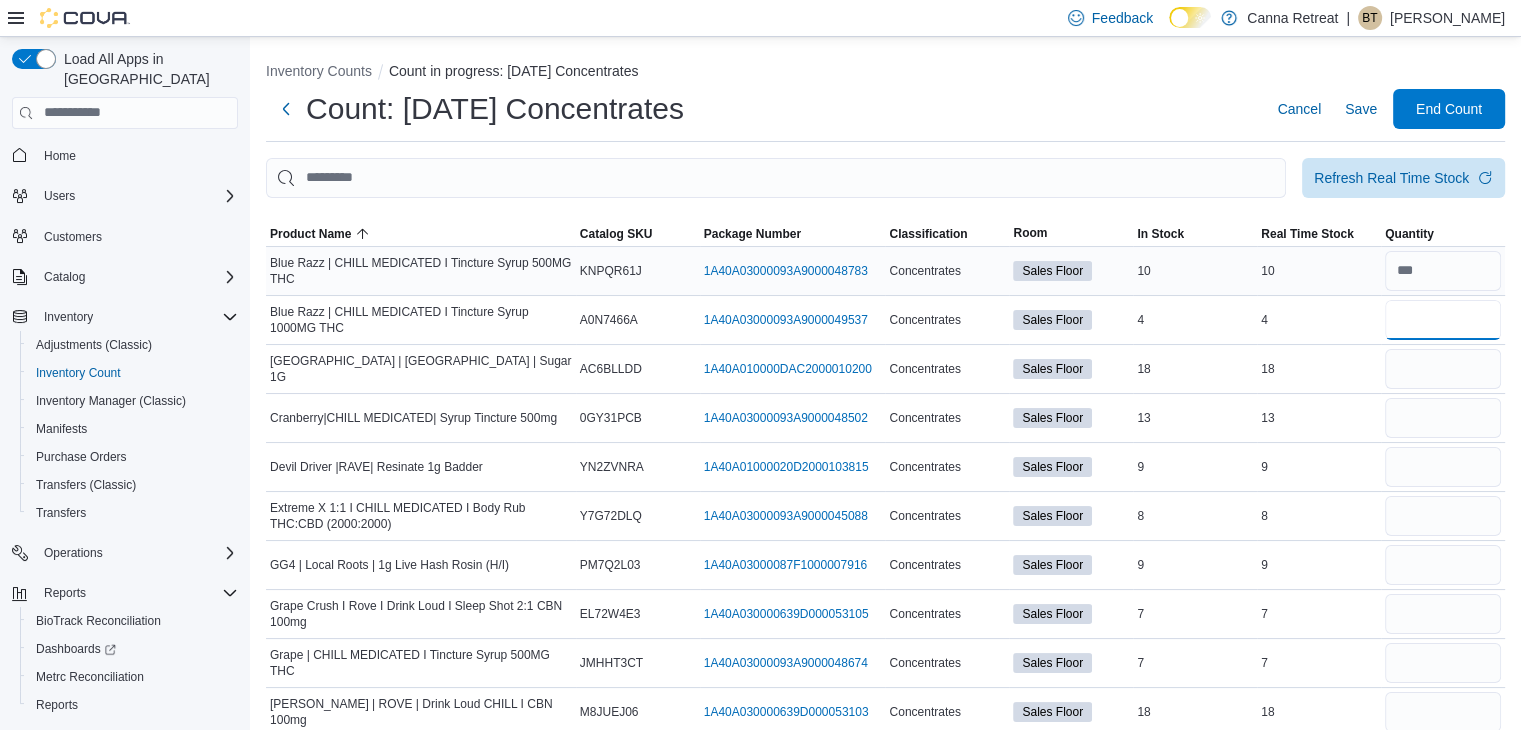 type on "*" 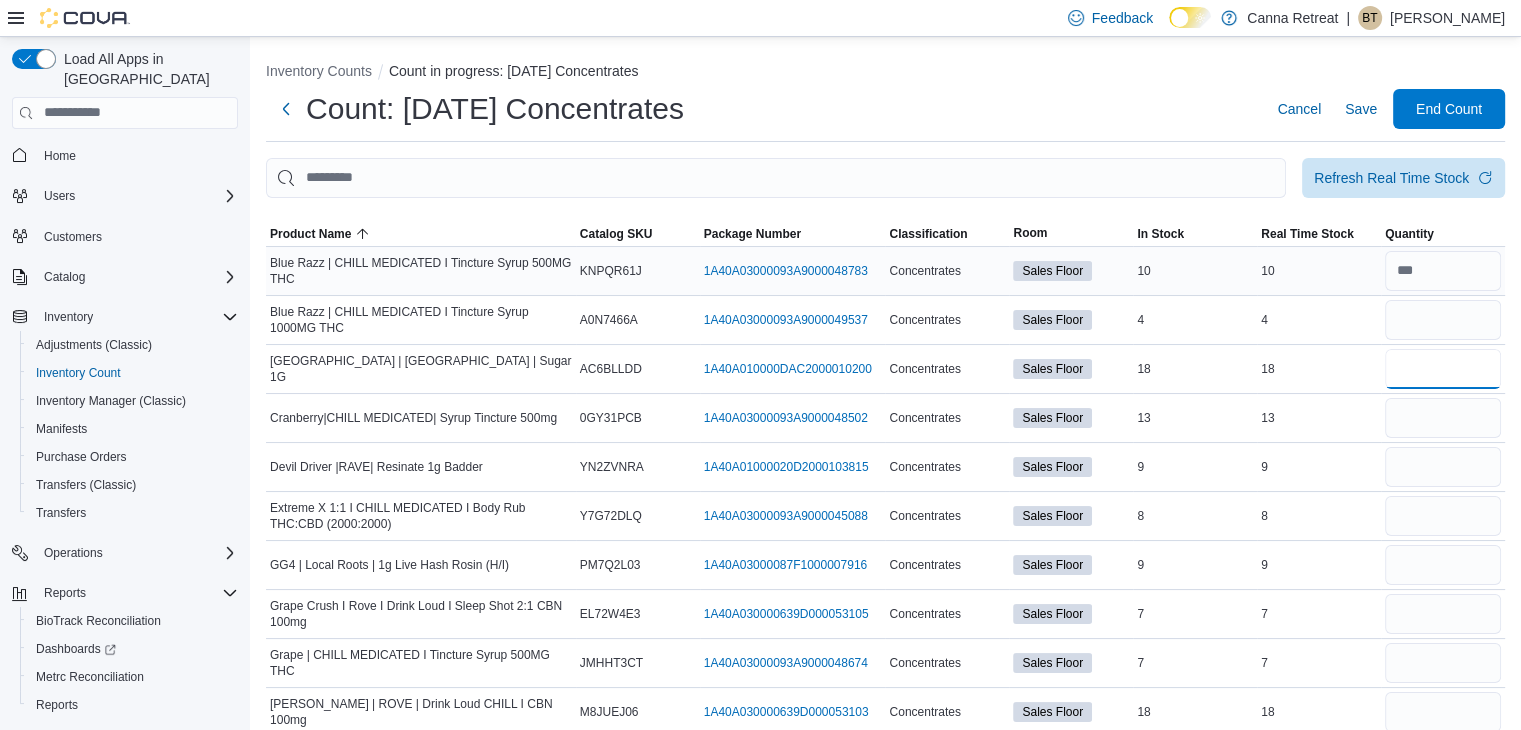 type 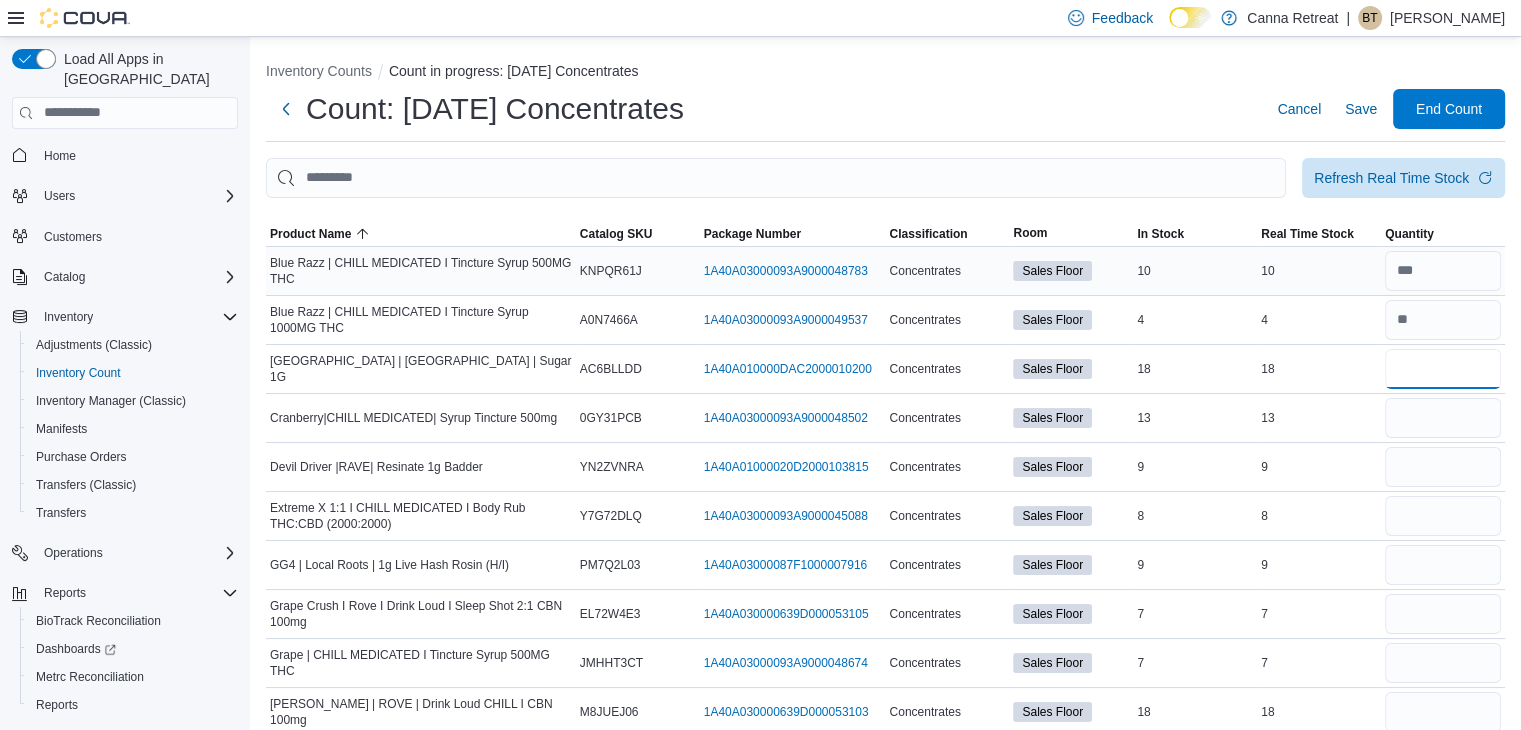 type on "**" 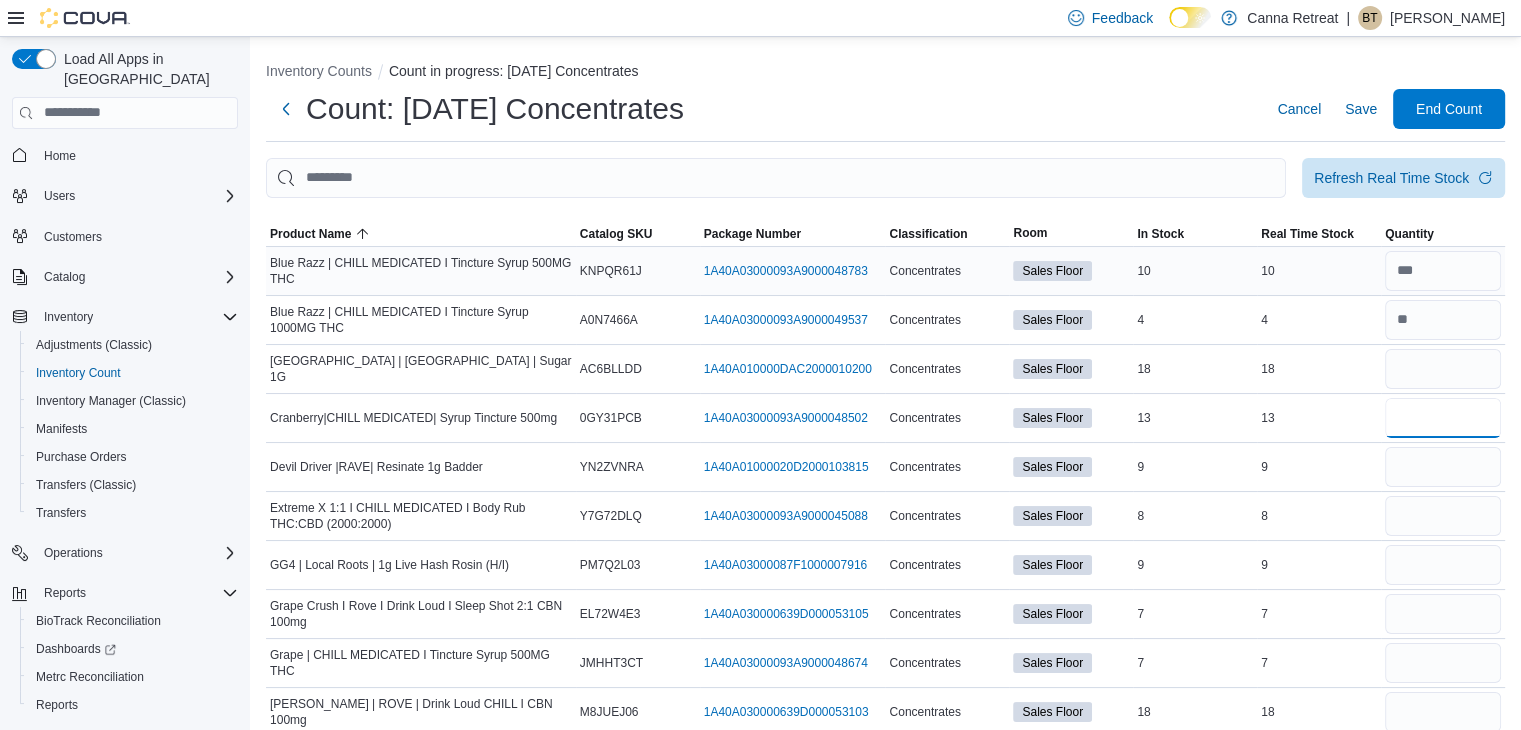 type 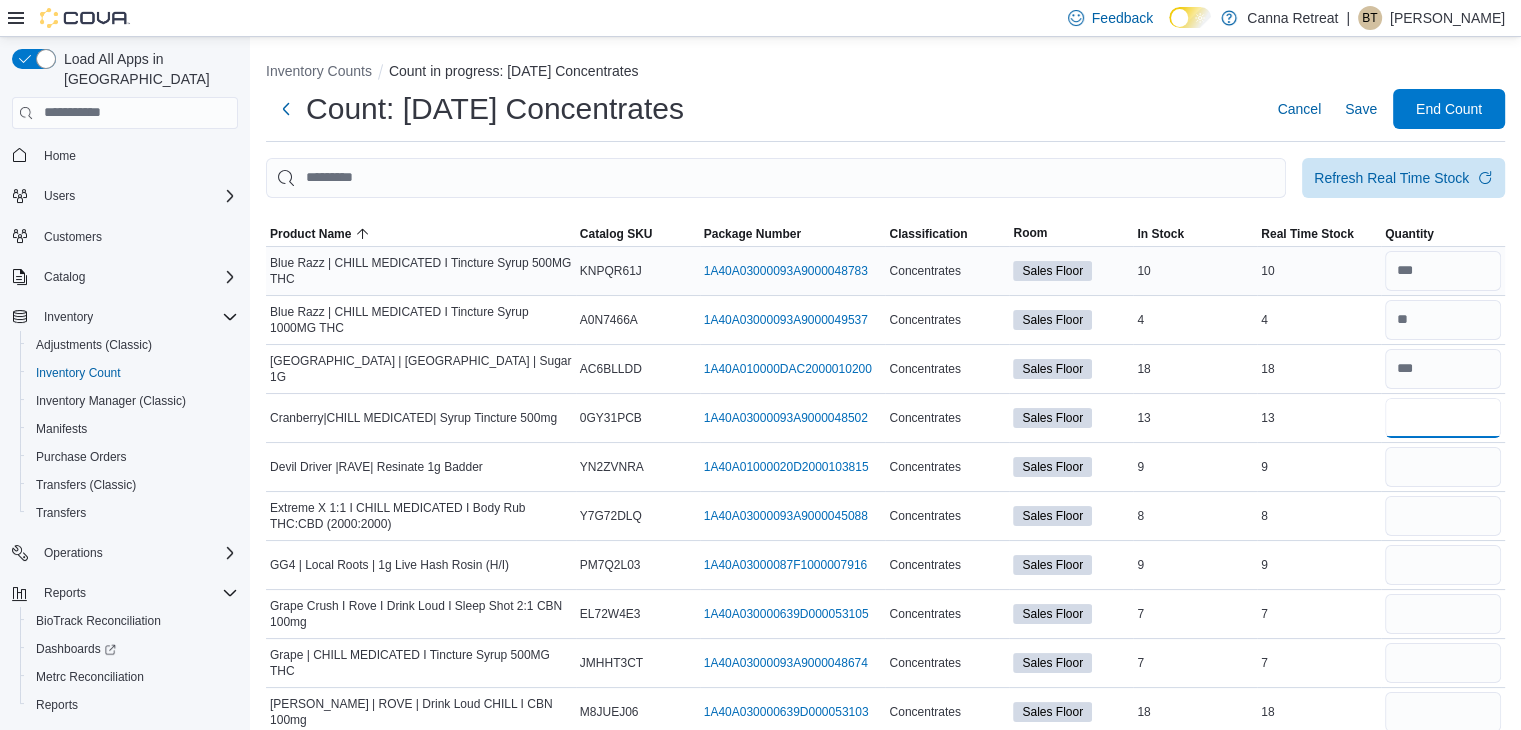 type on "**" 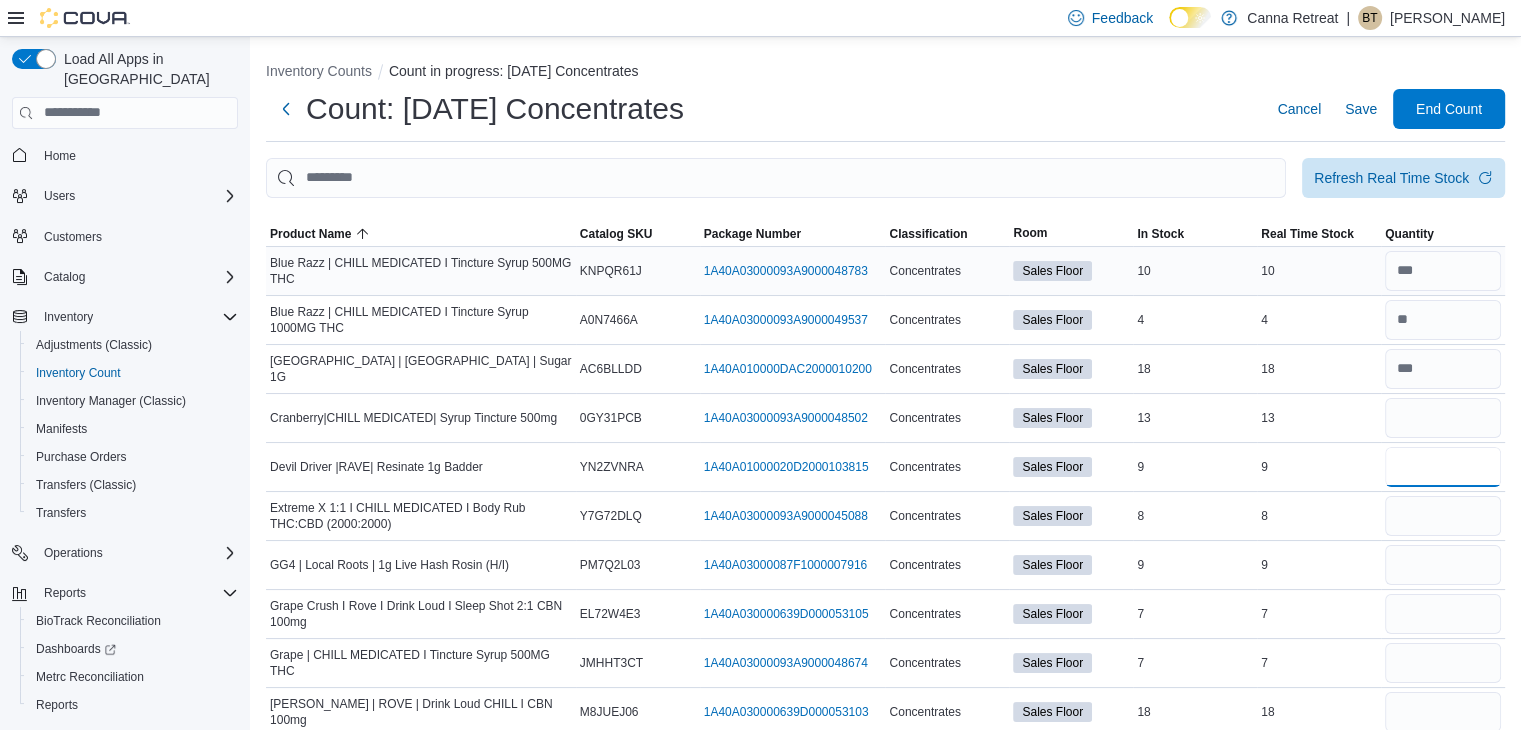 type 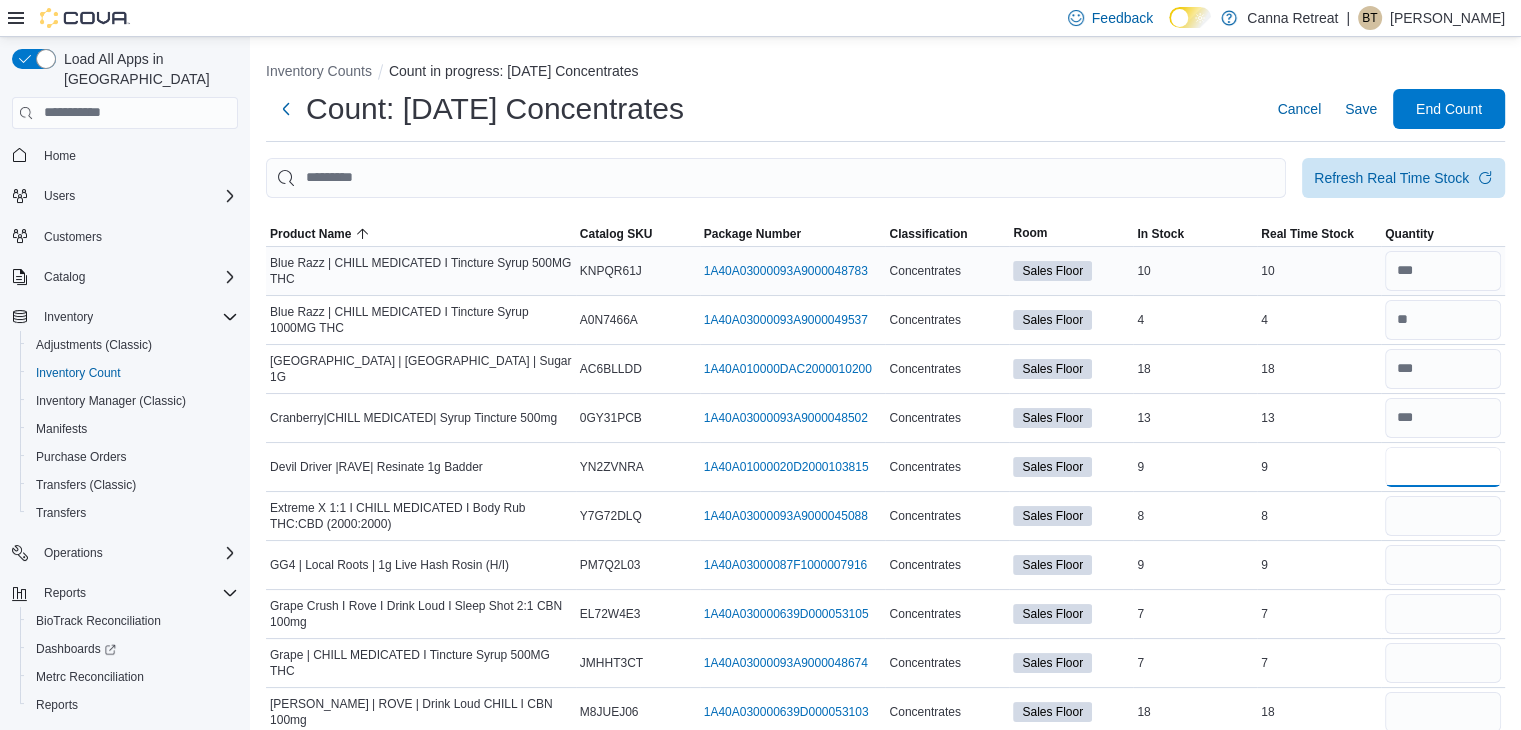 type on "*" 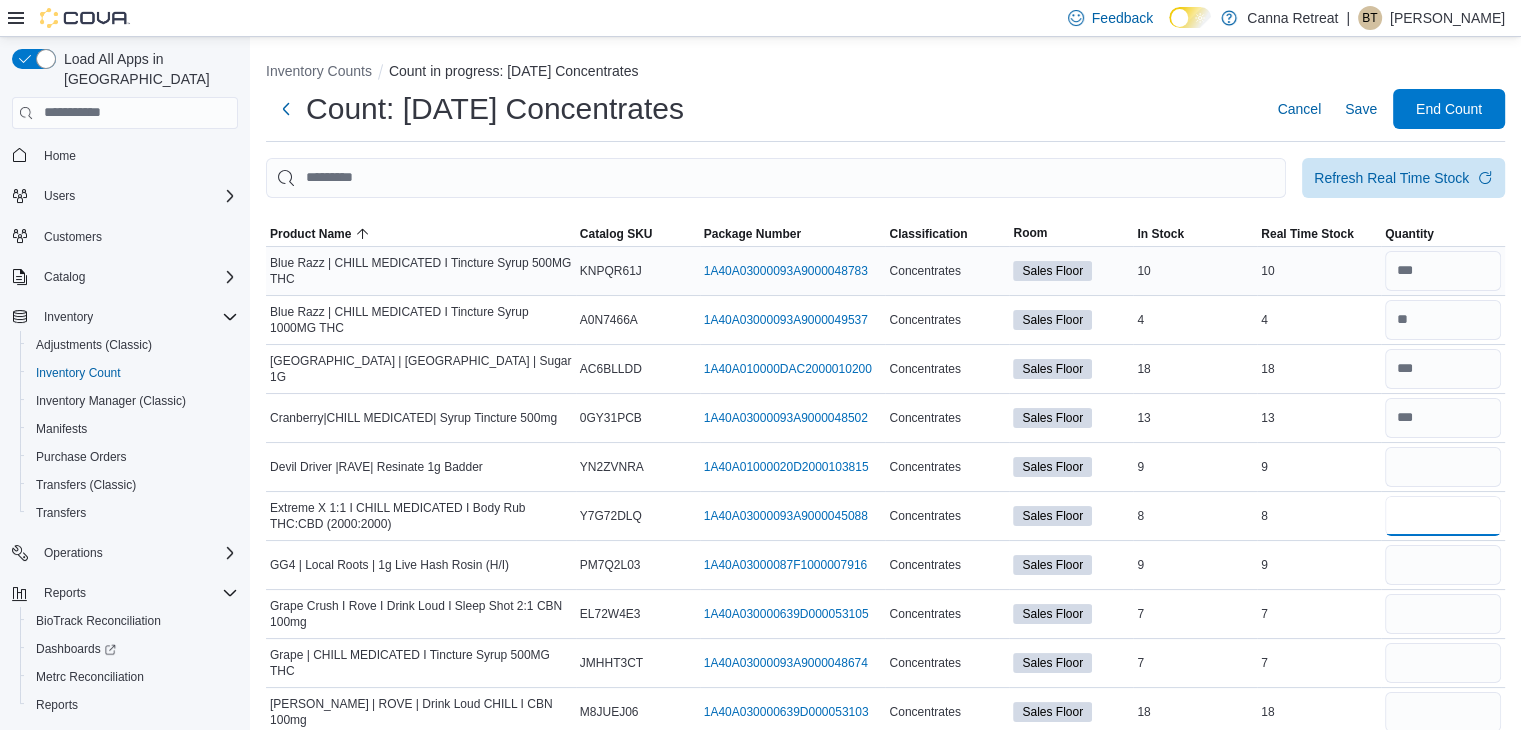 type 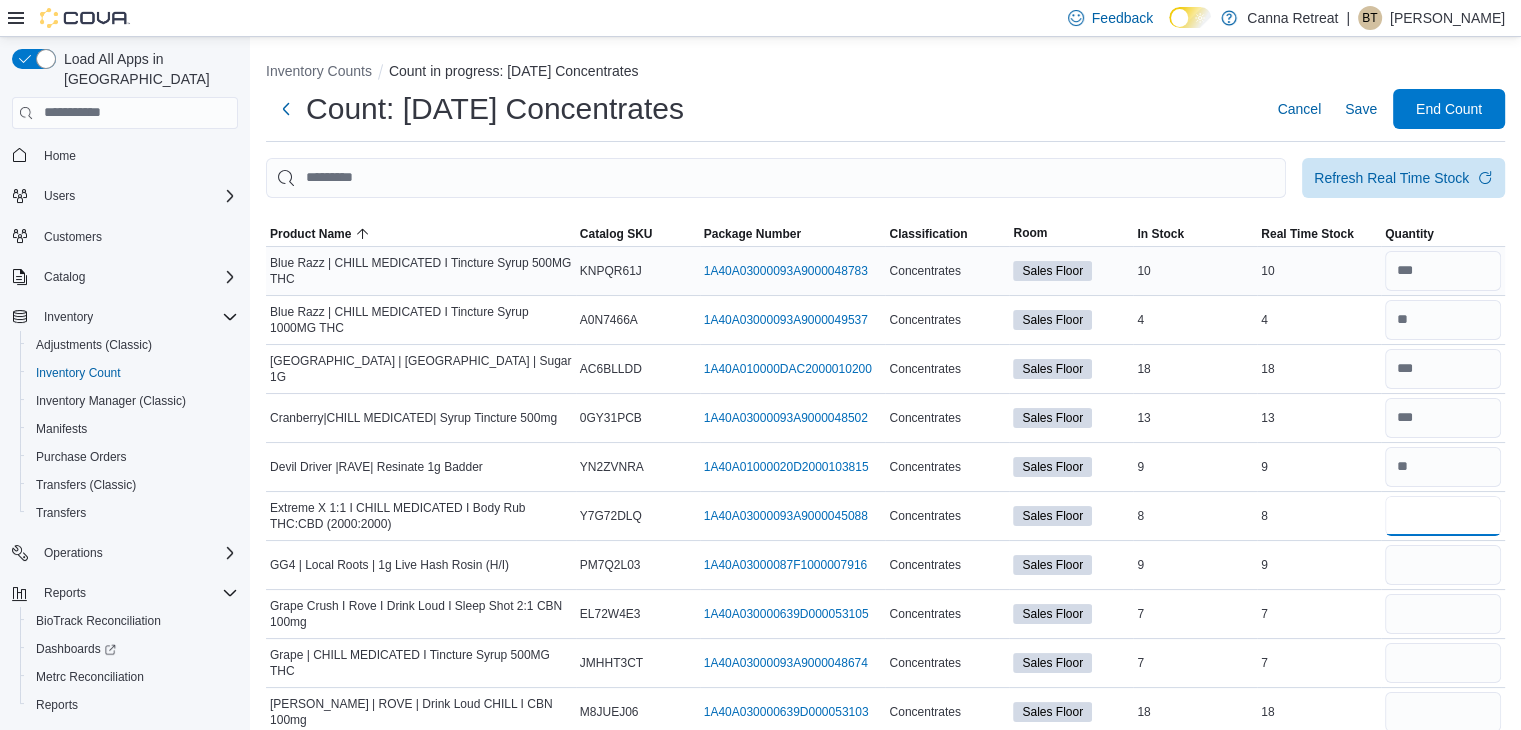 type on "*" 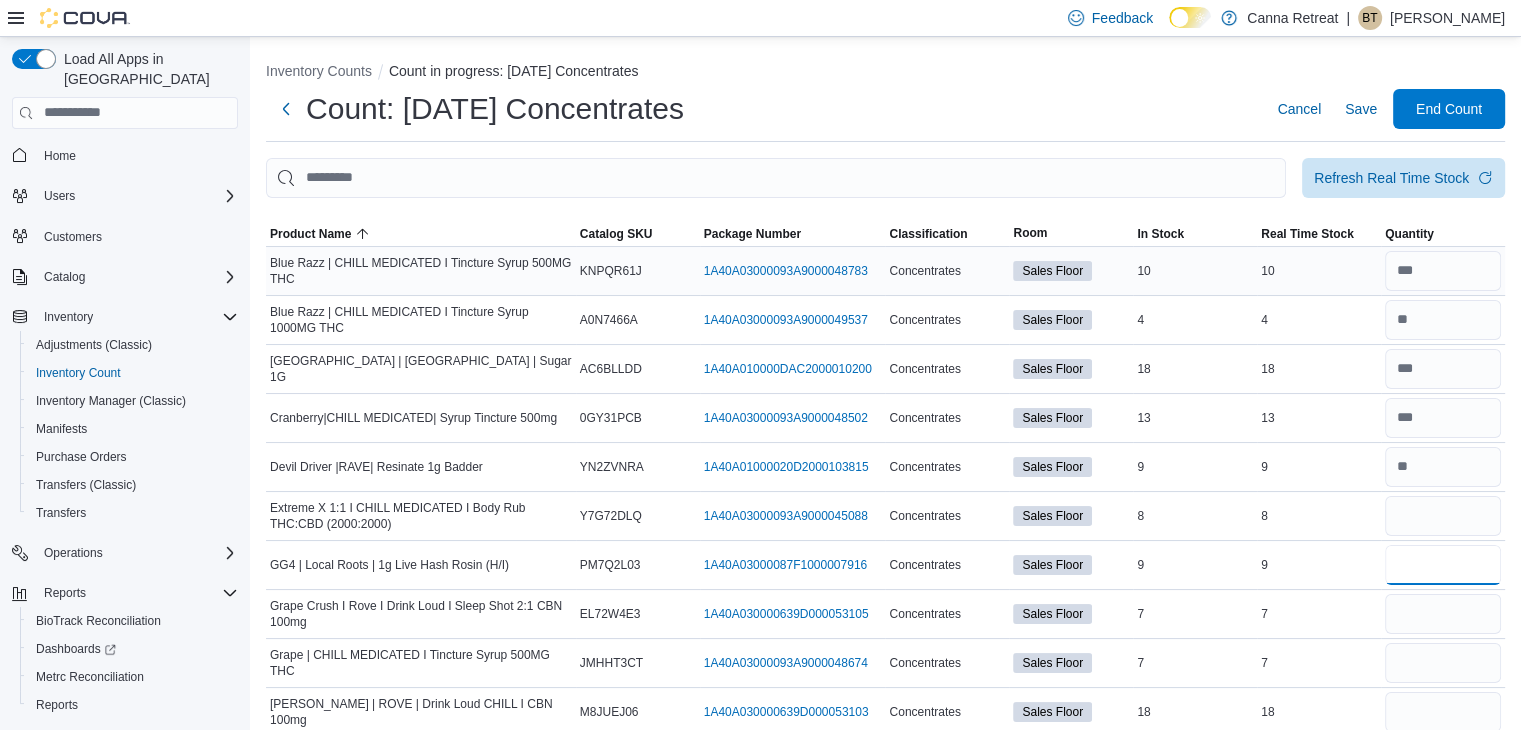 type 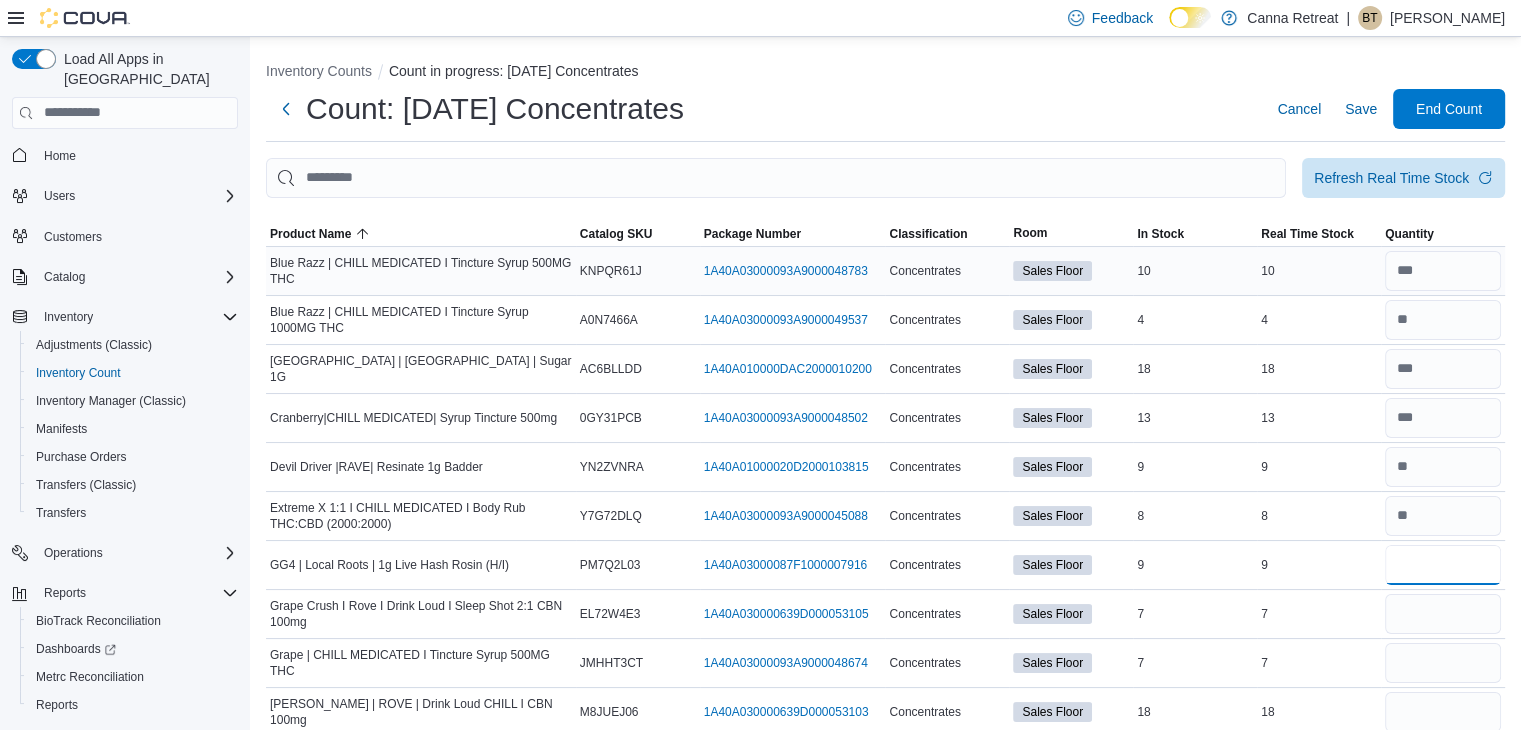 type on "*" 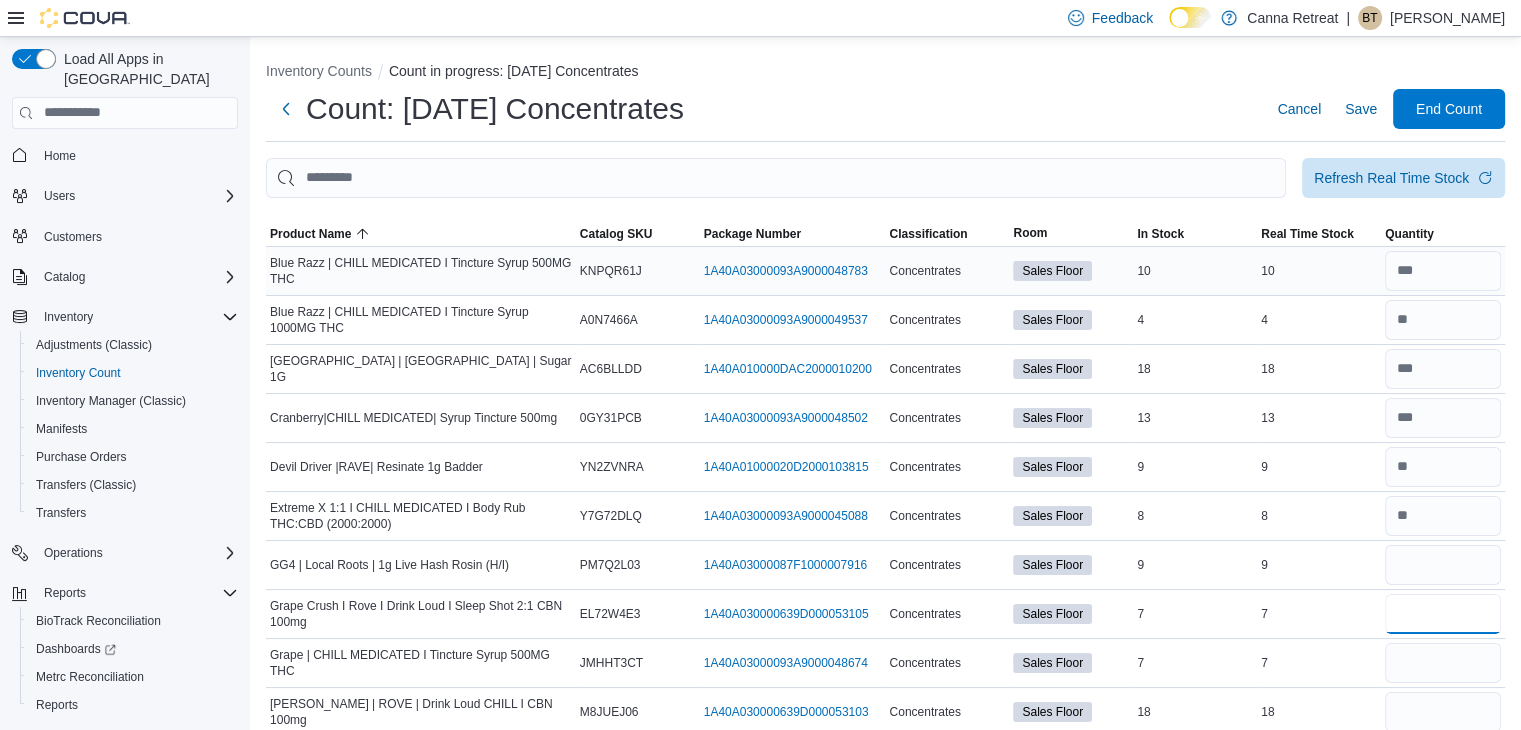 type 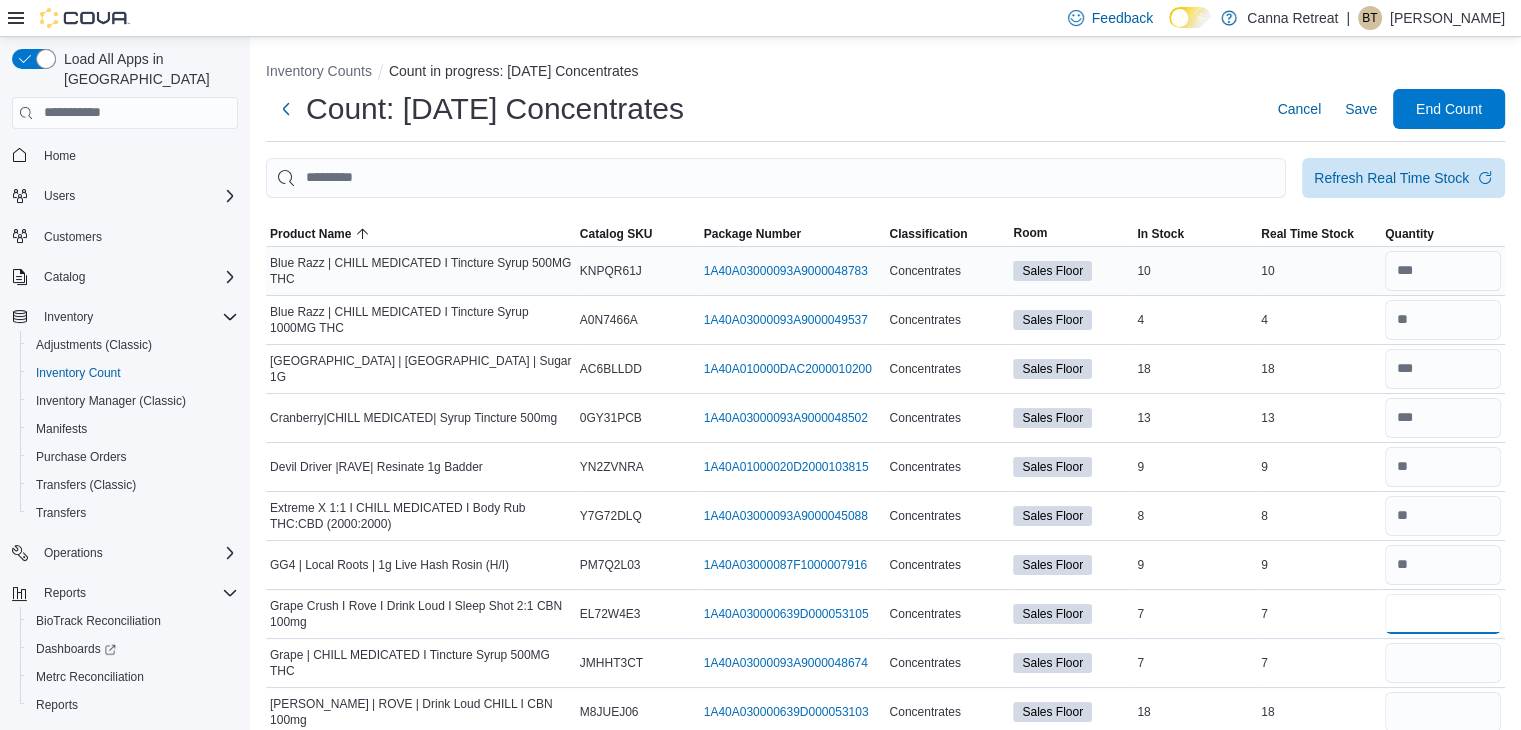 type on "*" 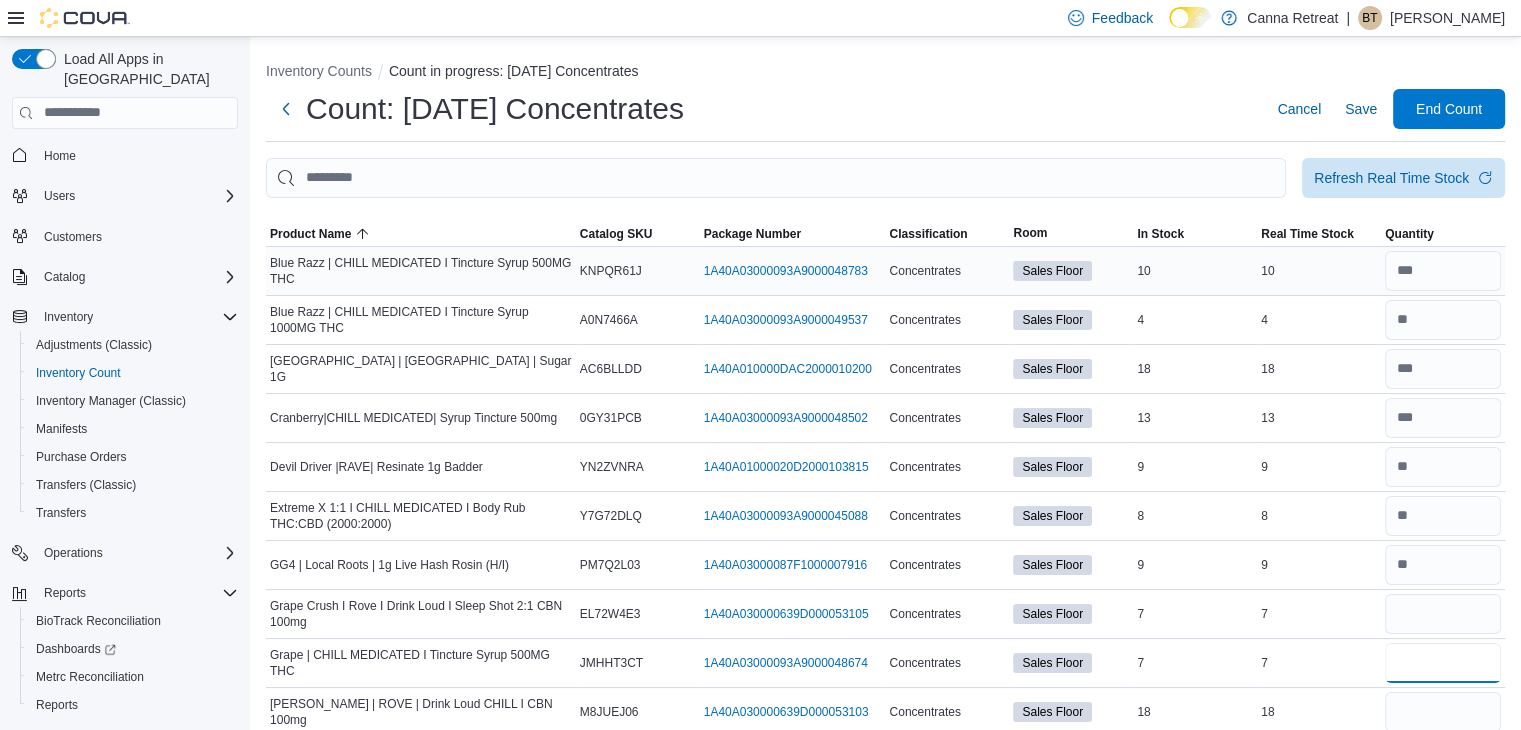 type 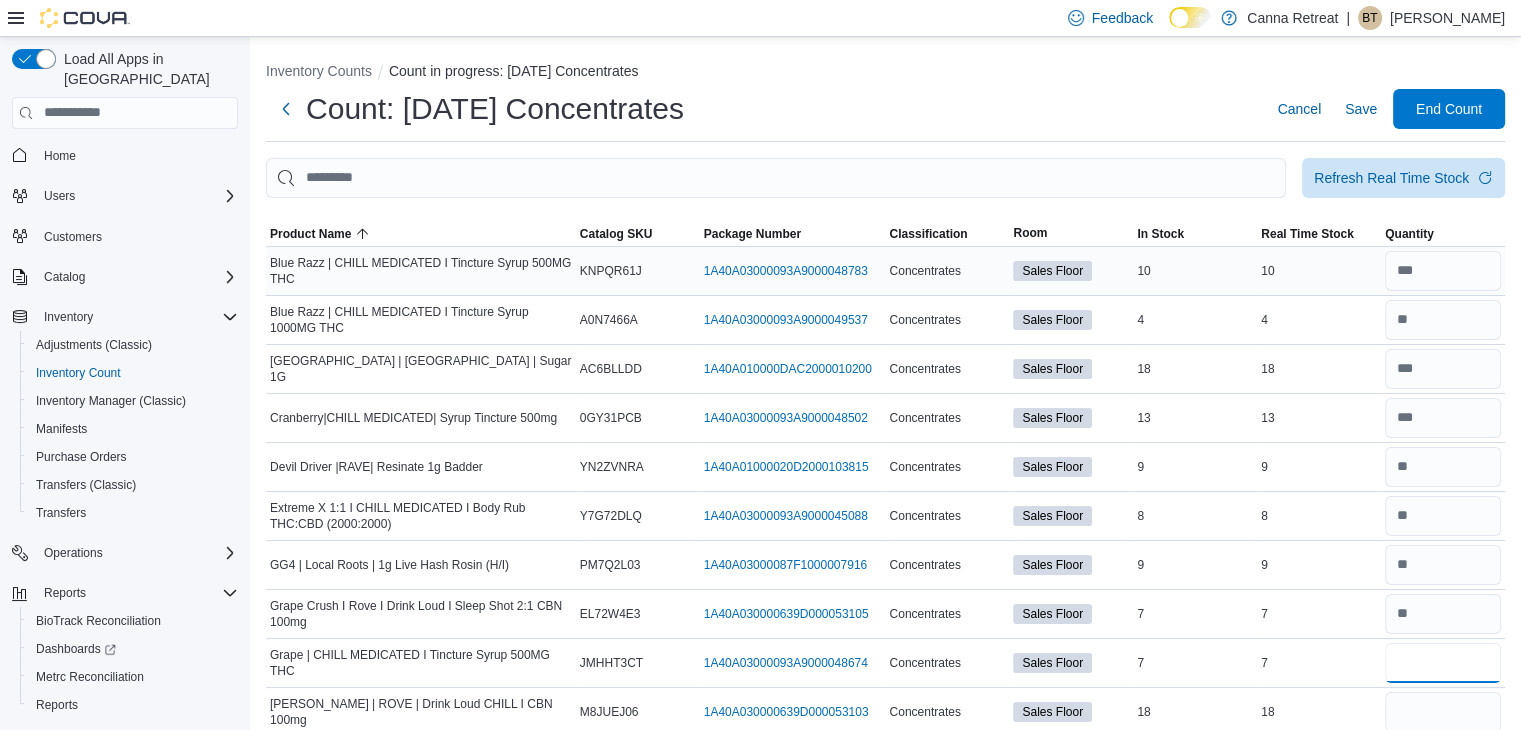 type on "*" 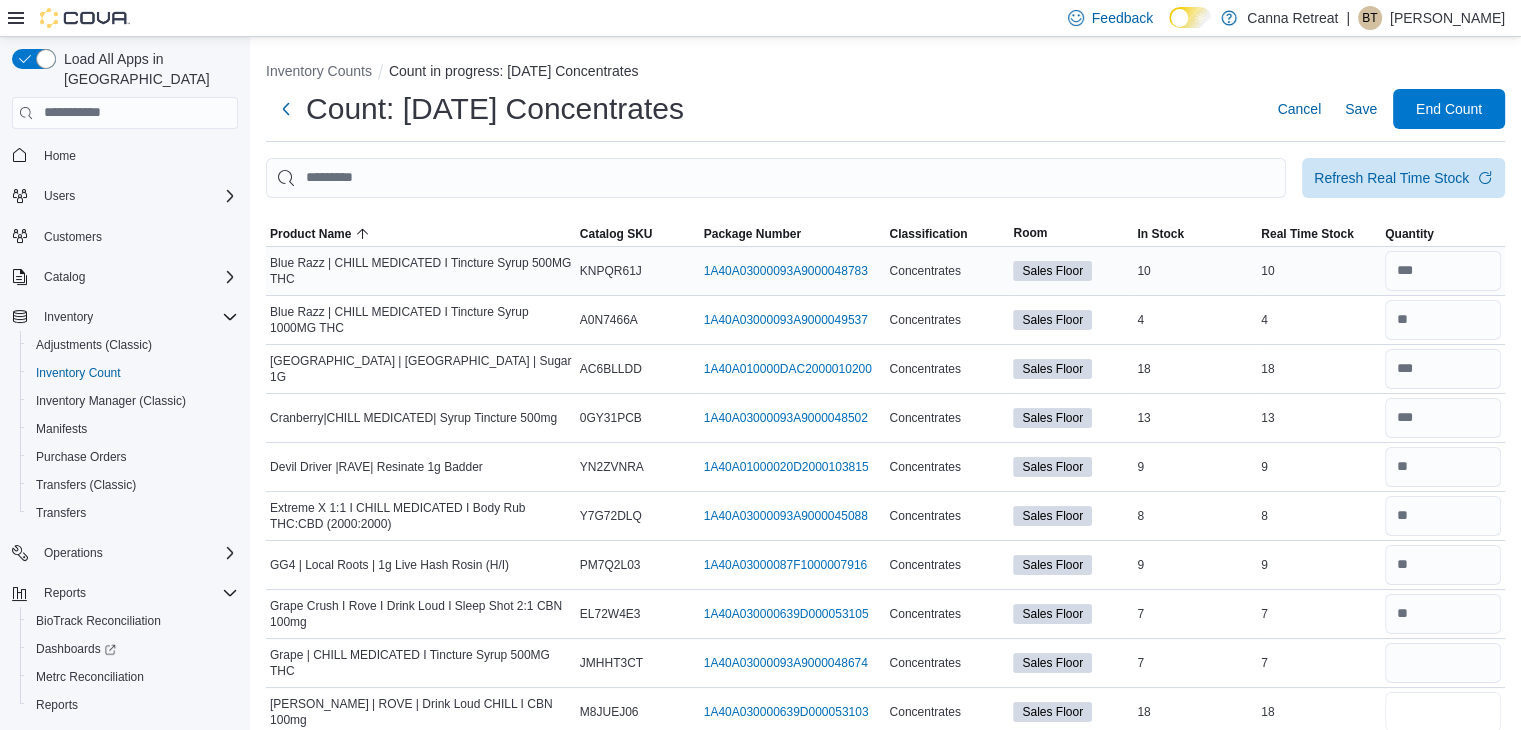 type 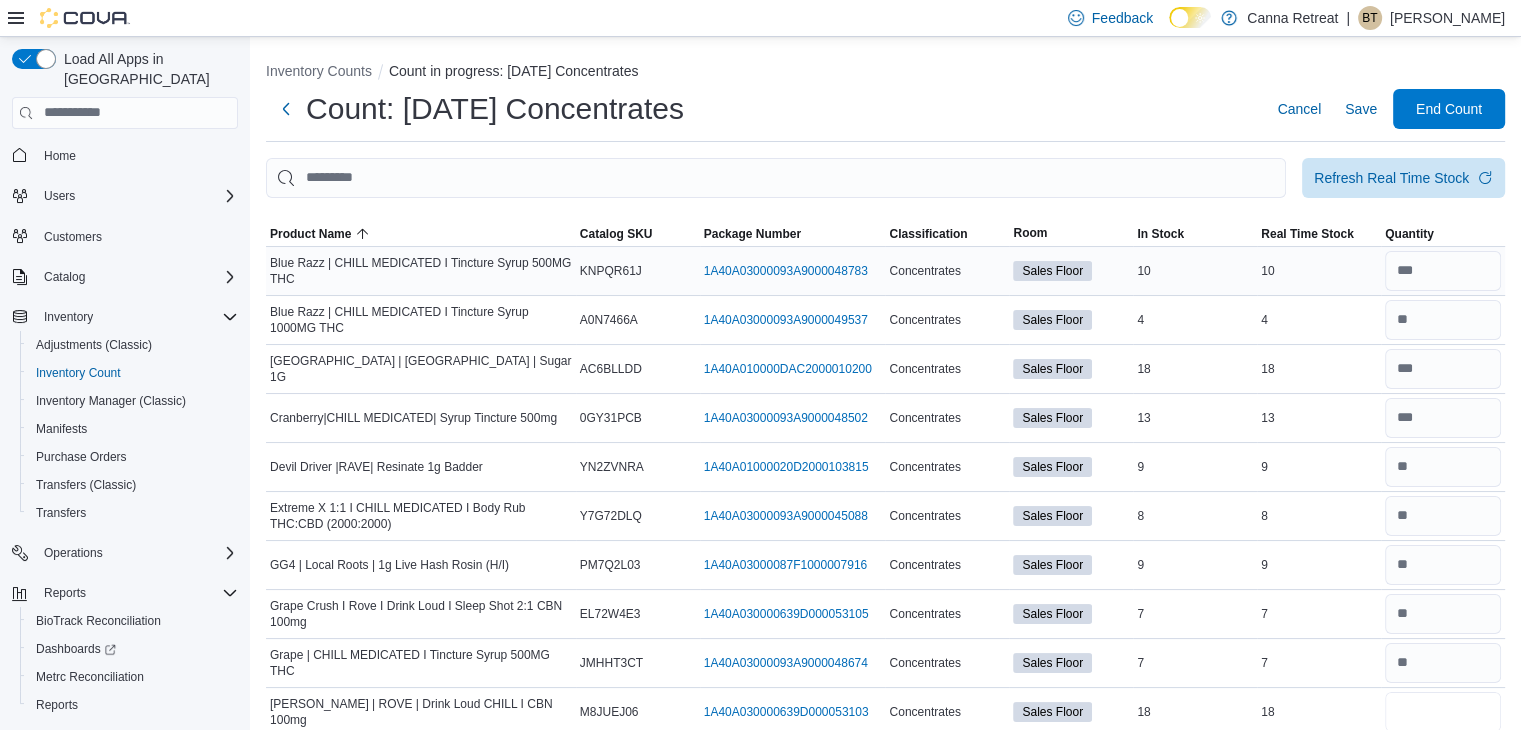 type on "**" 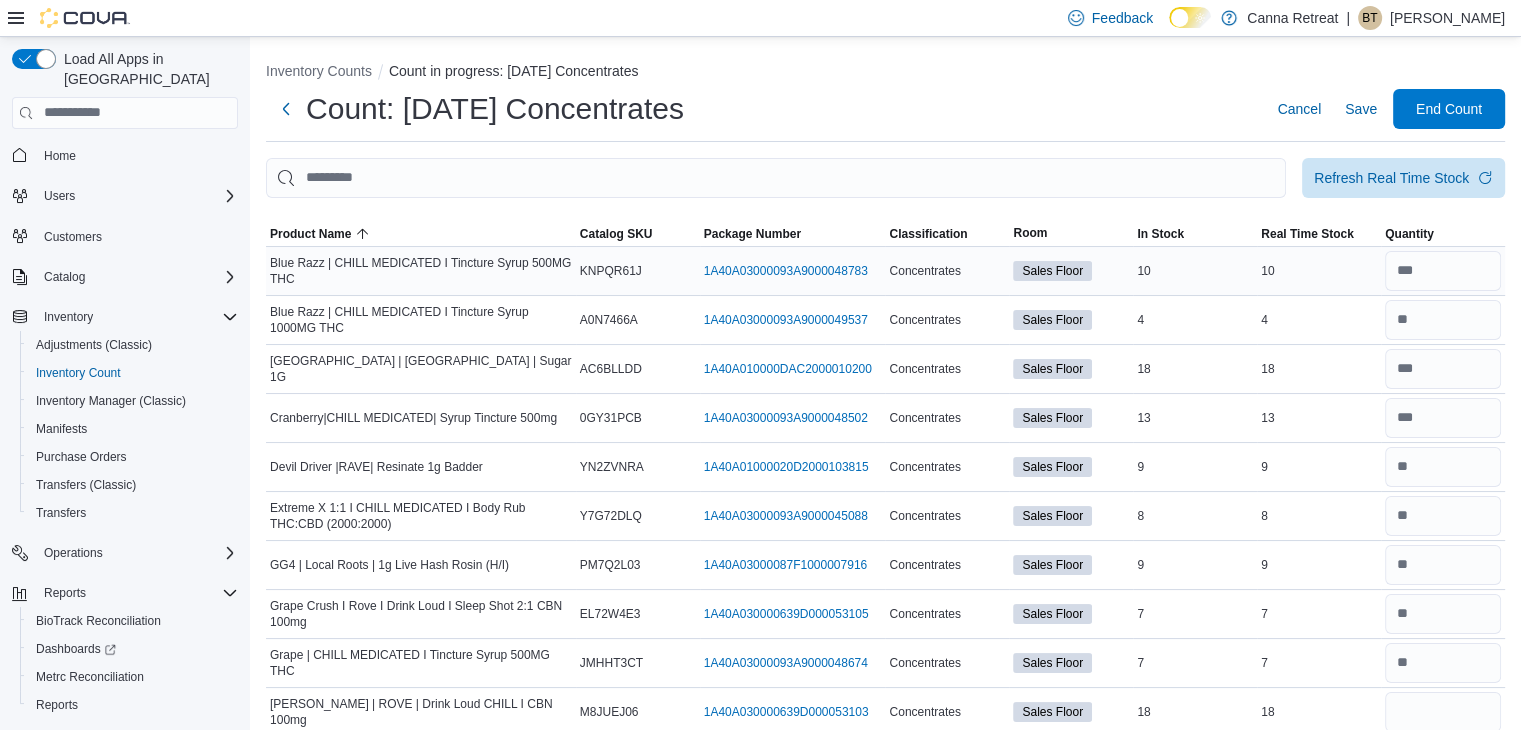 type 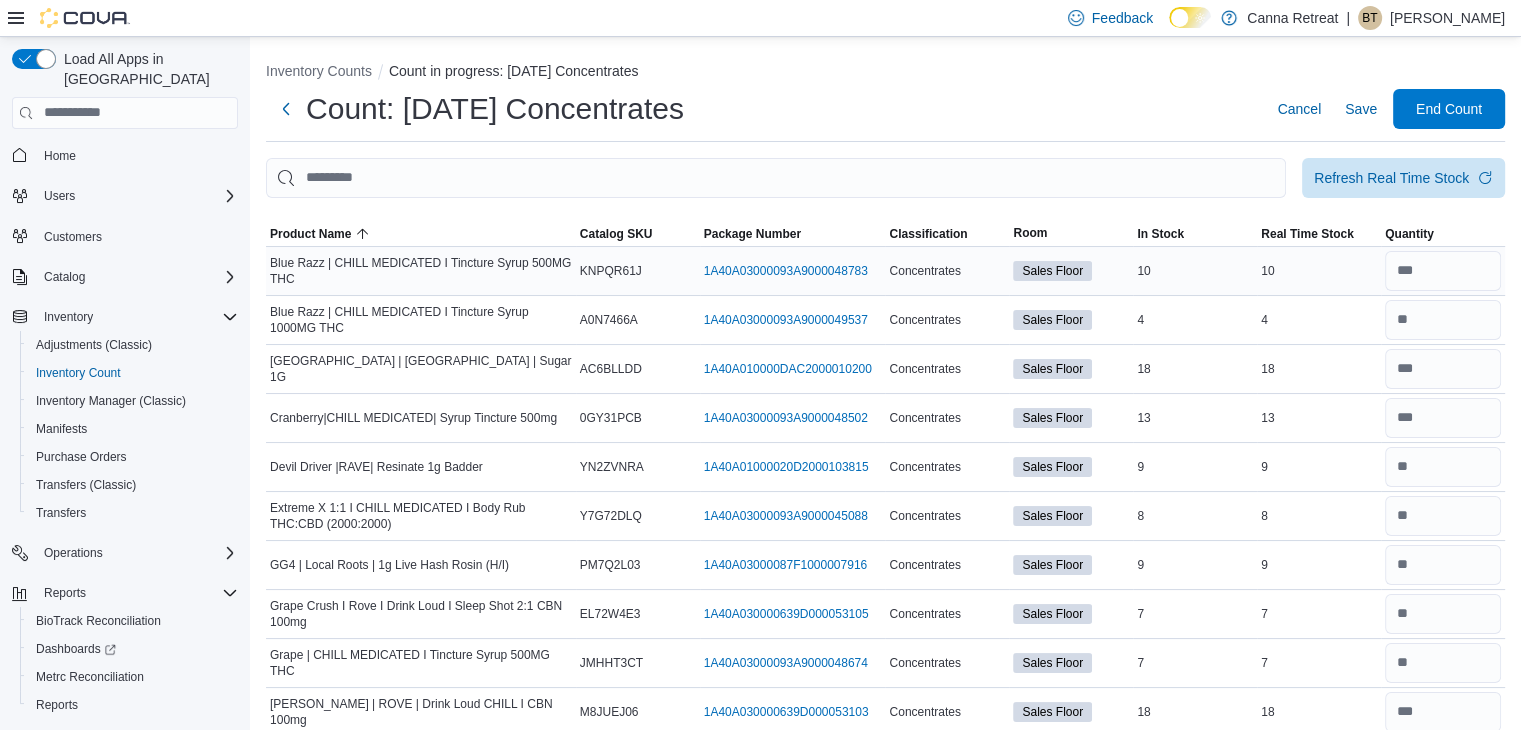 scroll, scrollTop: 393, scrollLeft: 0, axis: vertical 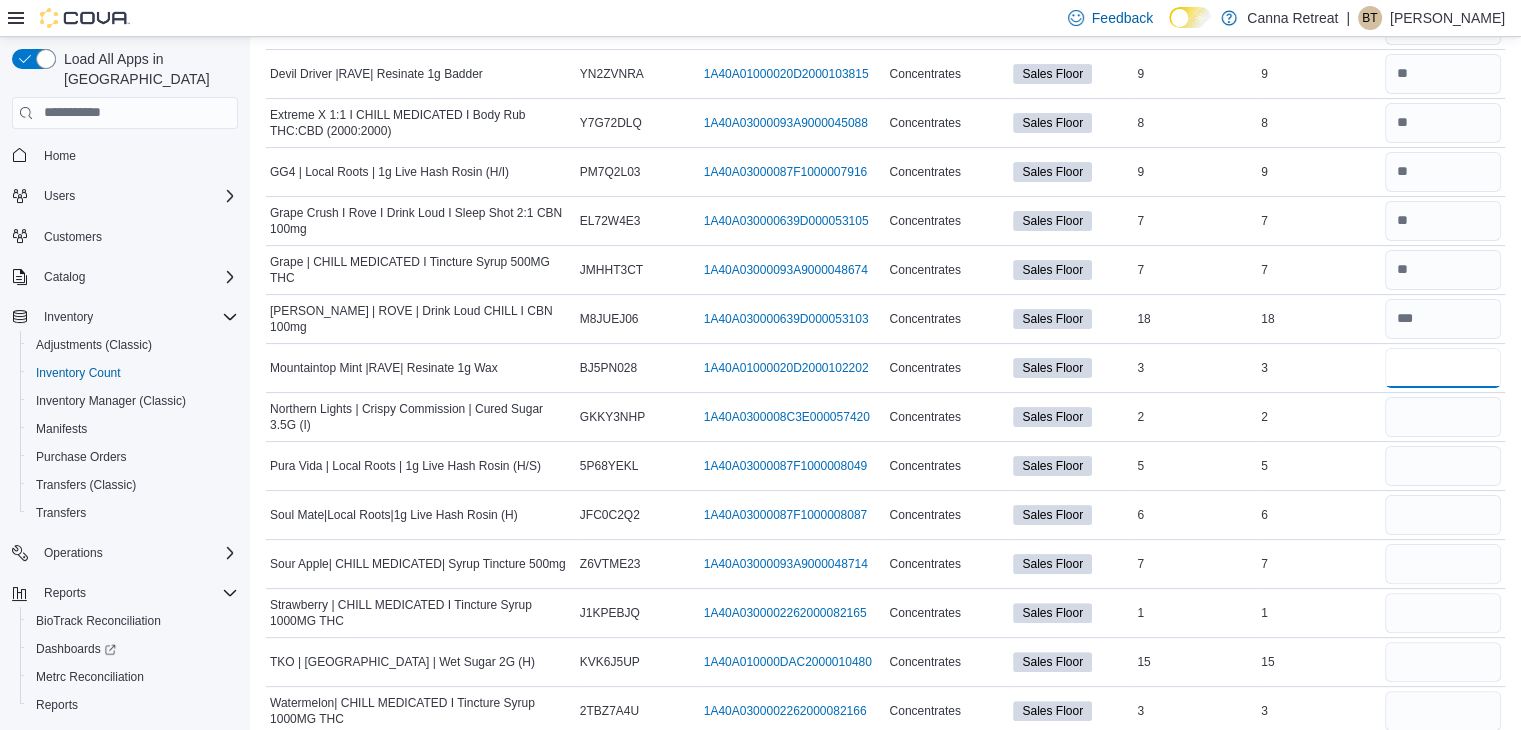 type on "*" 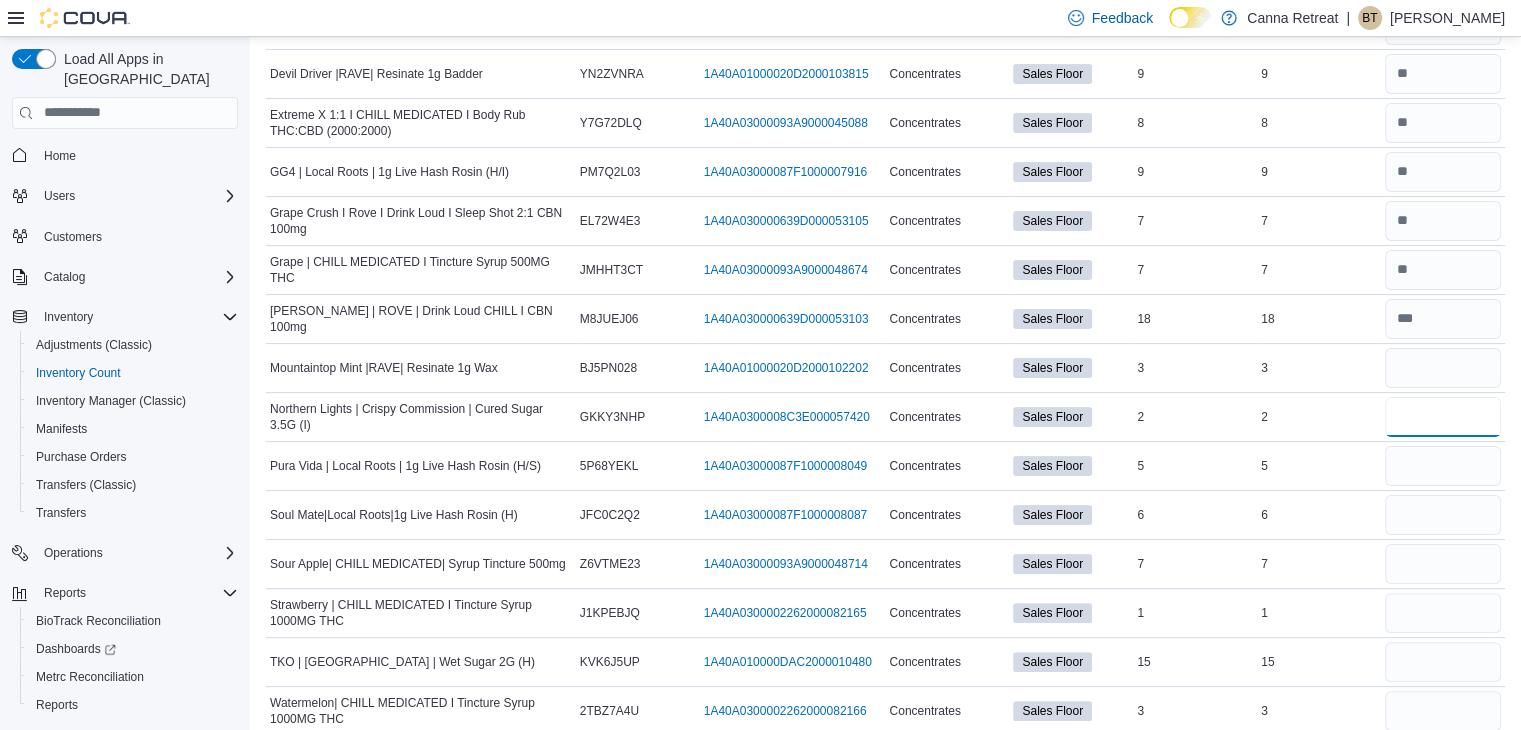type 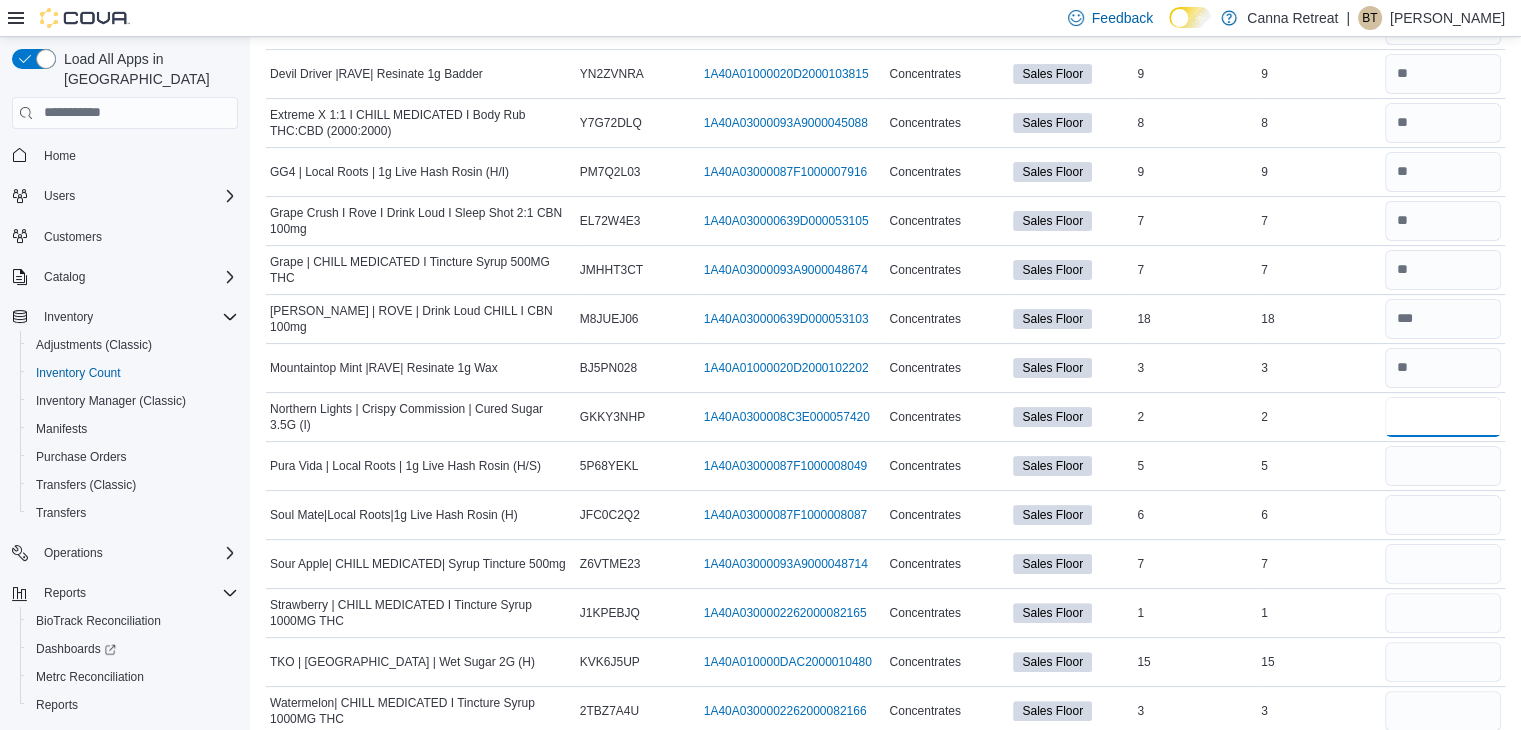 type on "*" 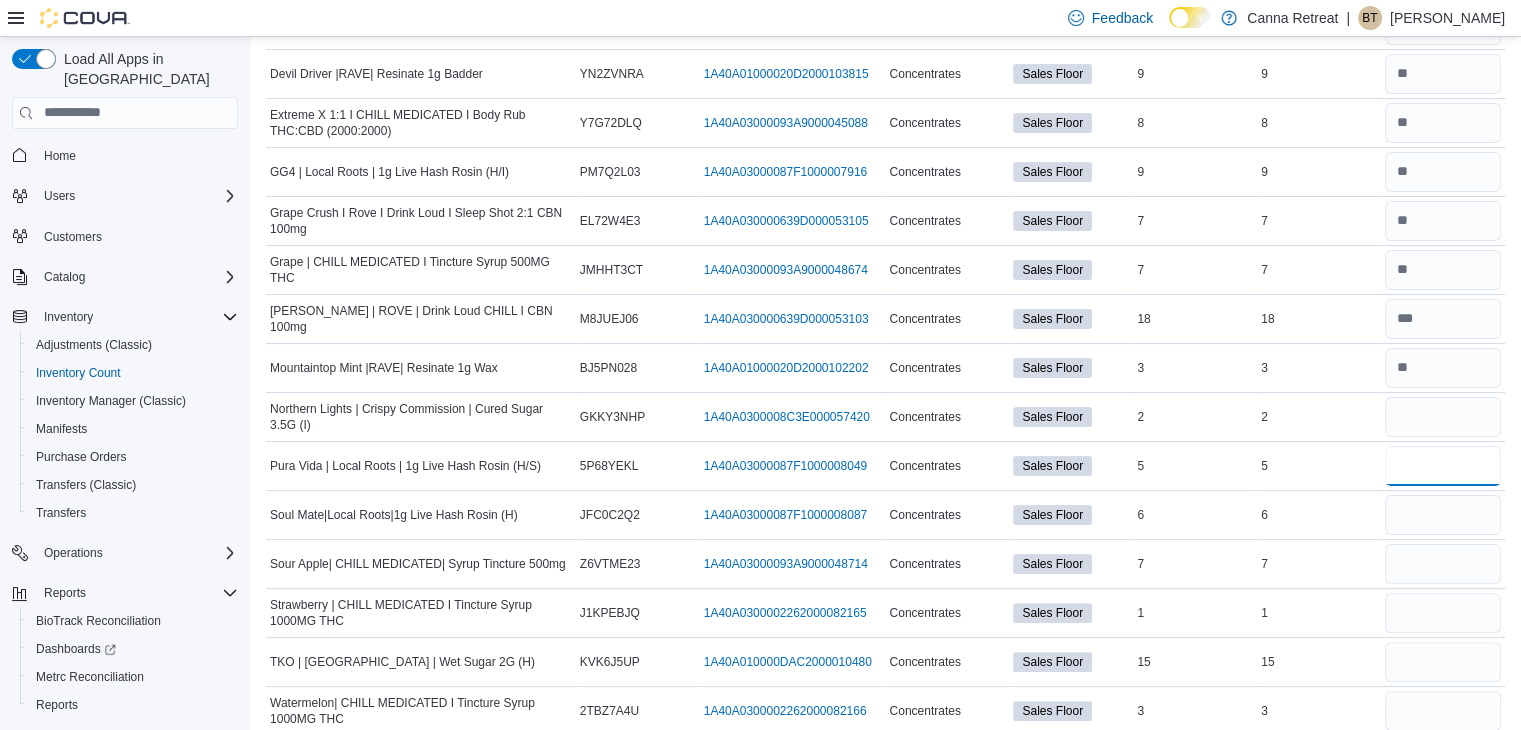 type 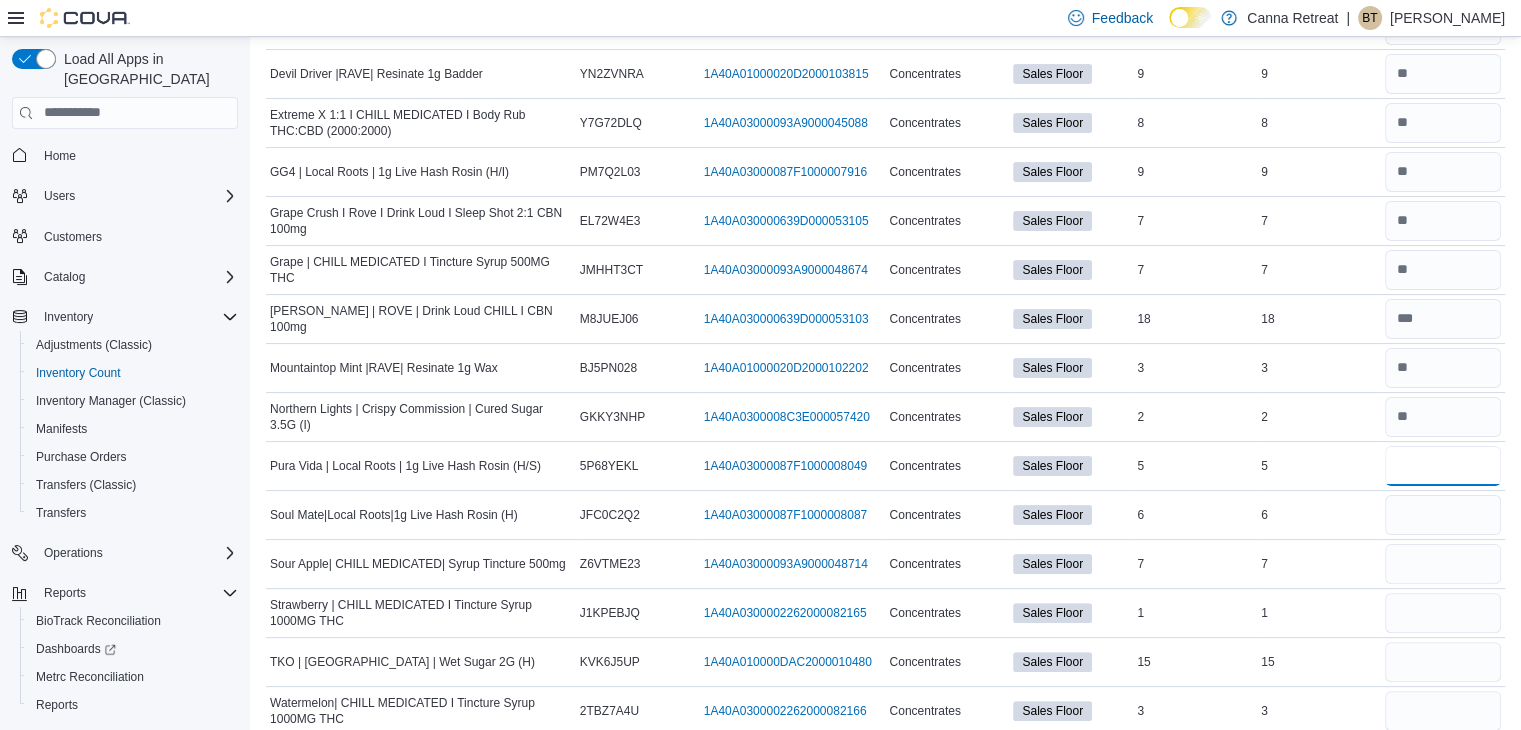 type on "*" 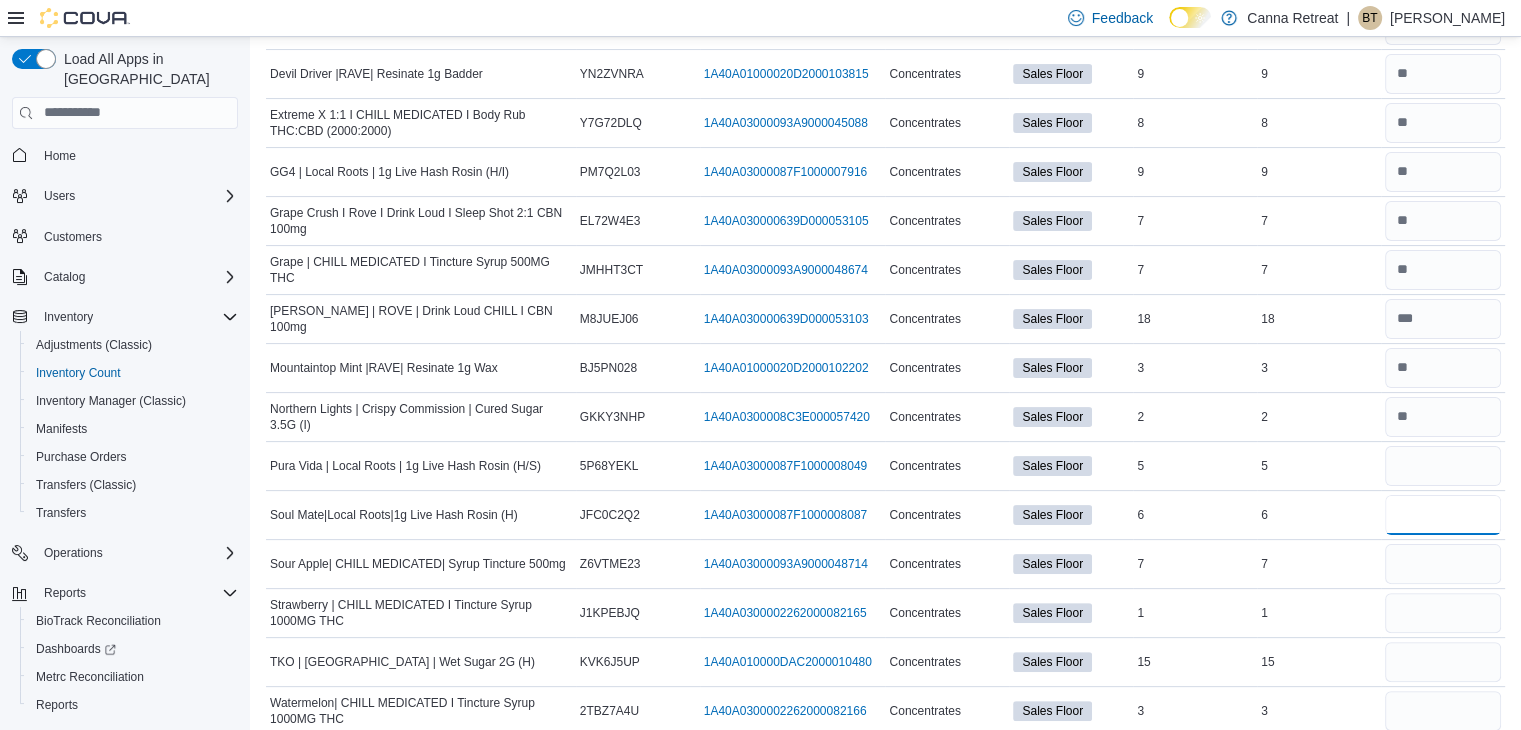 type 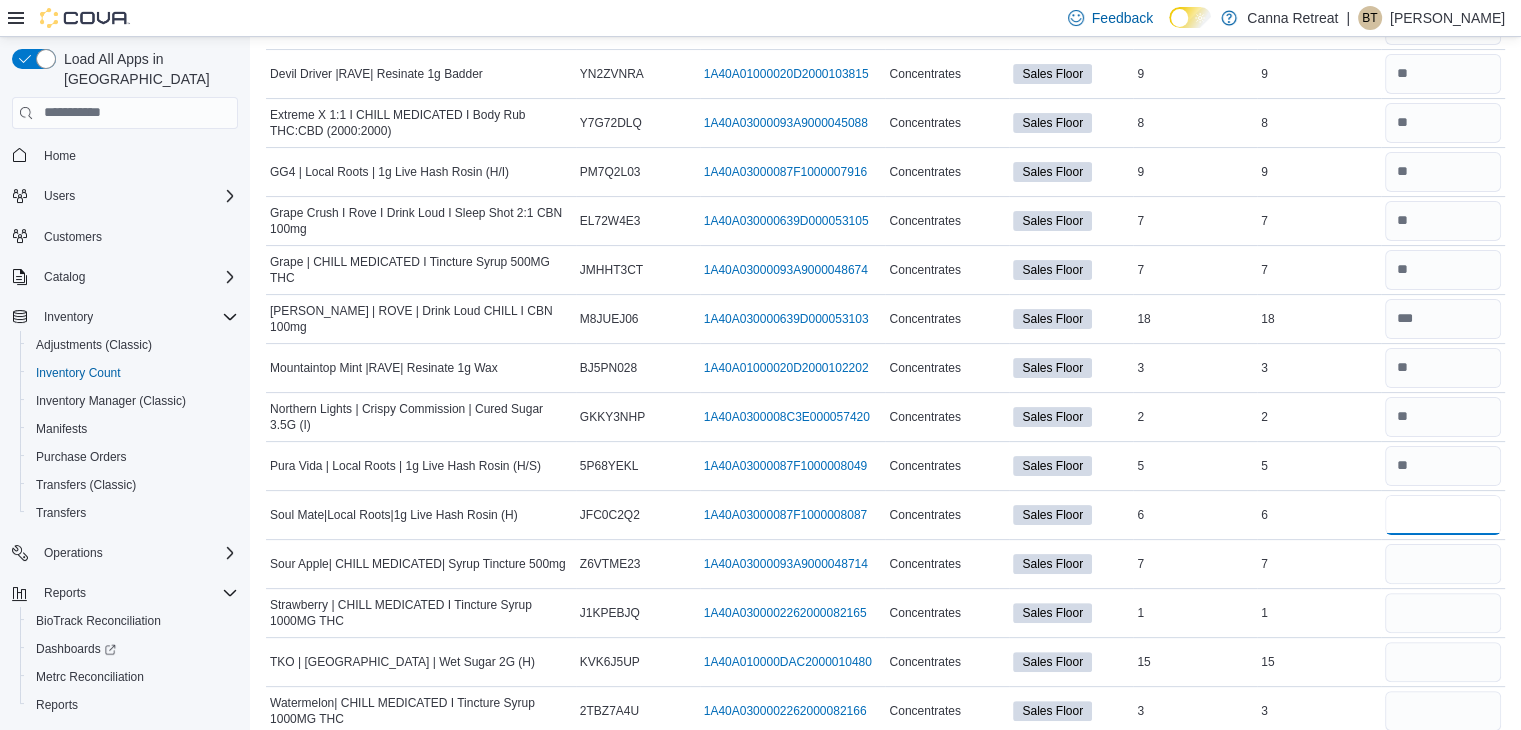 type on "*" 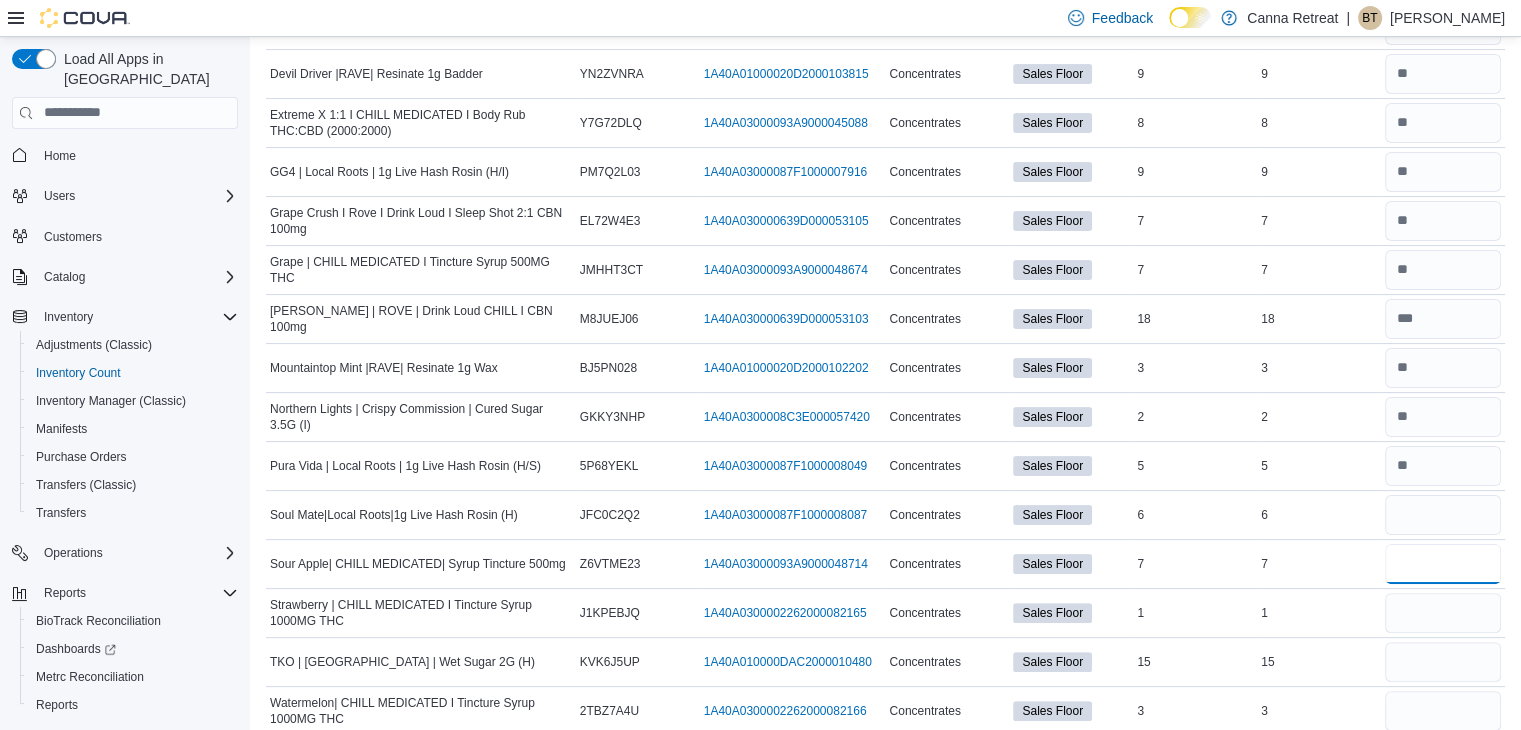 type 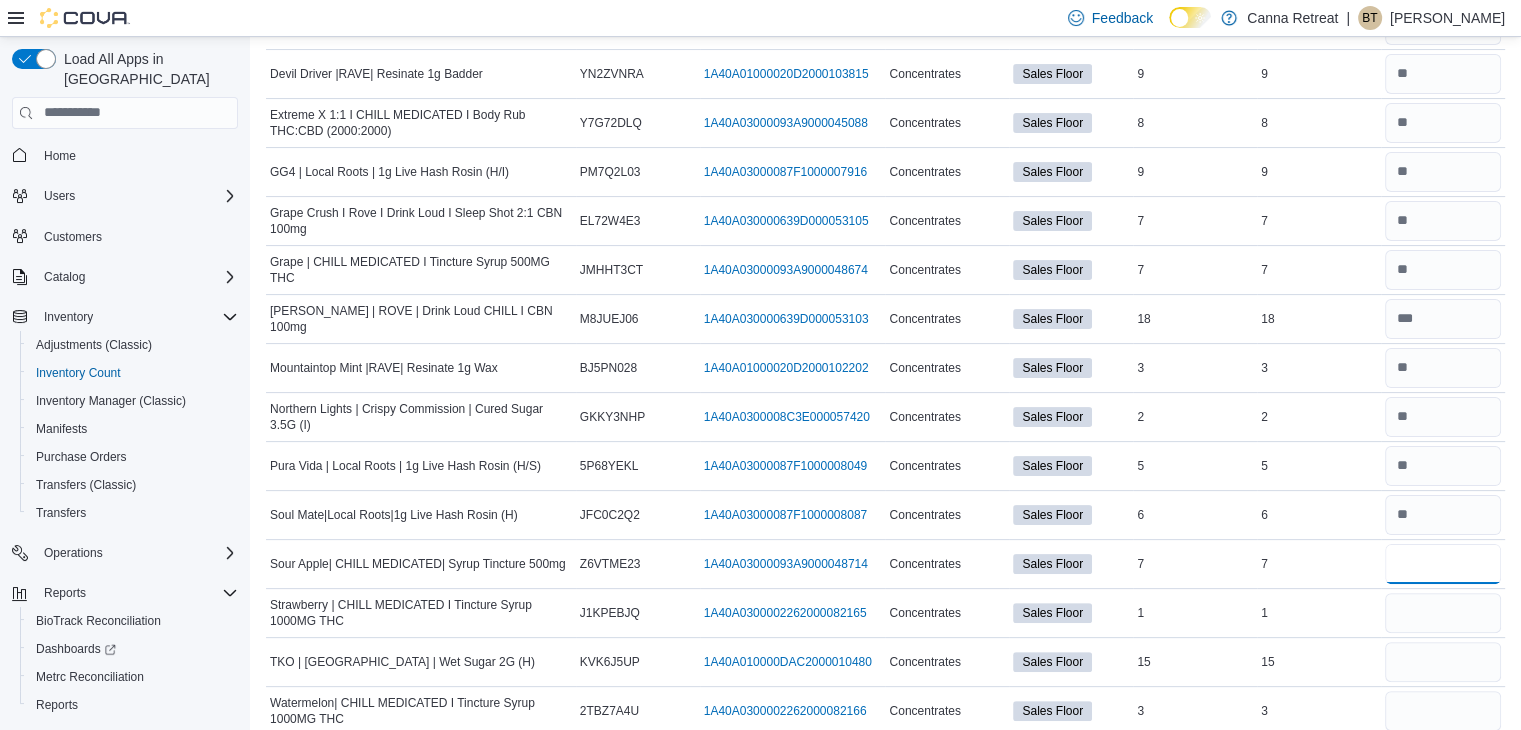 type on "*" 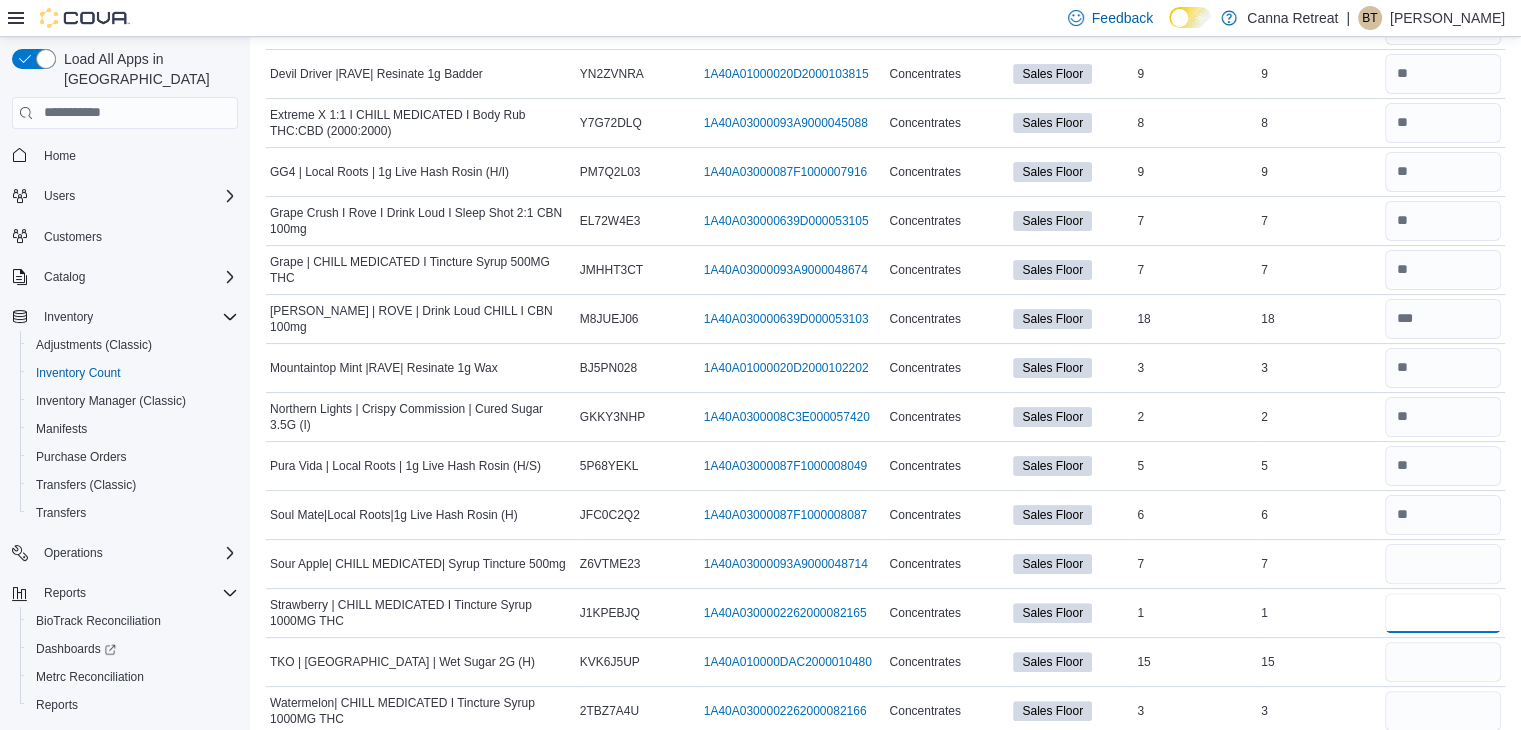type 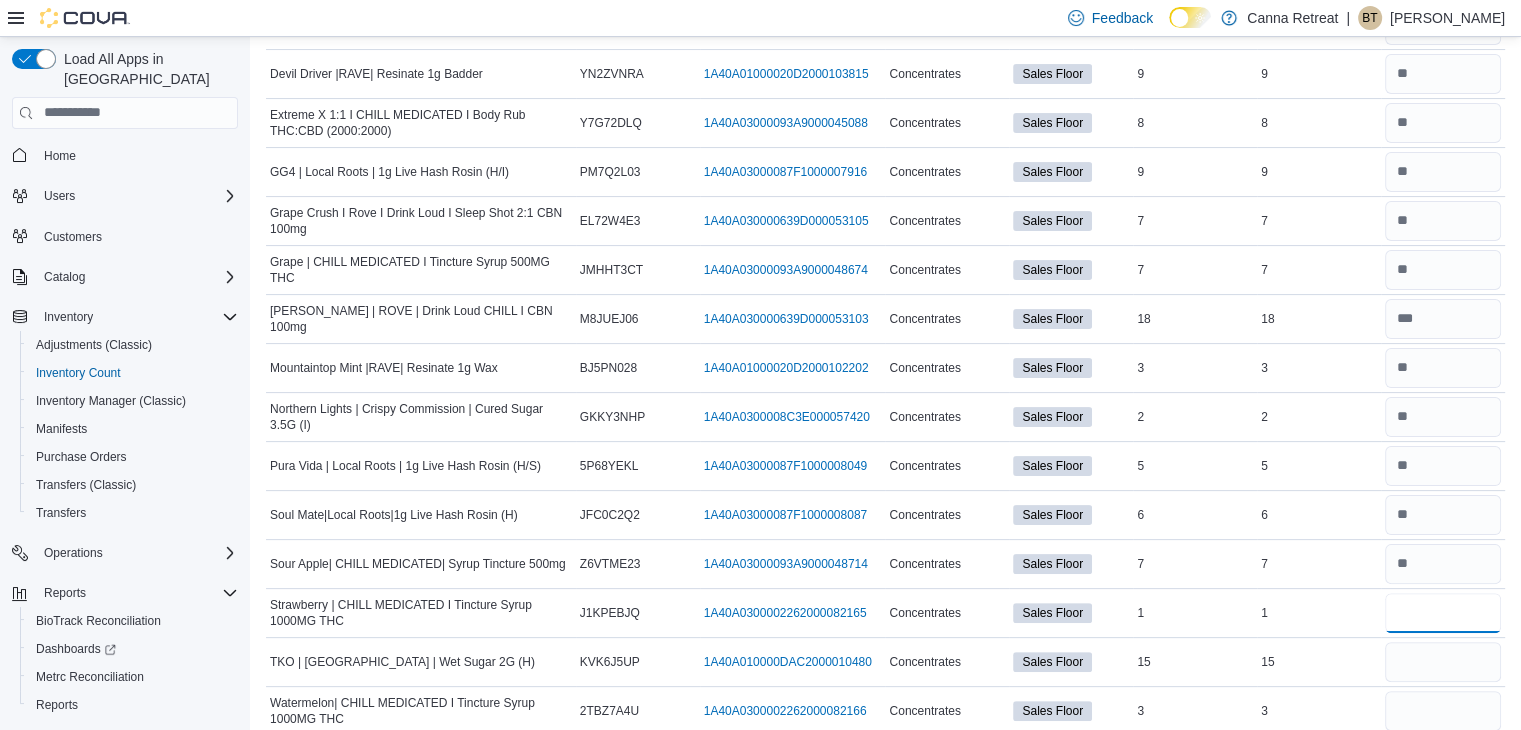 type on "*" 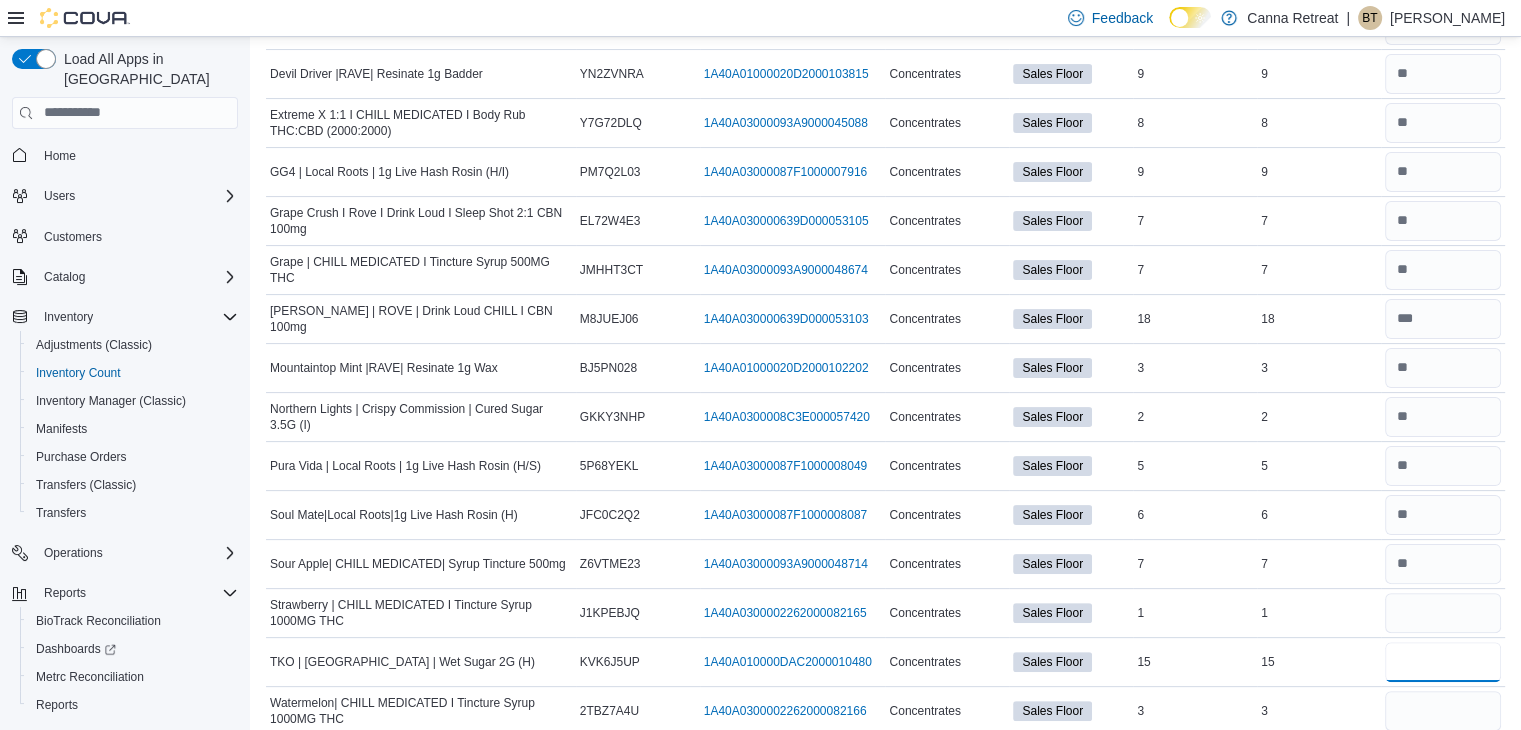 type 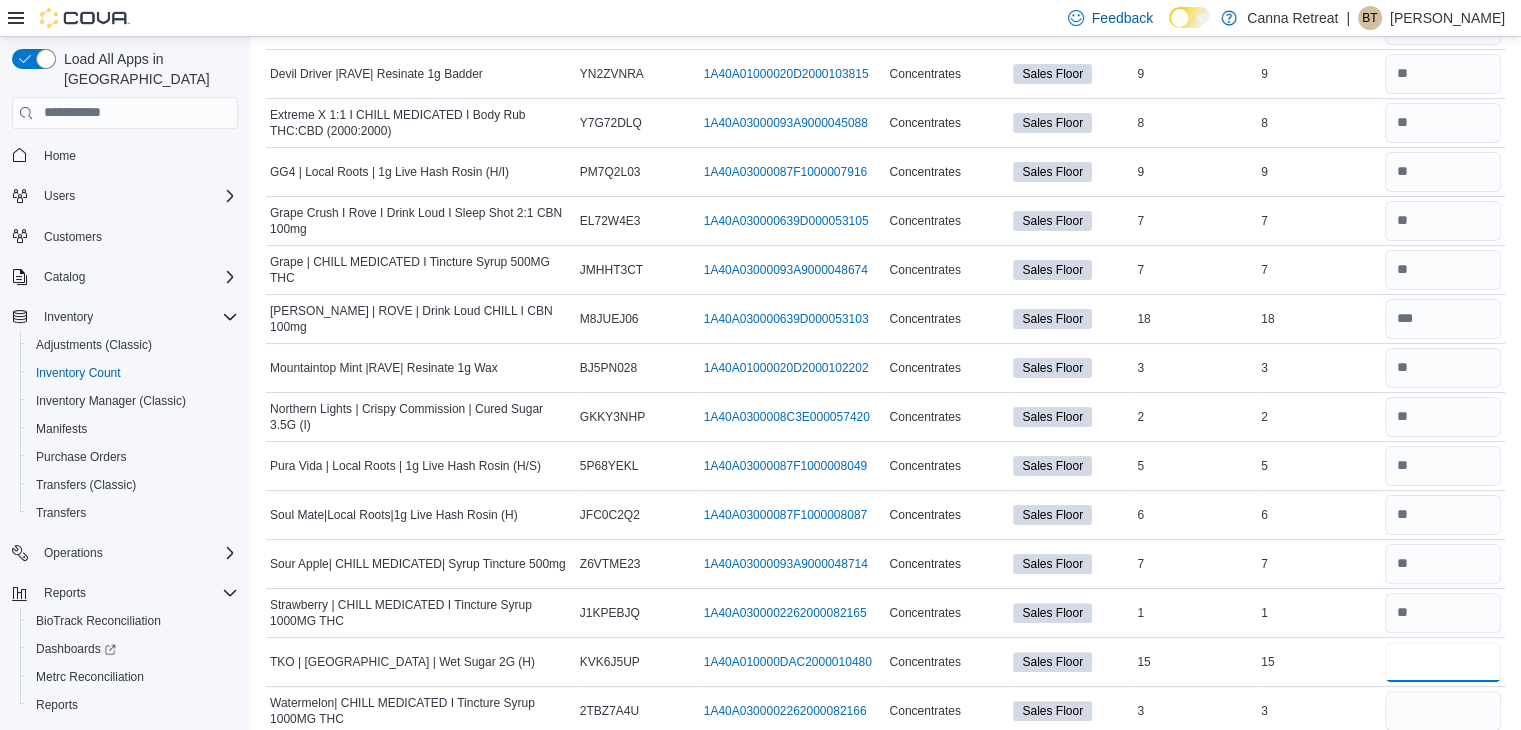 type 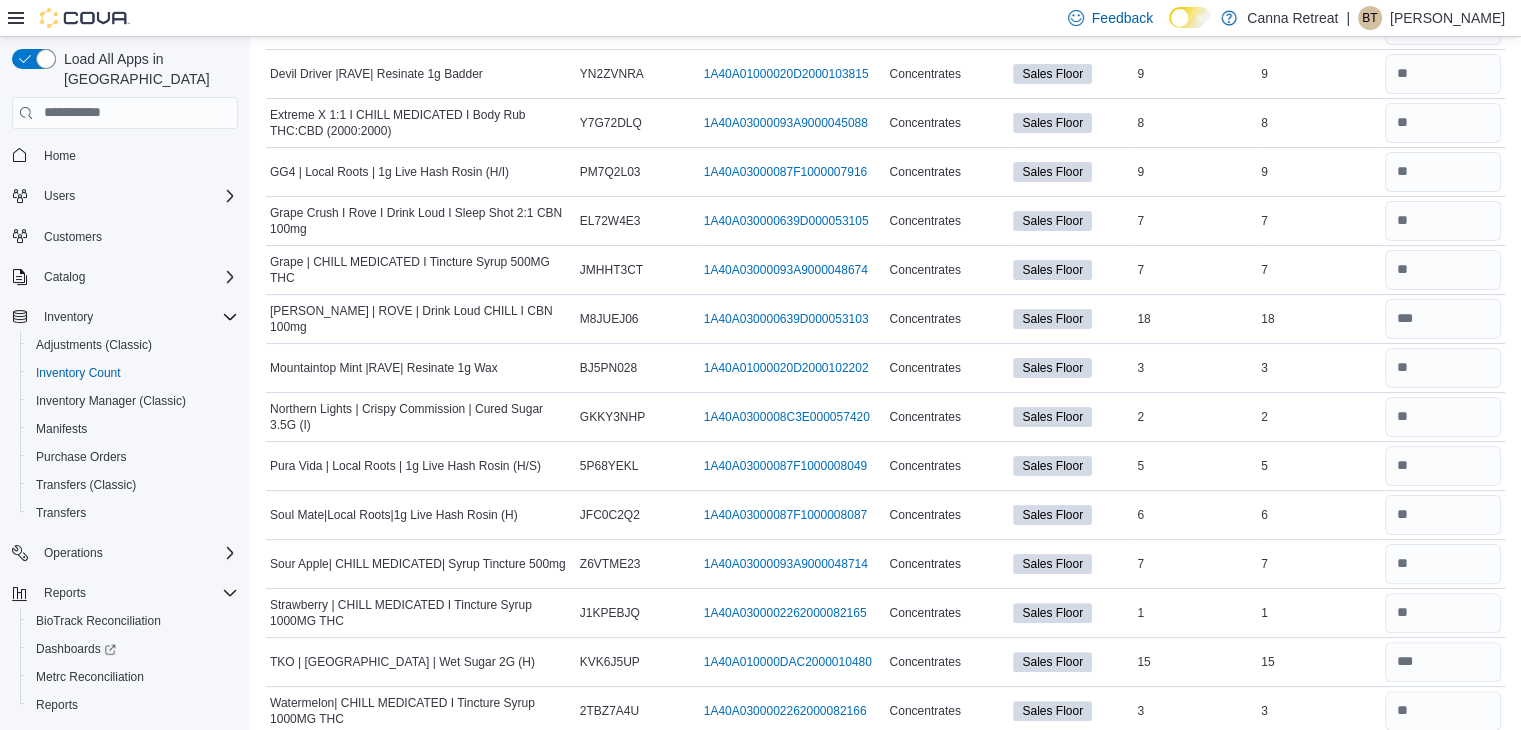 scroll, scrollTop: 606, scrollLeft: 0, axis: vertical 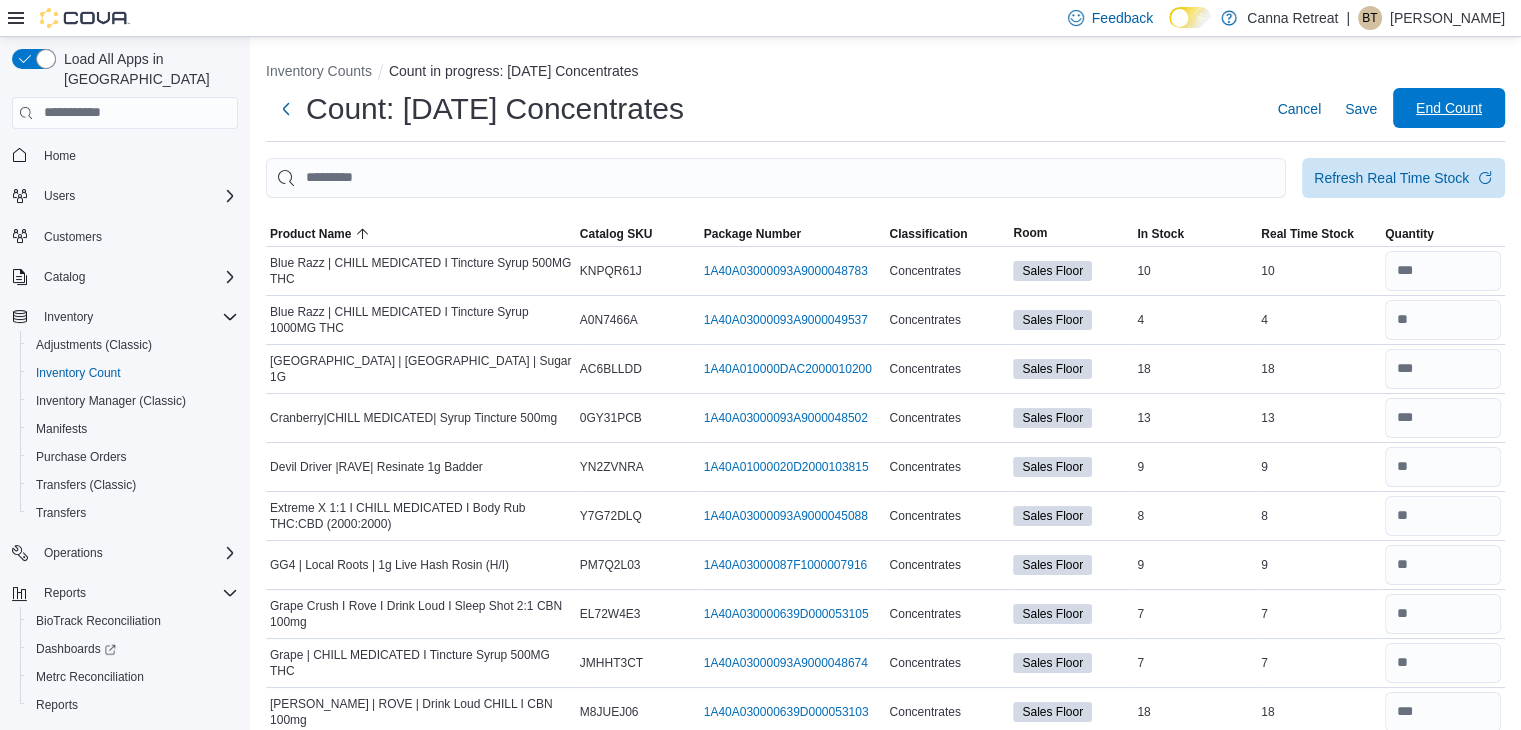 click on "End Count" at bounding box center (1449, 108) 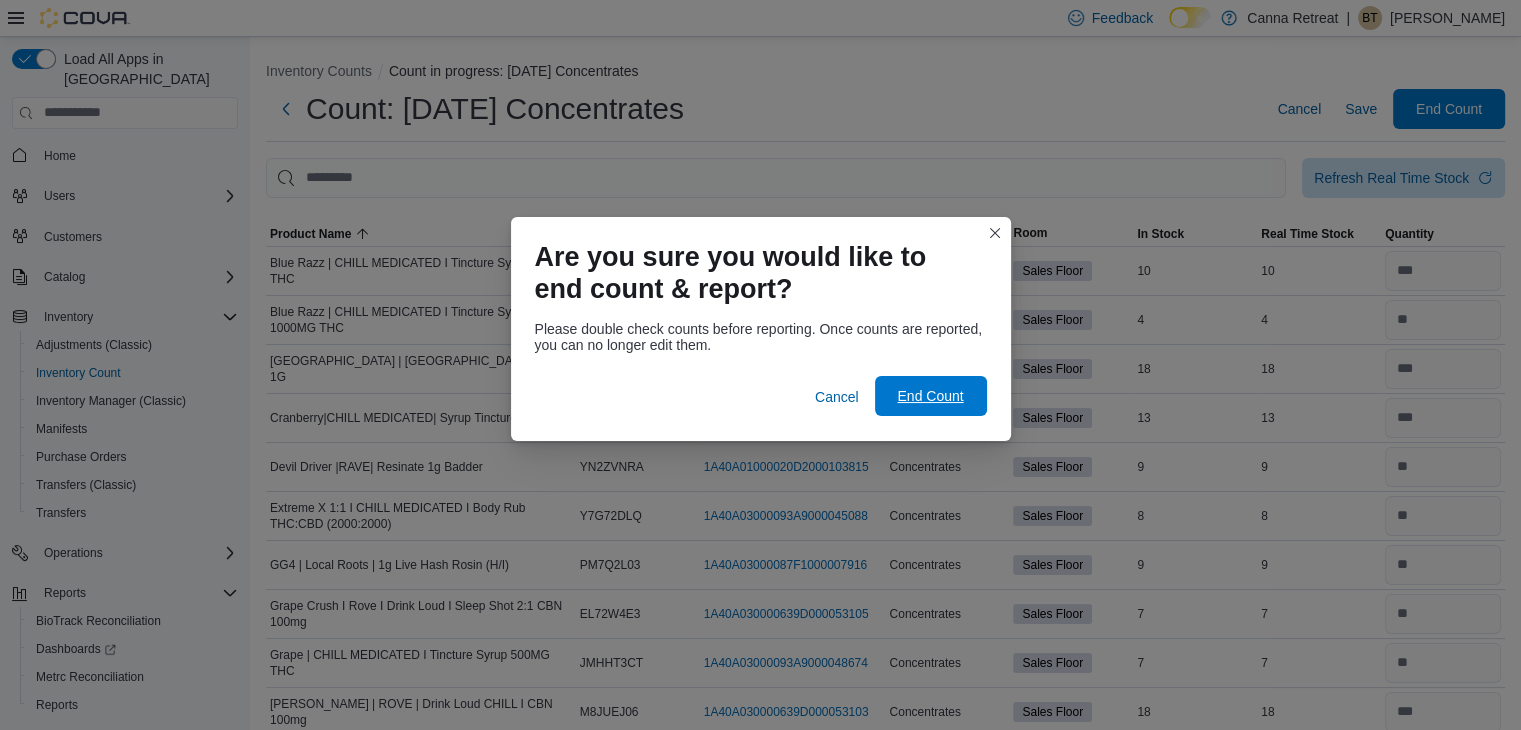 click on "End Count" at bounding box center (931, 396) 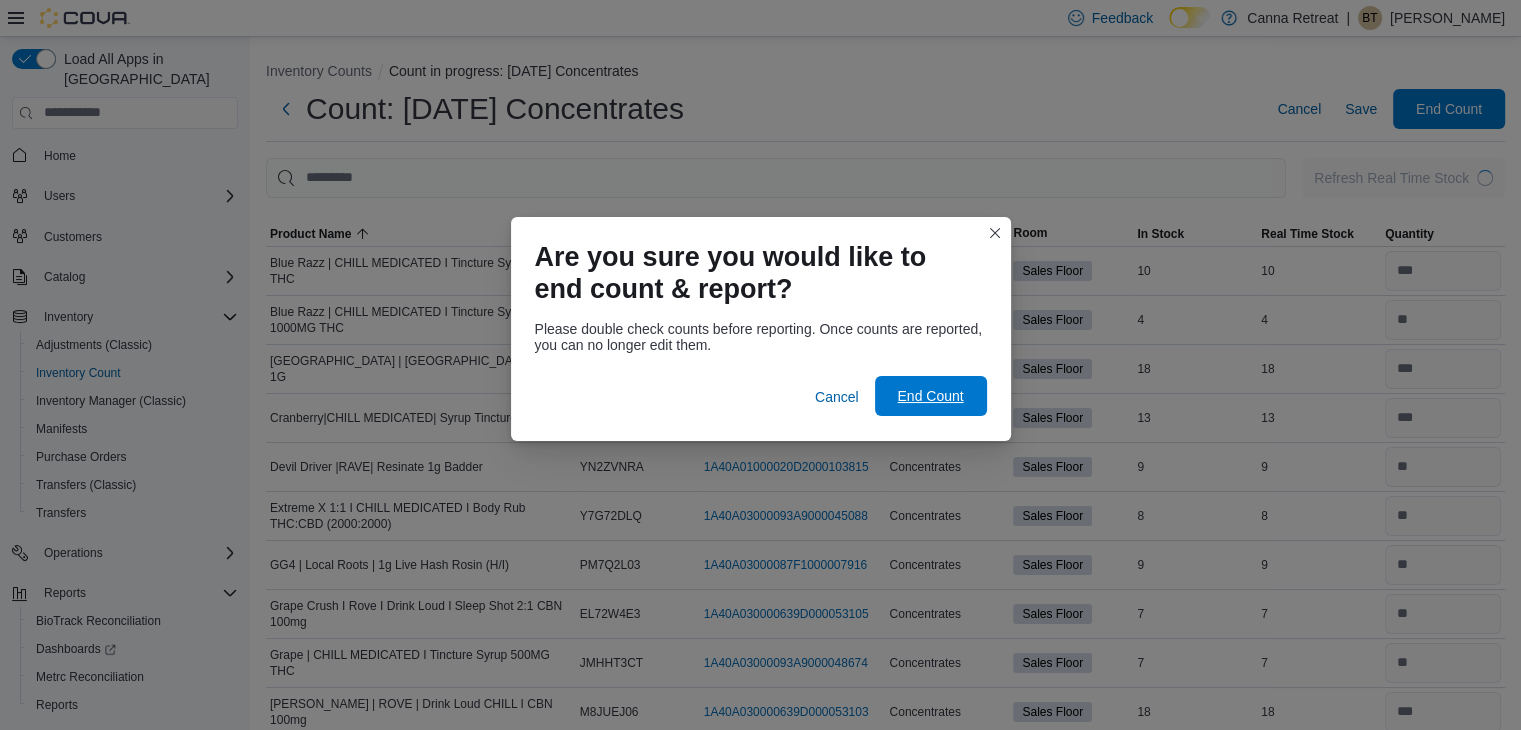 click on "End Count" at bounding box center (931, 396) 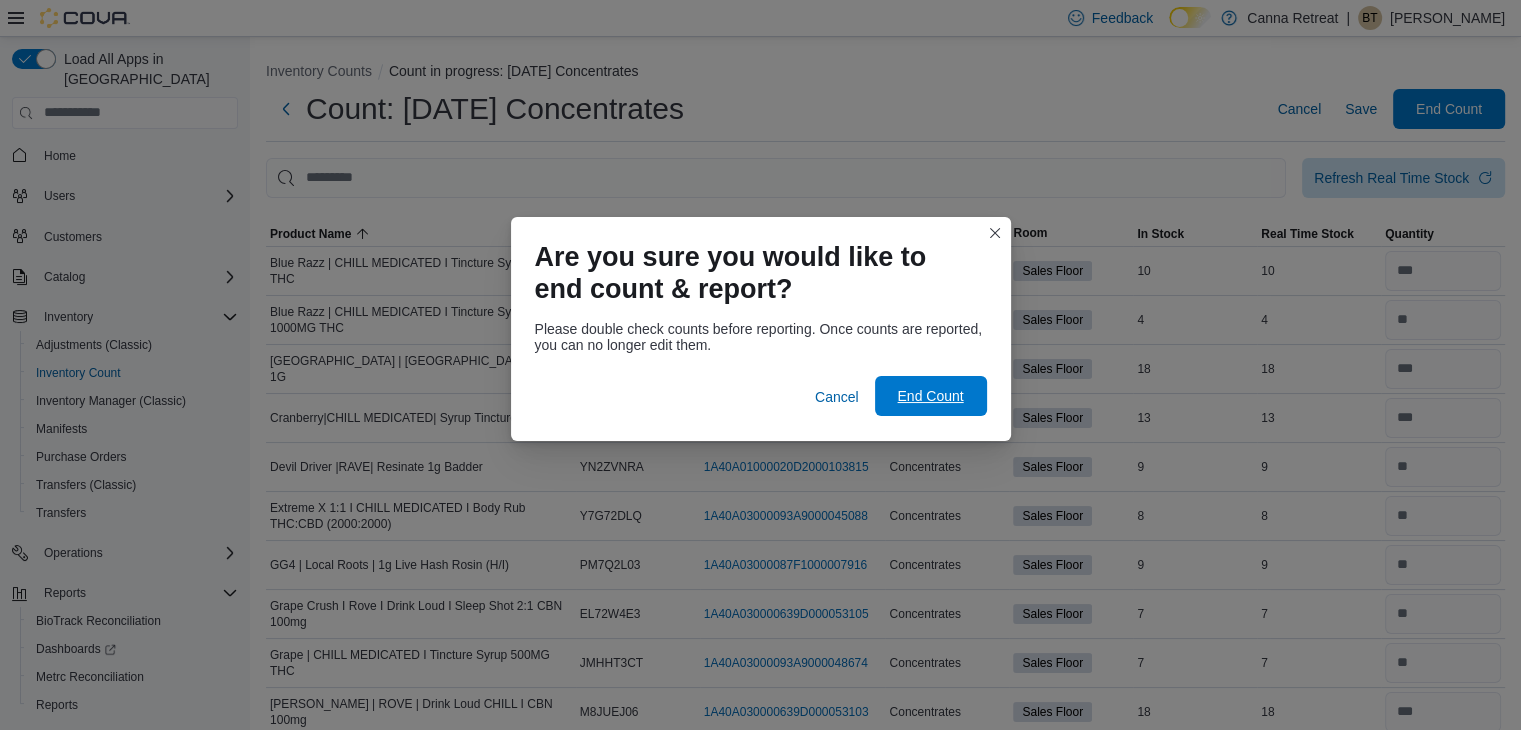 click on "End Count" at bounding box center (931, 396) 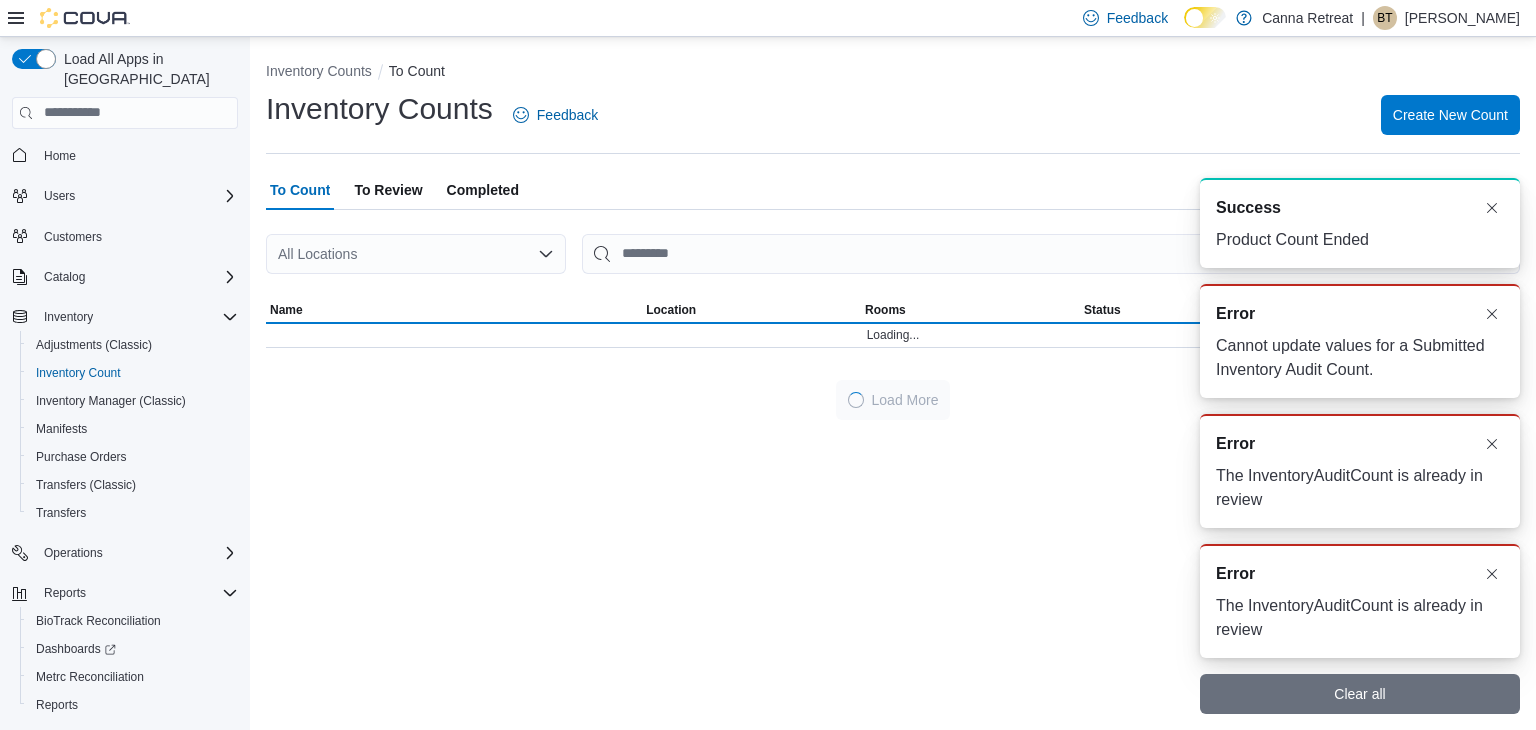 scroll, scrollTop: 0, scrollLeft: 0, axis: both 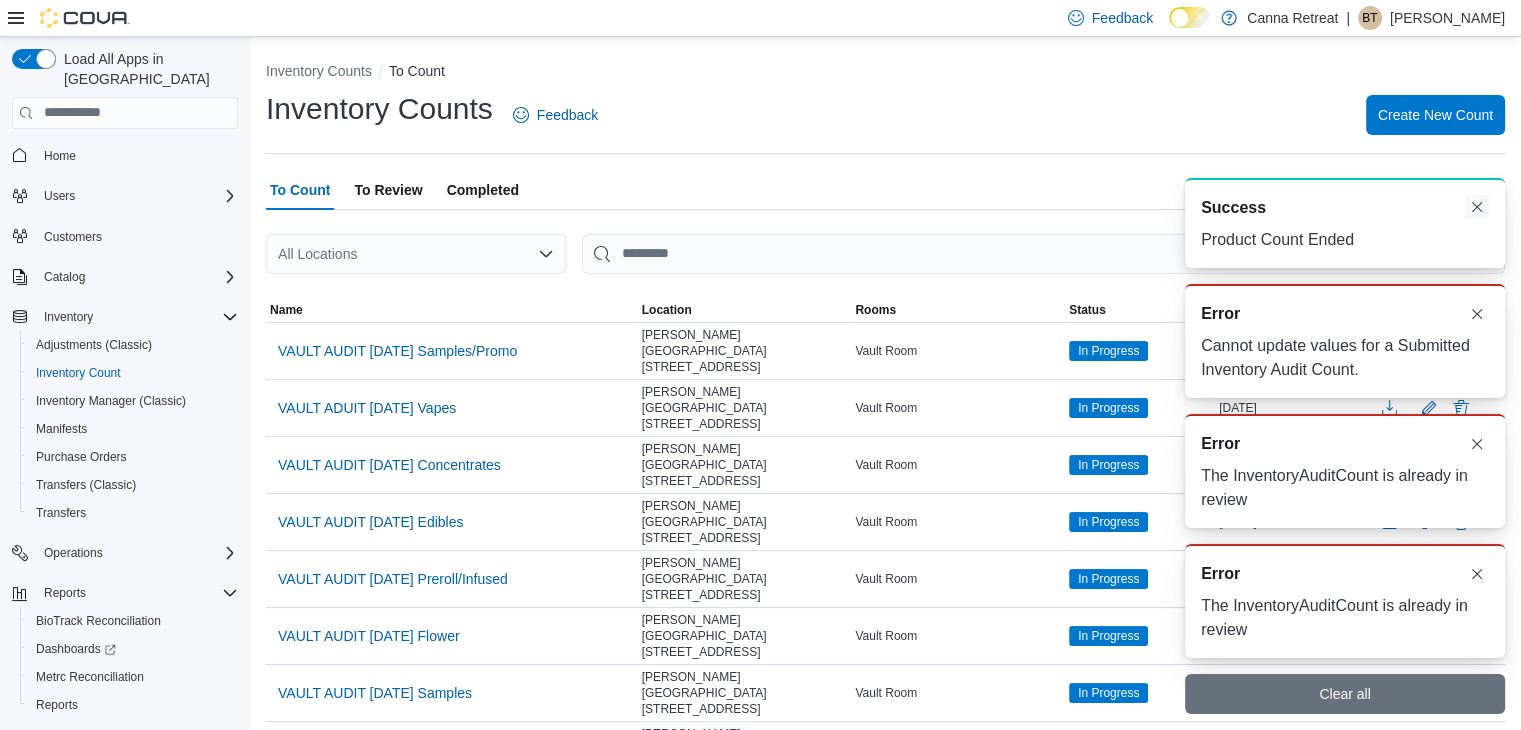 click at bounding box center (1477, 207) 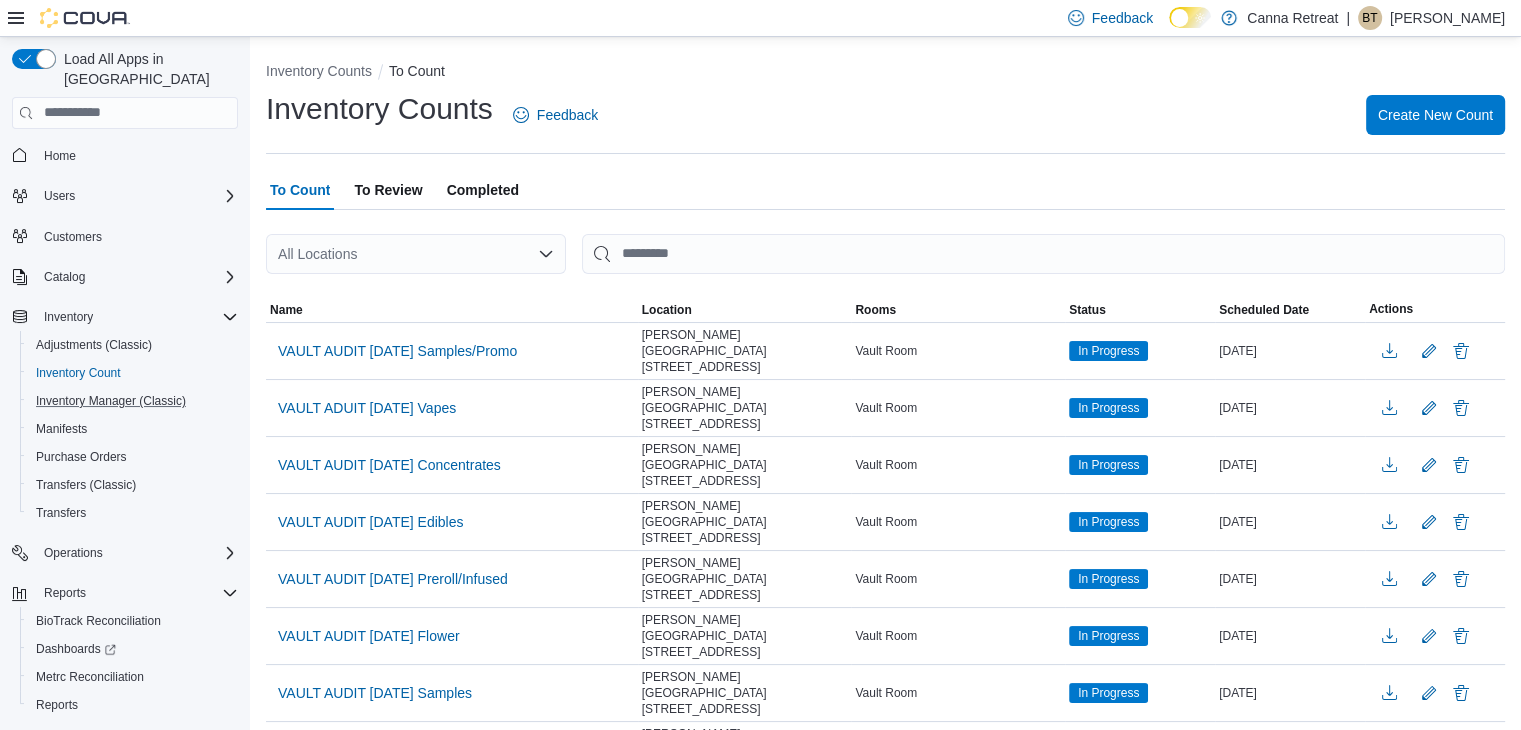 click on "Inventory Manager (Classic)" at bounding box center [133, 401] 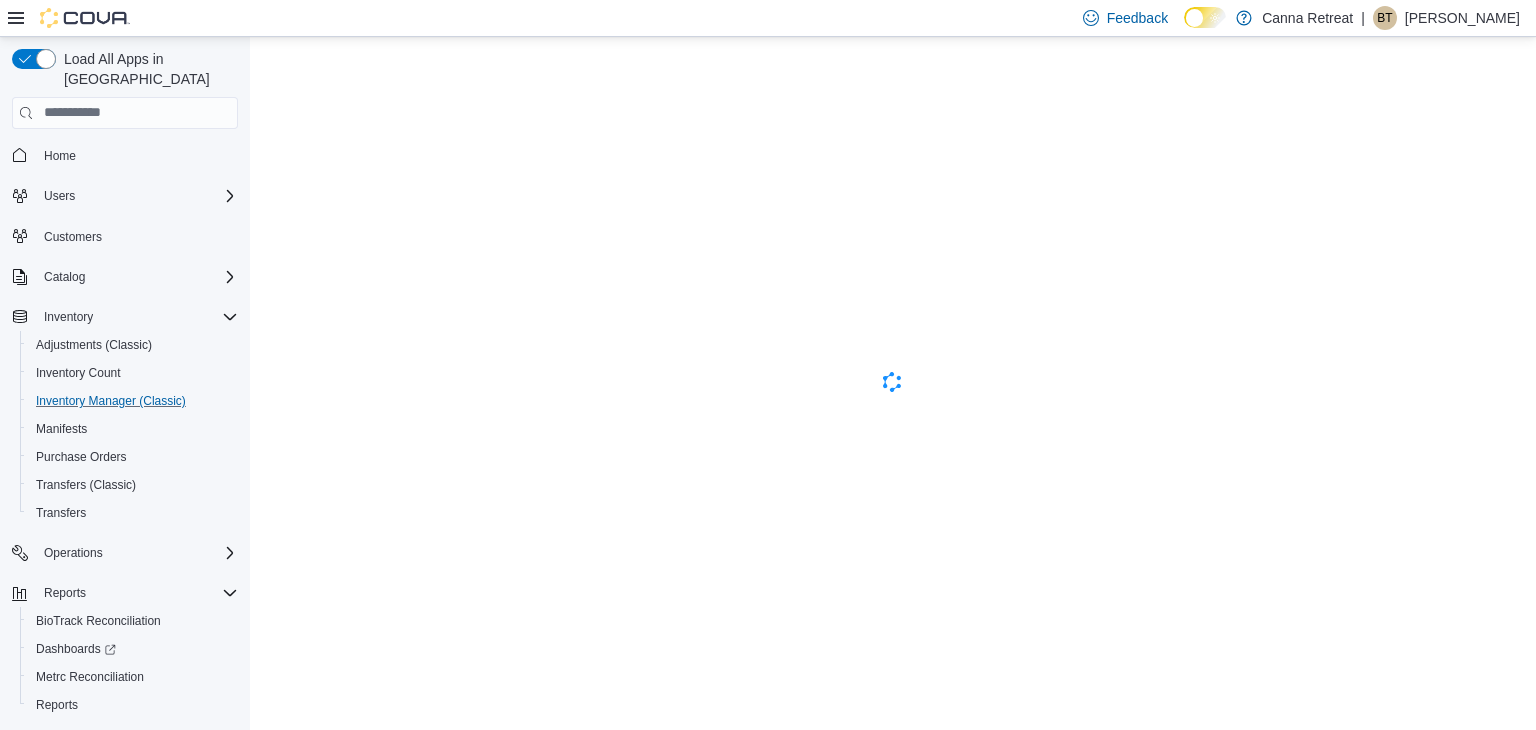 scroll, scrollTop: 0, scrollLeft: 0, axis: both 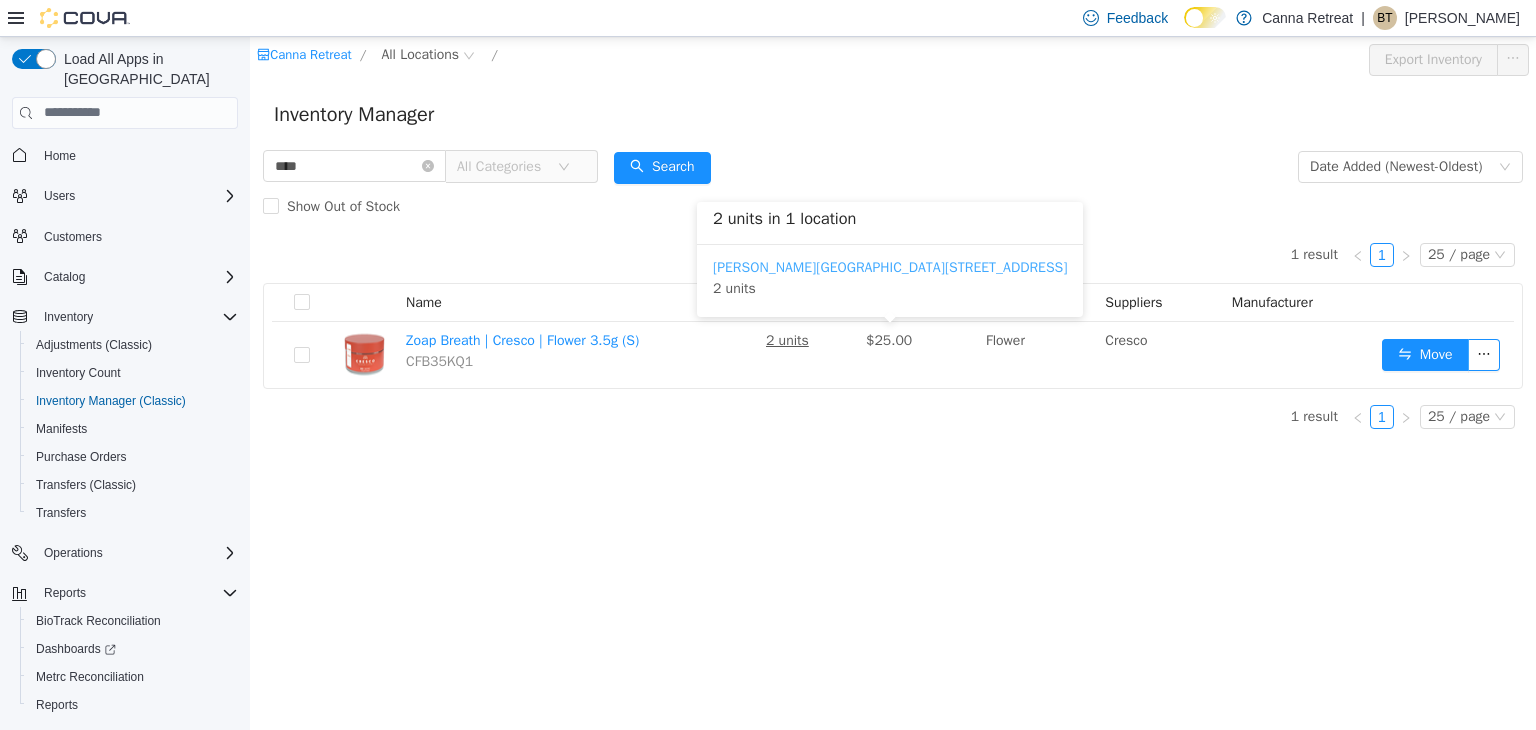 click on "[PERSON_NAME][GEOGRAPHIC_DATA][STREET_ADDRESS]" at bounding box center (890, 266) 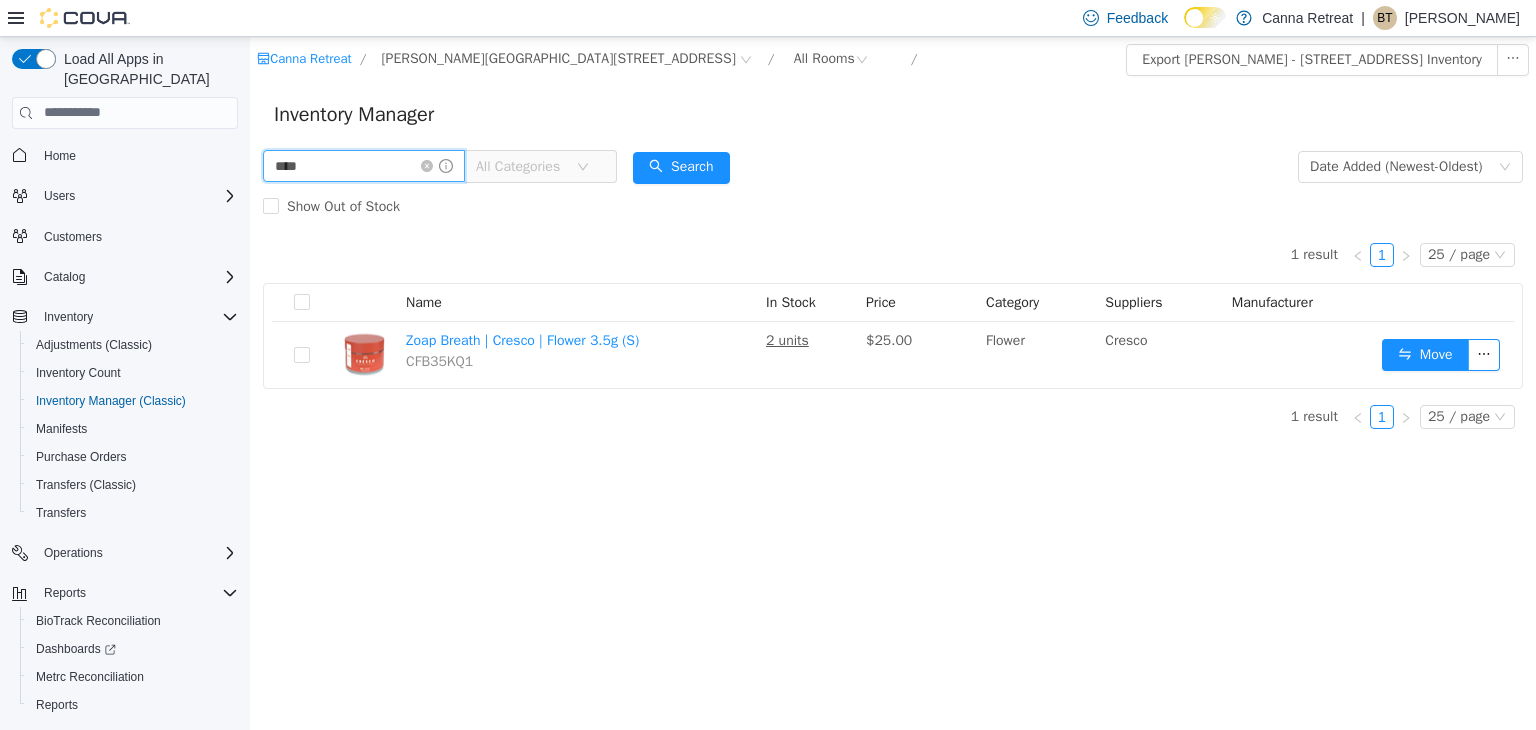 click on "****" at bounding box center [364, 165] 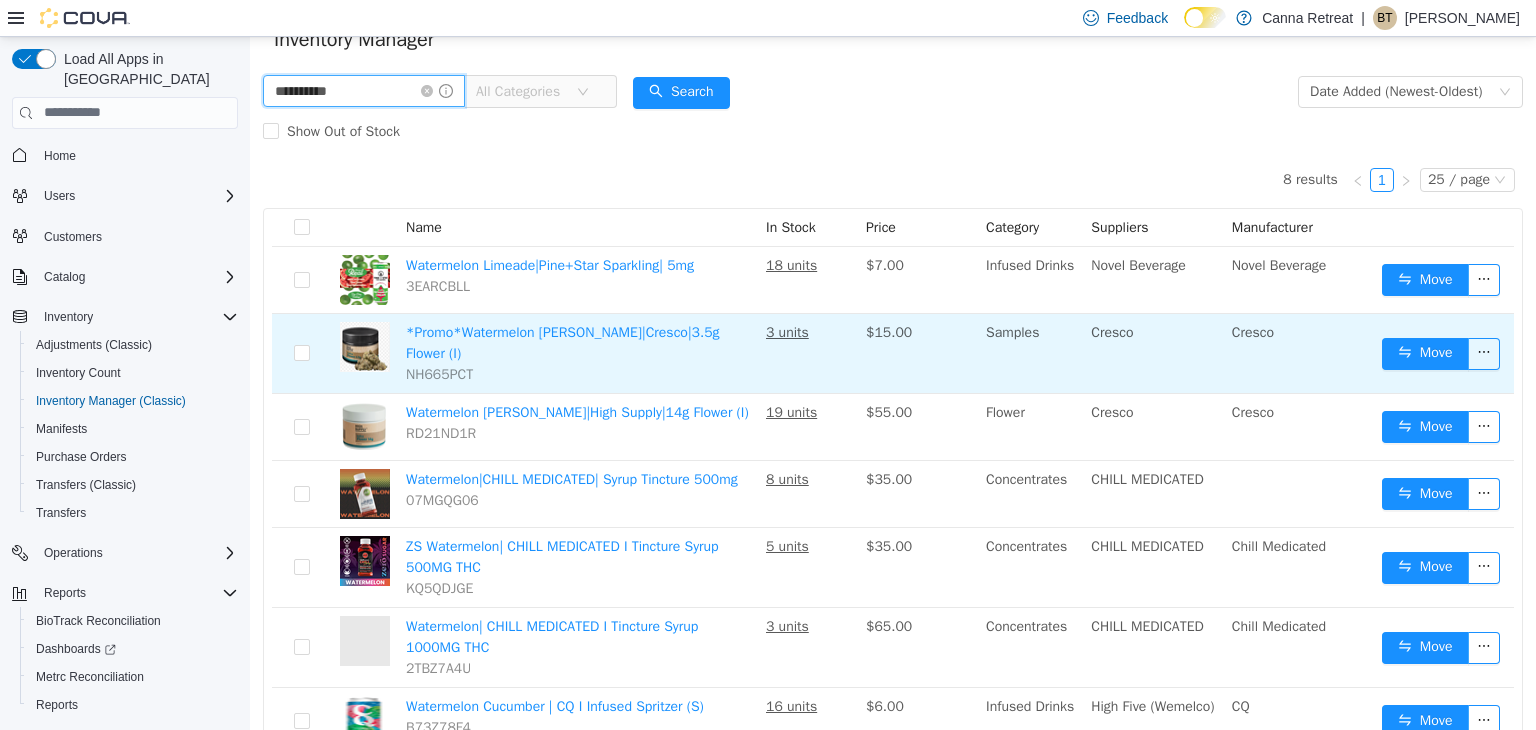 scroll, scrollTop: 76, scrollLeft: 0, axis: vertical 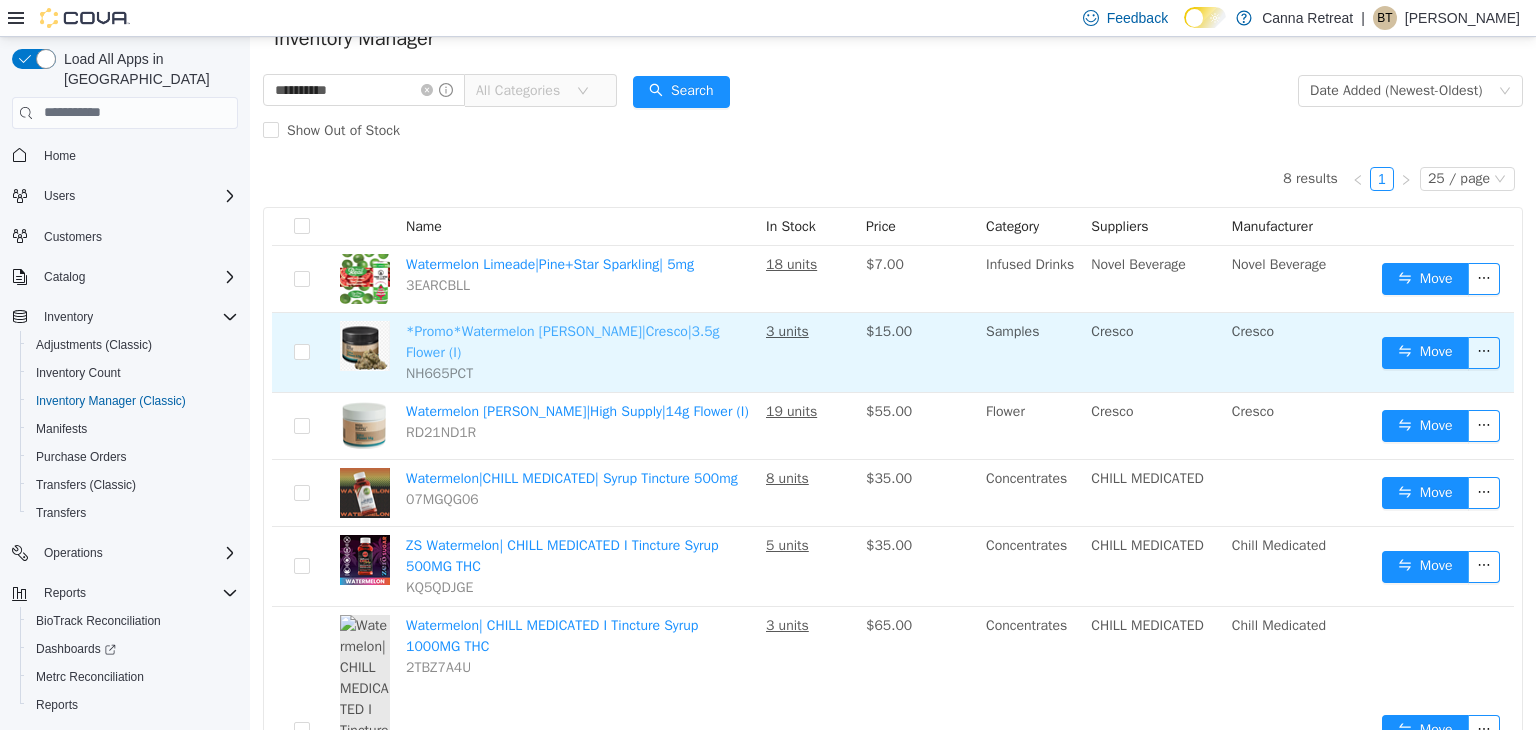 click on "*Promo*Watermelon [PERSON_NAME]|Cresco|3.5g Flower (I)" at bounding box center (563, 341) 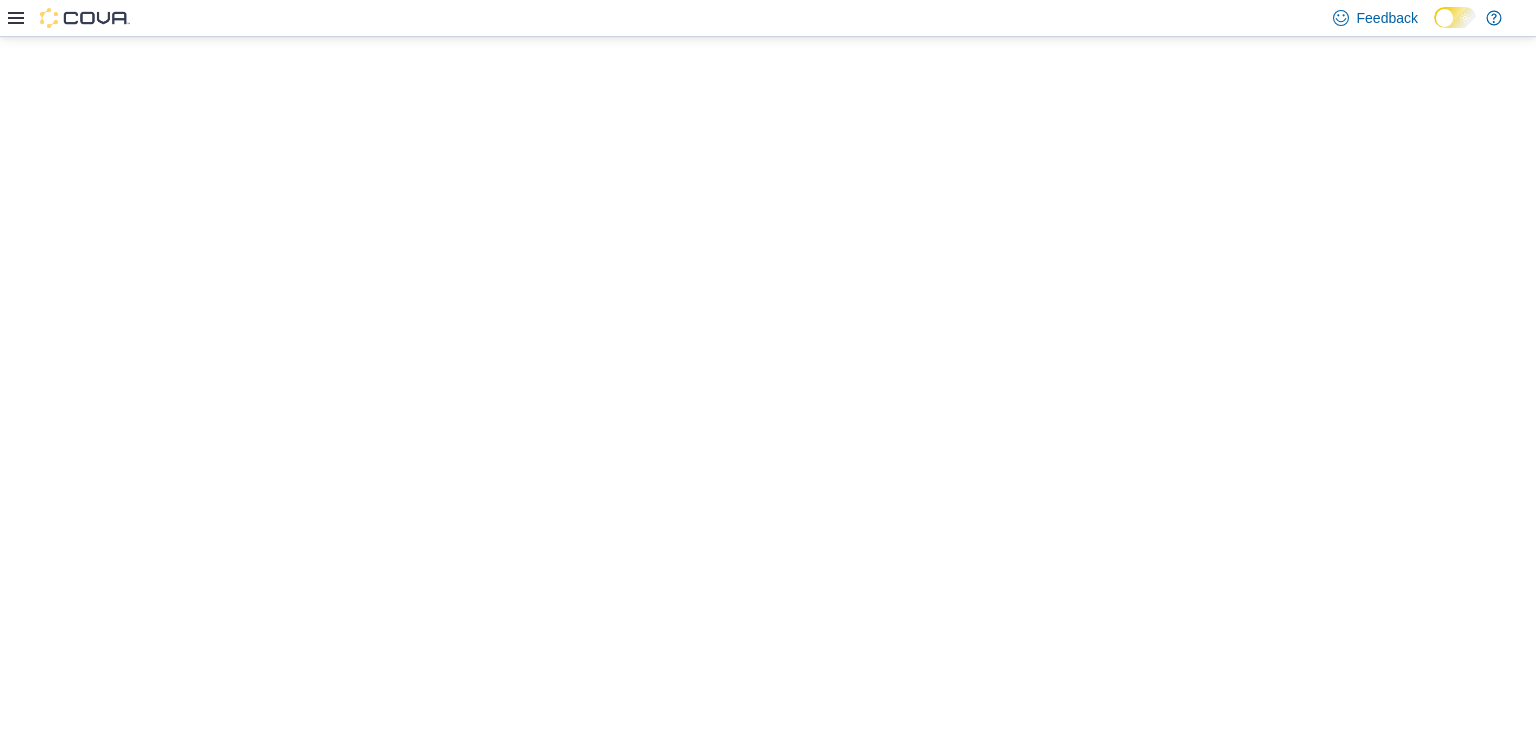 scroll, scrollTop: 0, scrollLeft: 0, axis: both 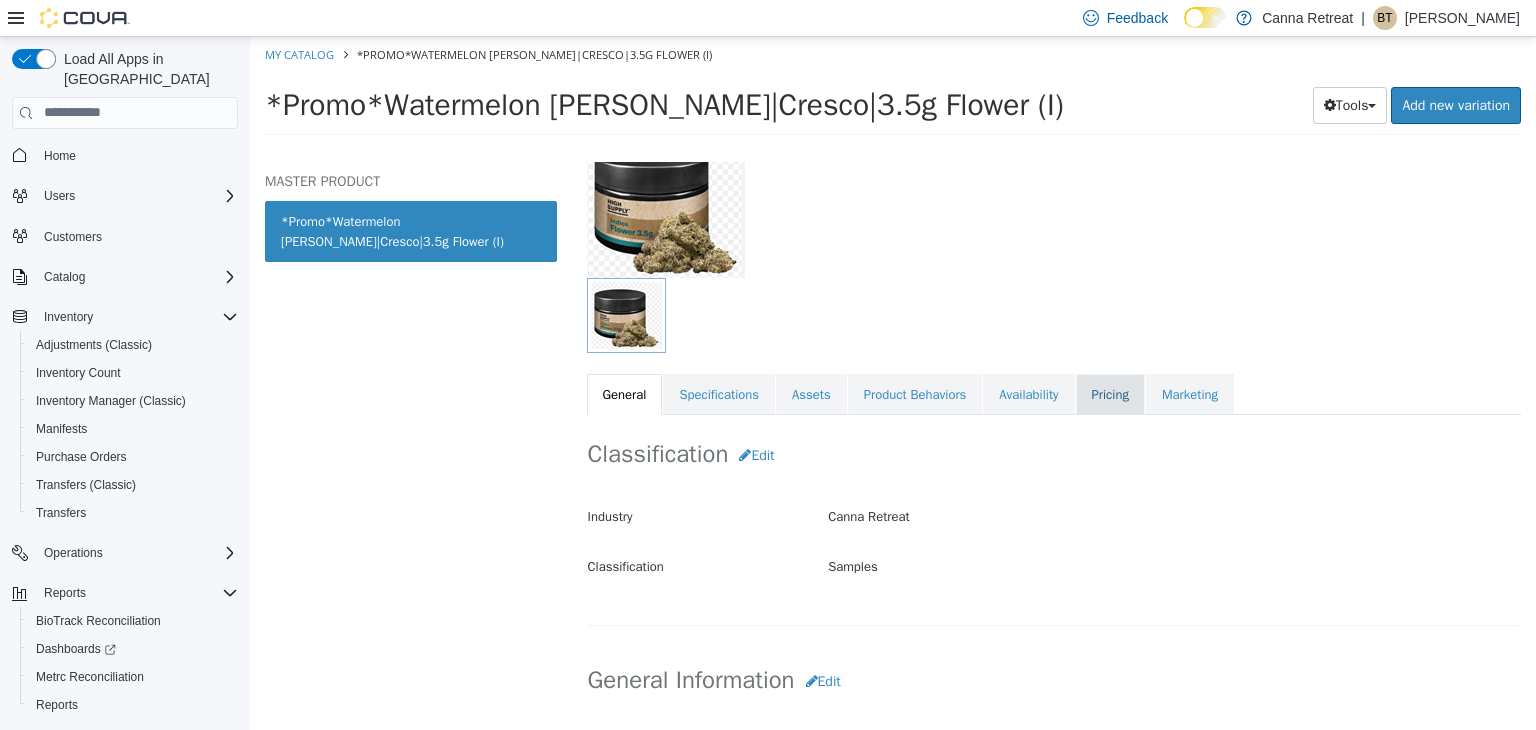 click on "Pricing" at bounding box center [1110, 394] 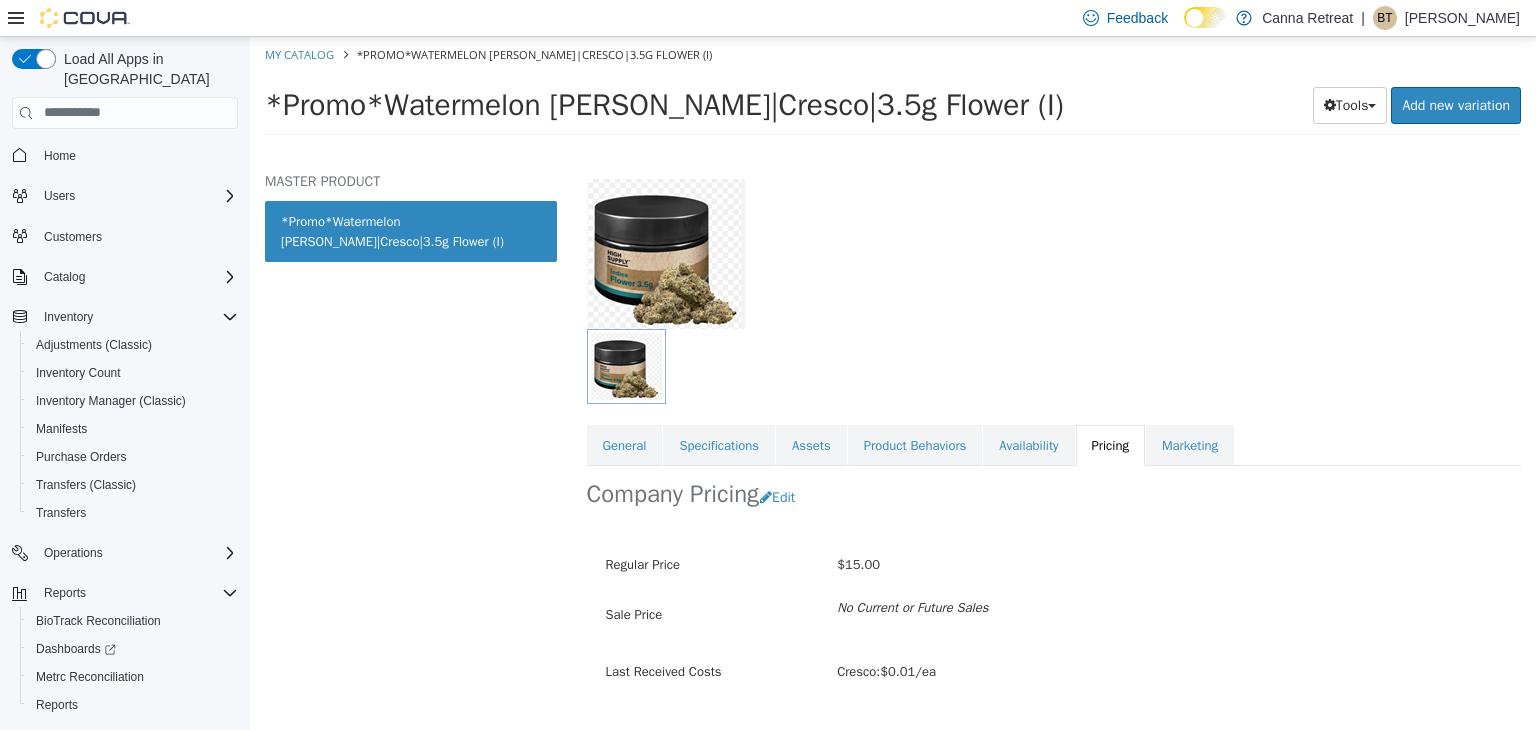 scroll, scrollTop: 147, scrollLeft: 0, axis: vertical 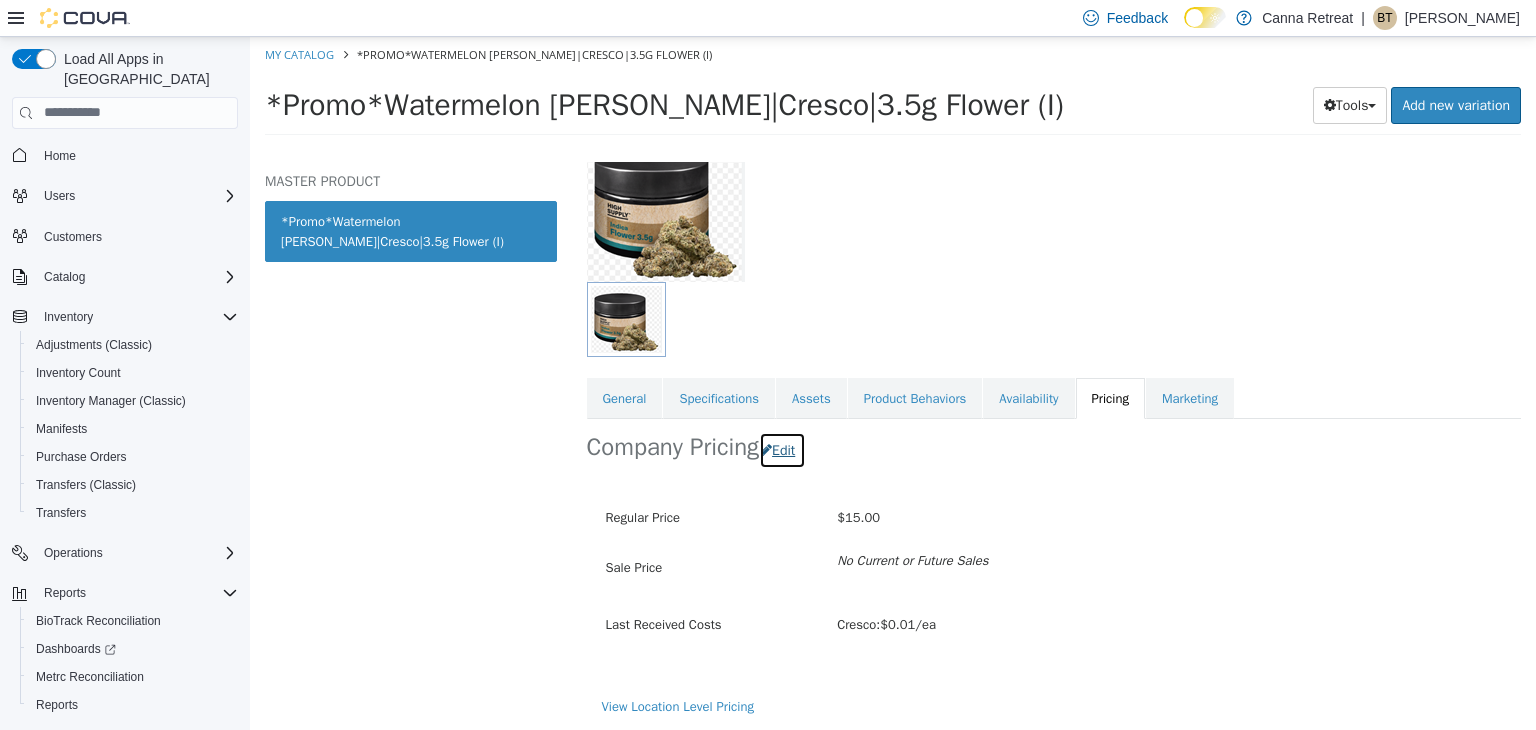 click on "Edit" at bounding box center [782, 449] 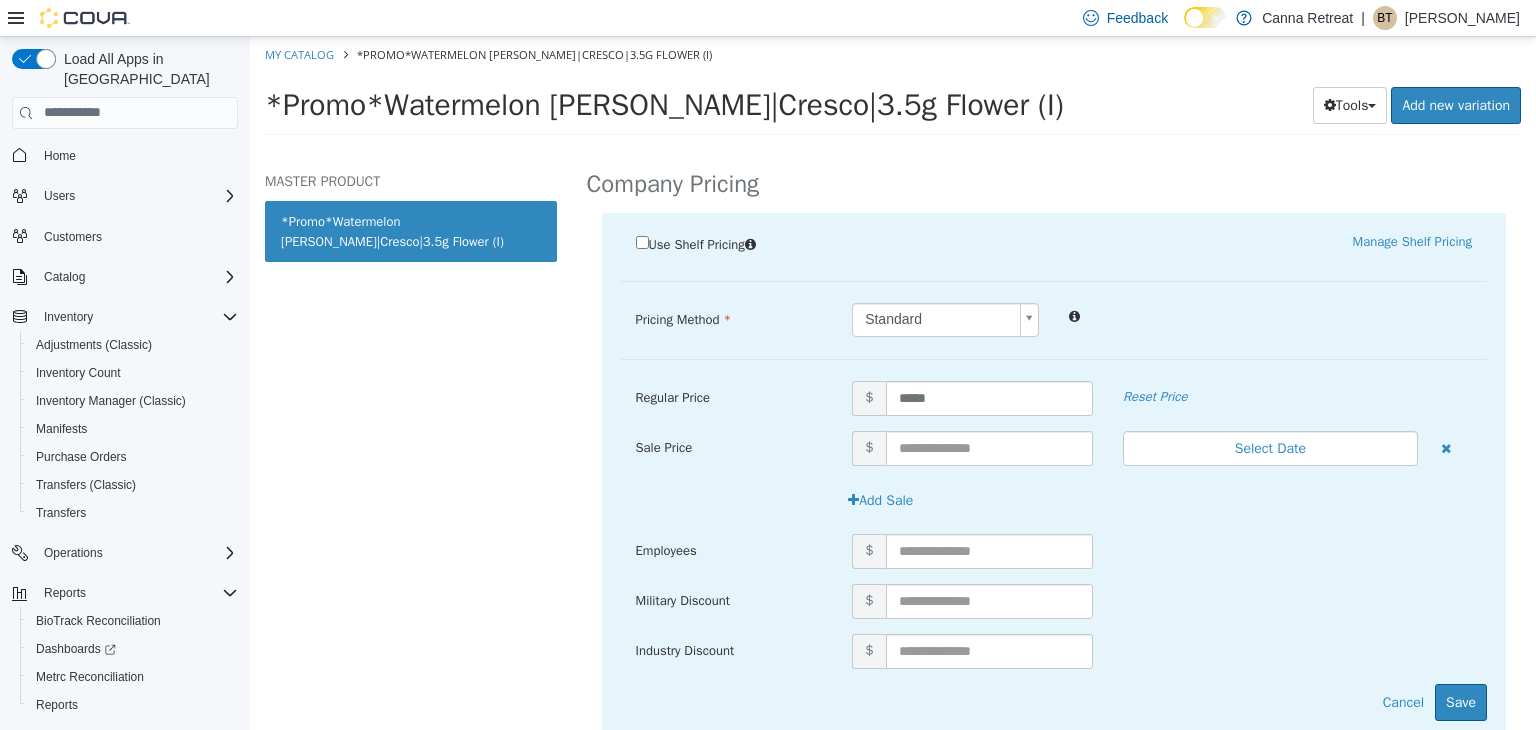 scroll, scrollTop: 413, scrollLeft: 0, axis: vertical 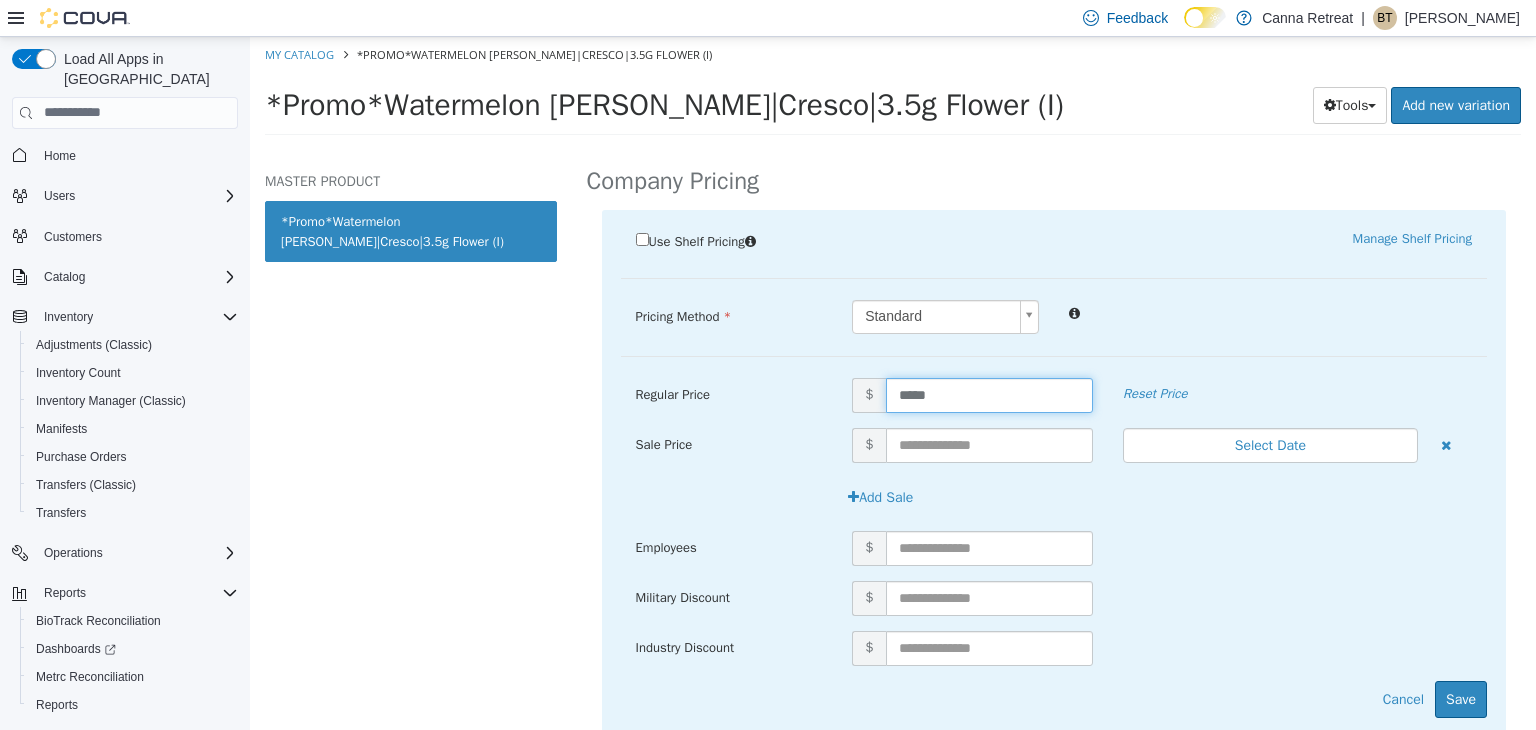 click on "*****" at bounding box center [989, 394] 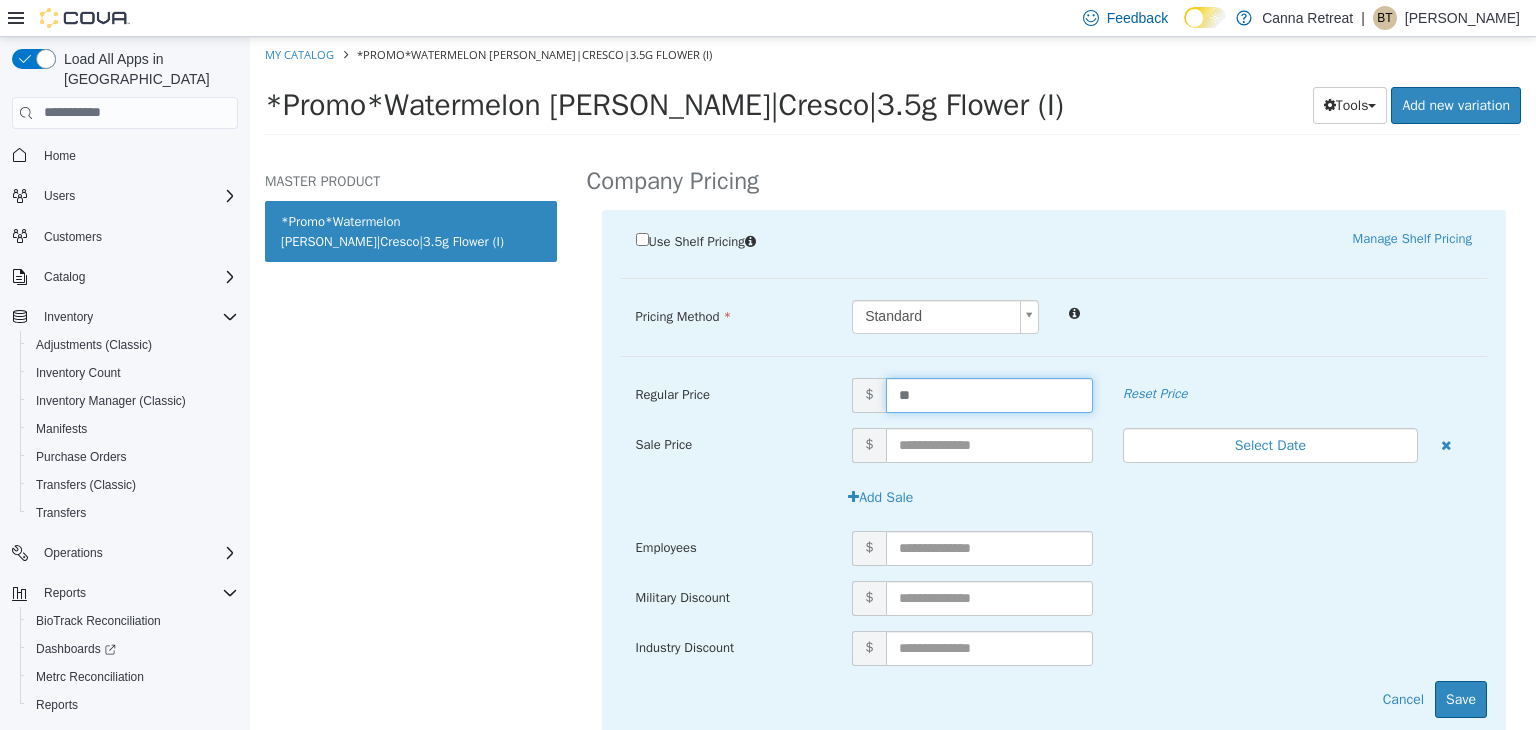 type on "***" 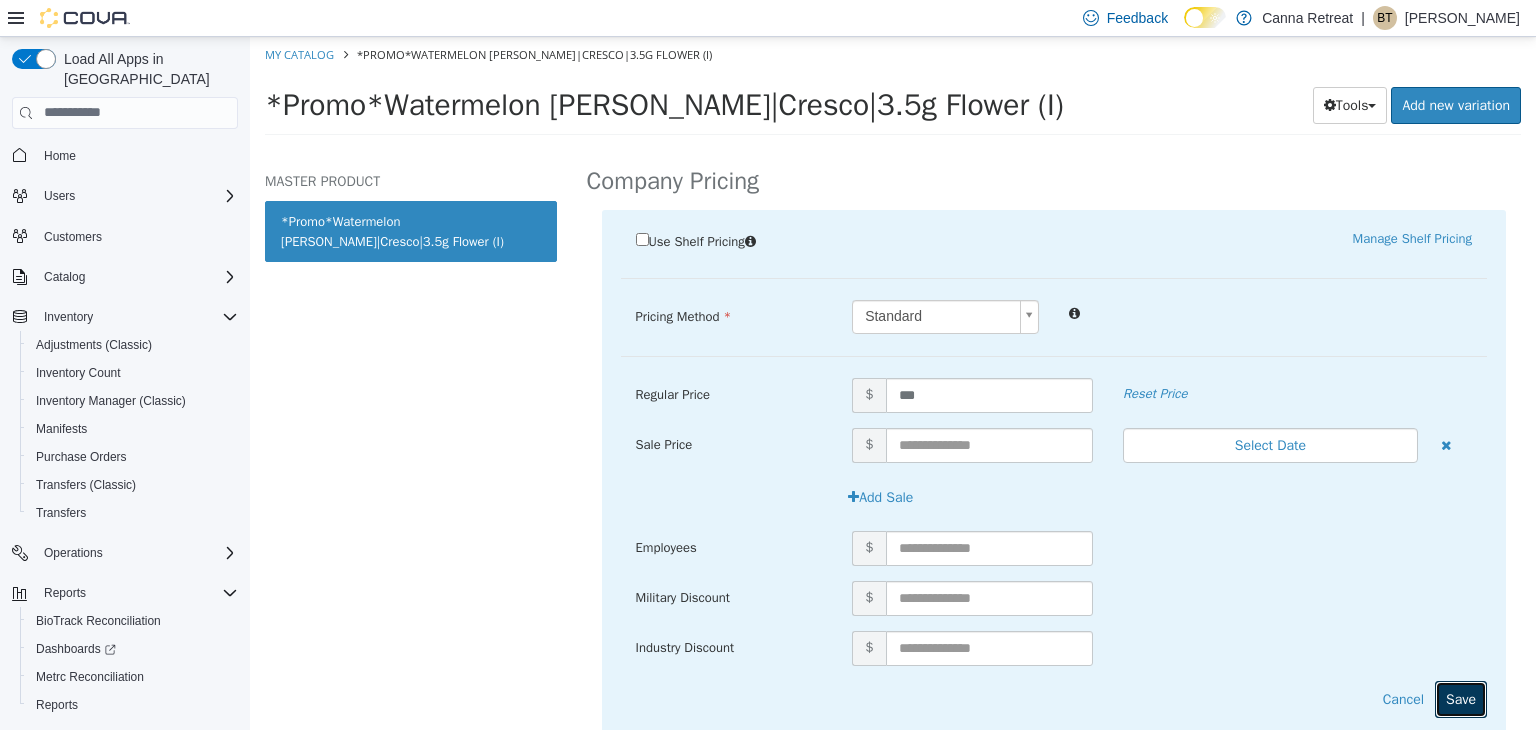 click on "Save" at bounding box center (1461, 698) 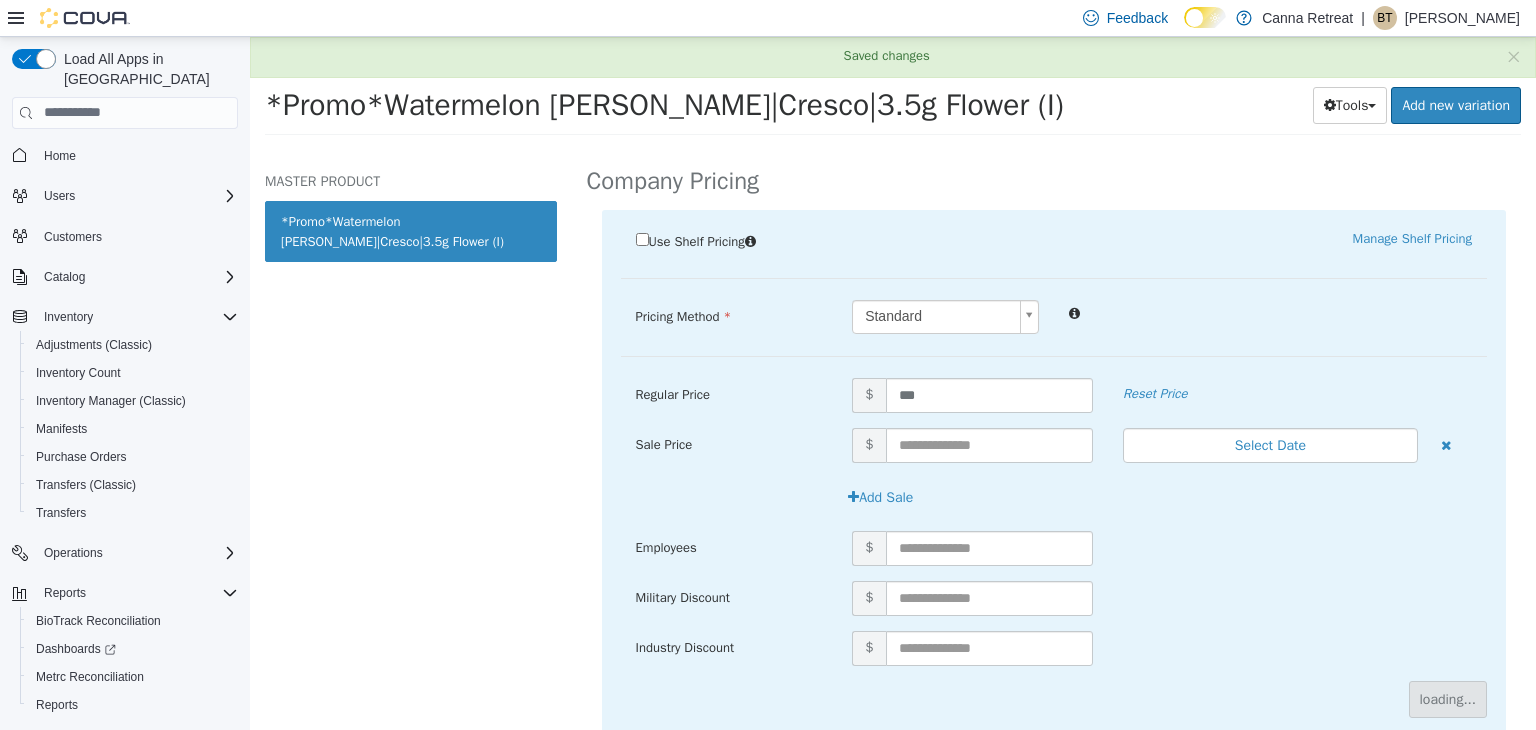 scroll, scrollTop: 147, scrollLeft: 0, axis: vertical 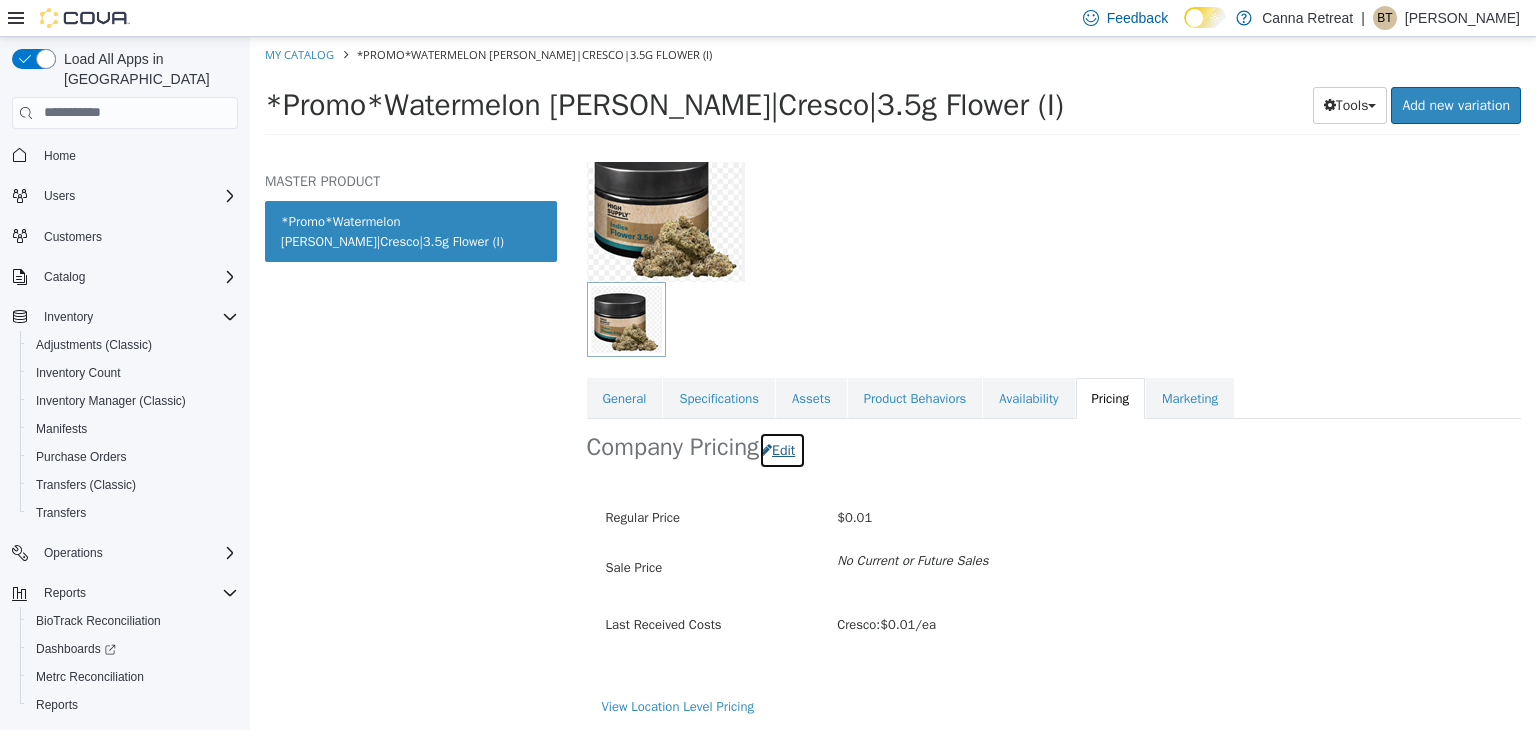click on "Edit" at bounding box center (782, 449) 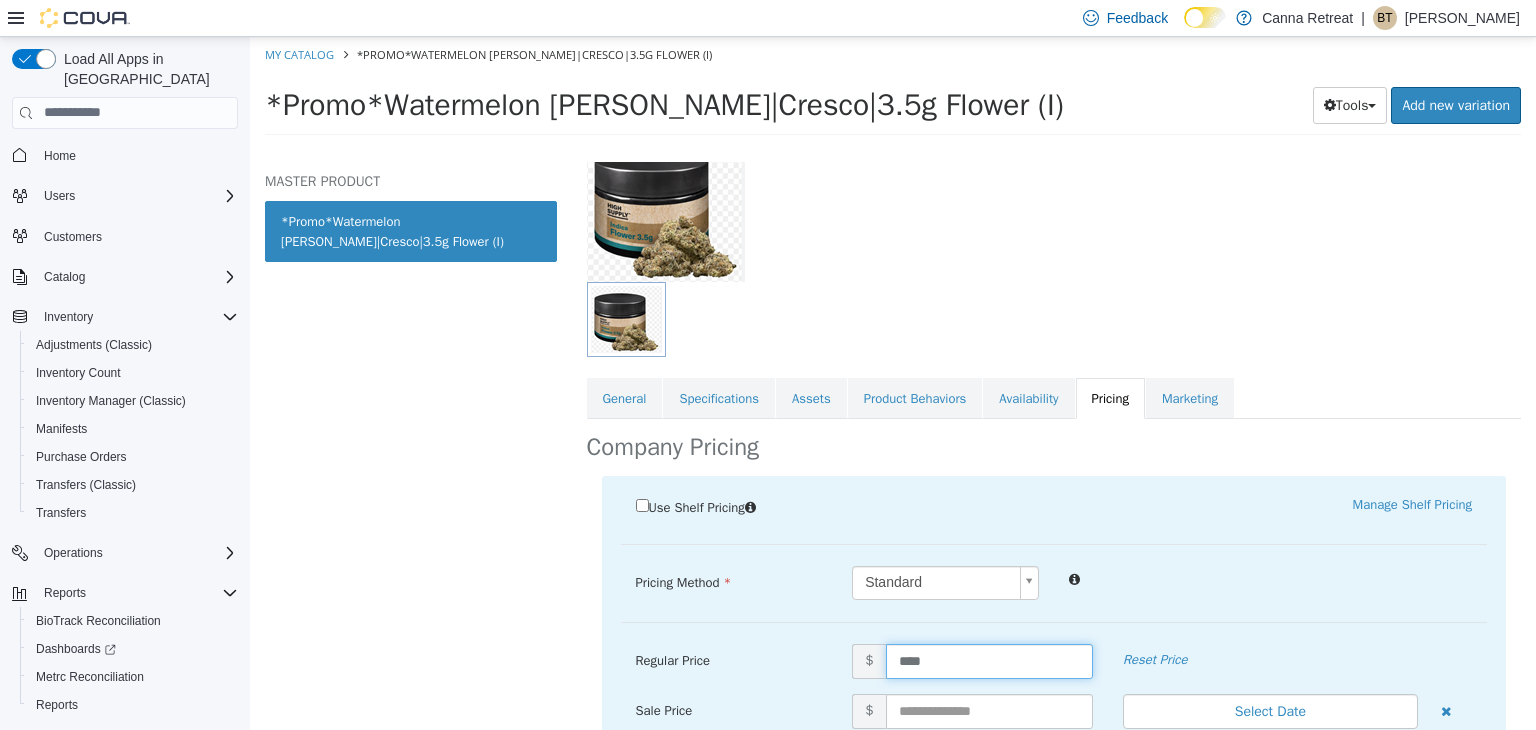 click on "****" at bounding box center [989, 660] 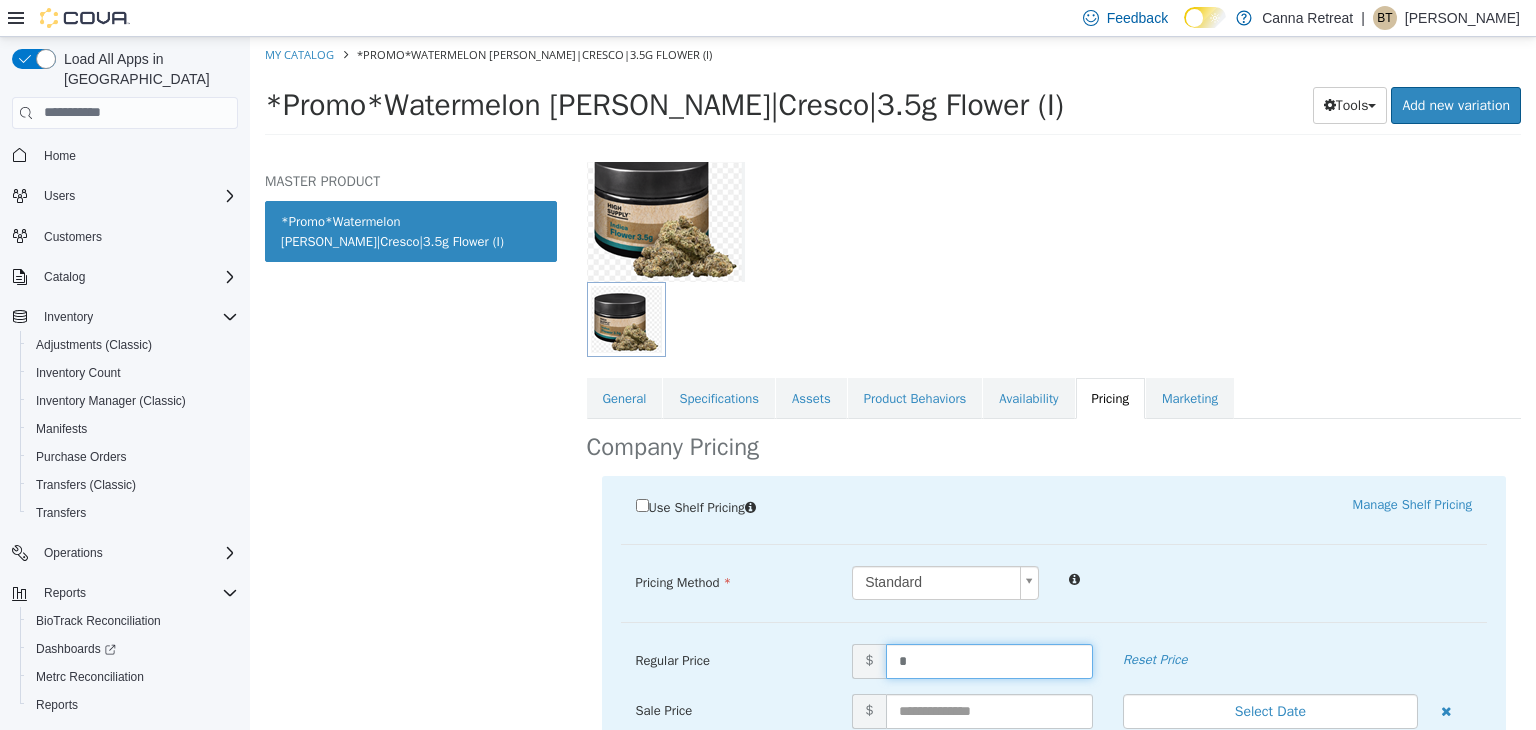 type on "**" 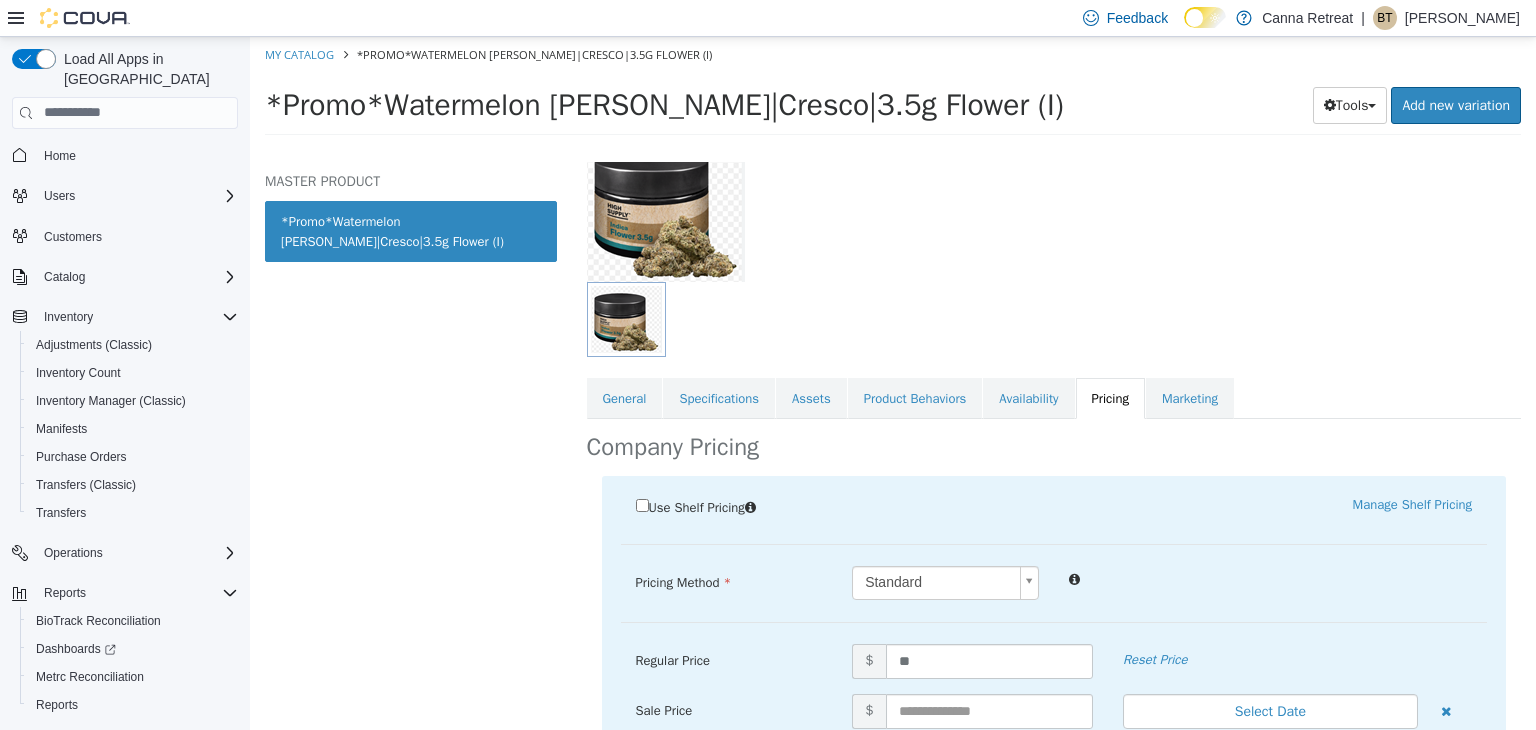click on "Use Shelf Pricing    Manage Shelf Pricing Shelf Price     Select a Shelf Price                             Shelf Price is required Pricing Method     Standard                             * Regular Price $ ** Reset Price Sale Price $ Select Date     (UTC-4) New_York                                Add Sale Employees $ Military Discount $ Industry Discount $ Cancel Save" at bounding box center [1054, 738] 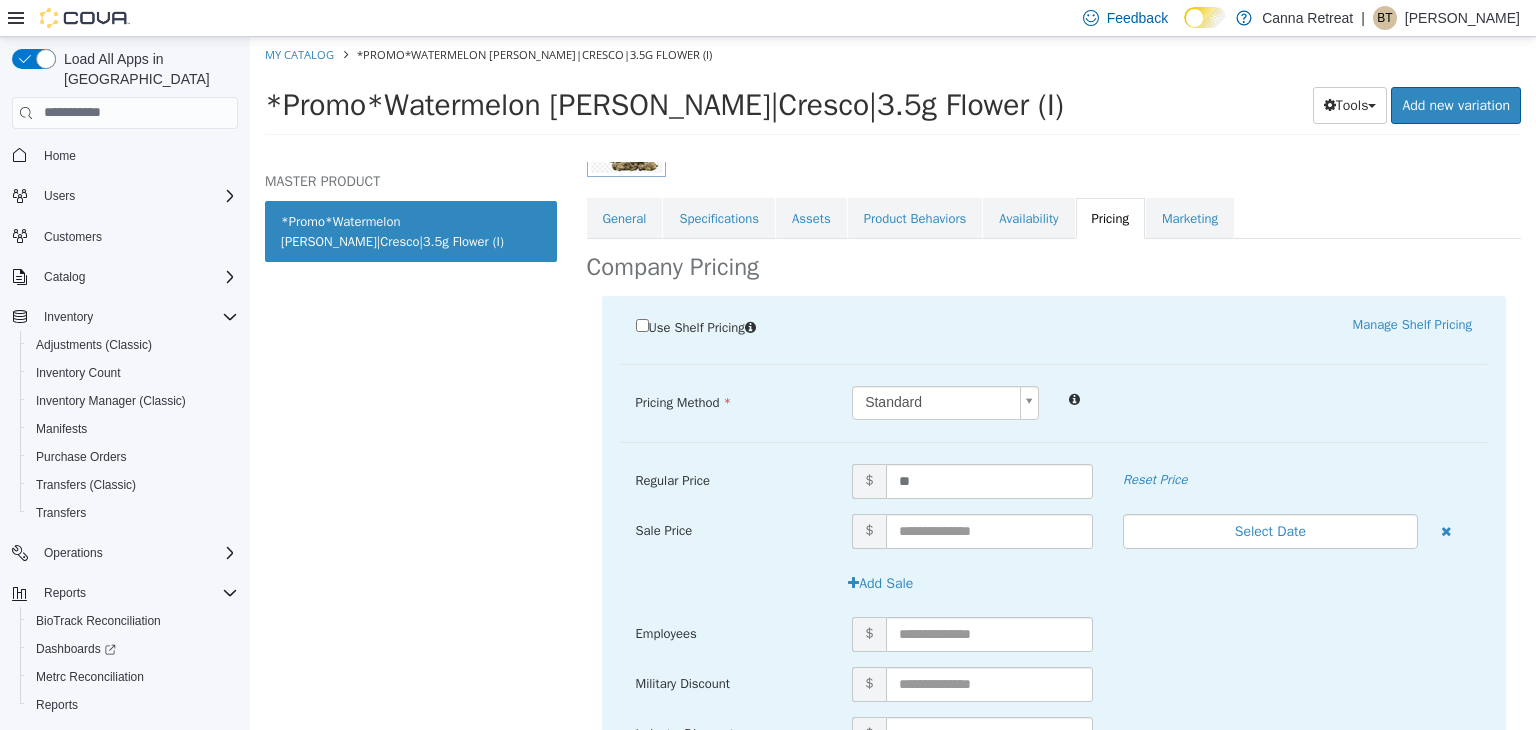scroll, scrollTop: 395, scrollLeft: 0, axis: vertical 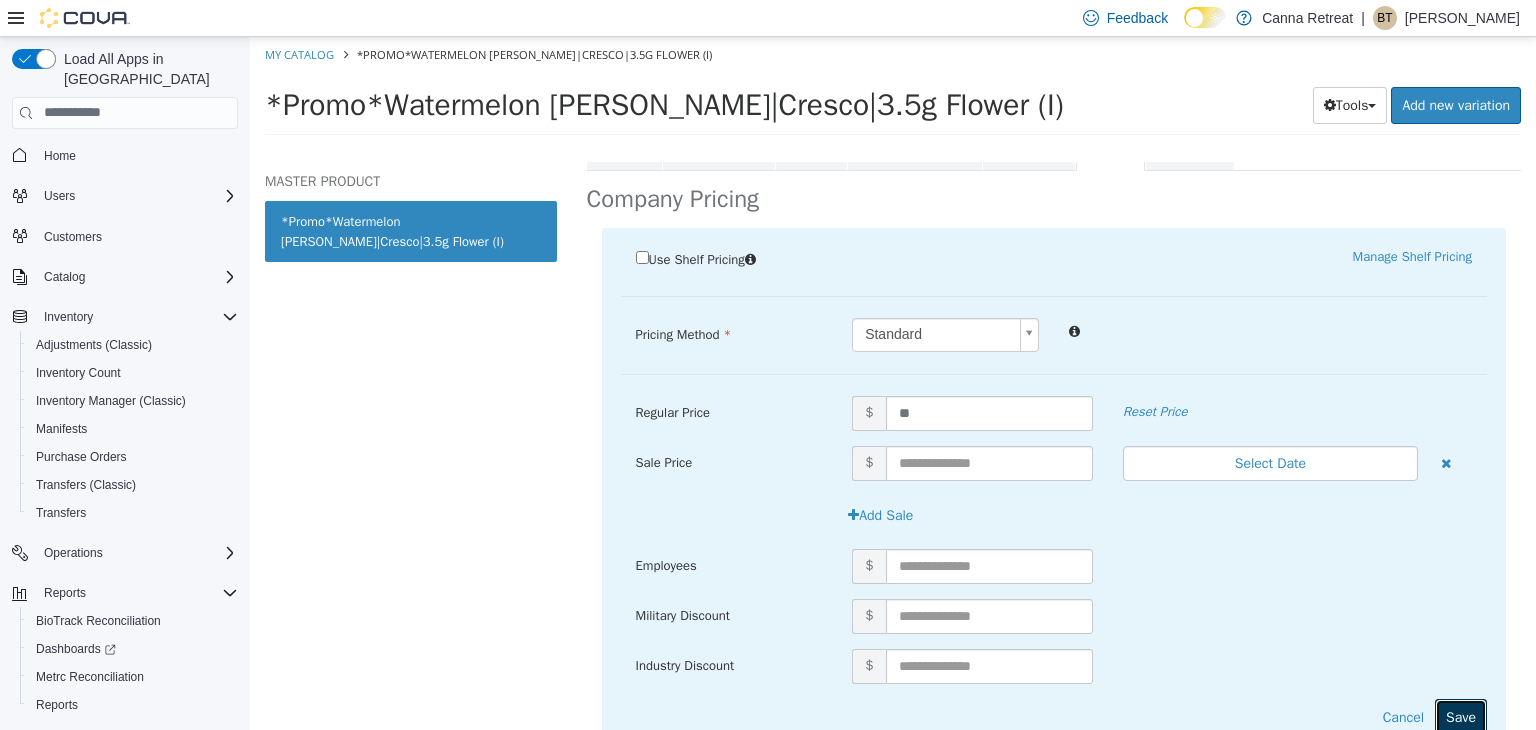 click on "Save" at bounding box center [1461, 716] 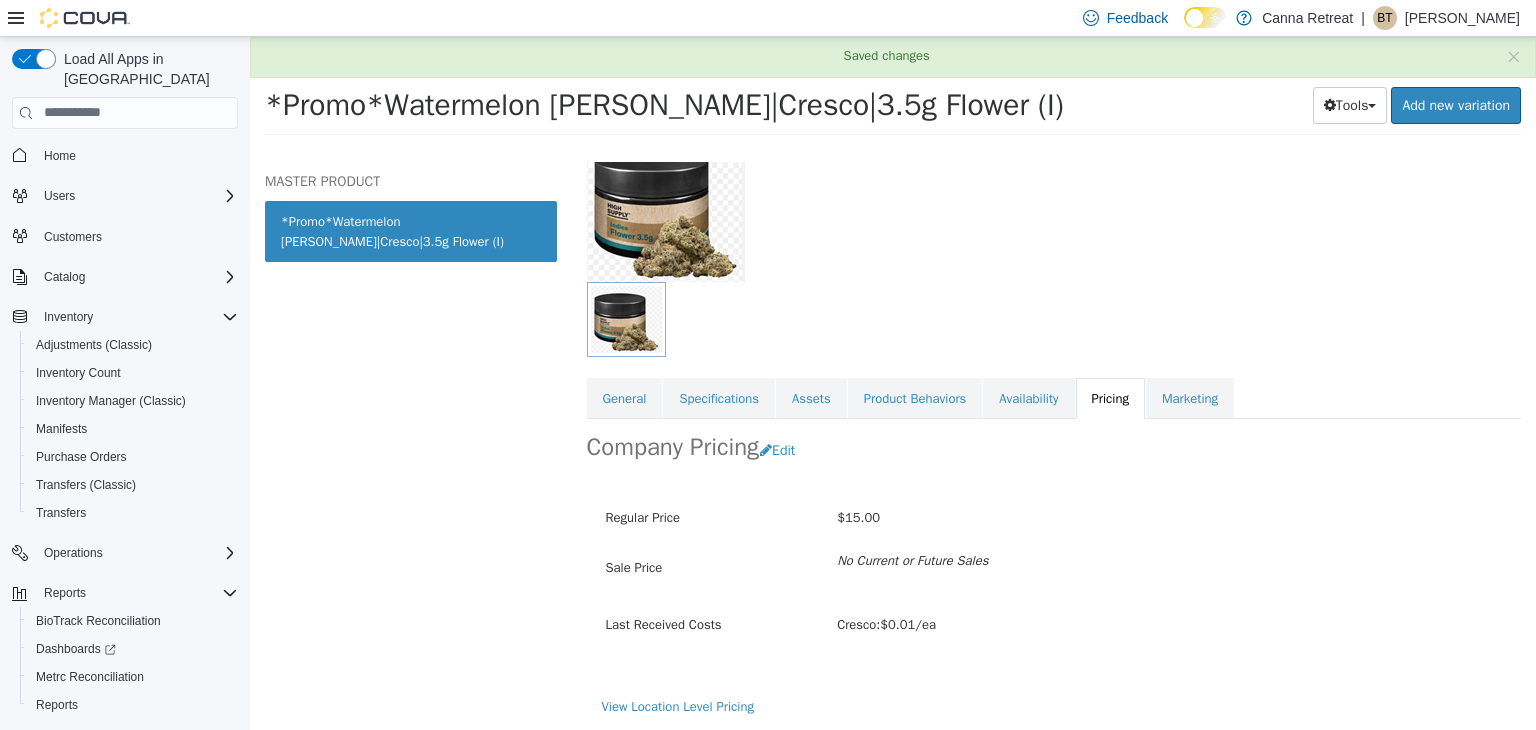 scroll, scrollTop: 147, scrollLeft: 0, axis: vertical 